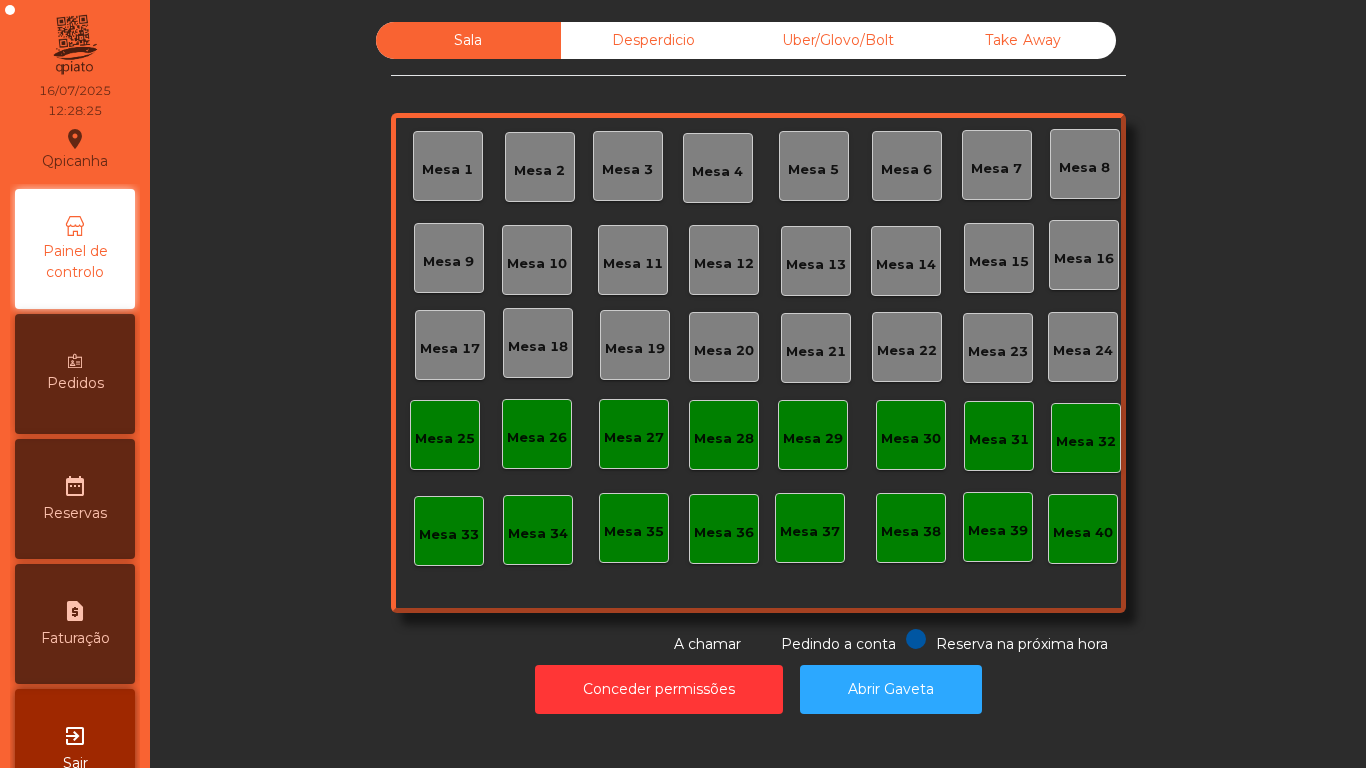 scroll, scrollTop: 0, scrollLeft: 0, axis: both 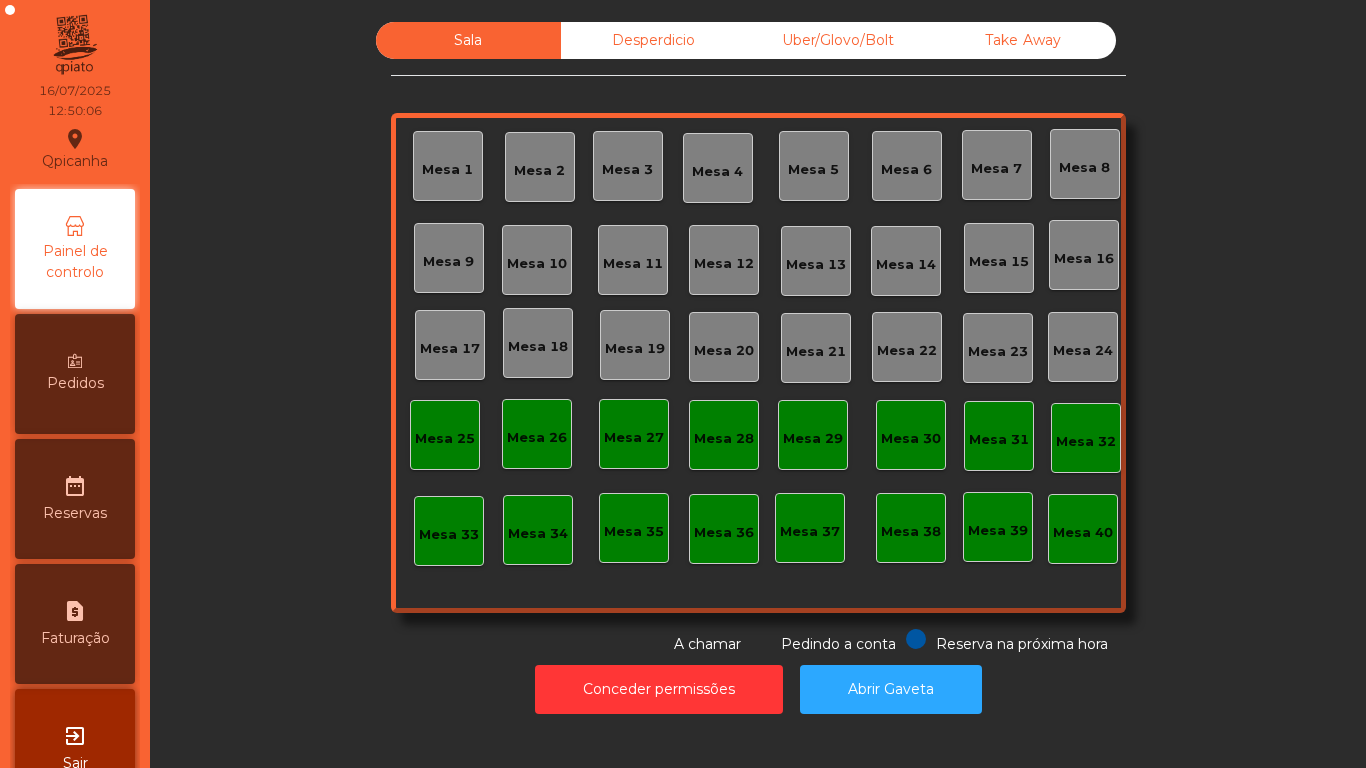 click on "Mesa 5" 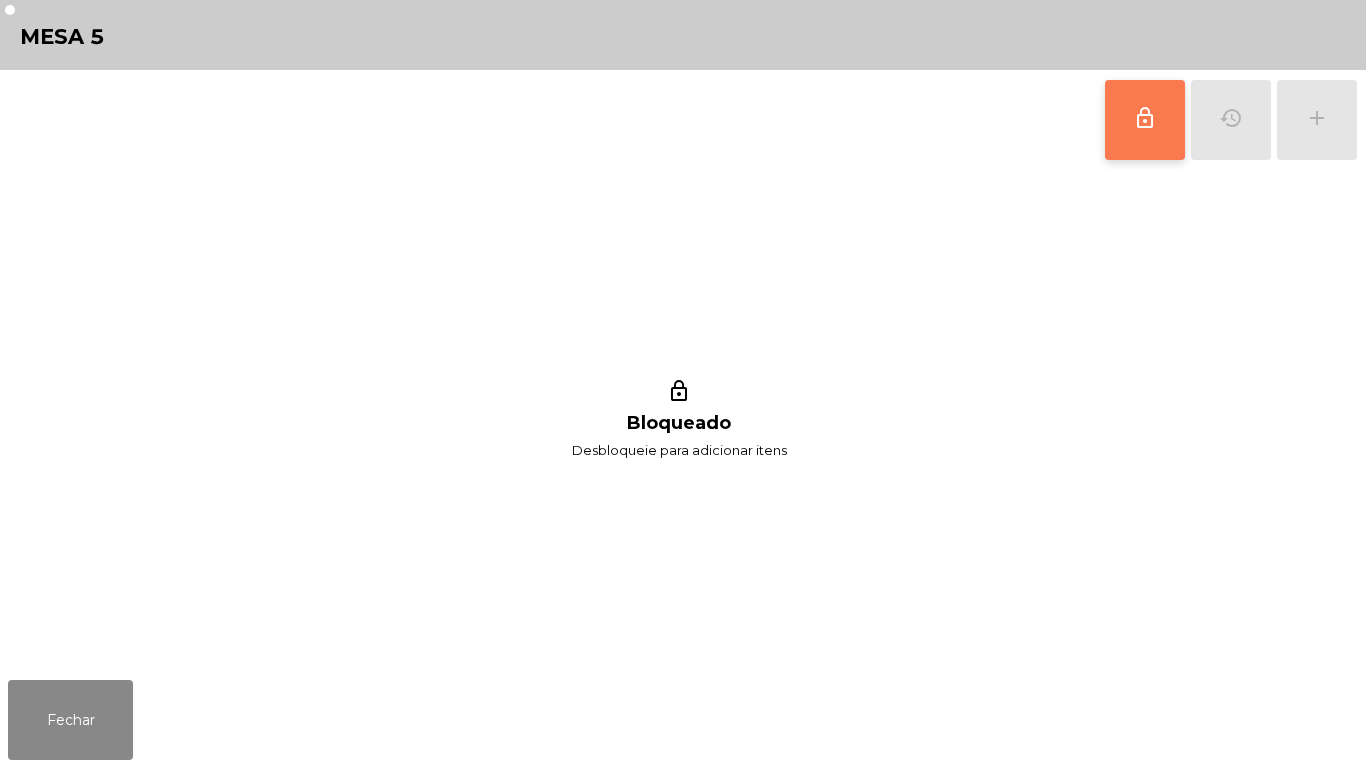 click on "lock_outline" 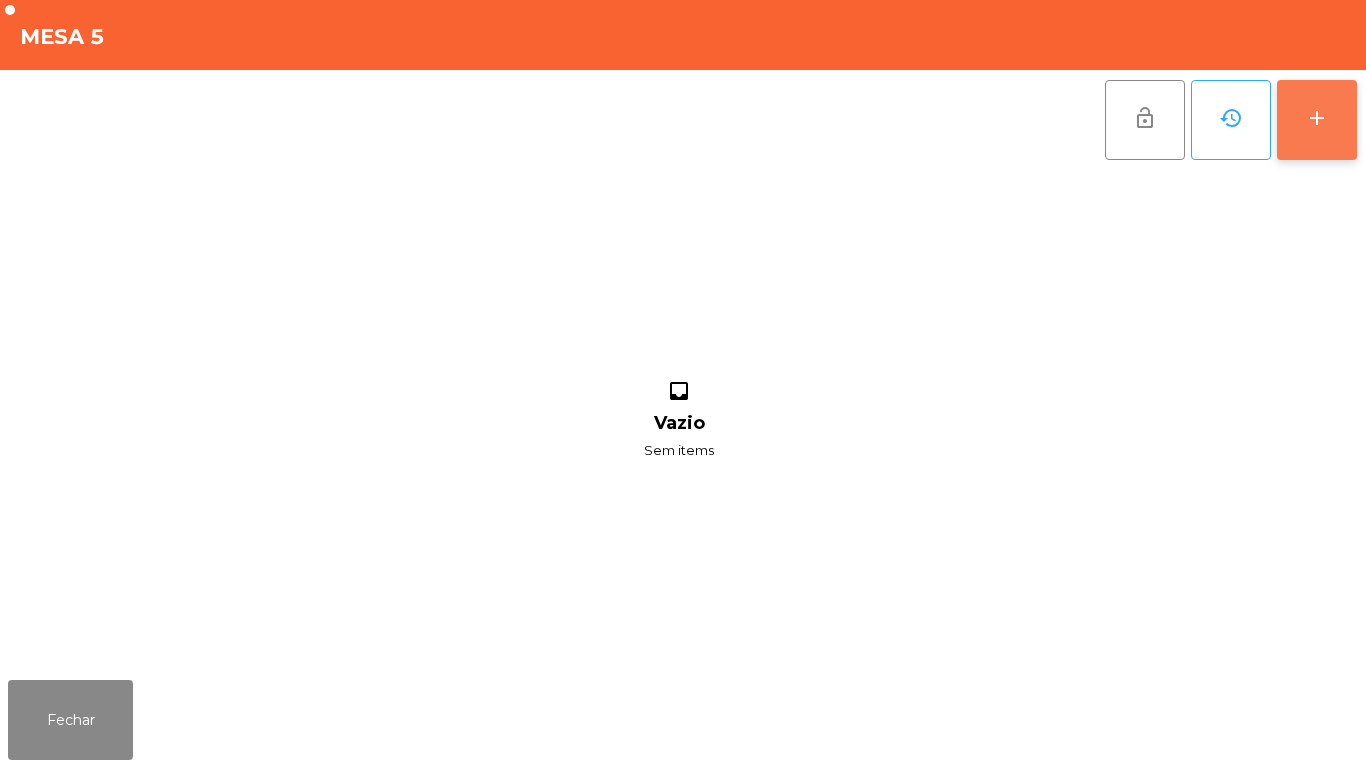 click on "add" 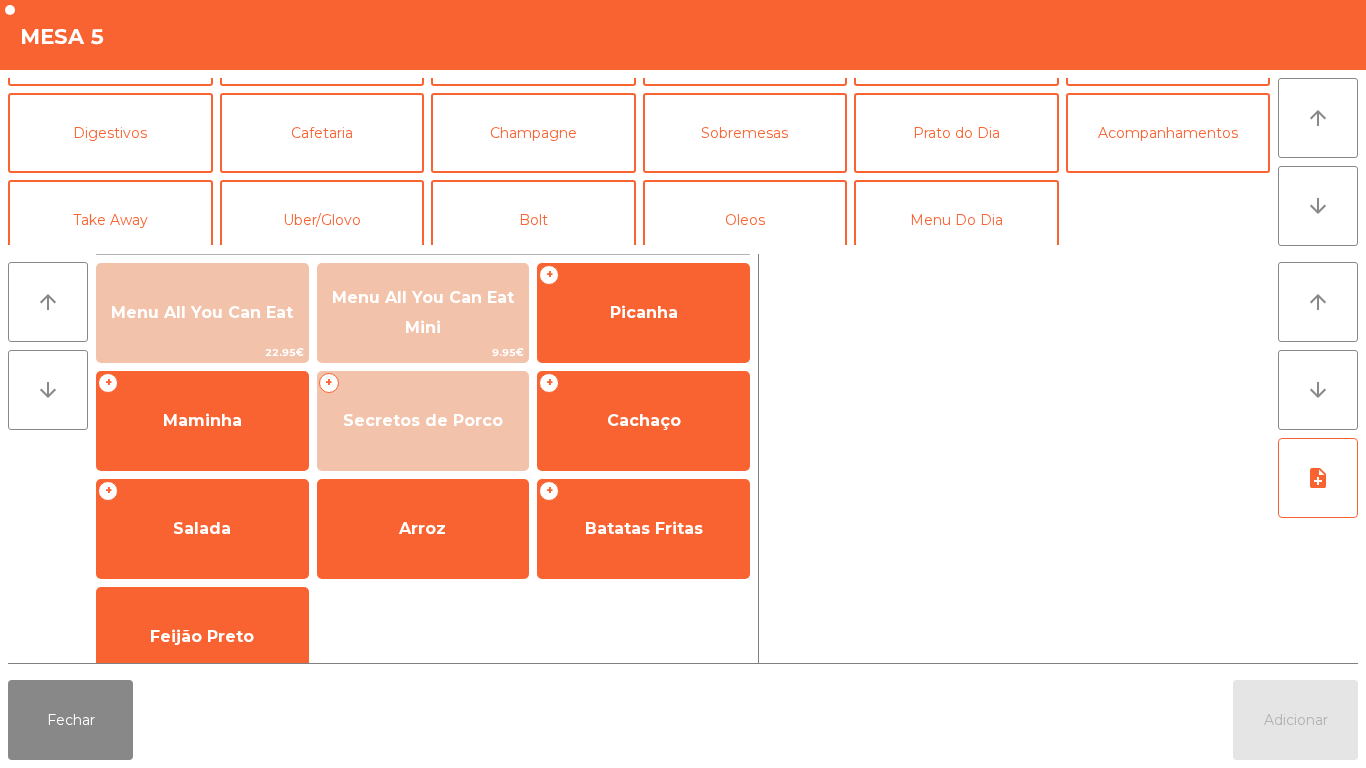 scroll, scrollTop: 164, scrollLeft: 0, axis: vertical 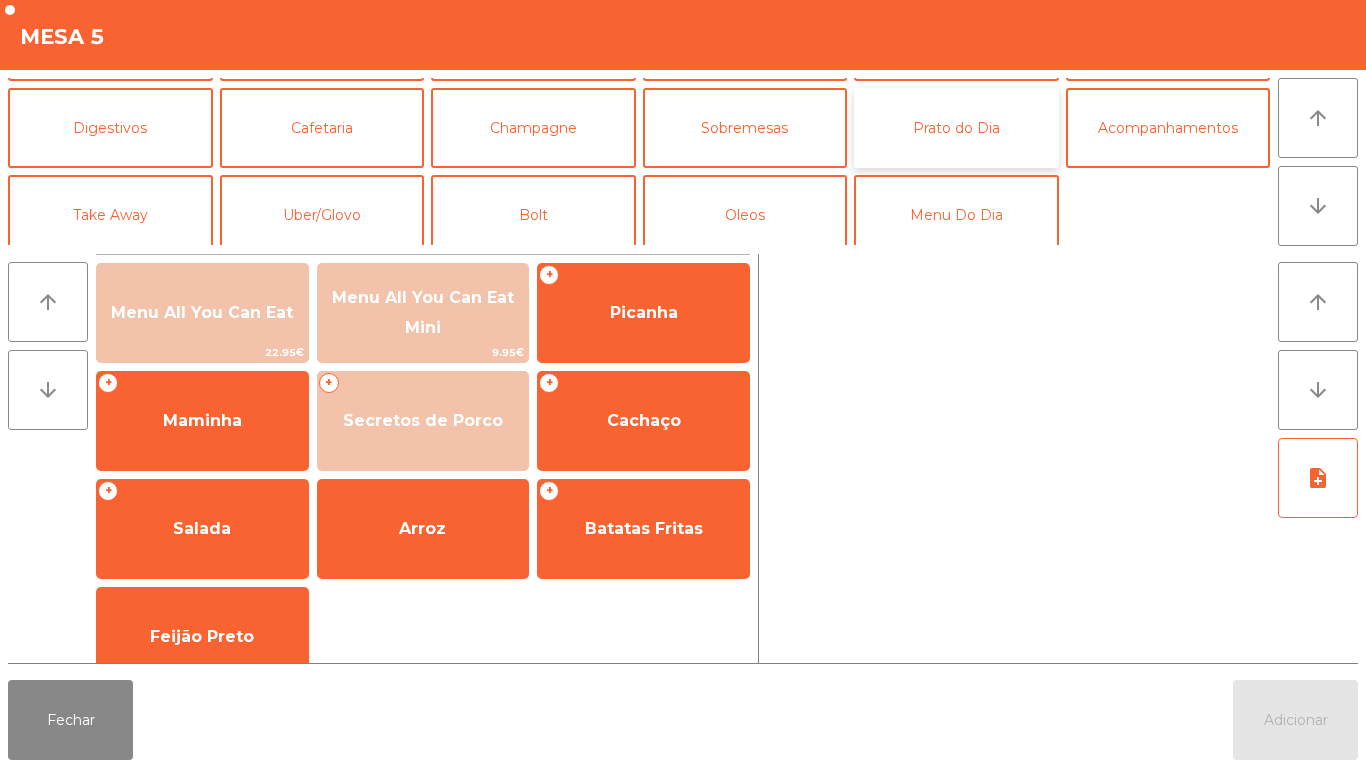 click on "Prato do Dia" 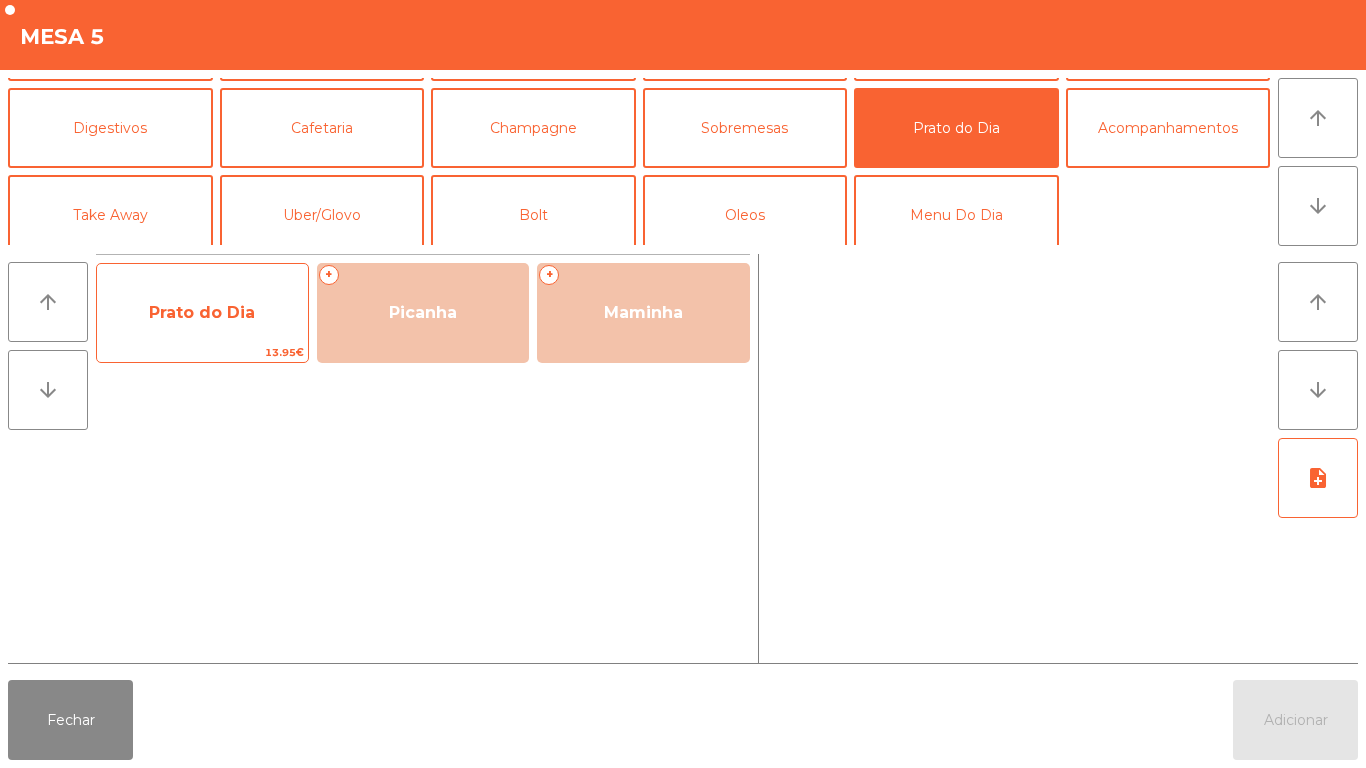 click on "Prato do Dia" 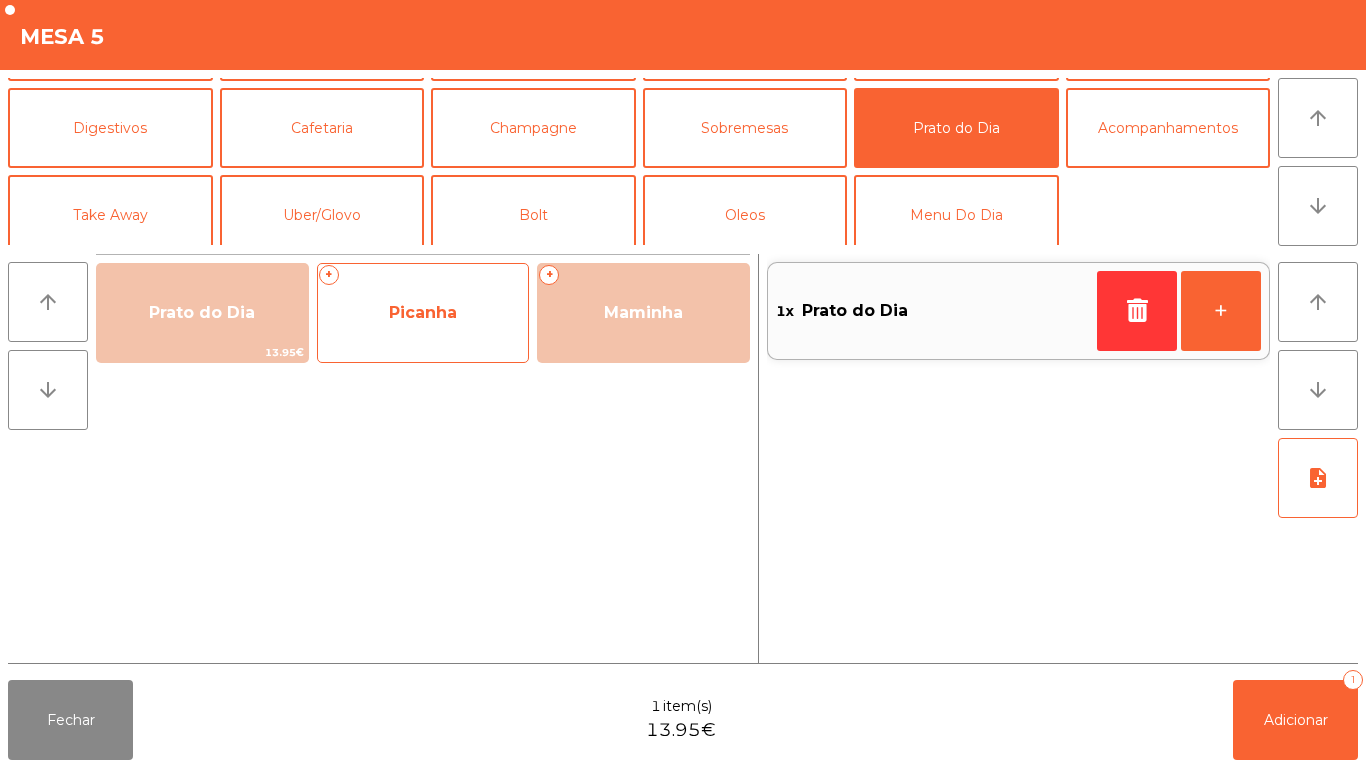 click on "Picanha" 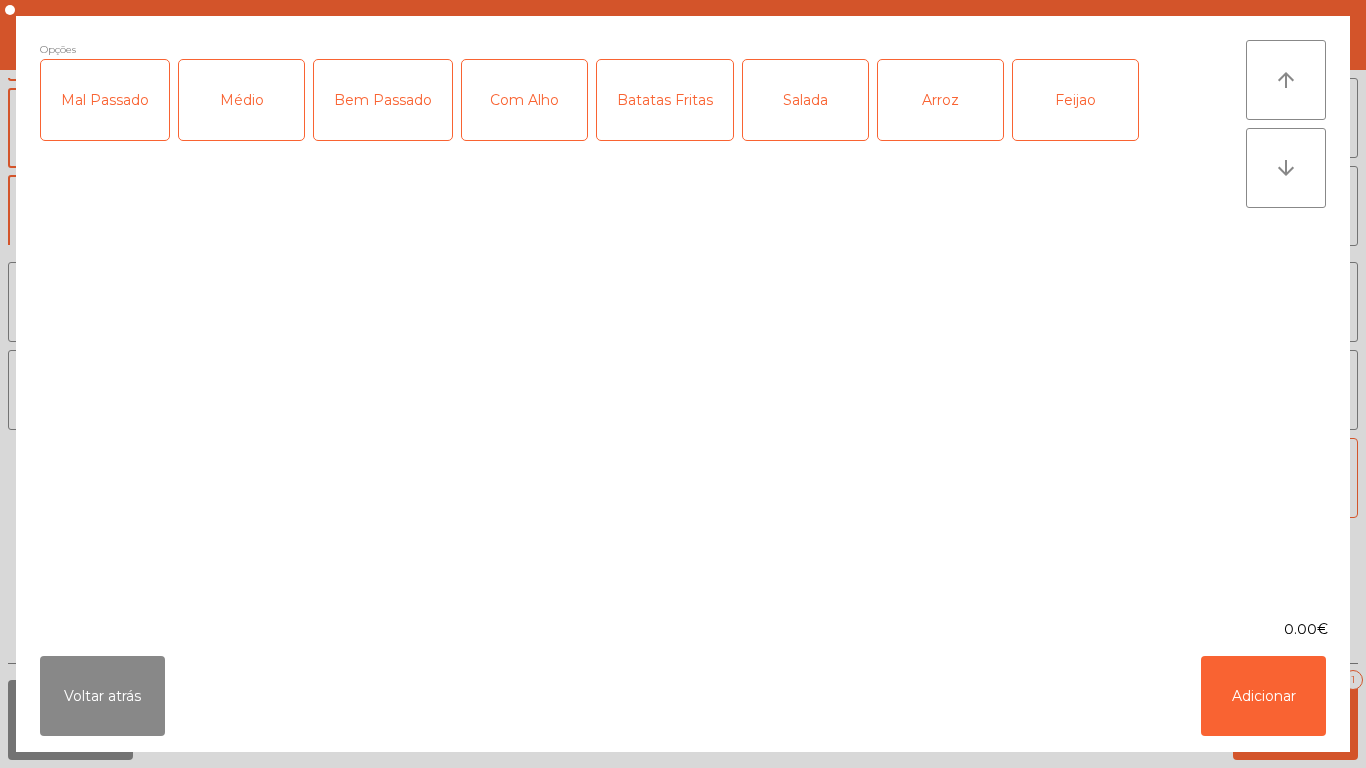 click on "Médio" 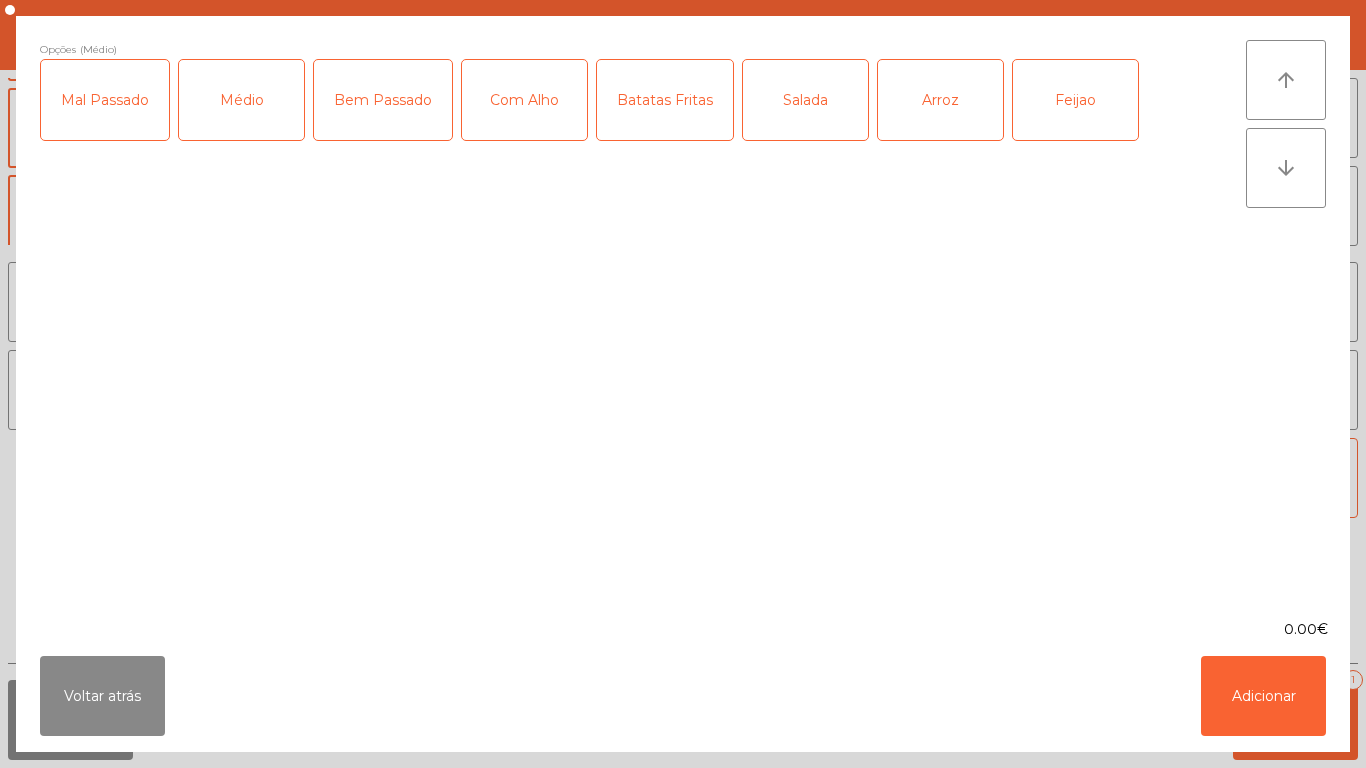 click on "Salada" 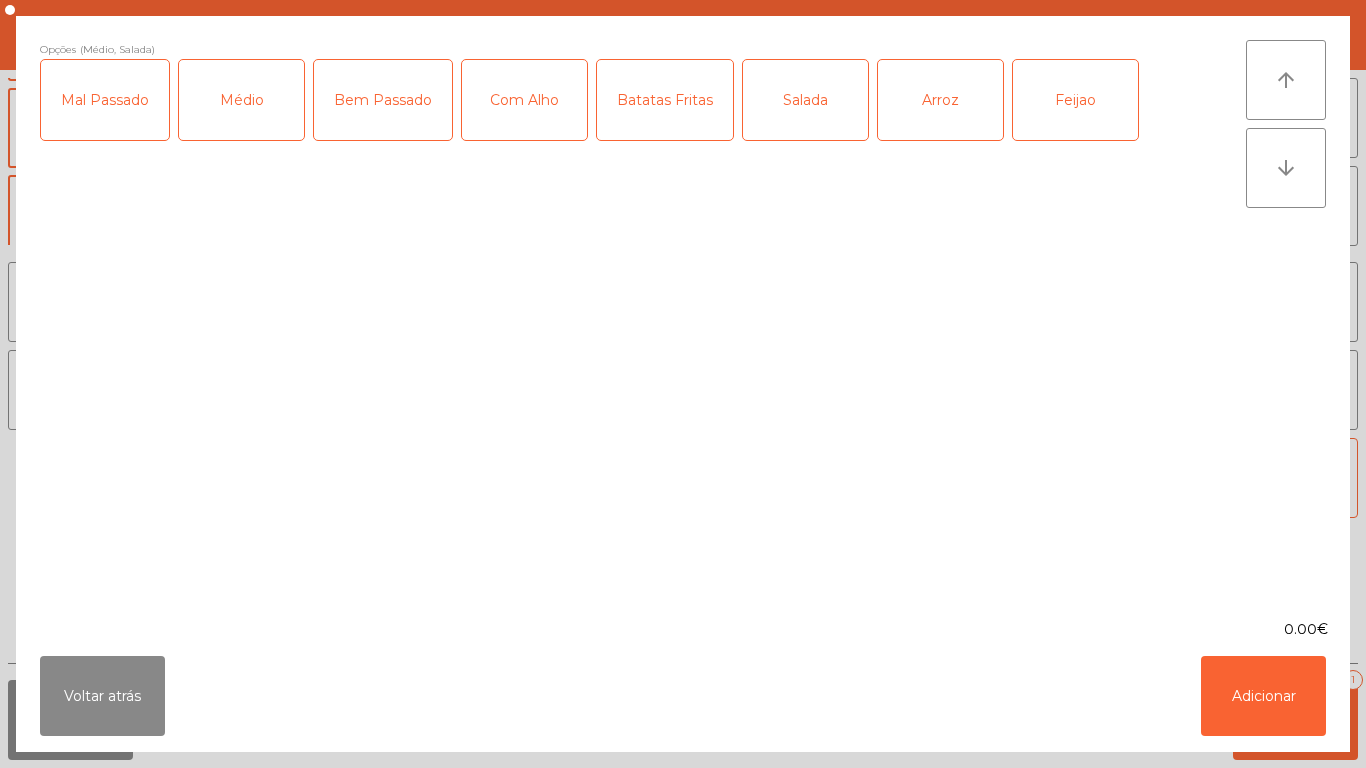 click on "Arroz" 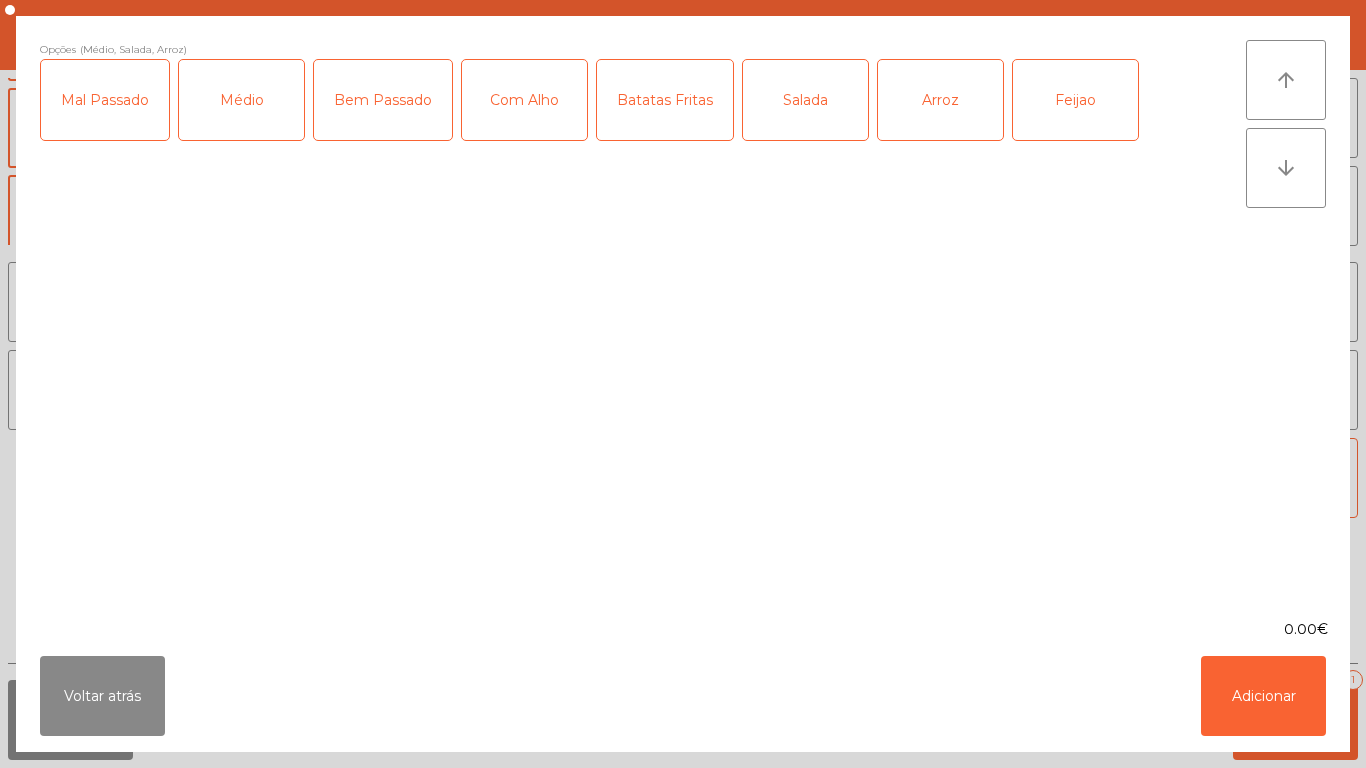 click on "Feijao" 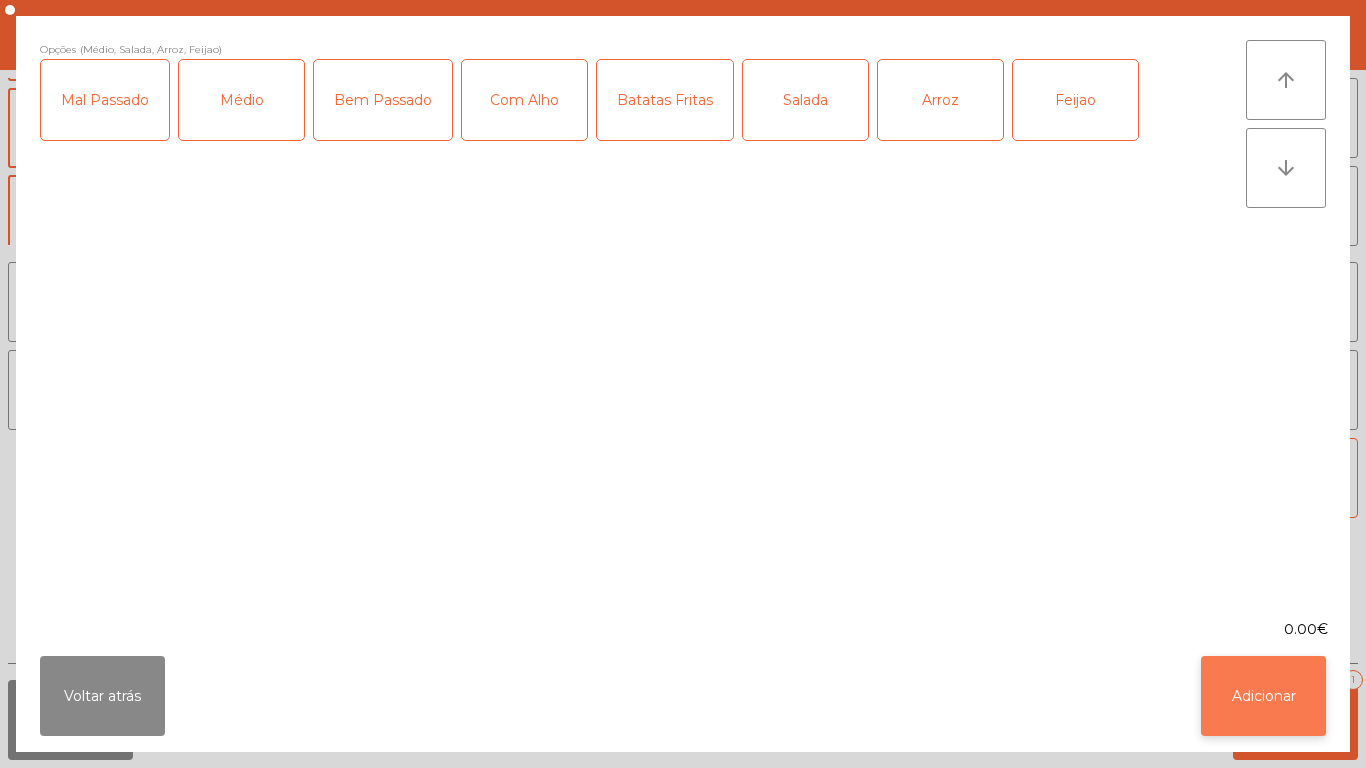 click on "Adicionar" 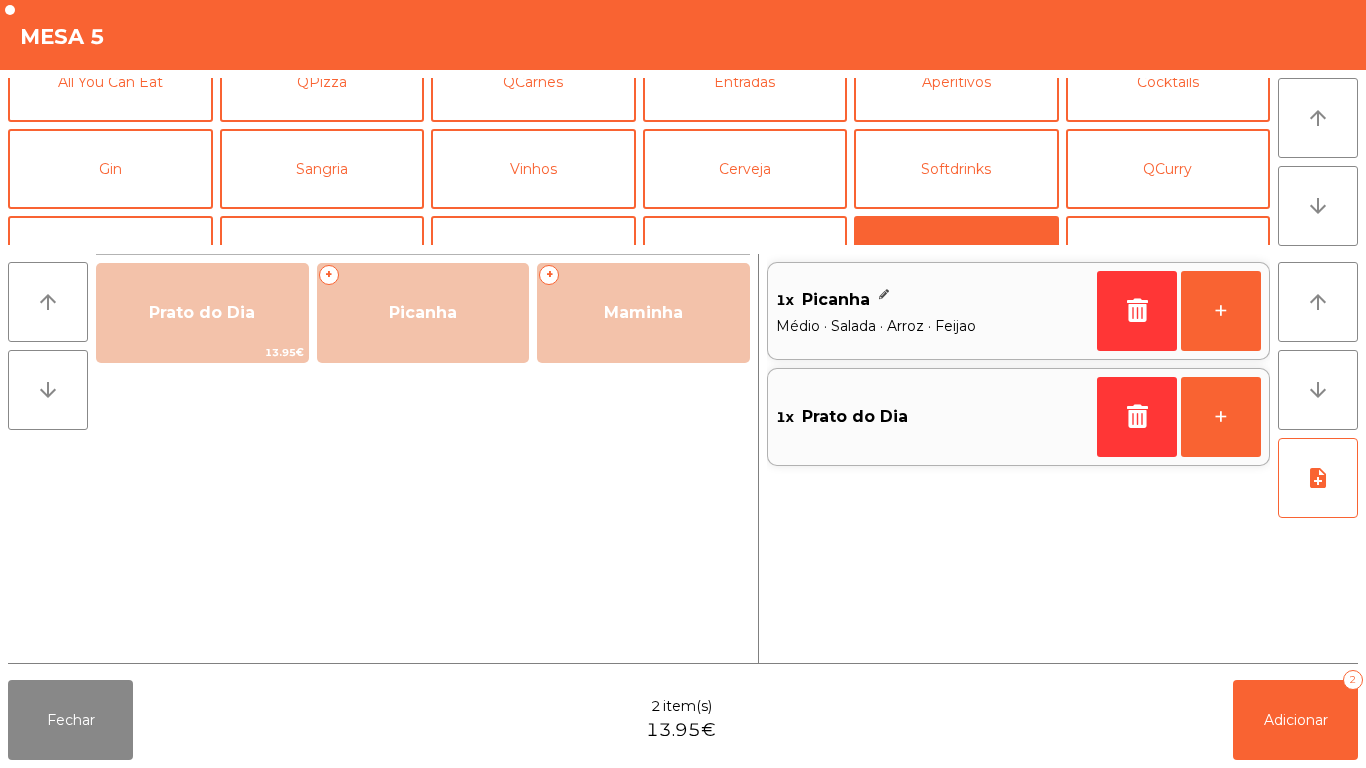 scroll, scrollTop: 38, scrollLeft: 0, axis: vertical 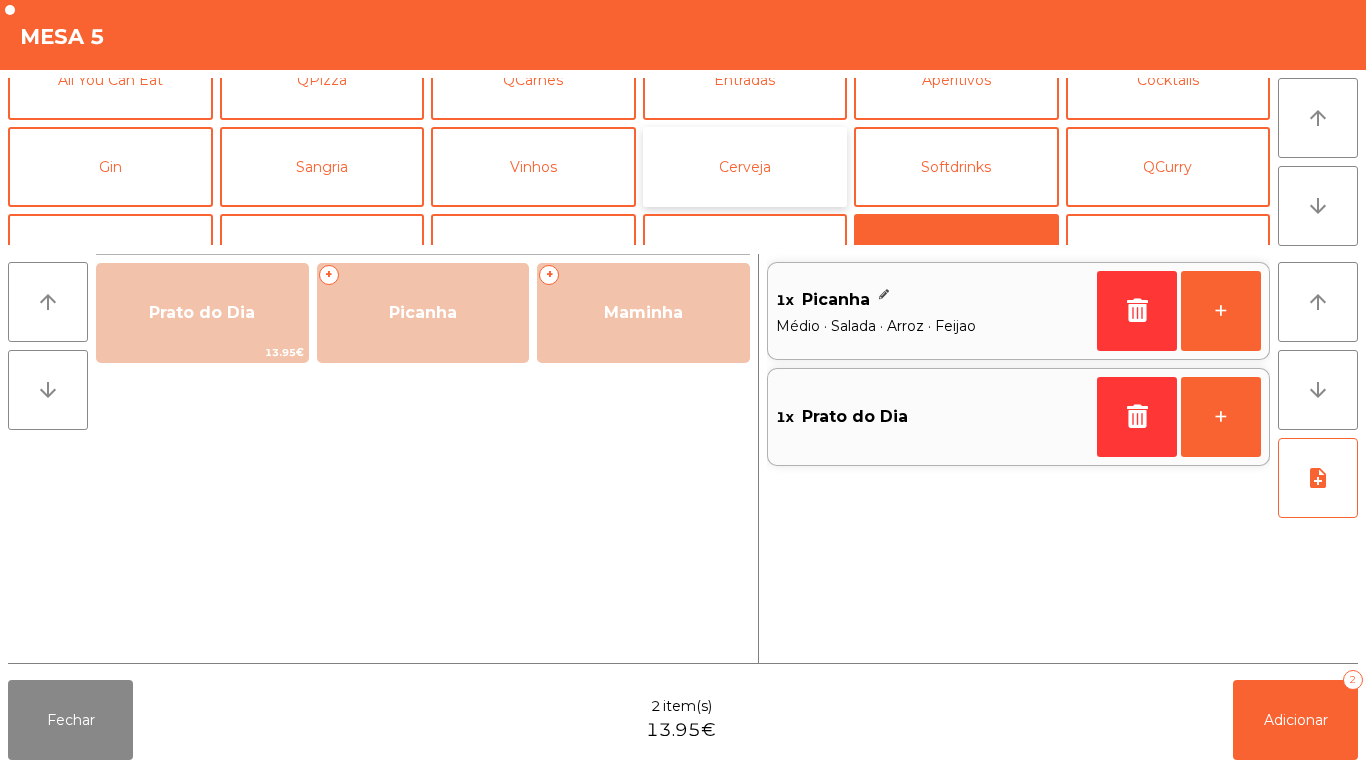 click on "Cerveja" 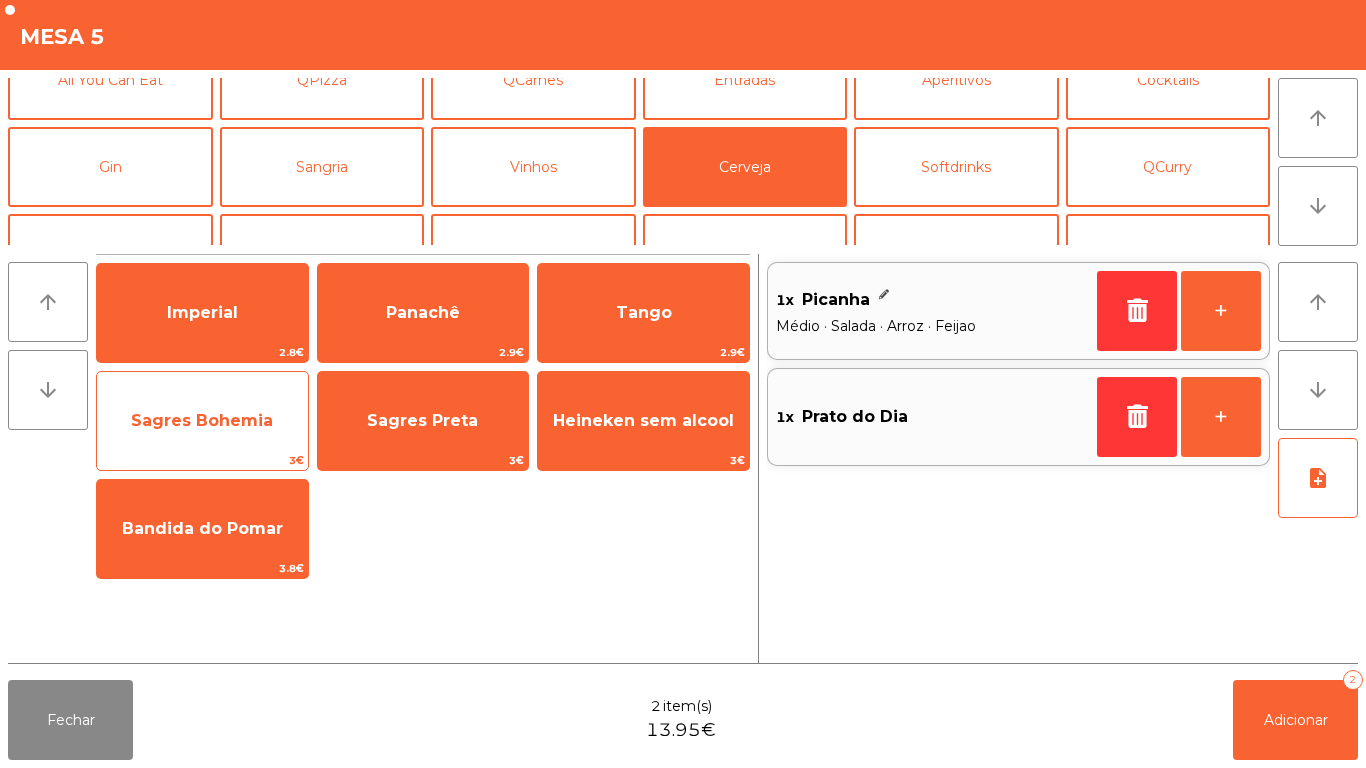 click on "Sagres Bohemia" 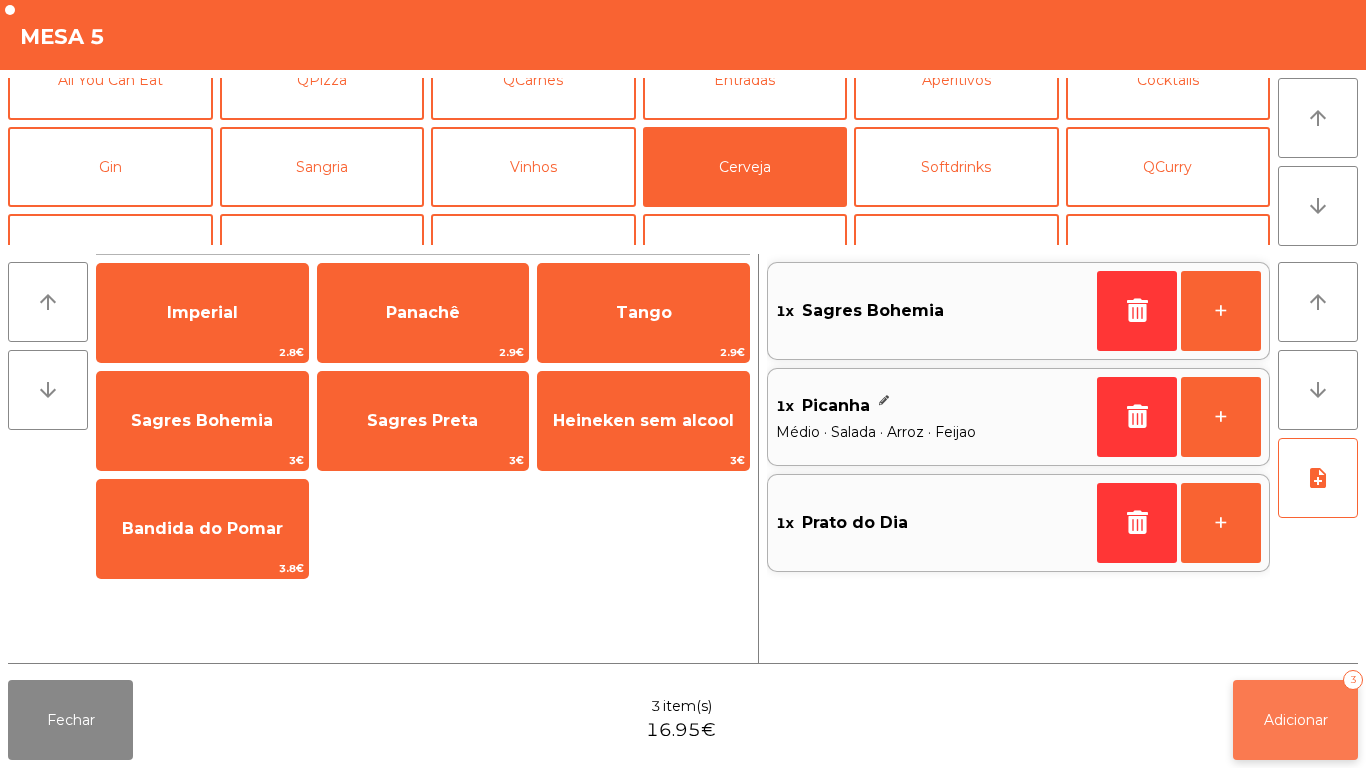 click on "Adicionar" 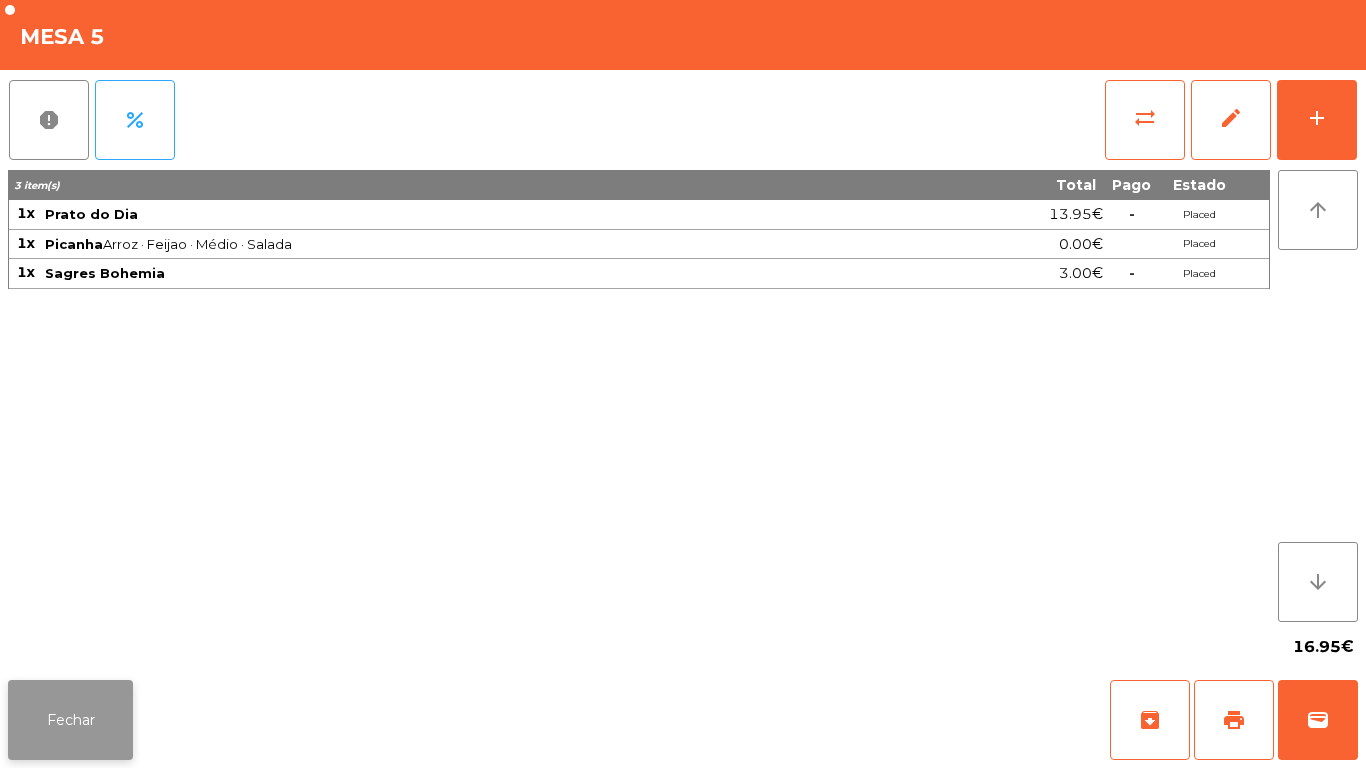 click on "Fechar" 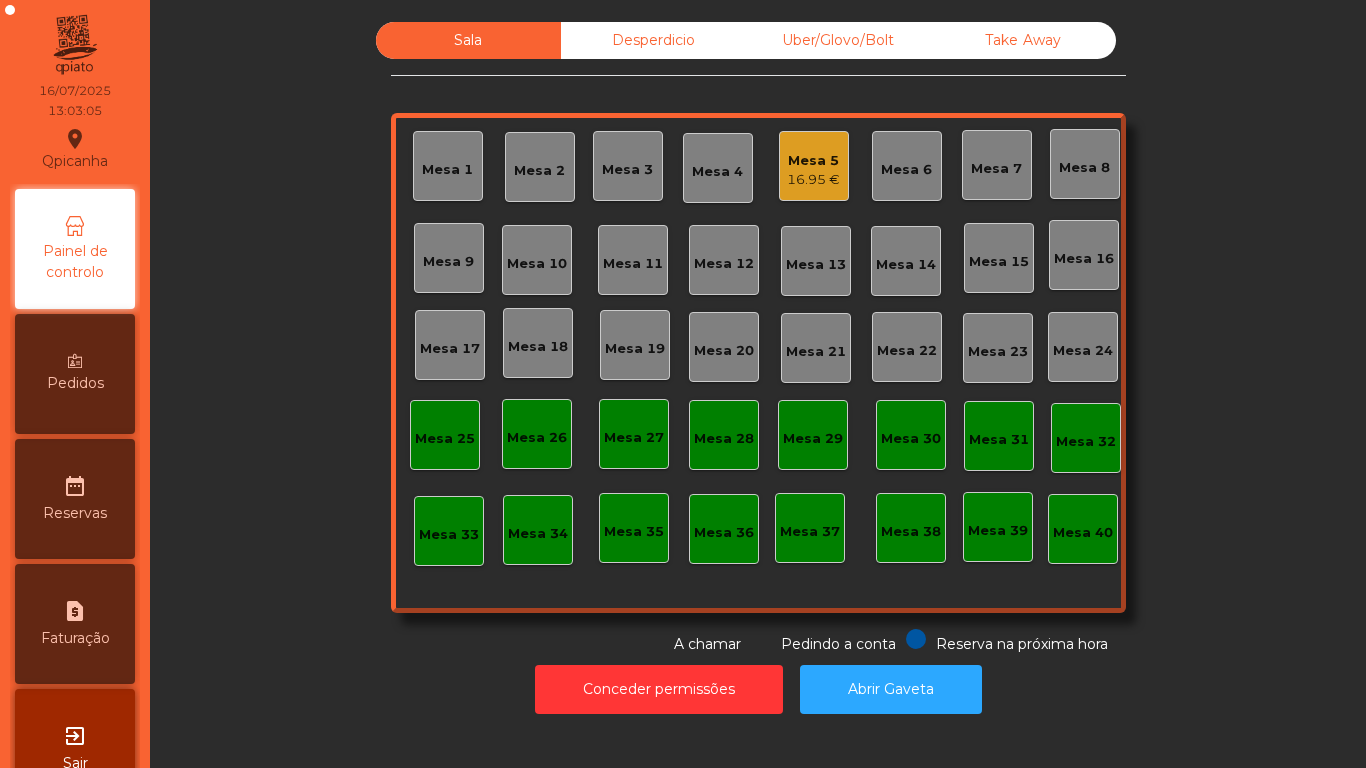 click on "Mesa 2" 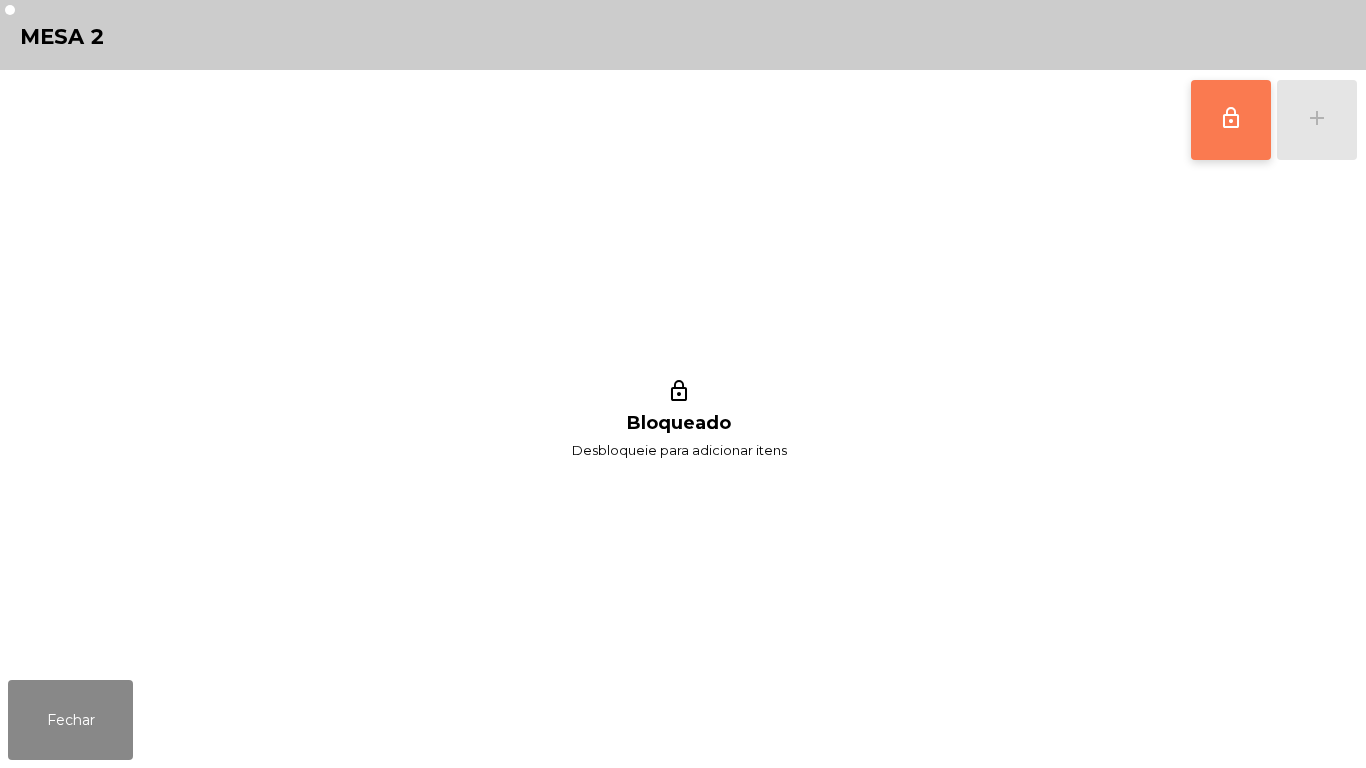 click on "lock_outline" 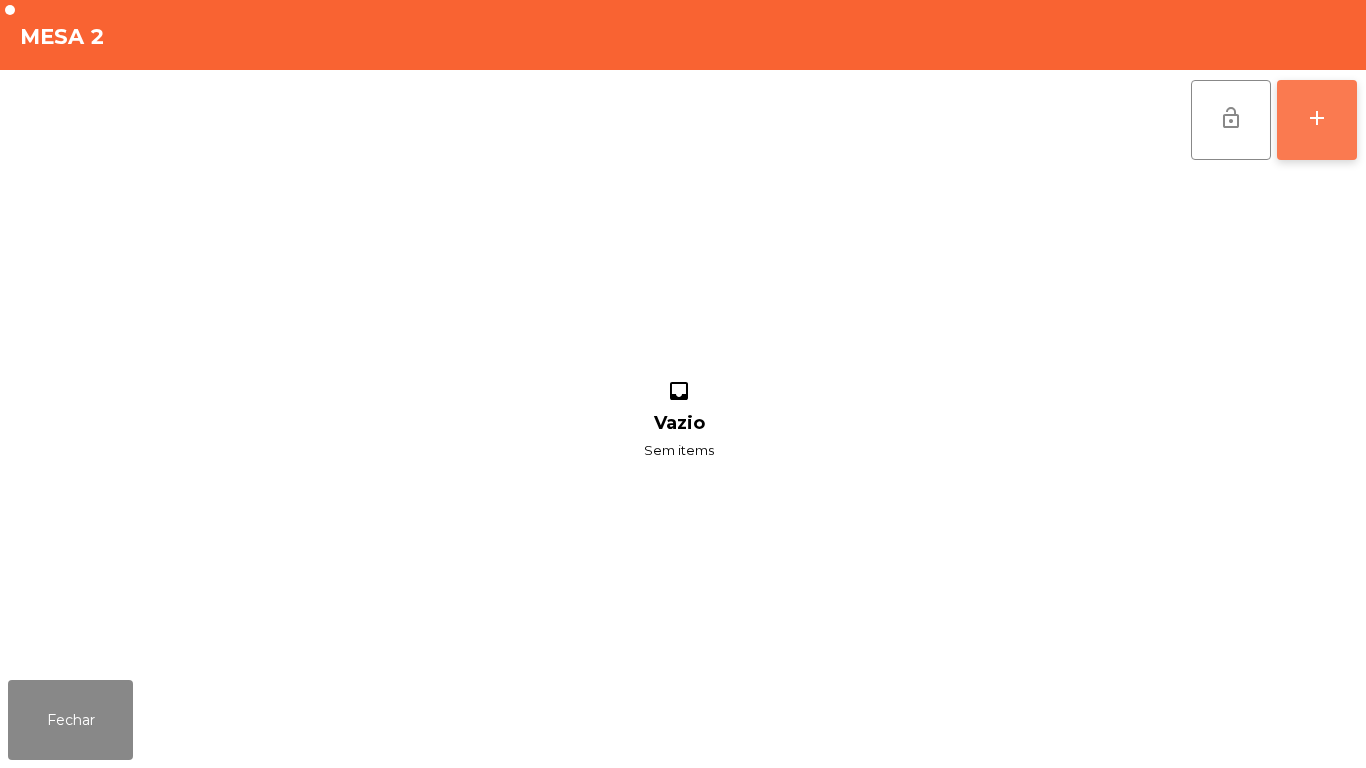 click on "add" 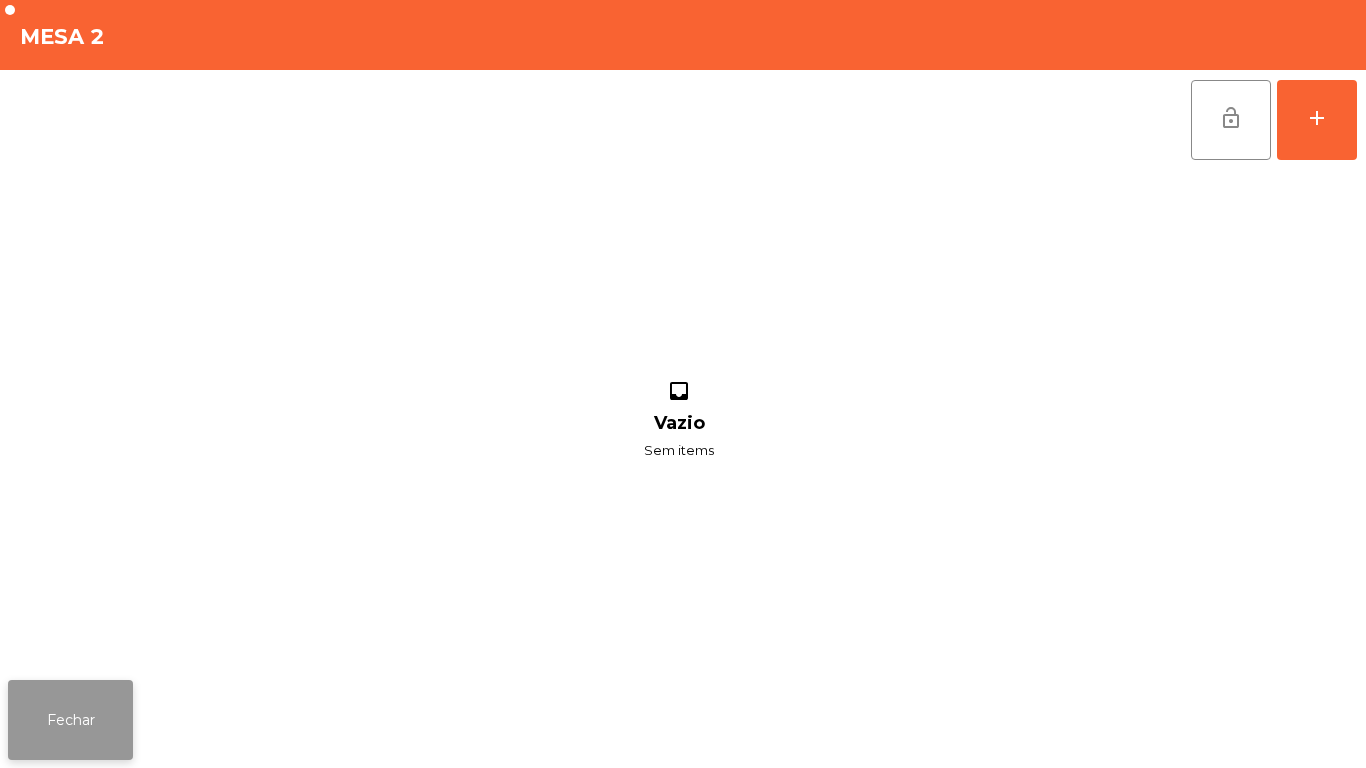 click on "Fechar" 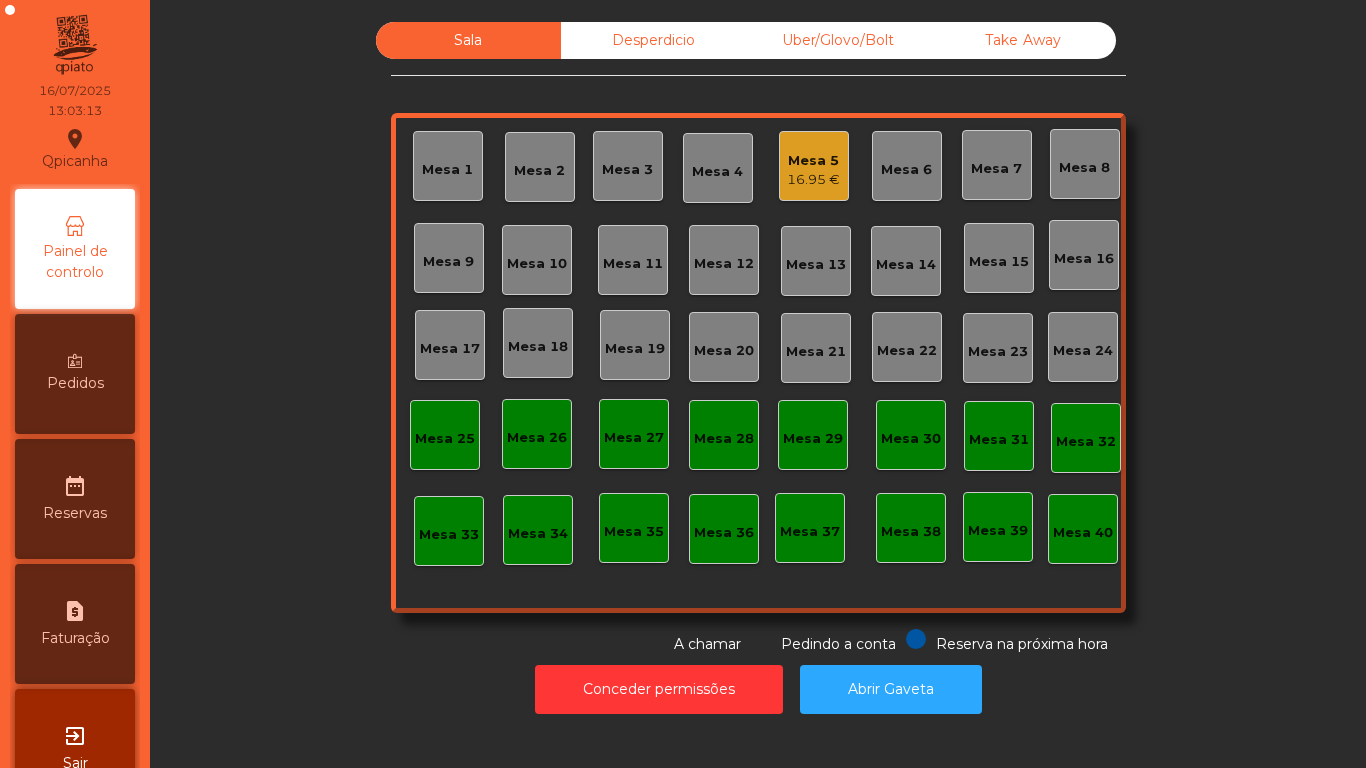 click on "Mesa 2" 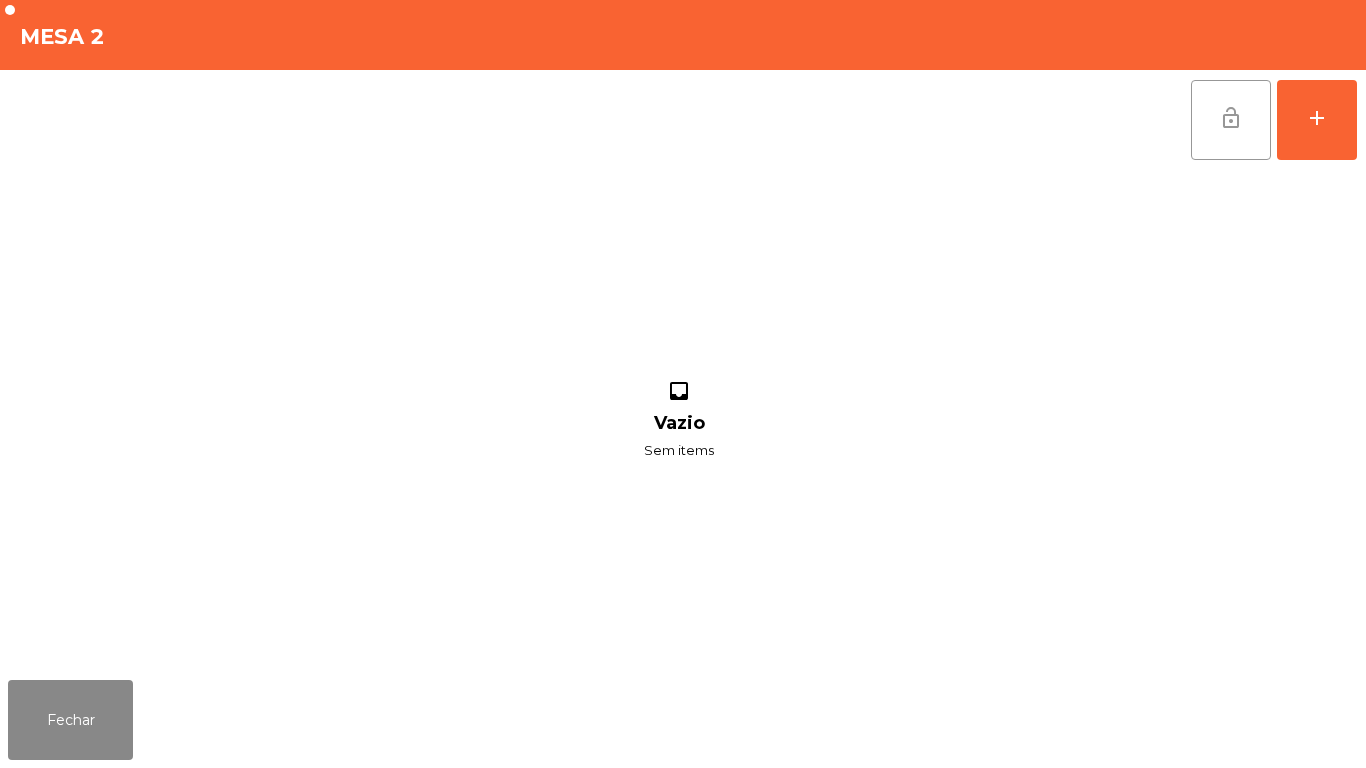 click on "lock_open" 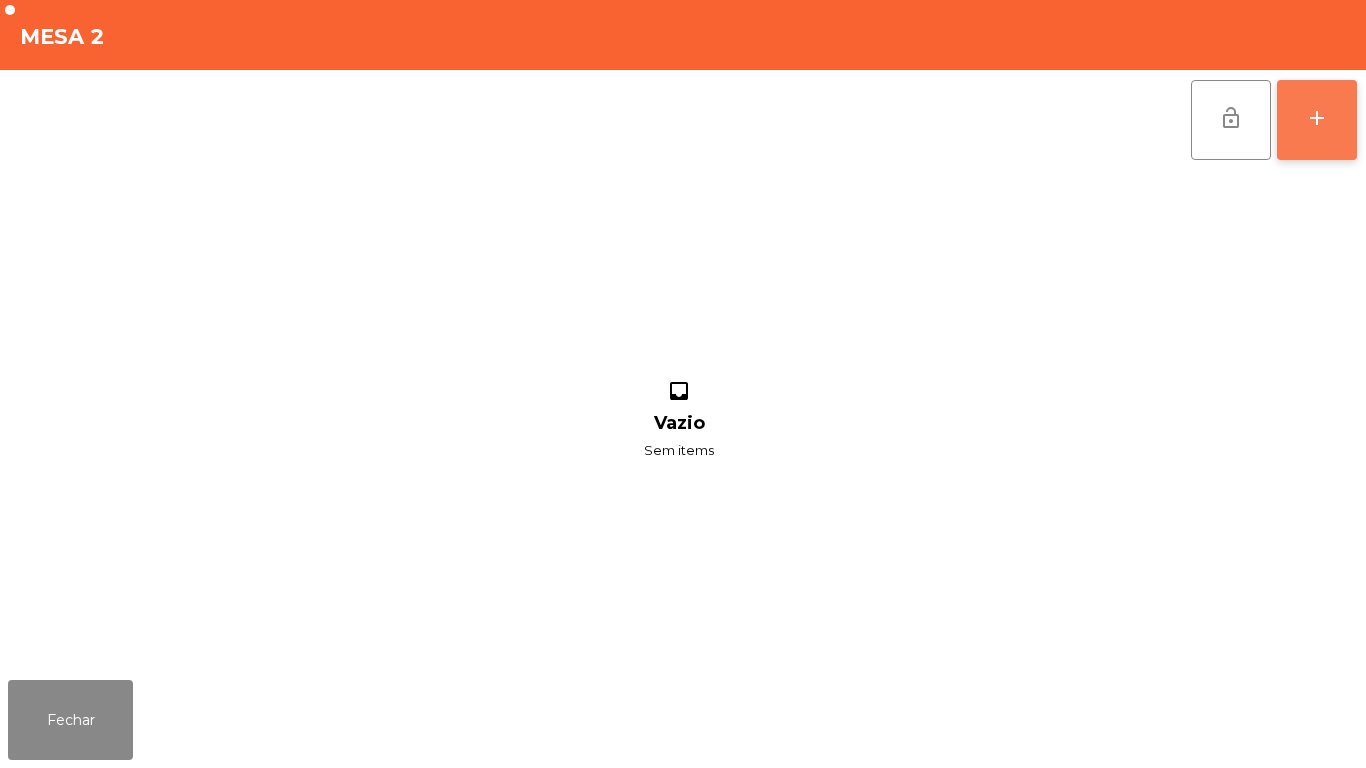 click on "add" 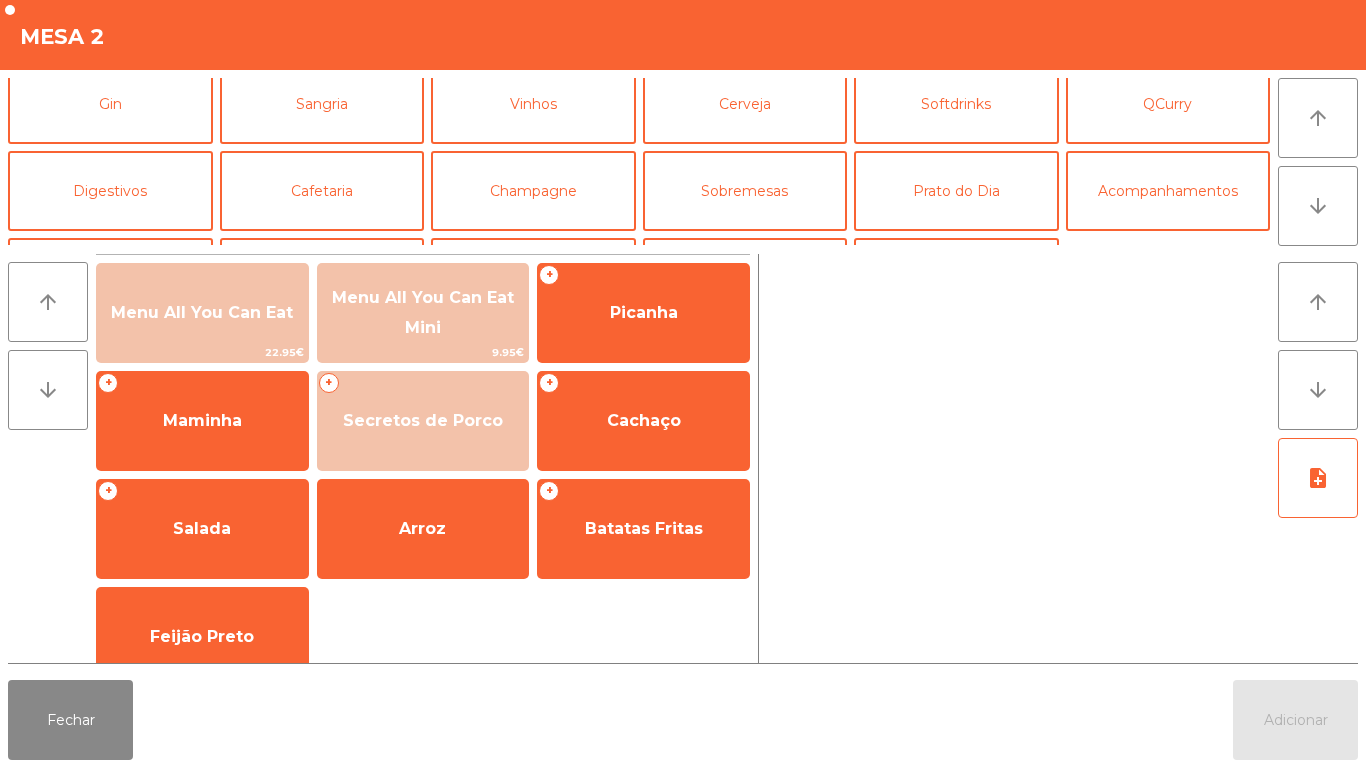 scroll, scrollTop: 100, scrollLeft: 0, axis: vertical 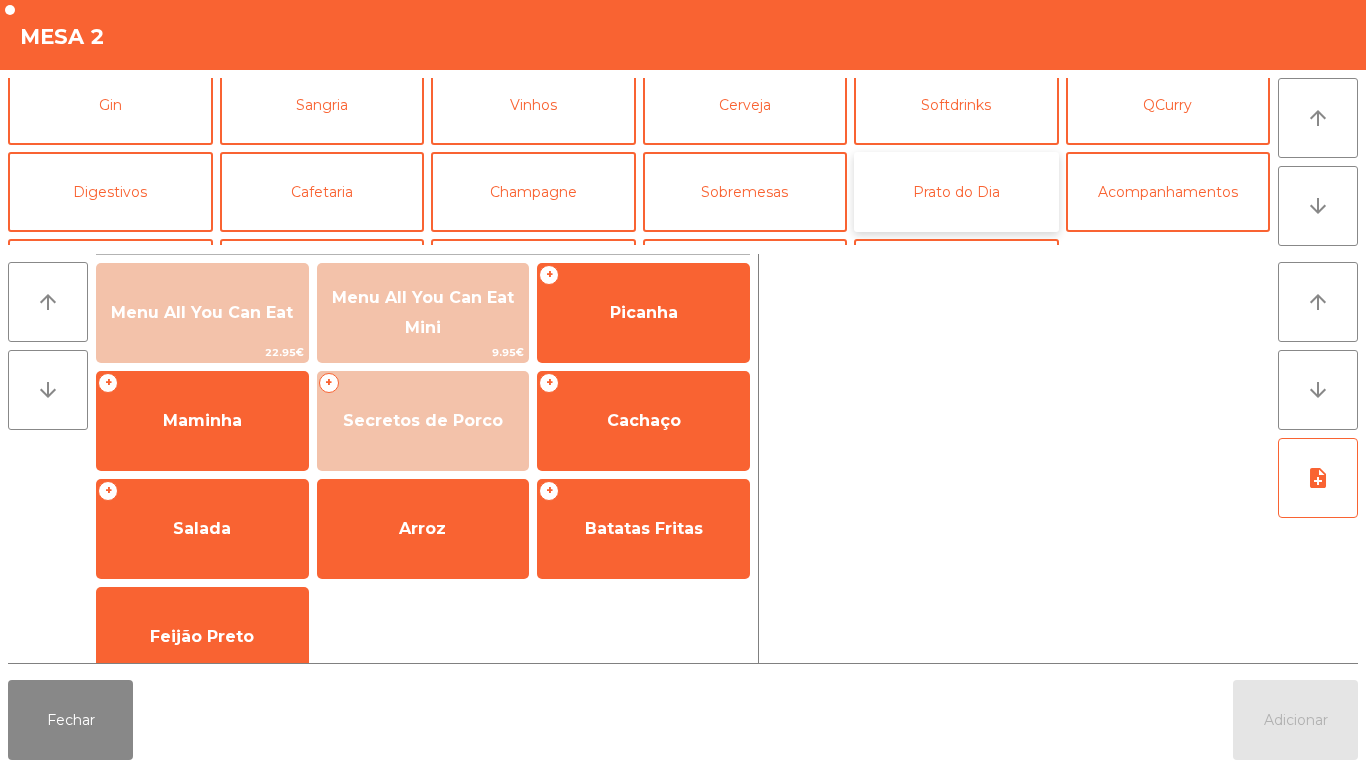 click on "Prato do Dia" 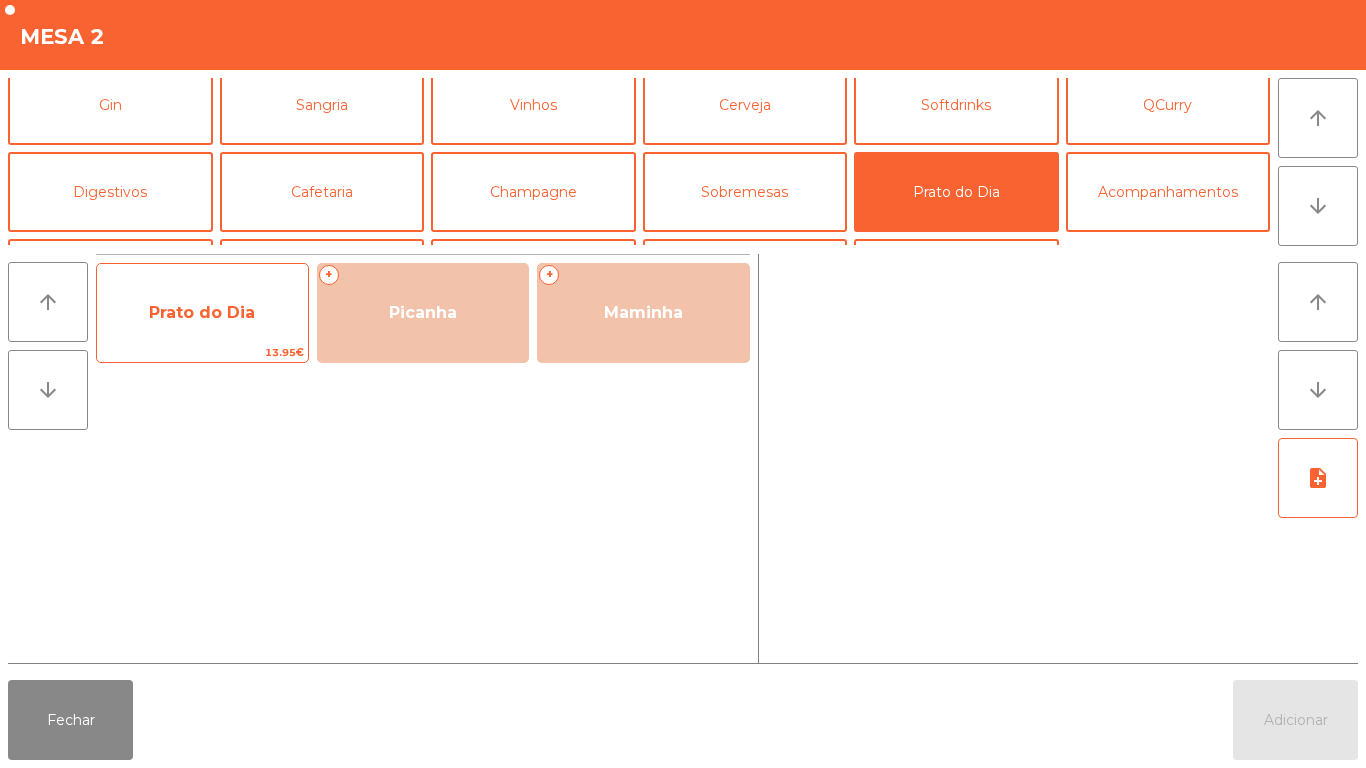 click on "Prato do Dia" 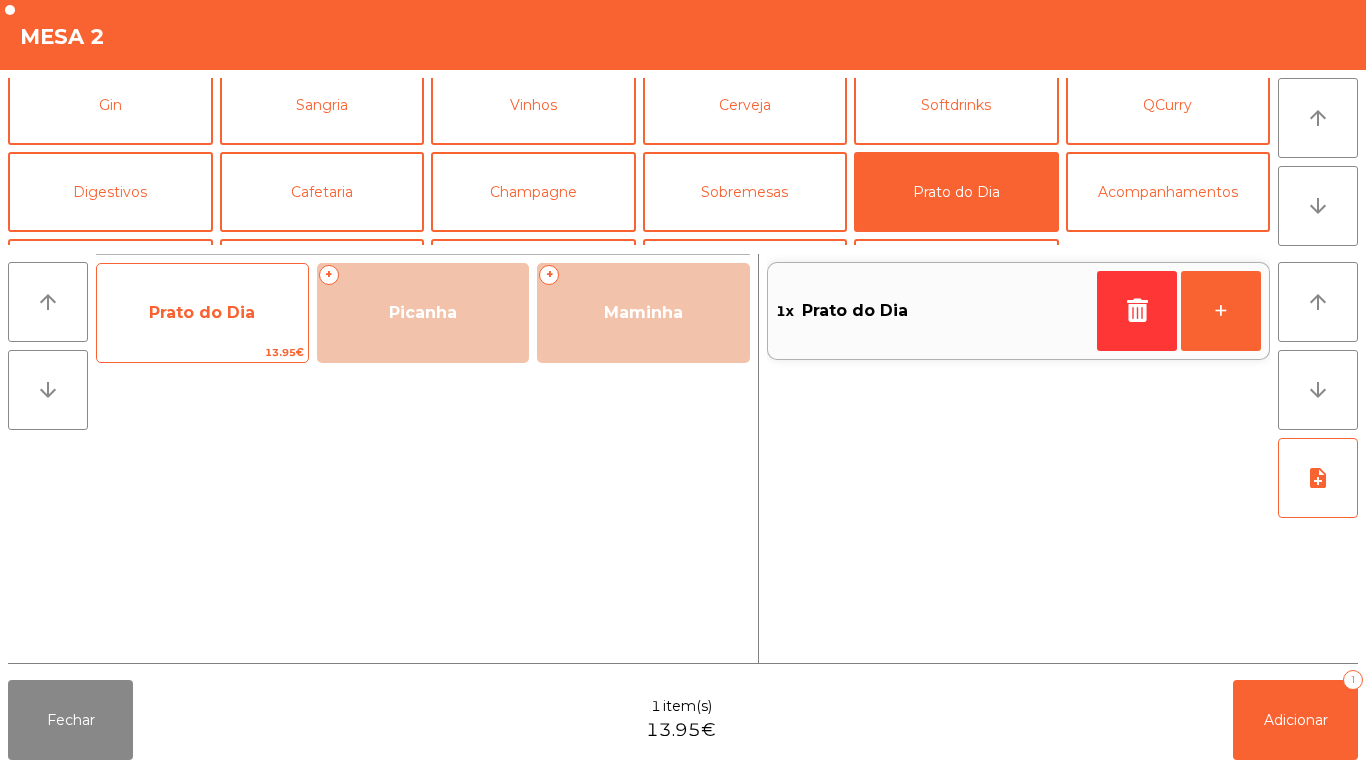 click on "Prato do Dia" 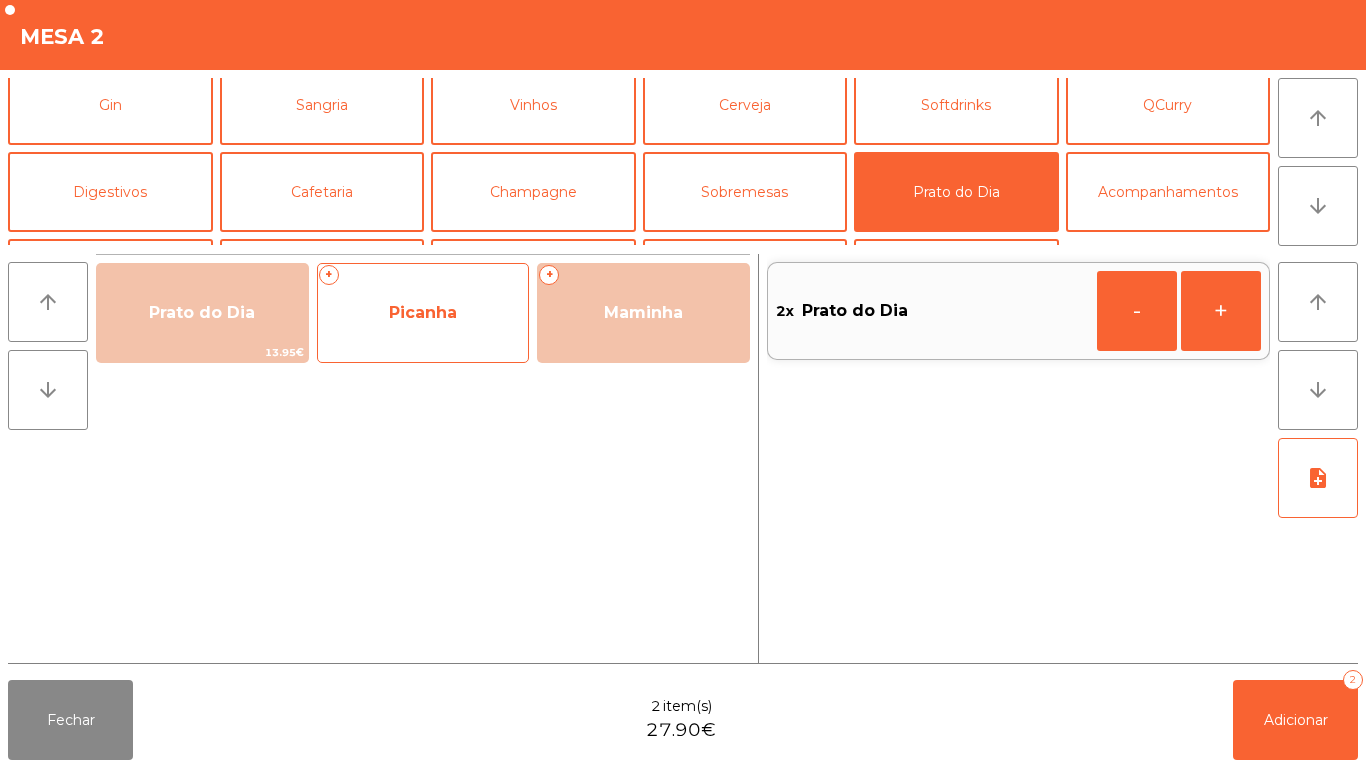 click on "Picanha" 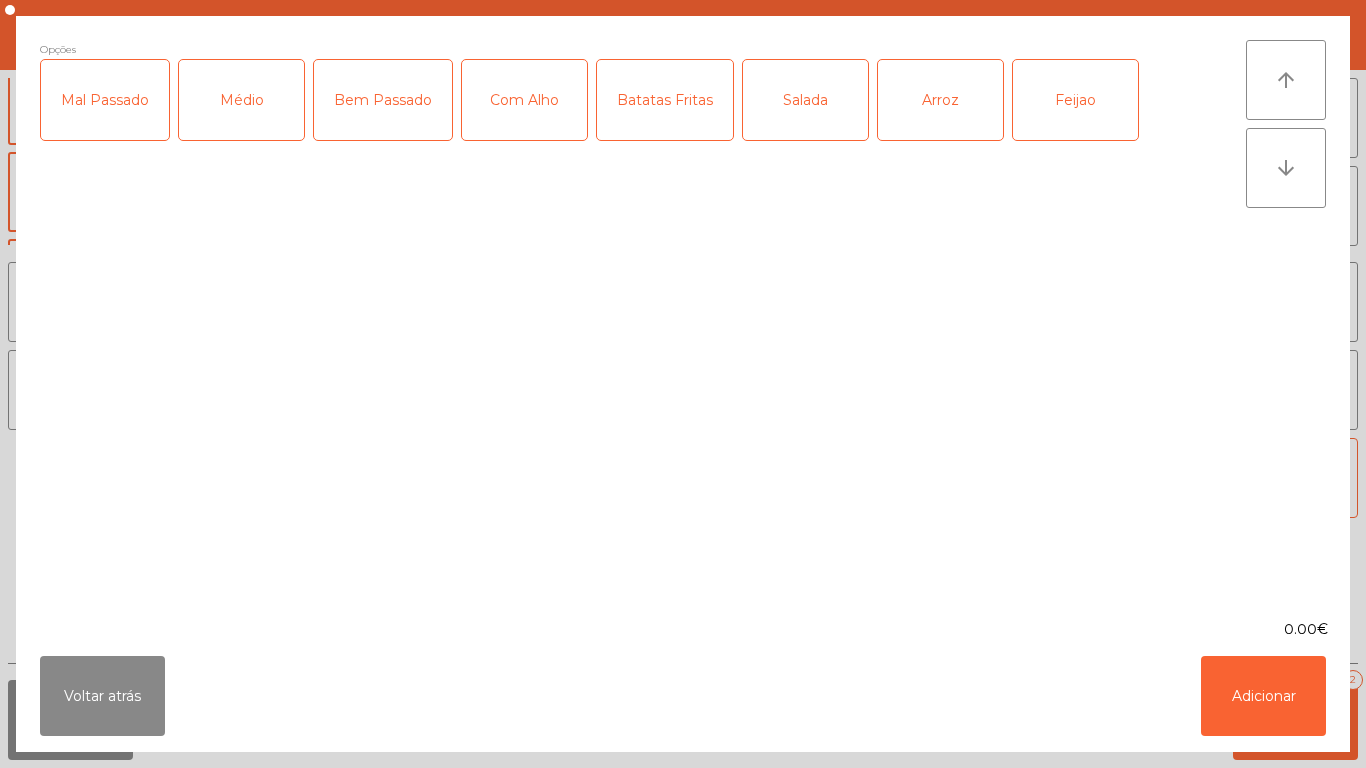 click on "Médio" 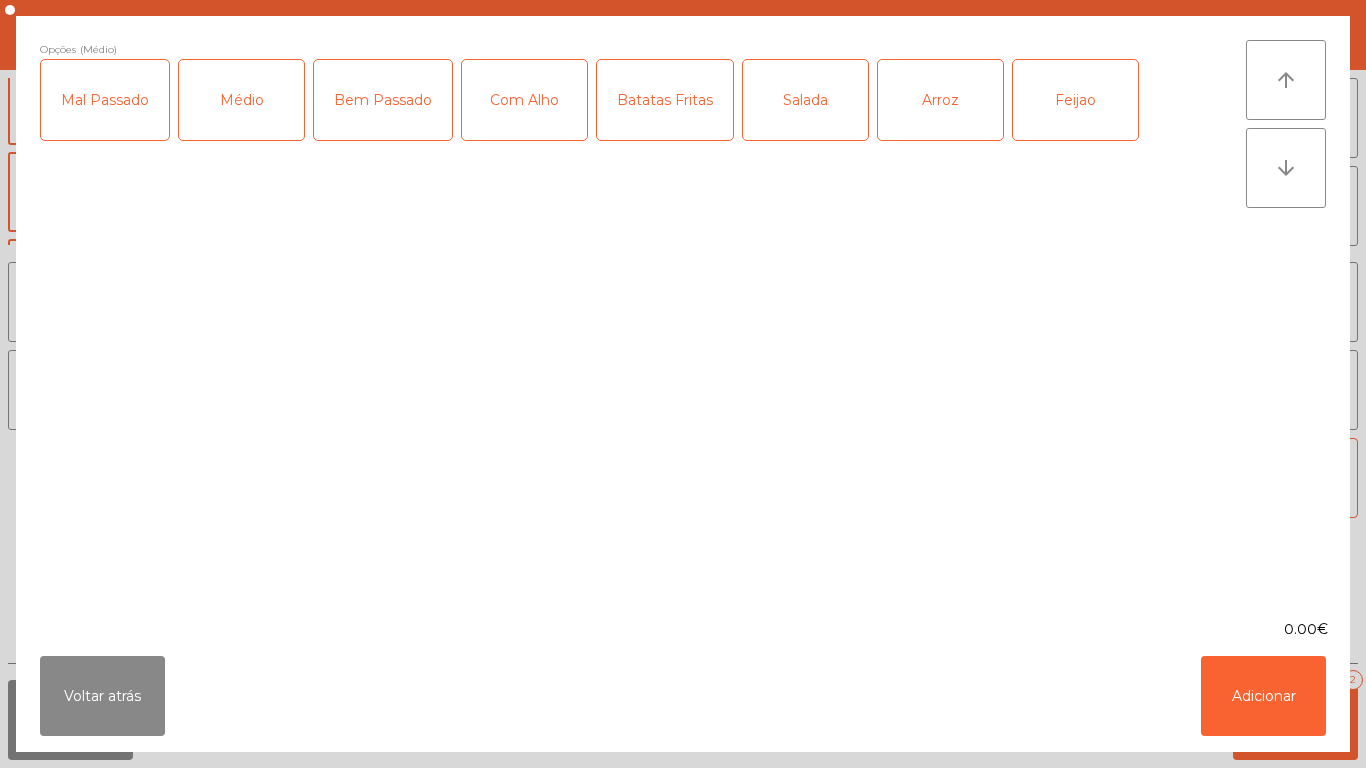 click on "Com Alho" 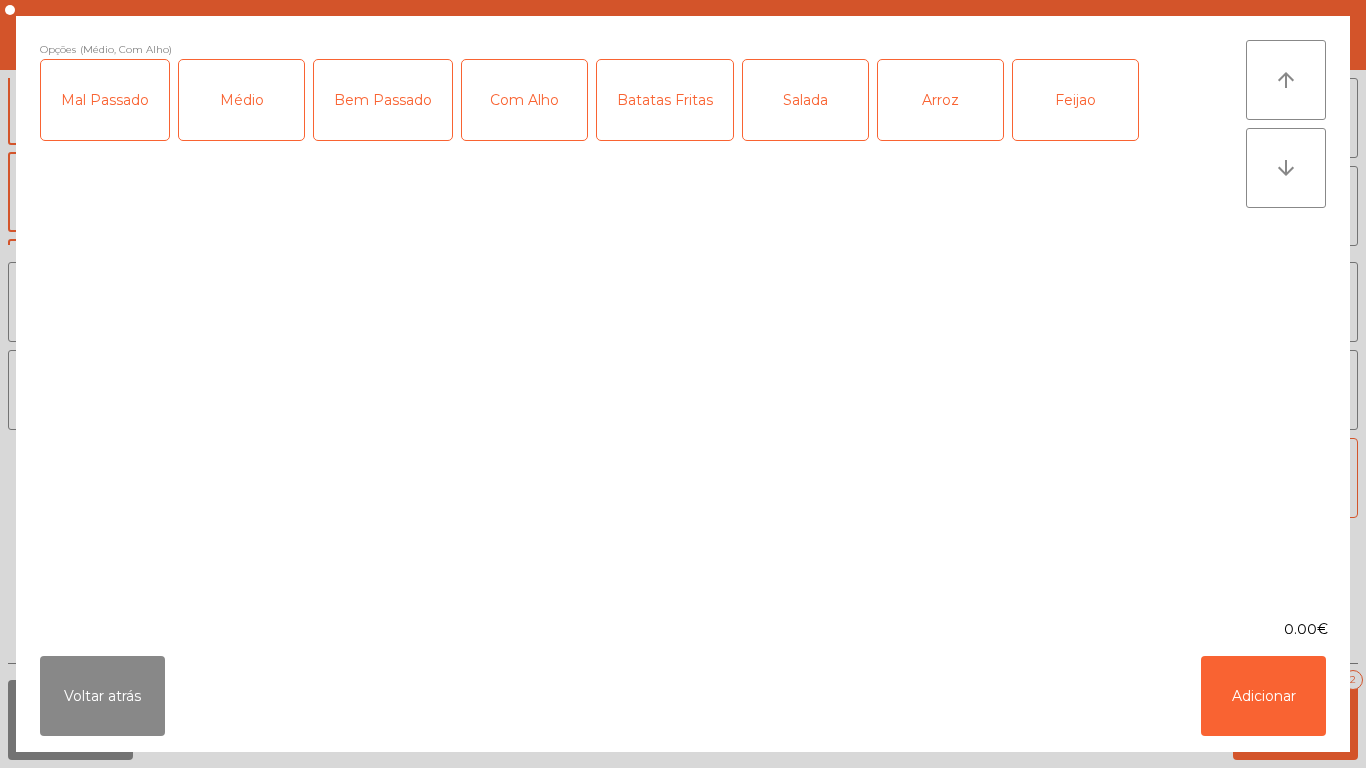 click on "Salada" 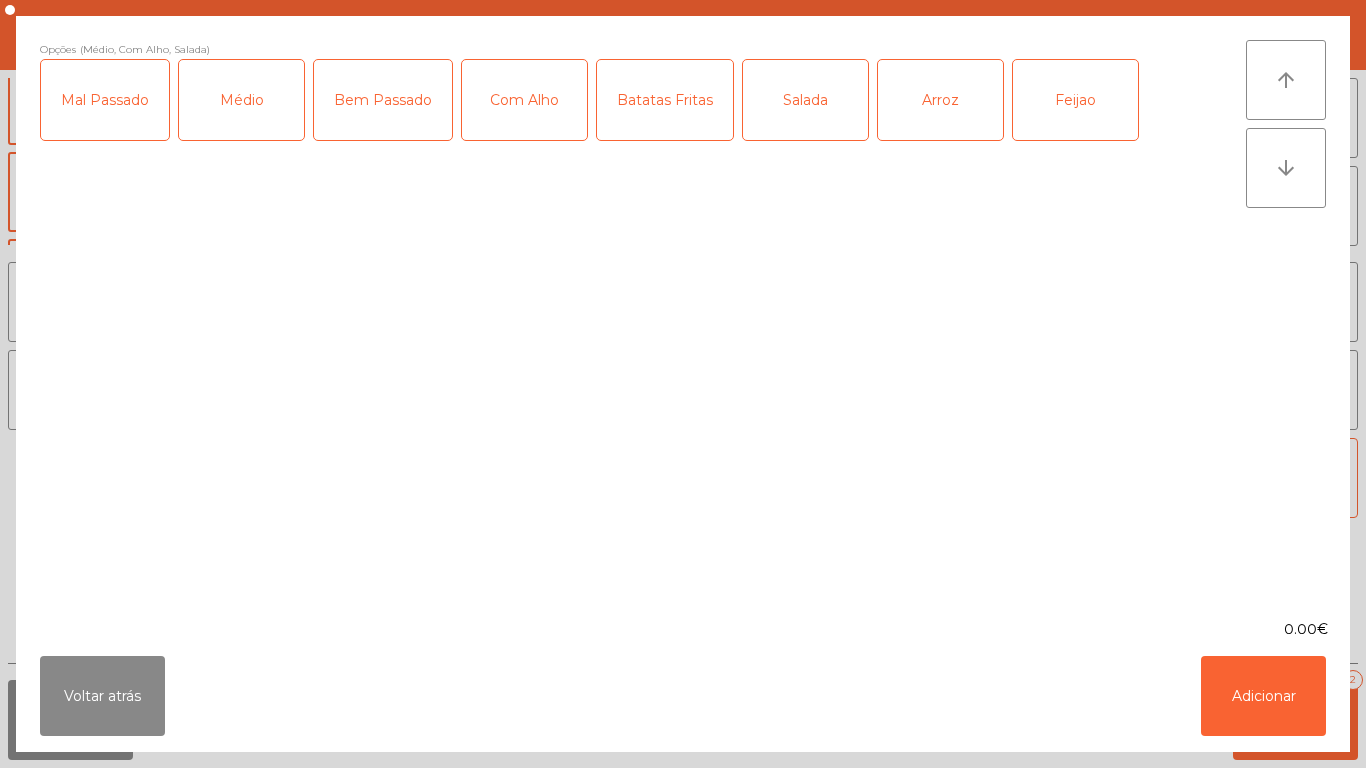 click on "Arroz" 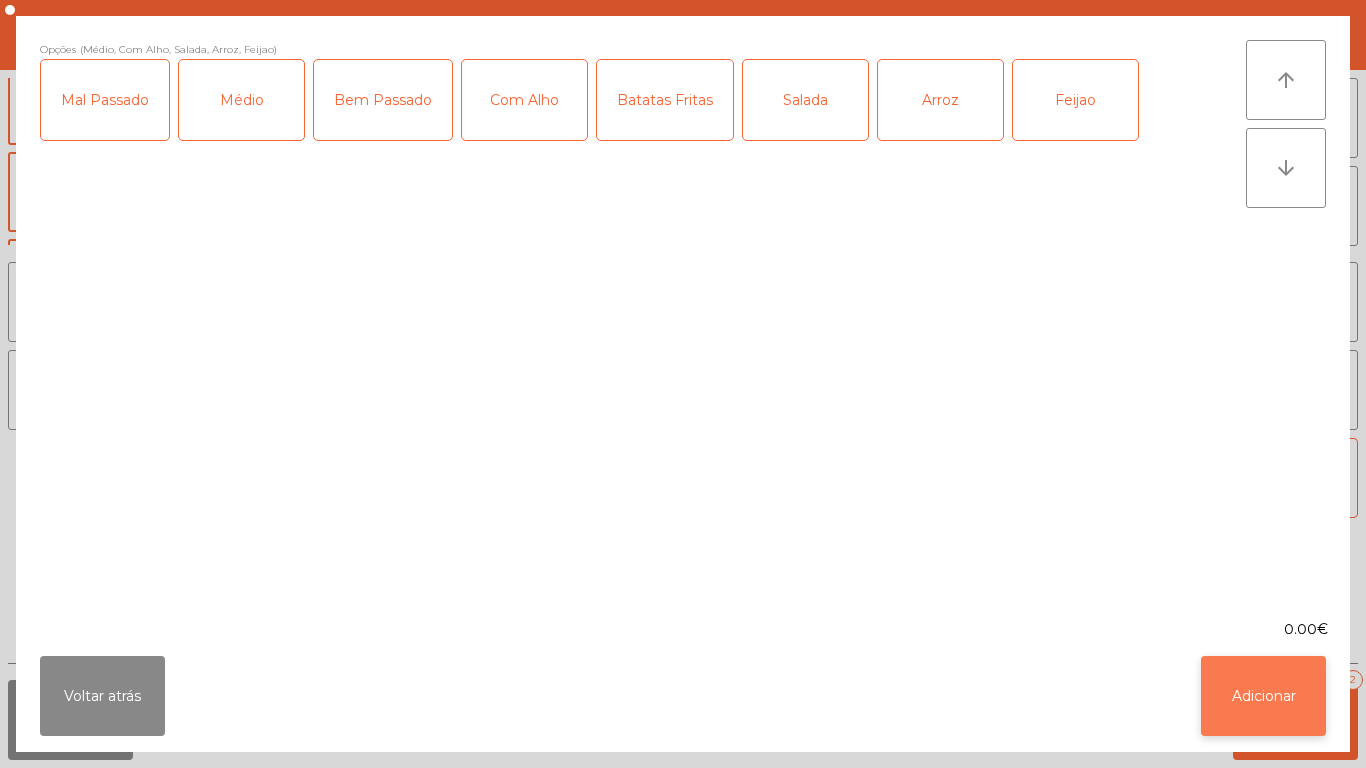 click on "Adicionar" 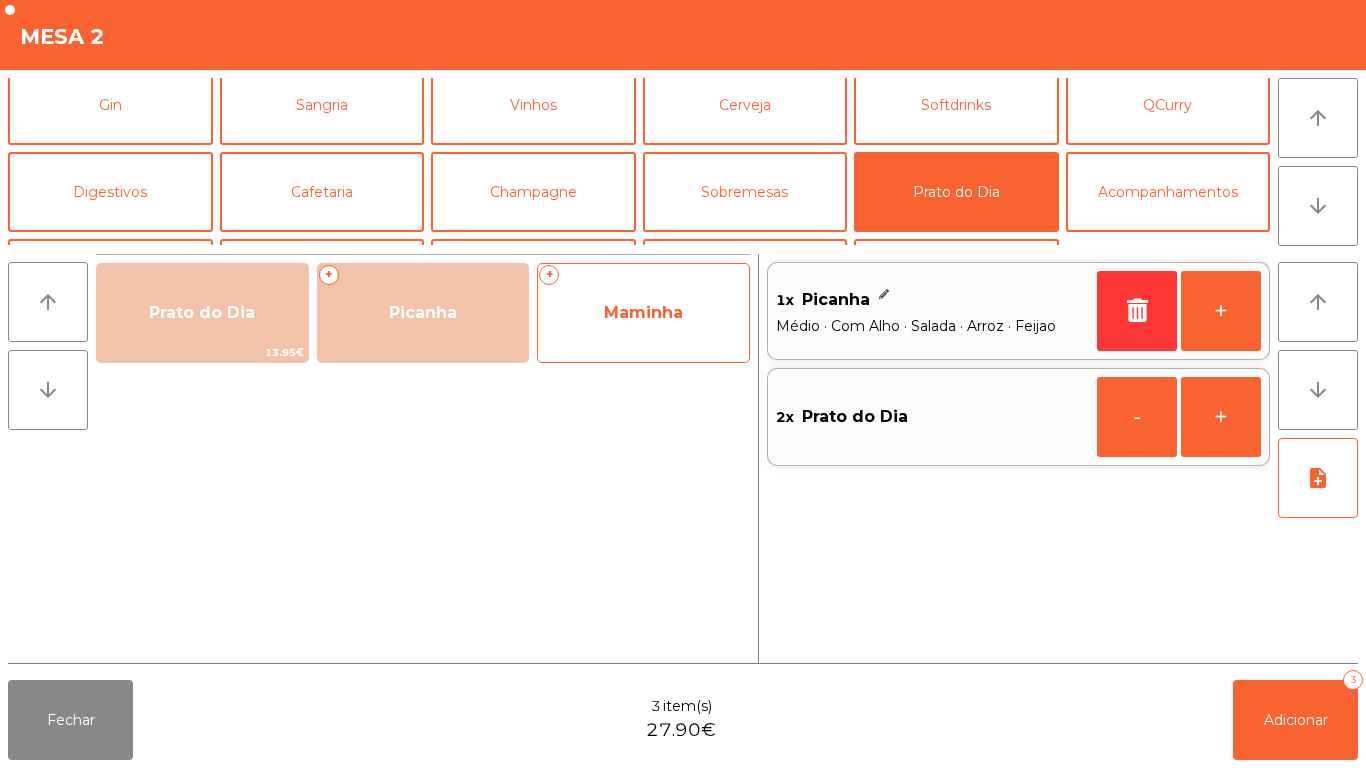 click on "Maminha" 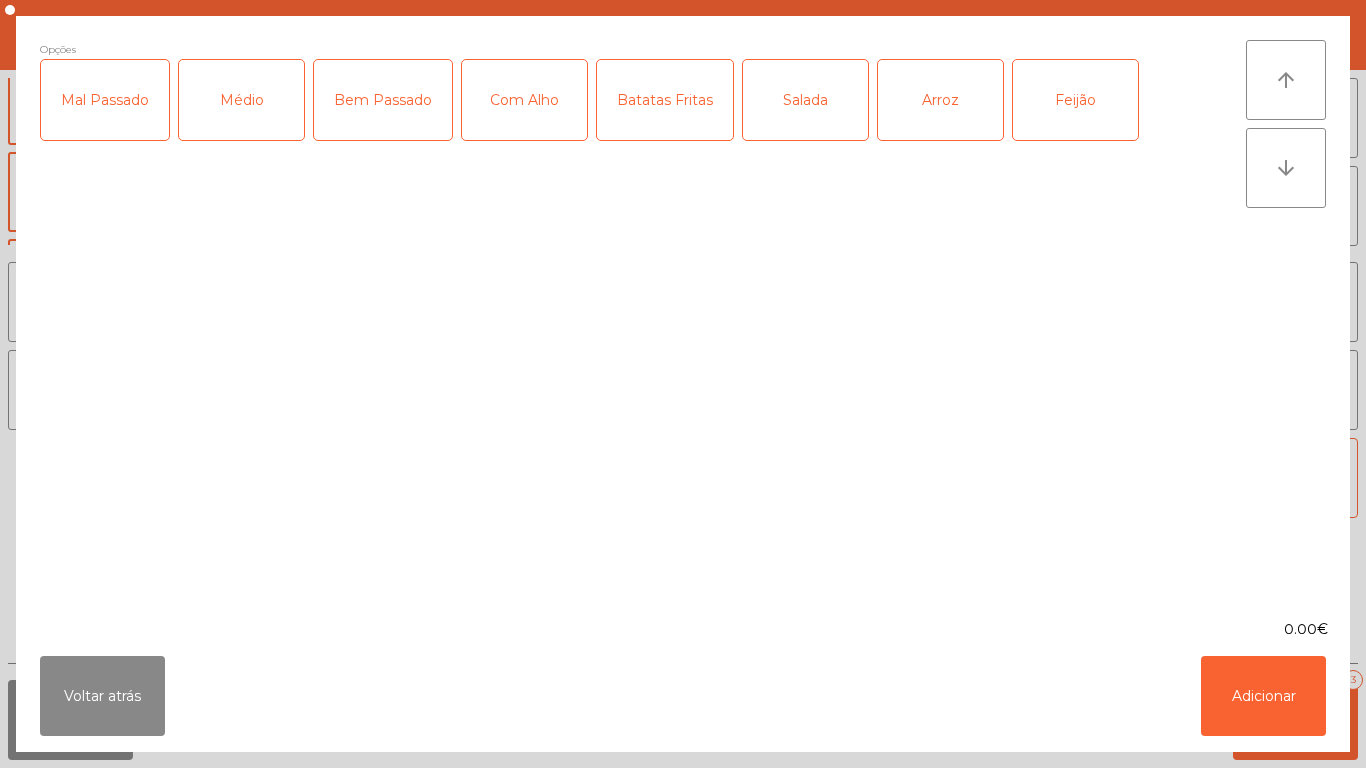 click on "Médio" 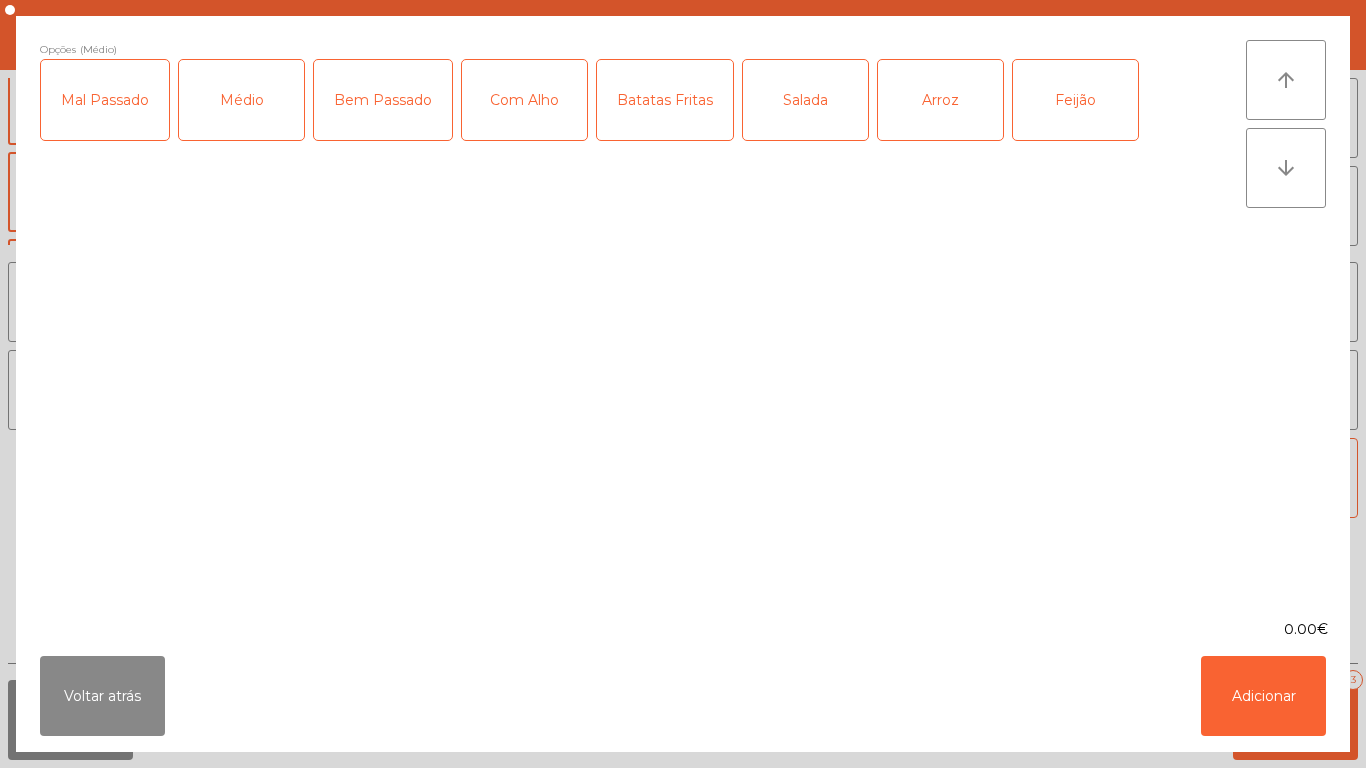 click on "Salada" 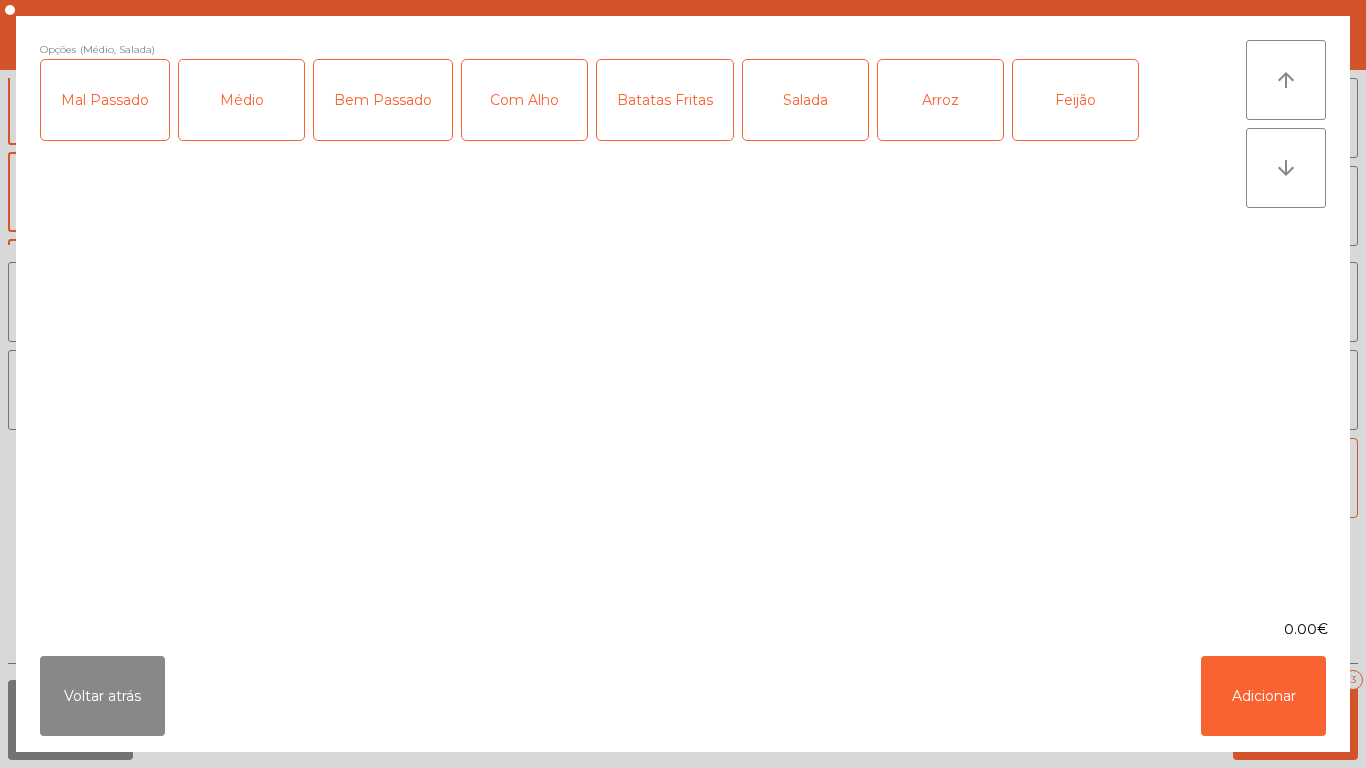 click on "Arroz" 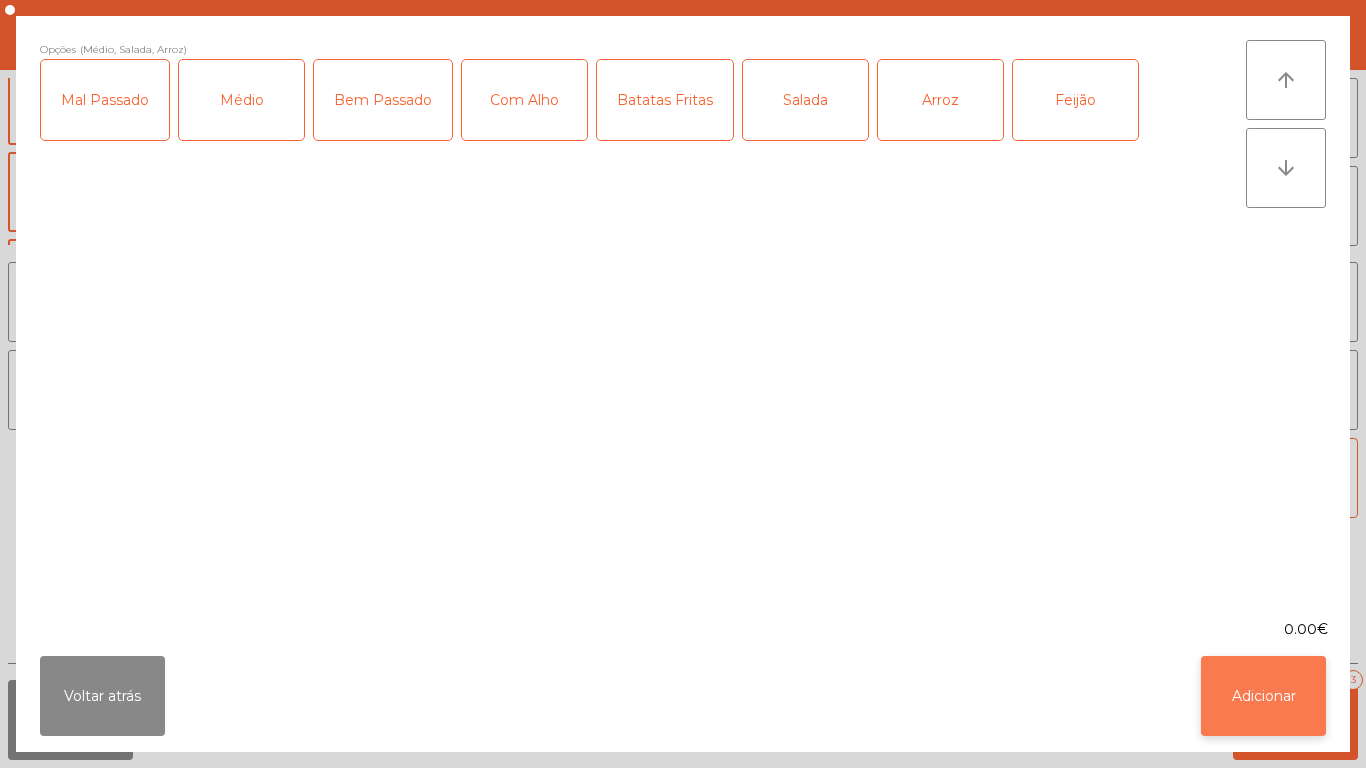 click on "Adicionar" 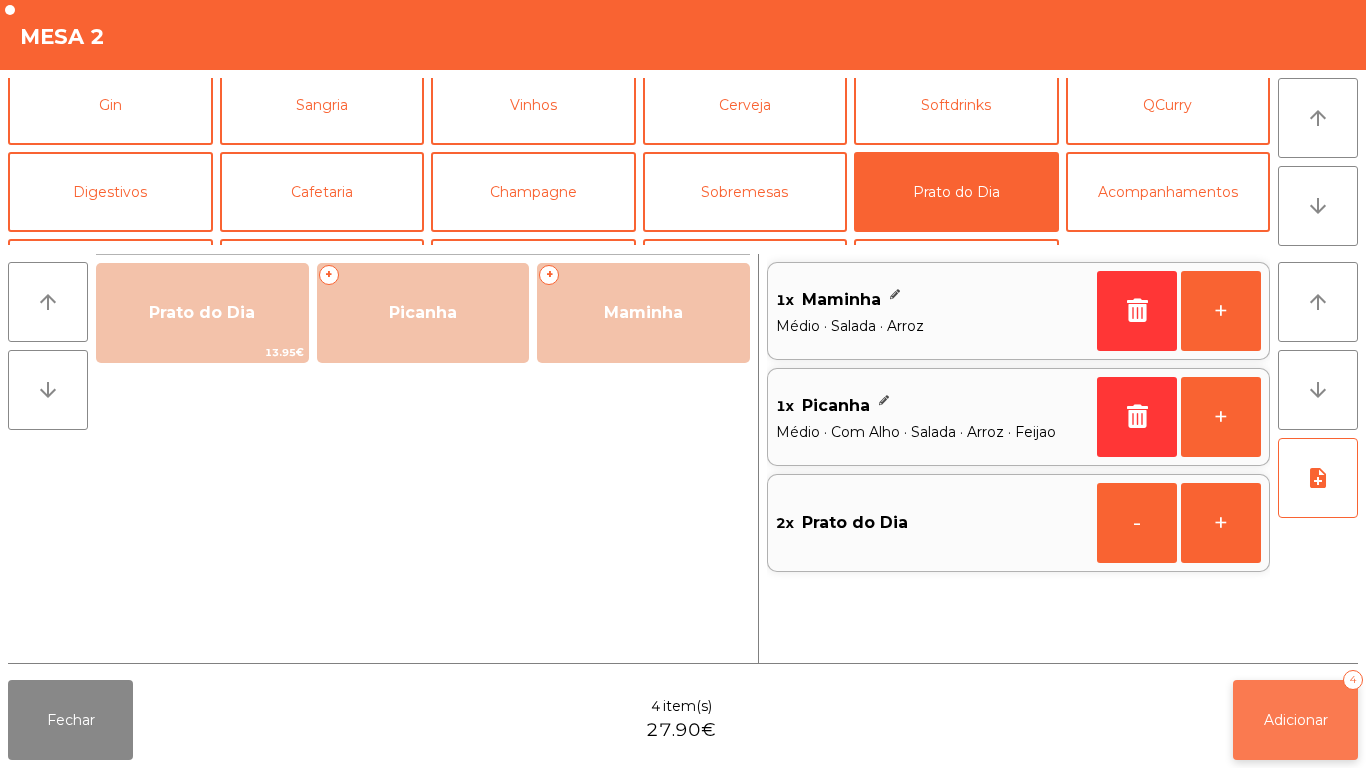 click on "Adicionar" 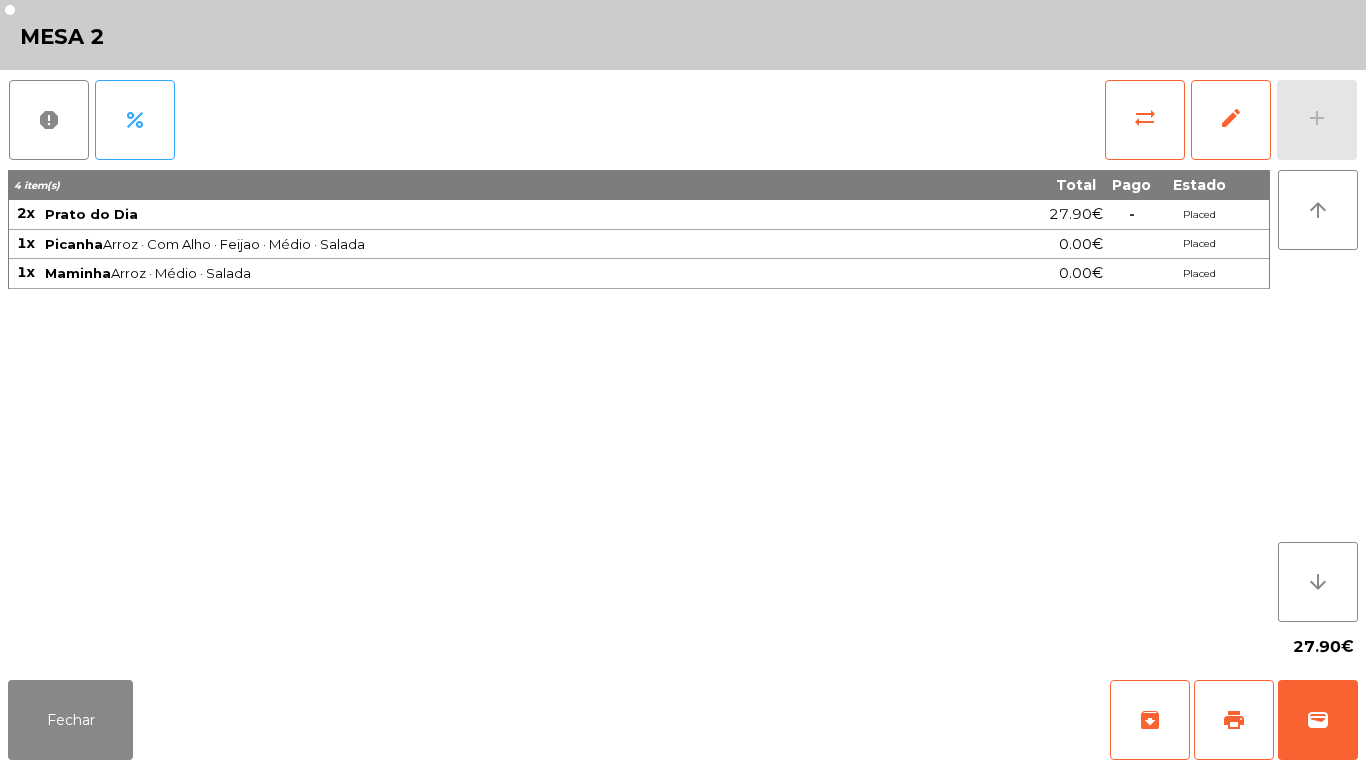 click on "27.90€" 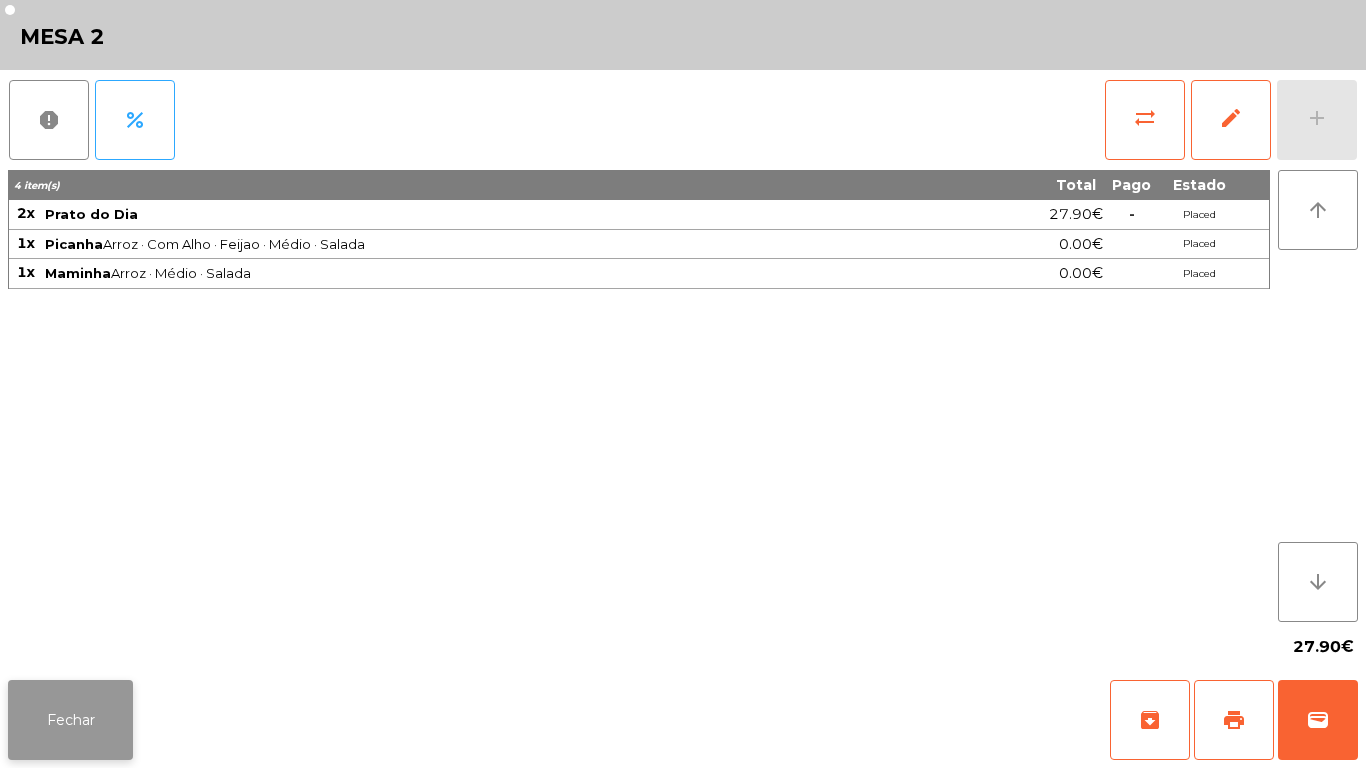 click on "Fechar" 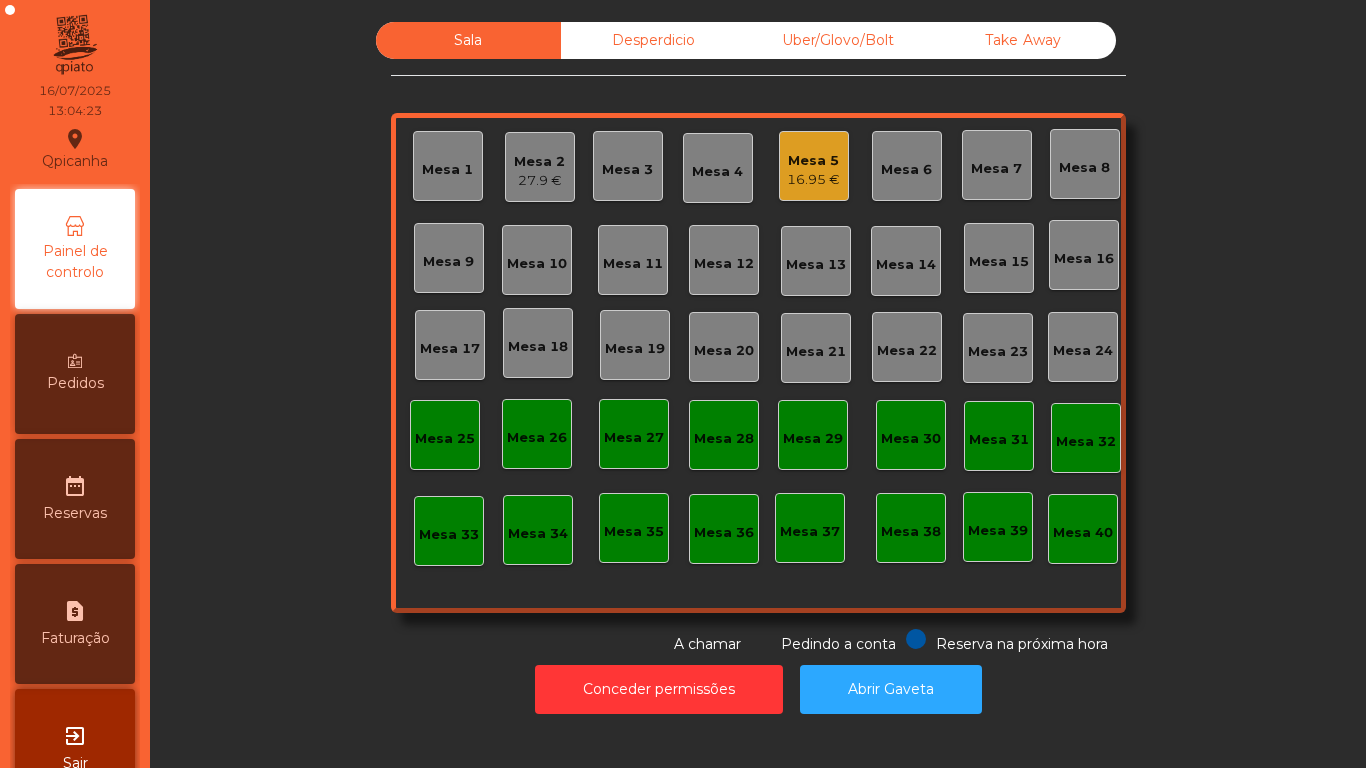 click on "Mesa 2   27.9 €" 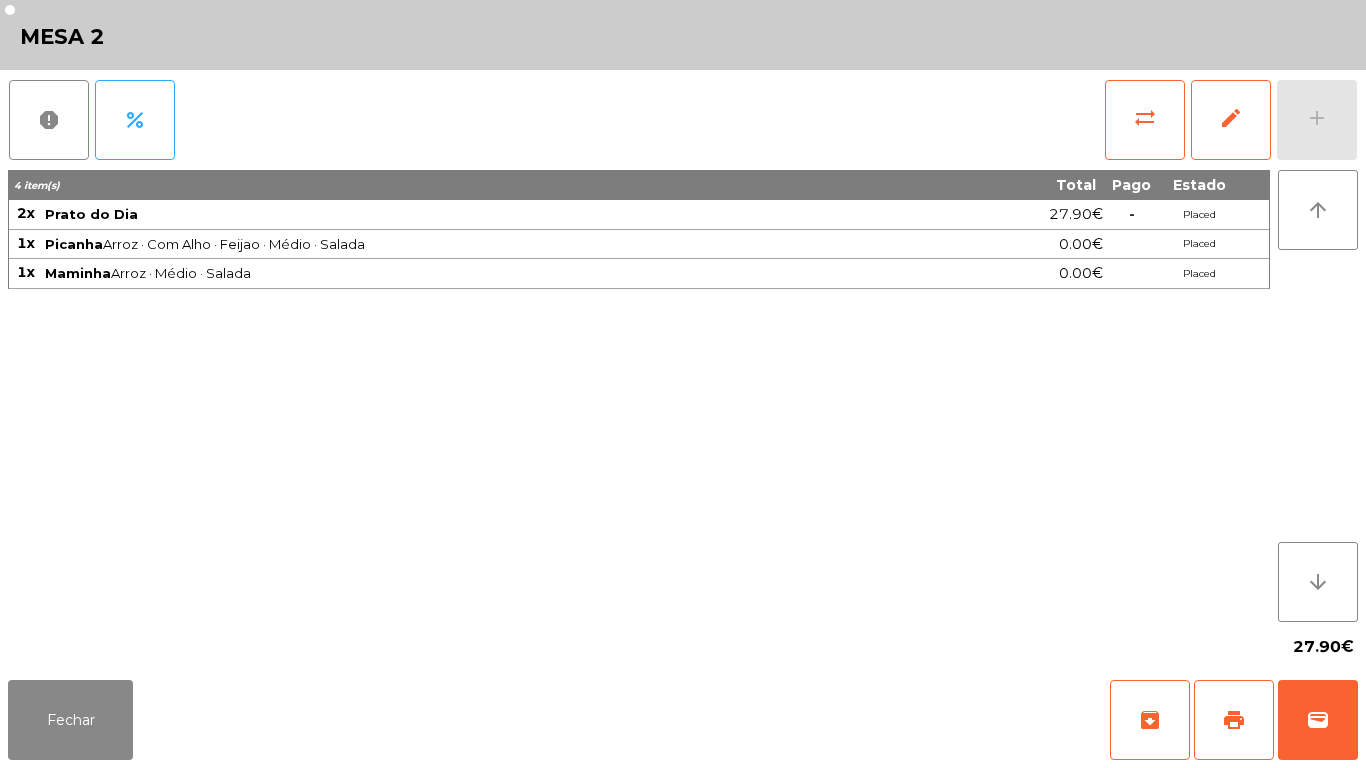 click on "sync_alt   edit   add" 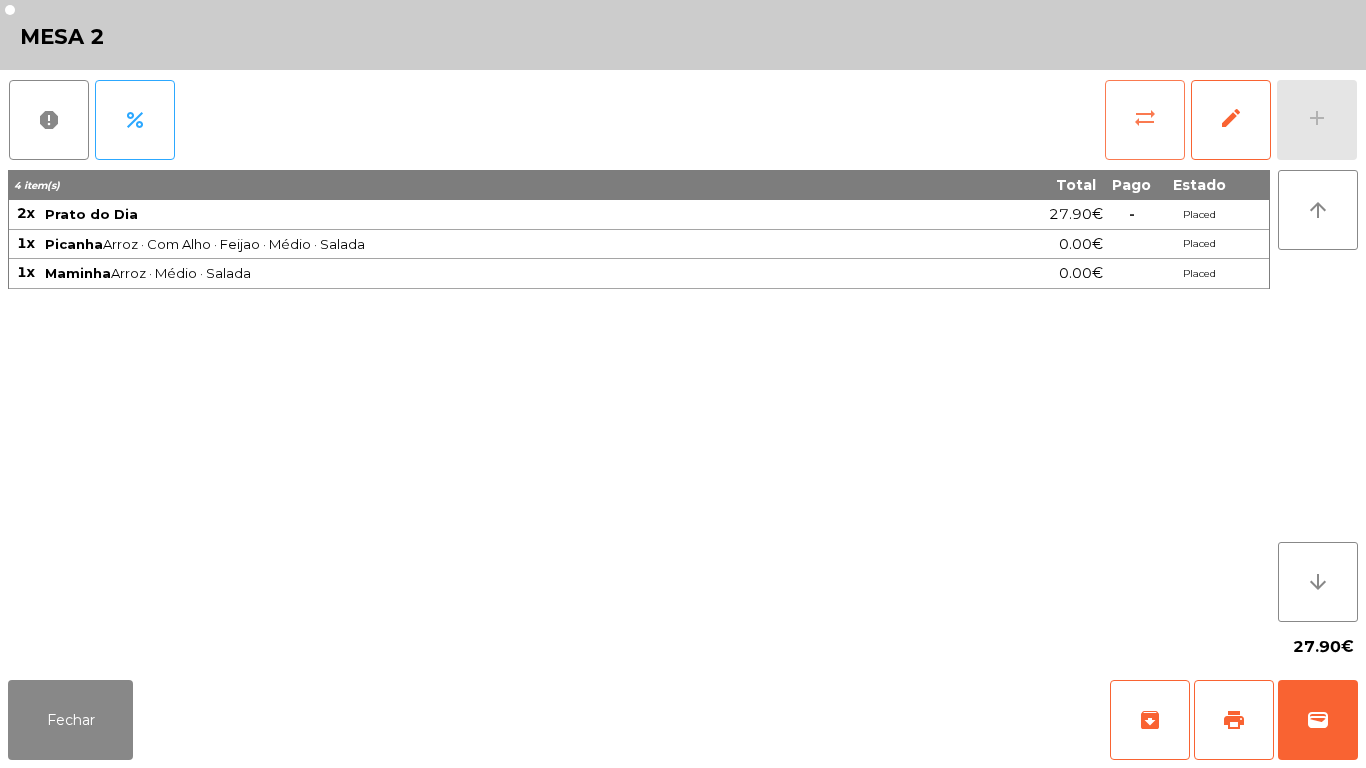 click on "sync_alt" 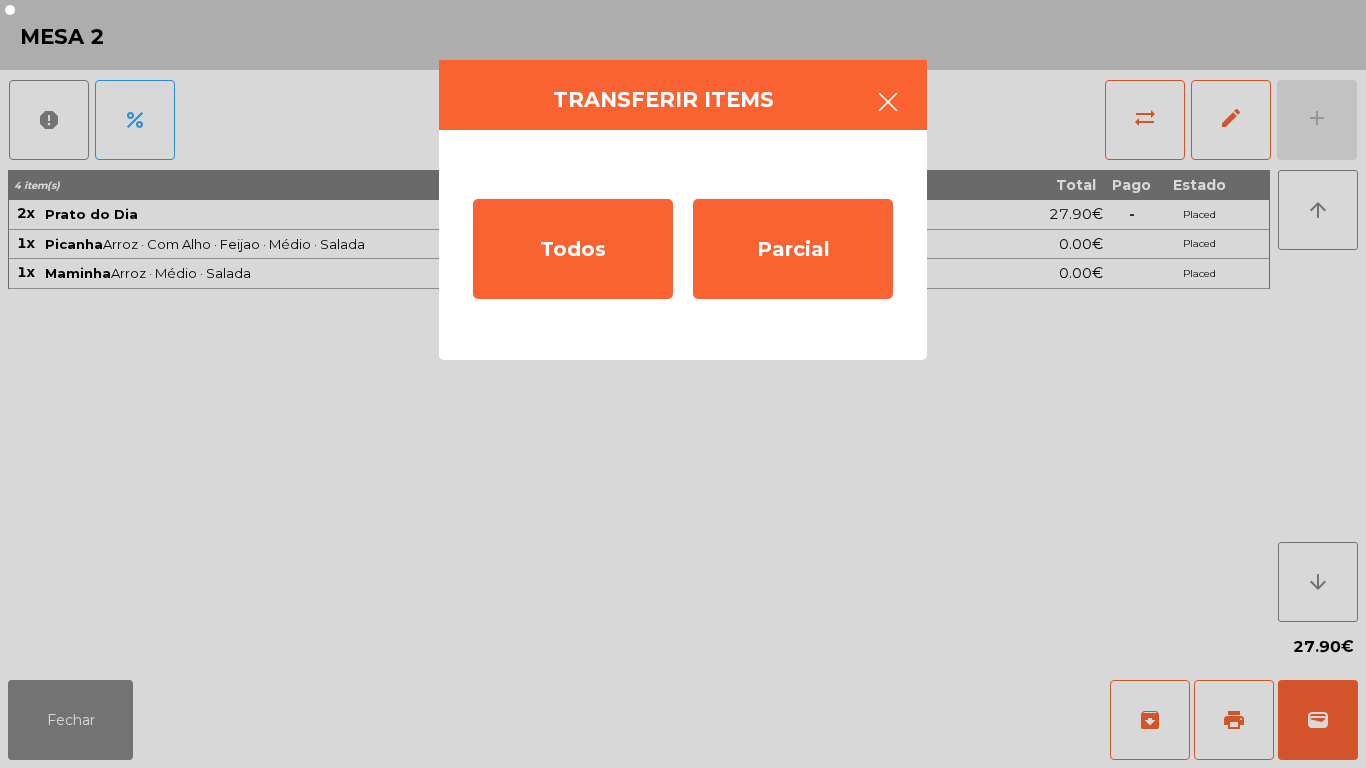 click 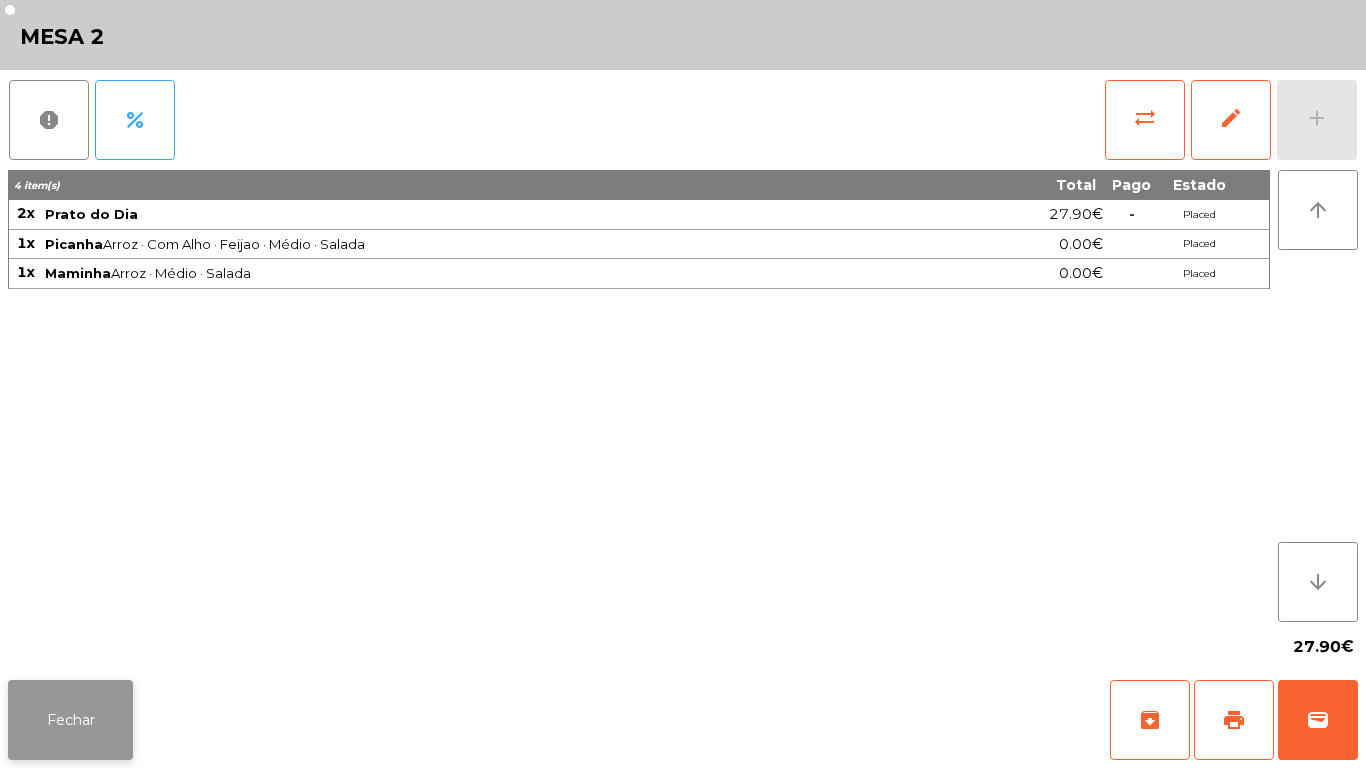 click on "Fechar" 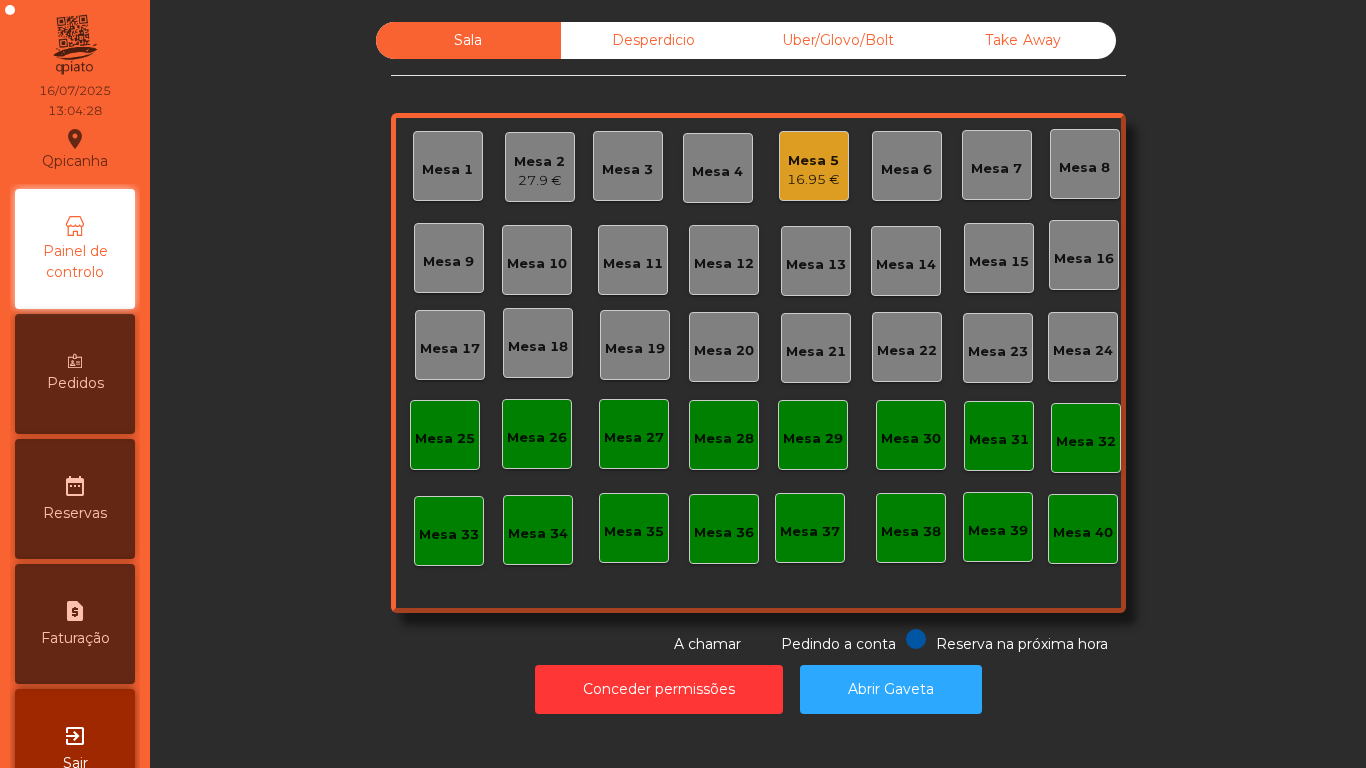 click on "Mesa 3" 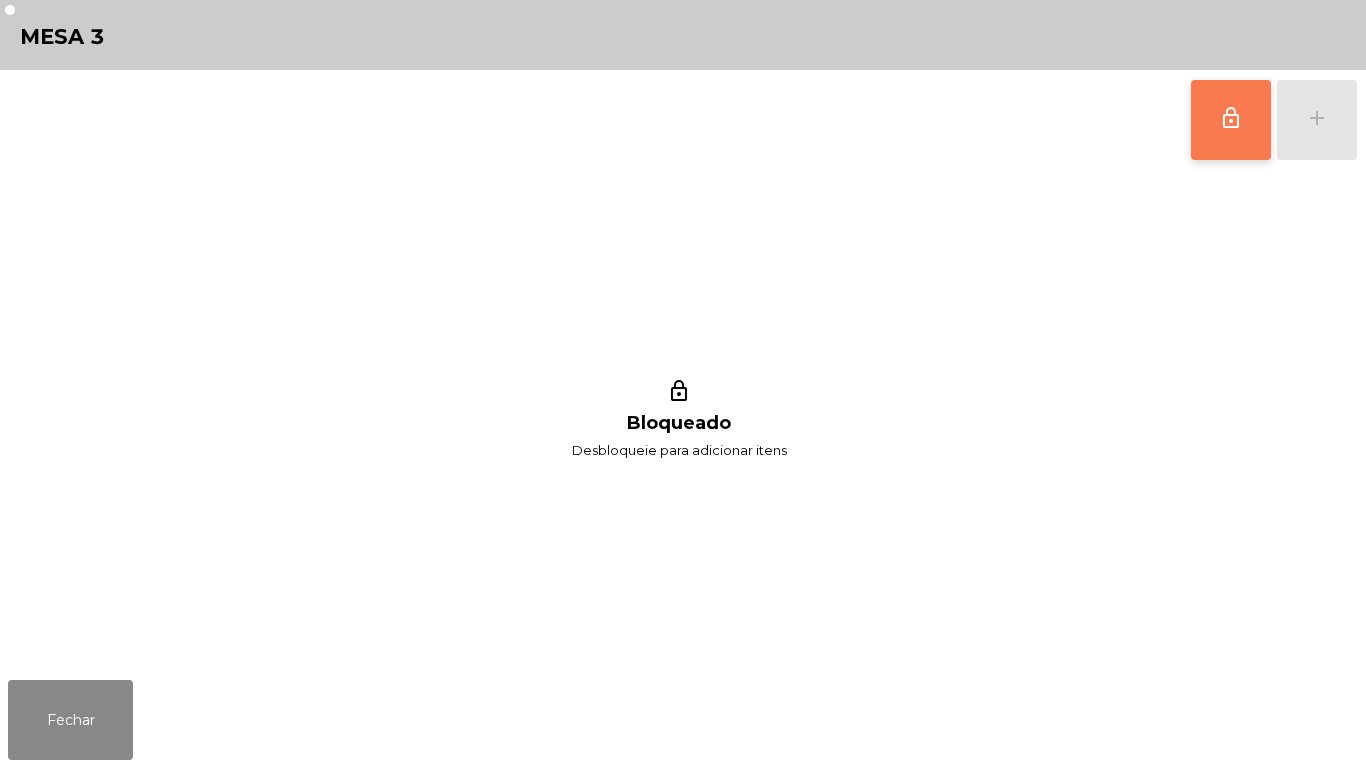 click on "lock_outline" 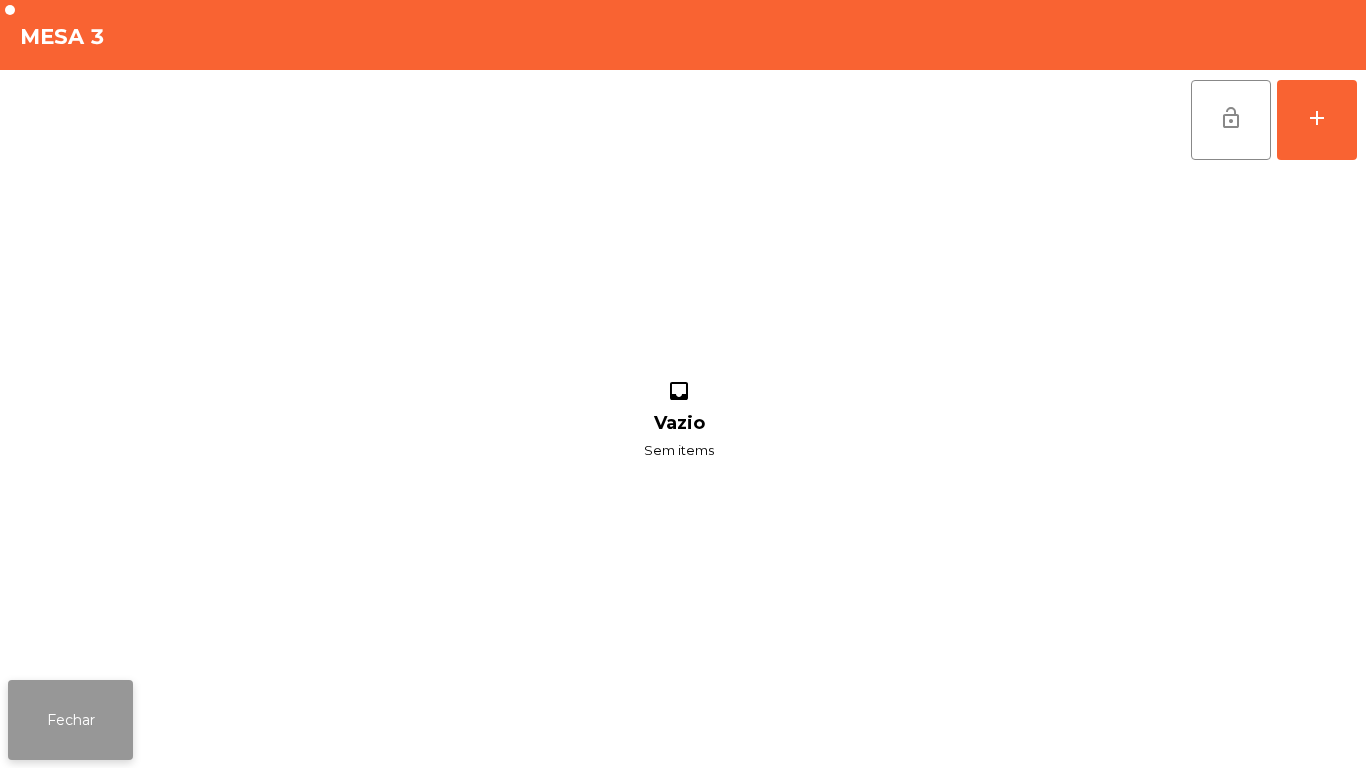 click on "Fechar" 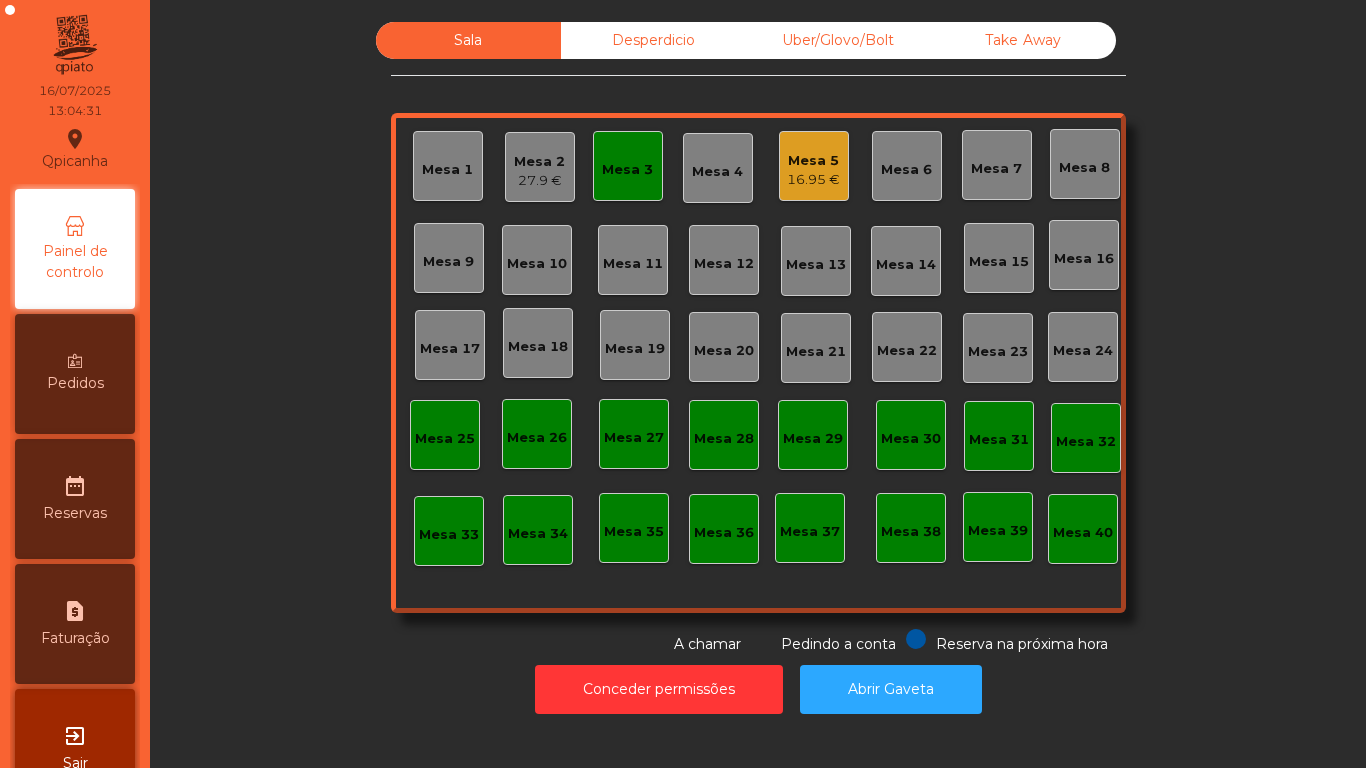 click on "Mesa 2   27.9 €" 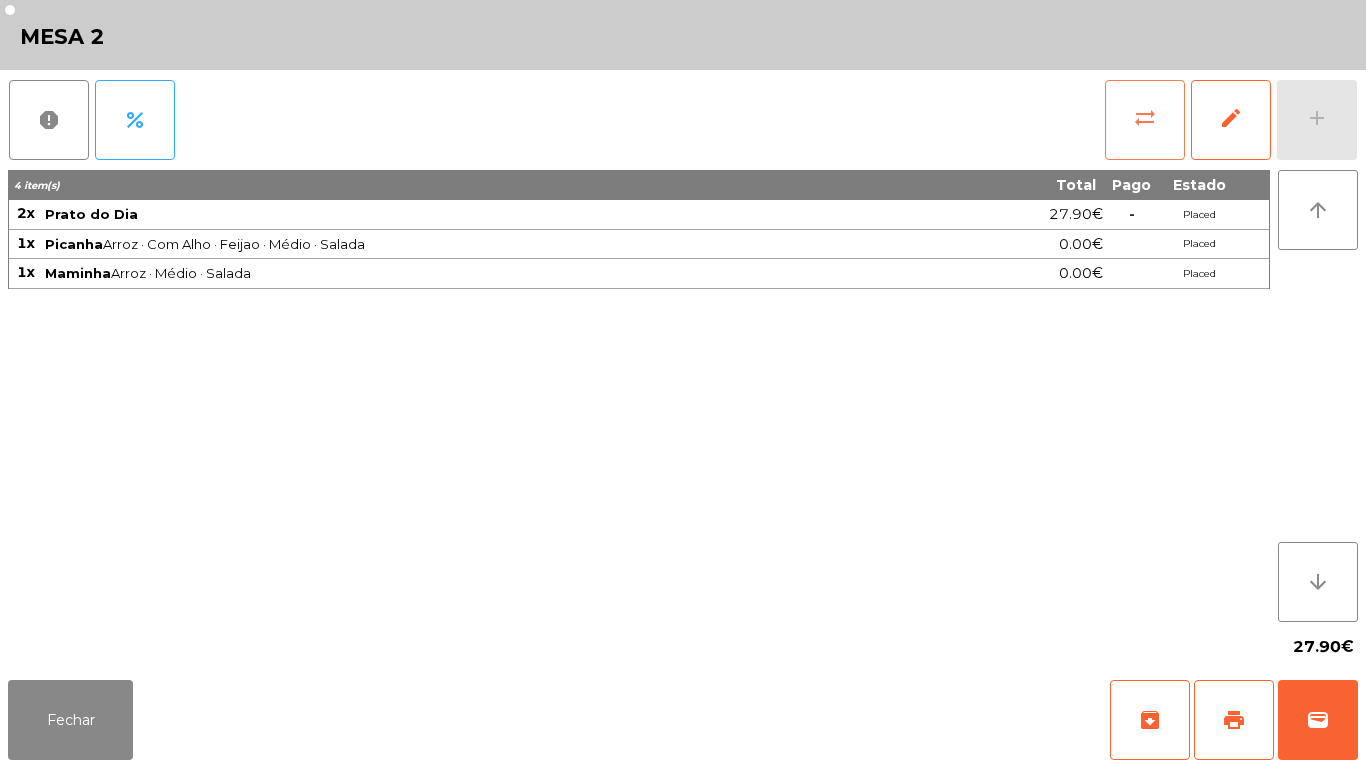 click on "sync_alt" 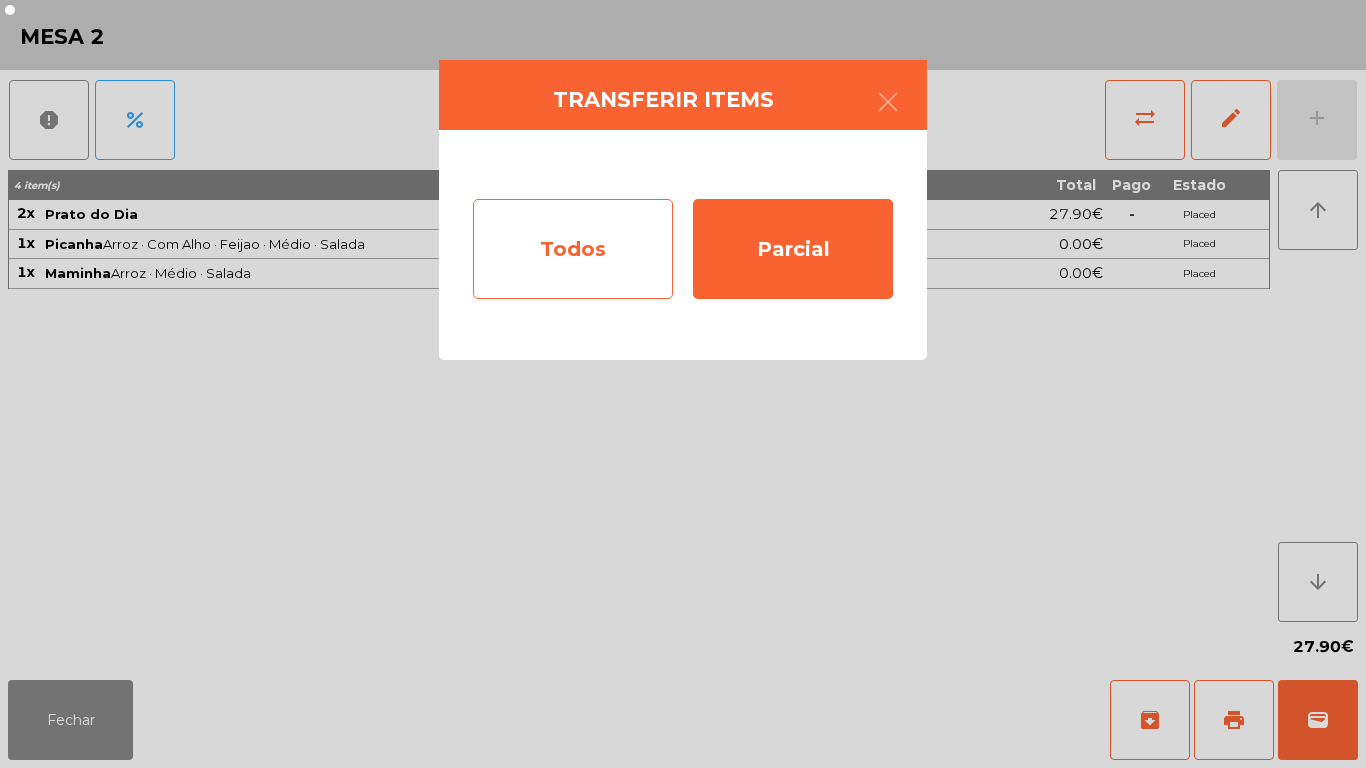 click on "Todos" 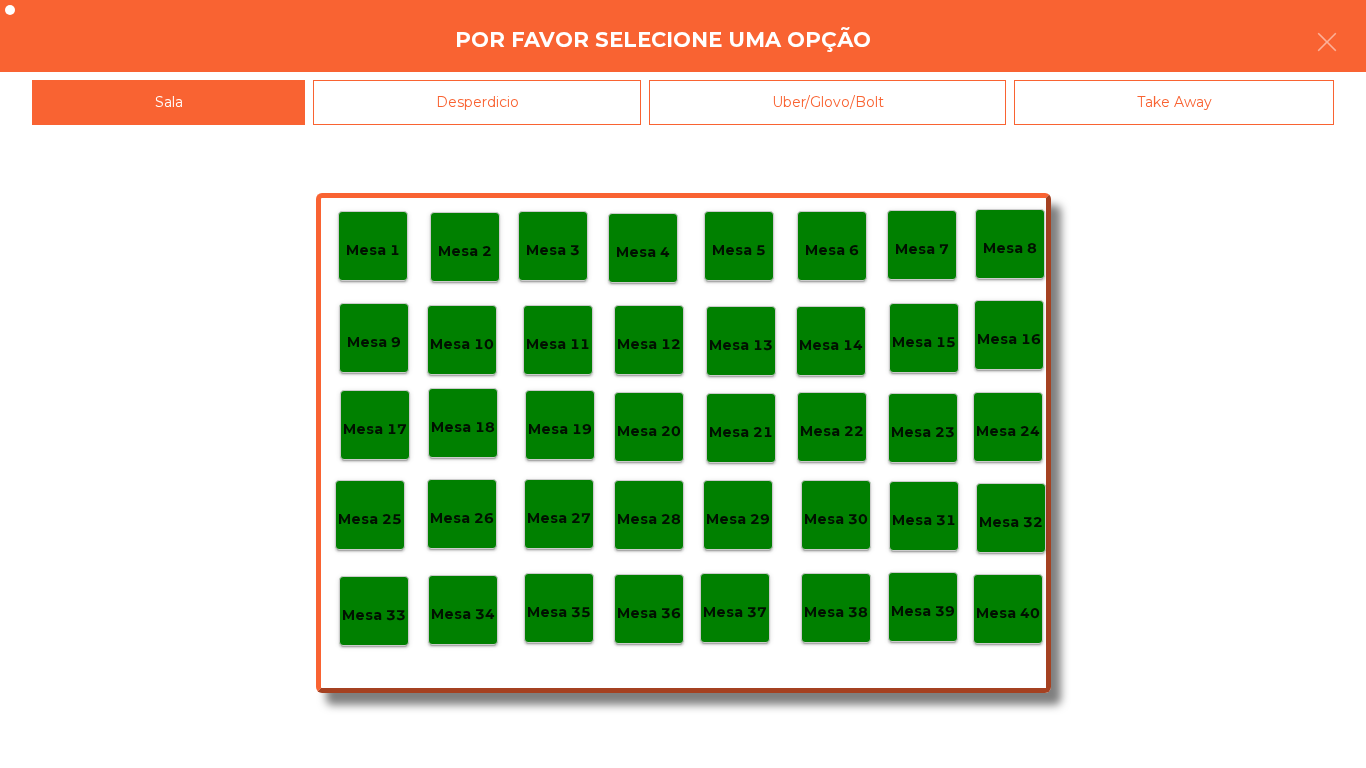 click on "Mesa 3" 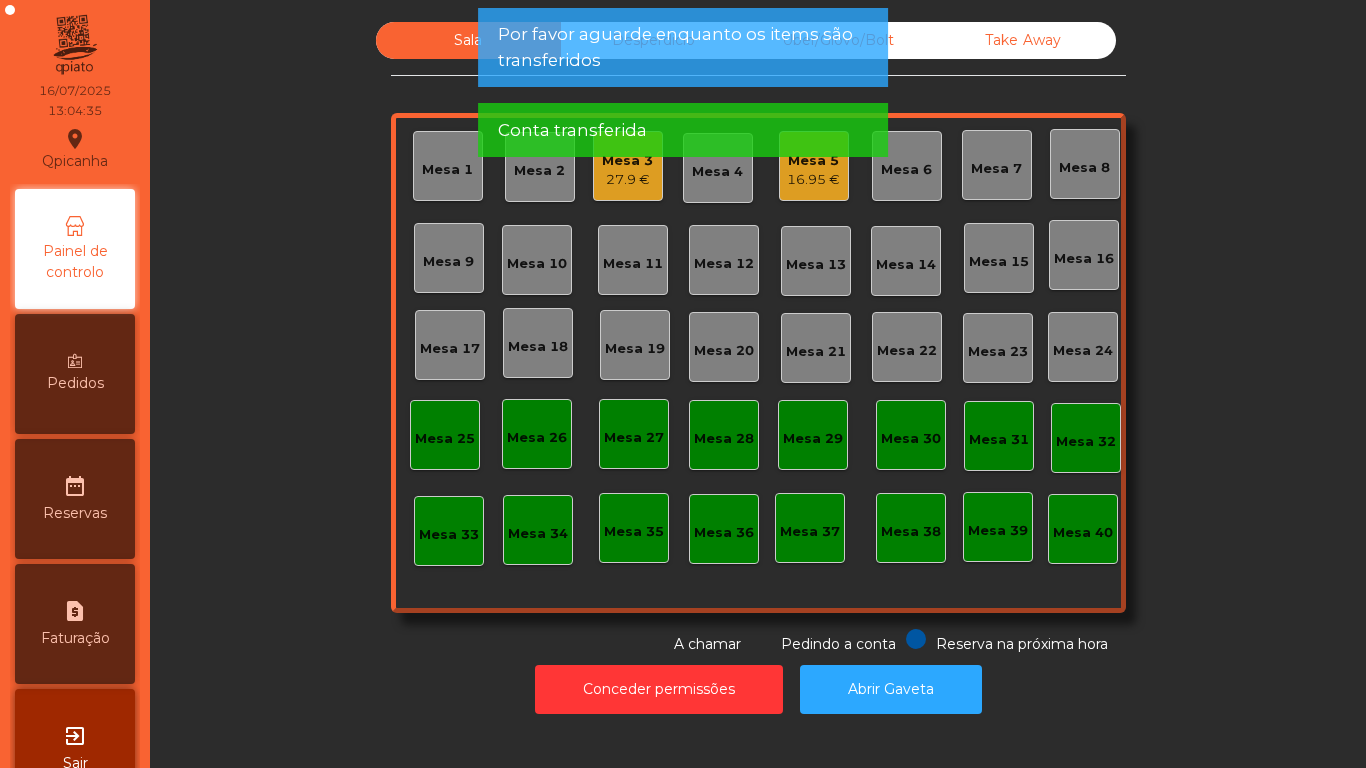 click on "Mesa 2" 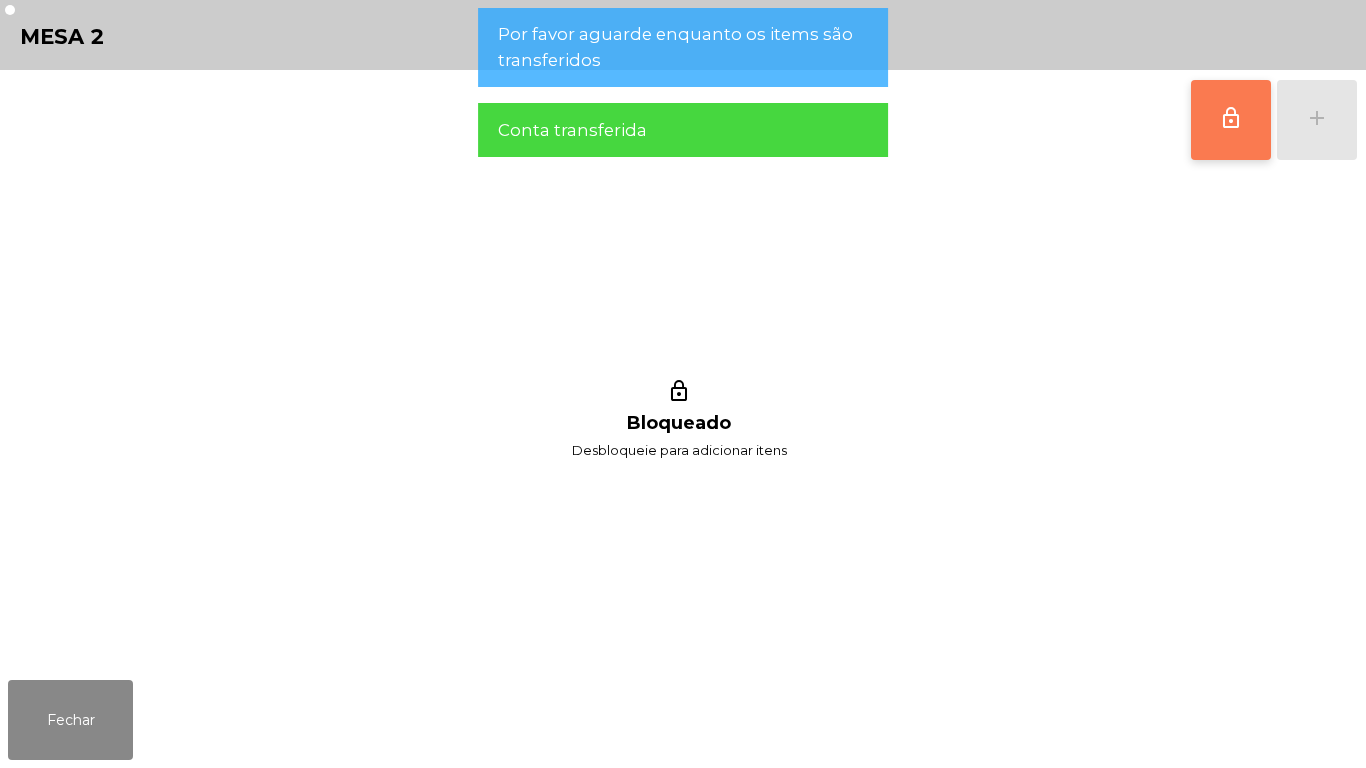 click on "lock_outline" 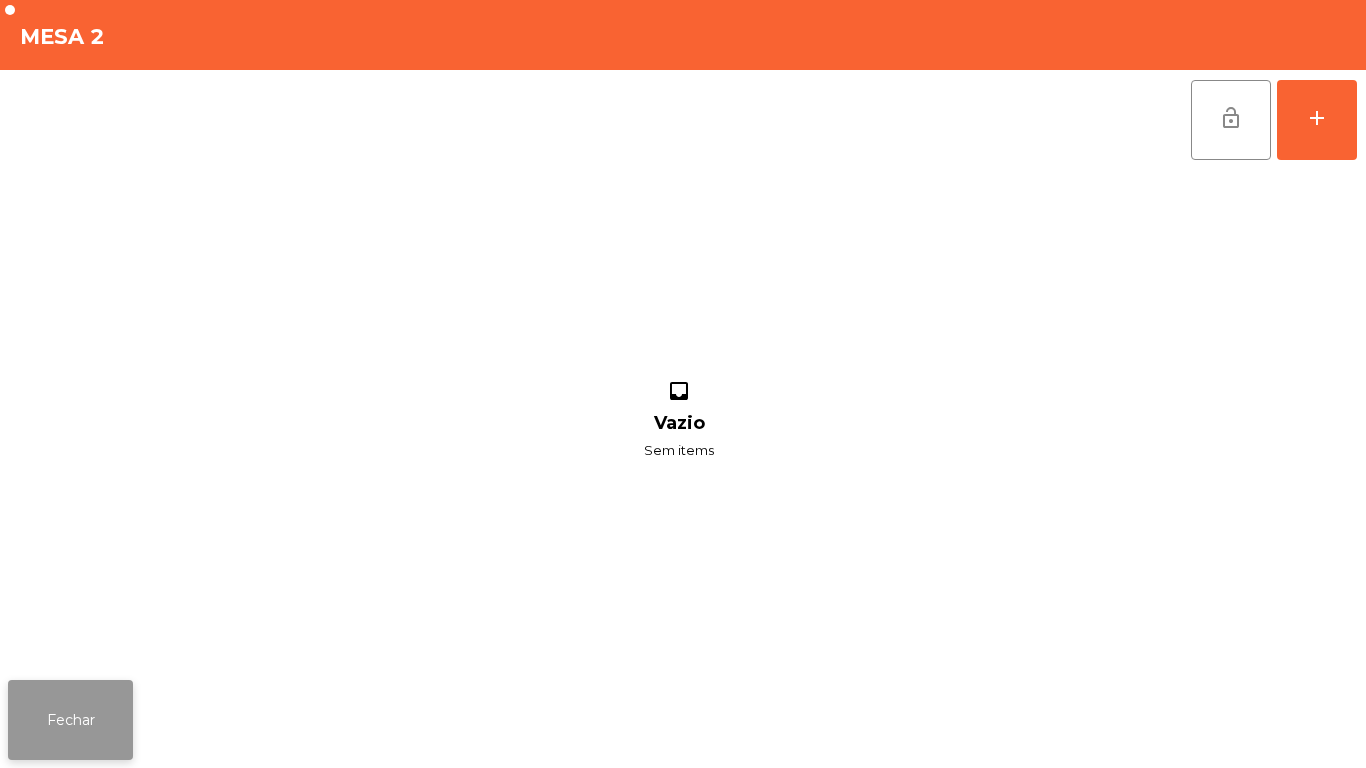 click on "Fechar" 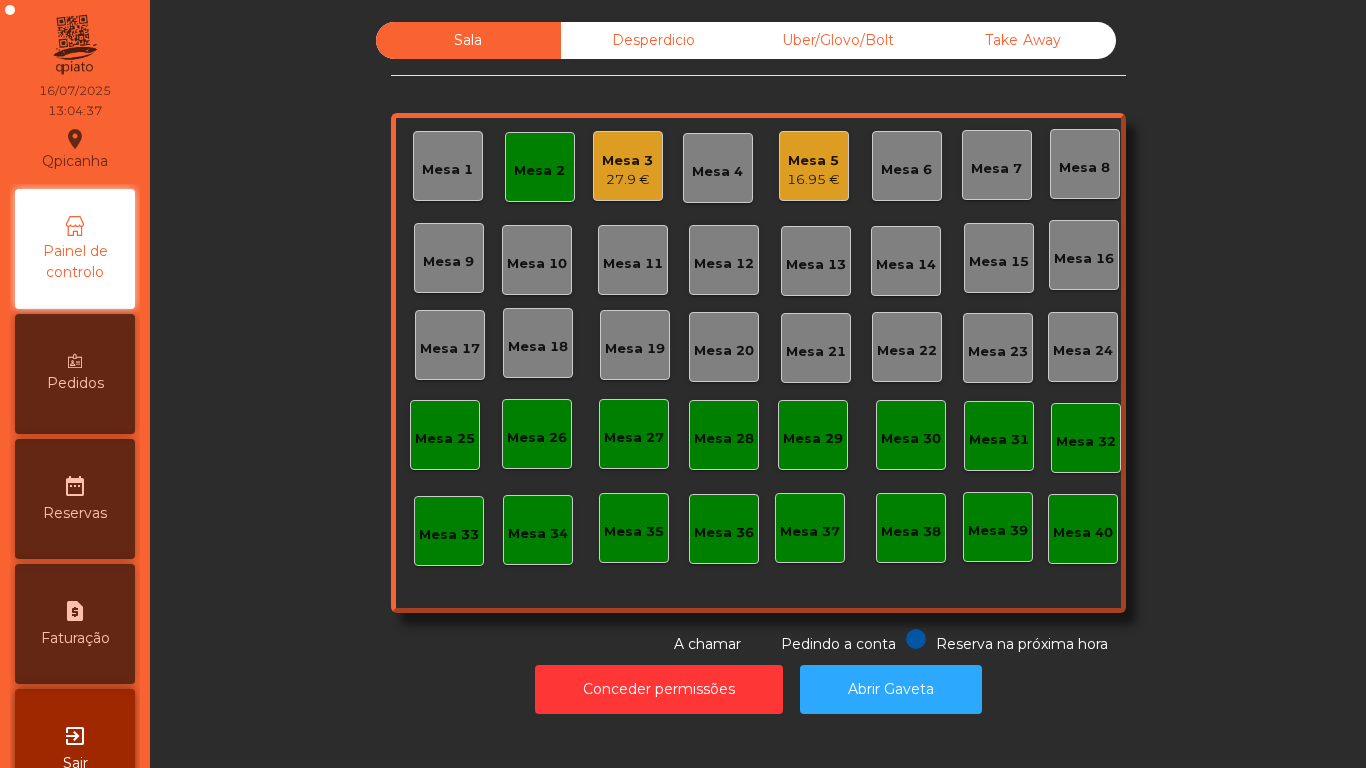 click on "Mesa 3   27.9 €" 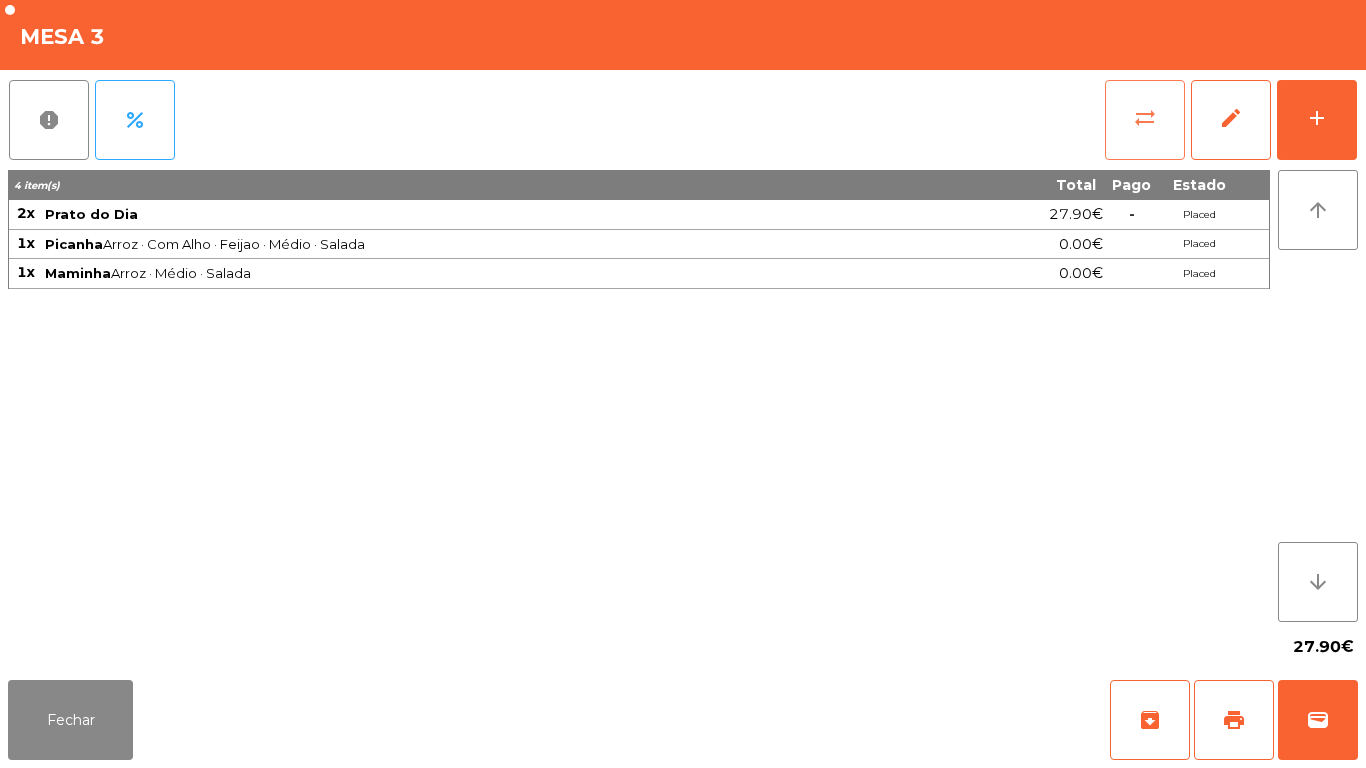 click on "sync_alt" 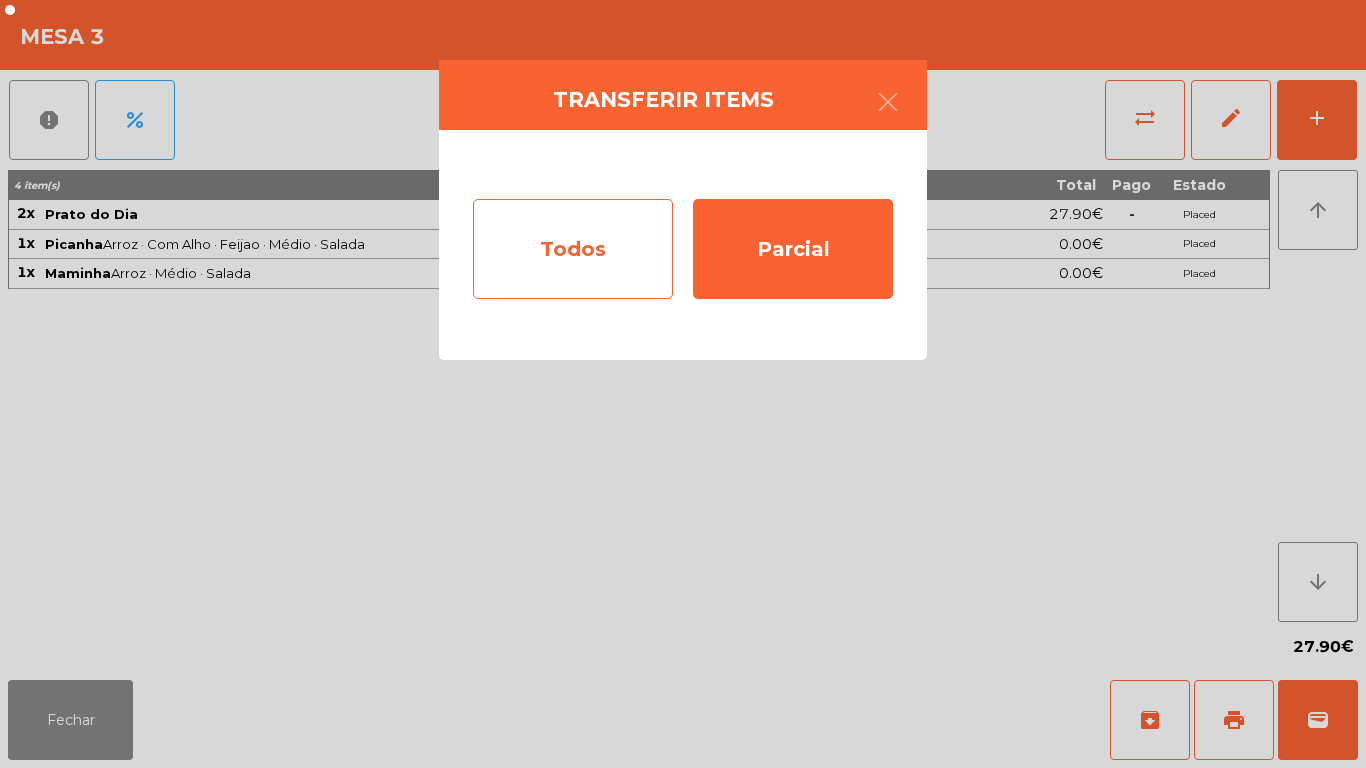 click on "Todos" 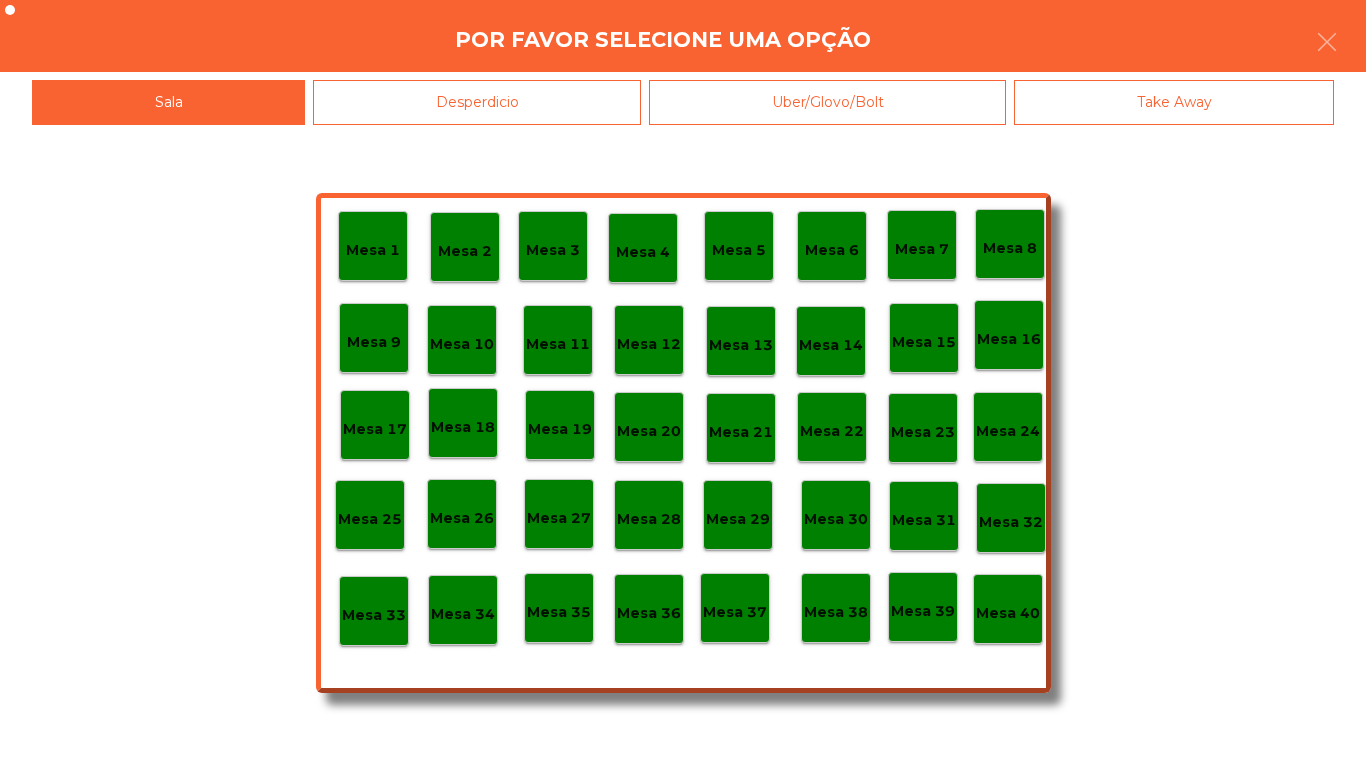 click on "Mesa 2" 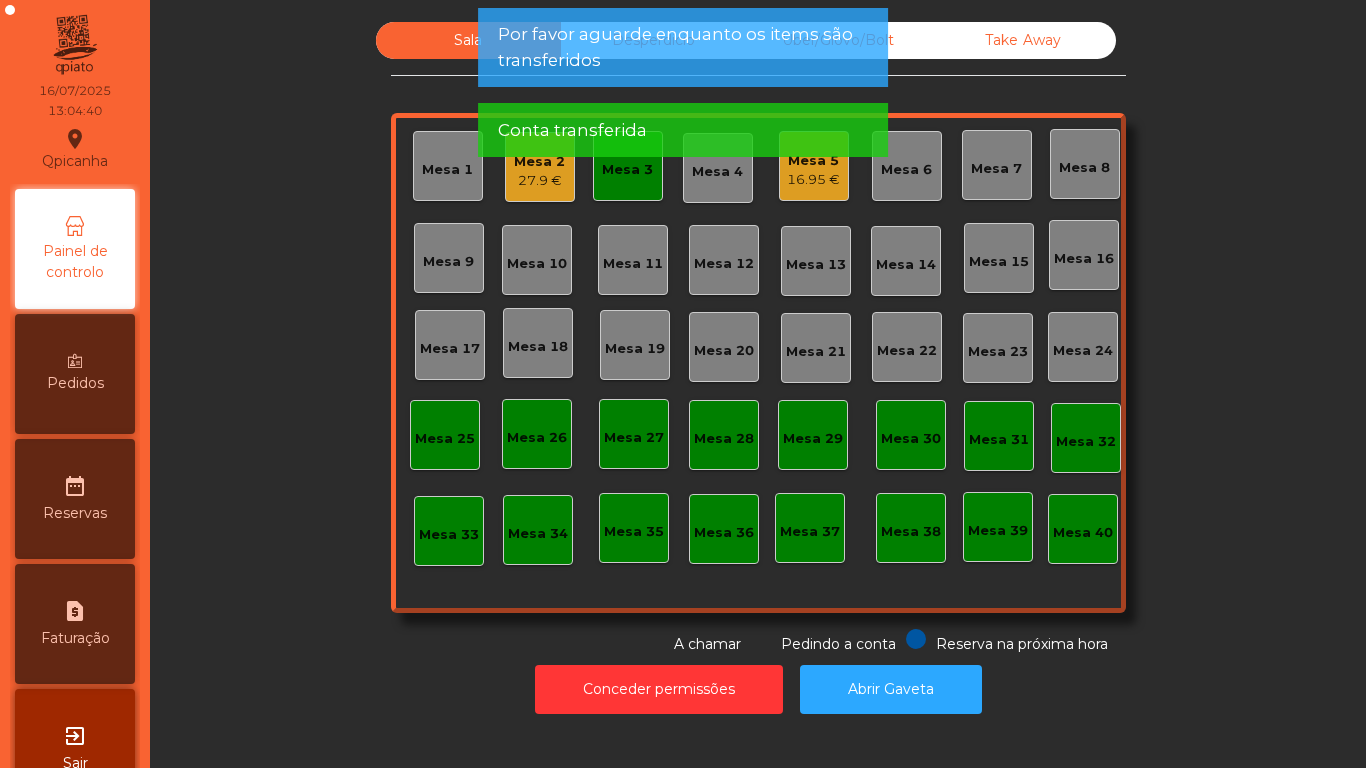 click on "Mesa 3" 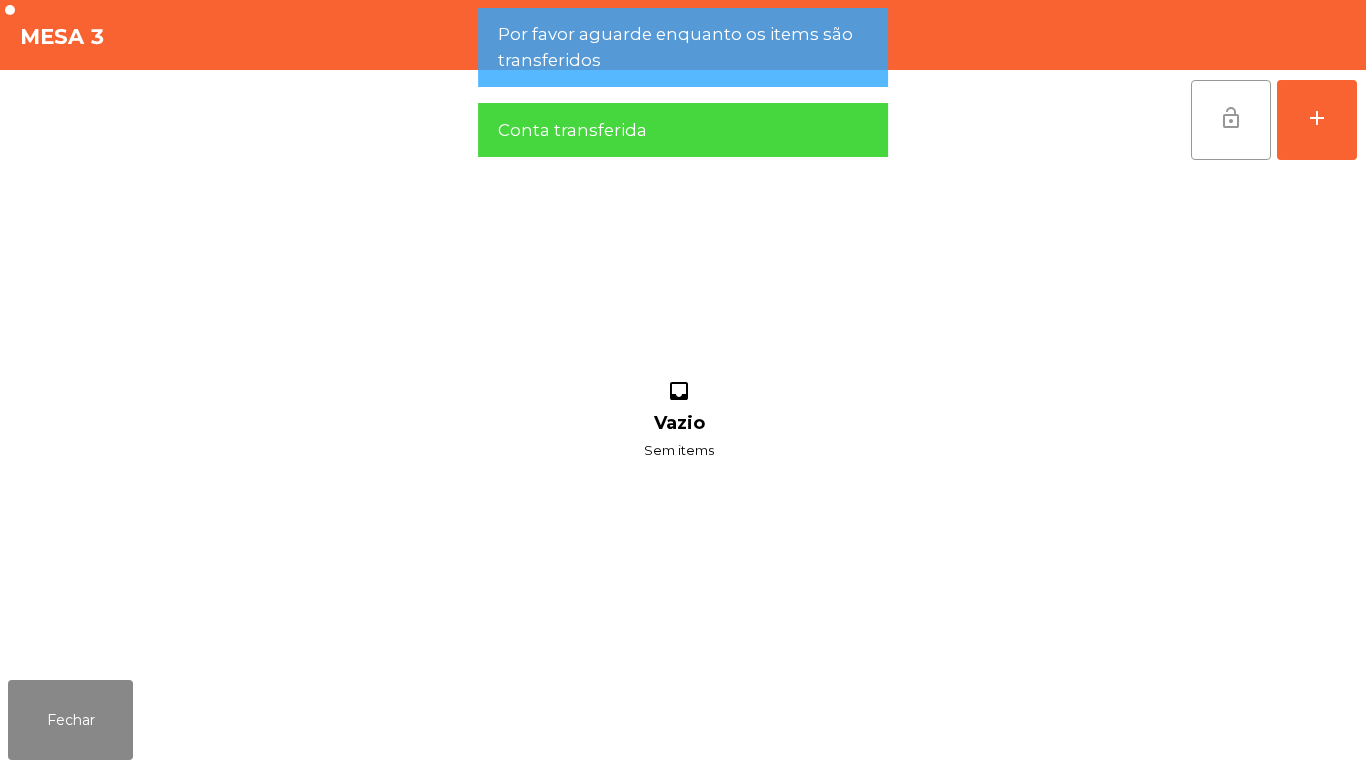 click on "lock_open" 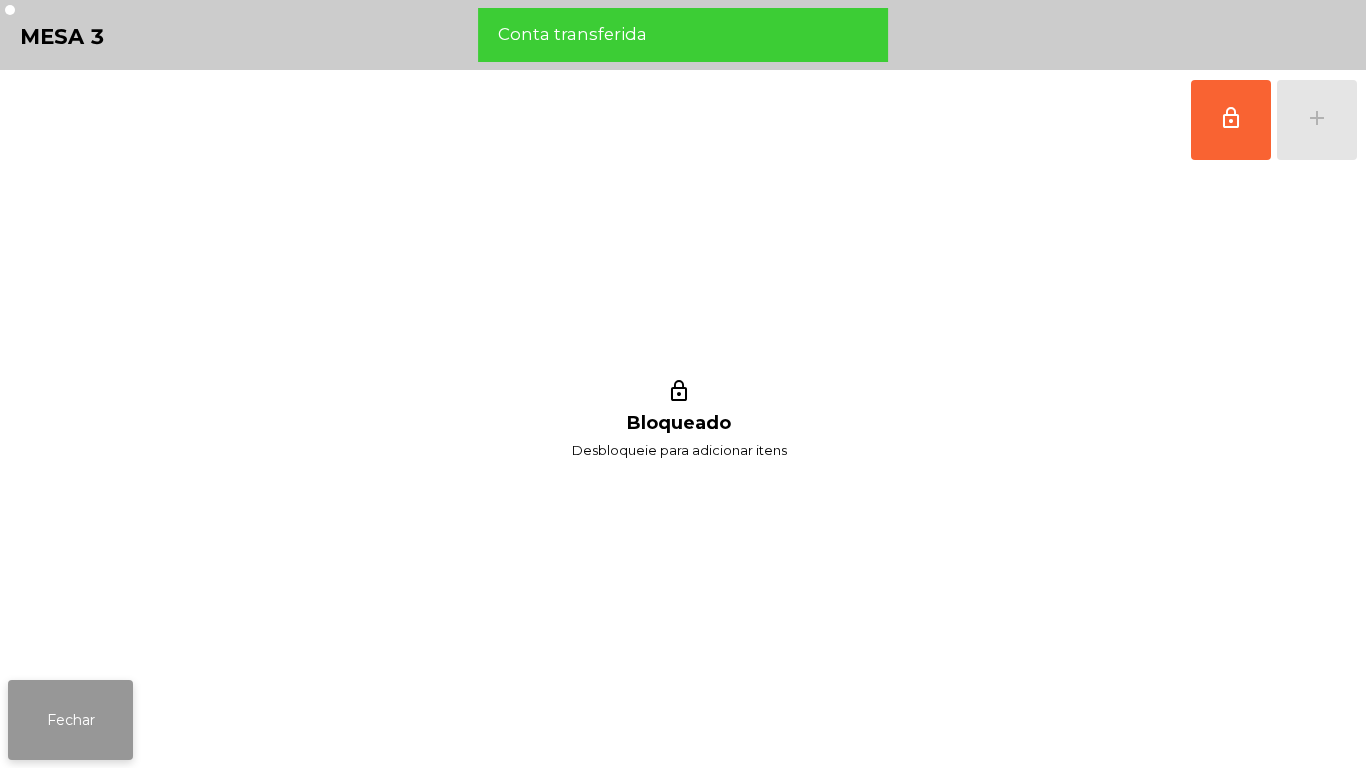 click on "Fechar" 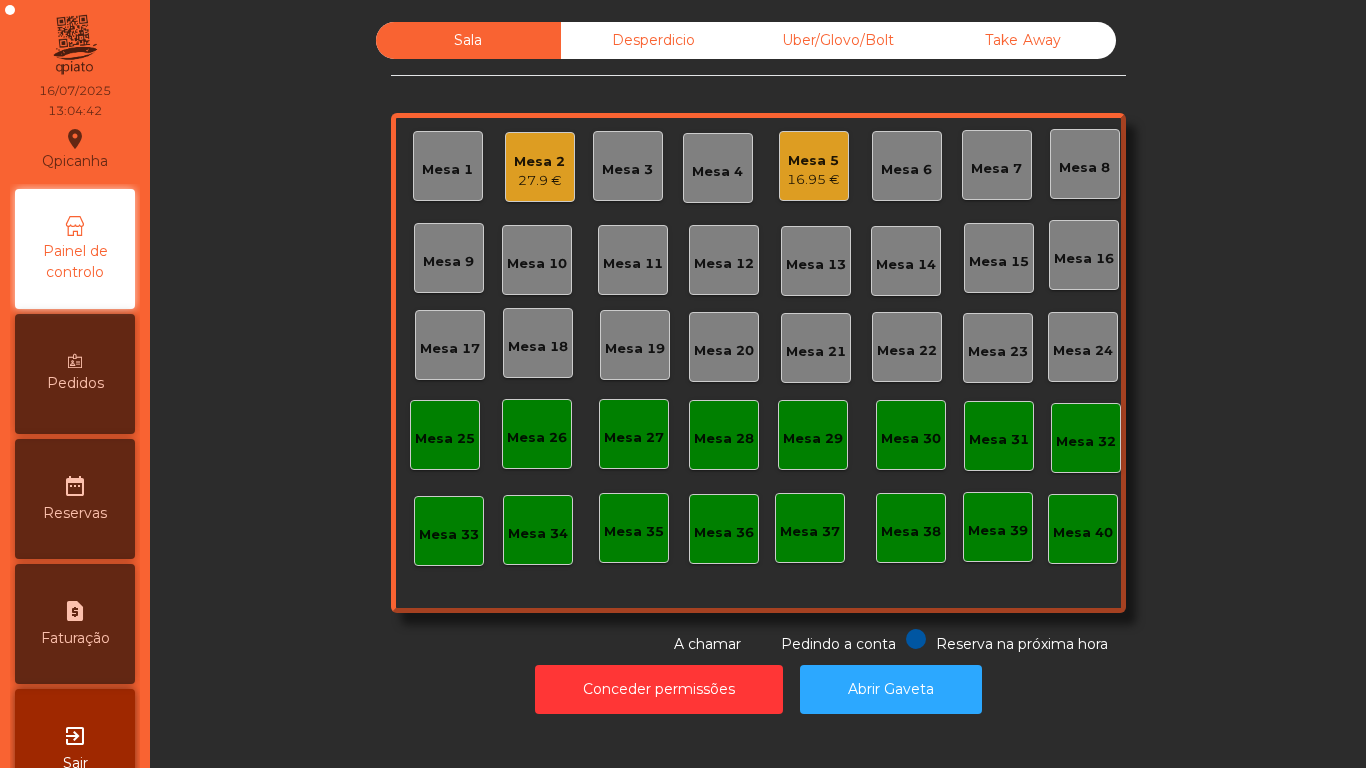 click on "27.9 €" 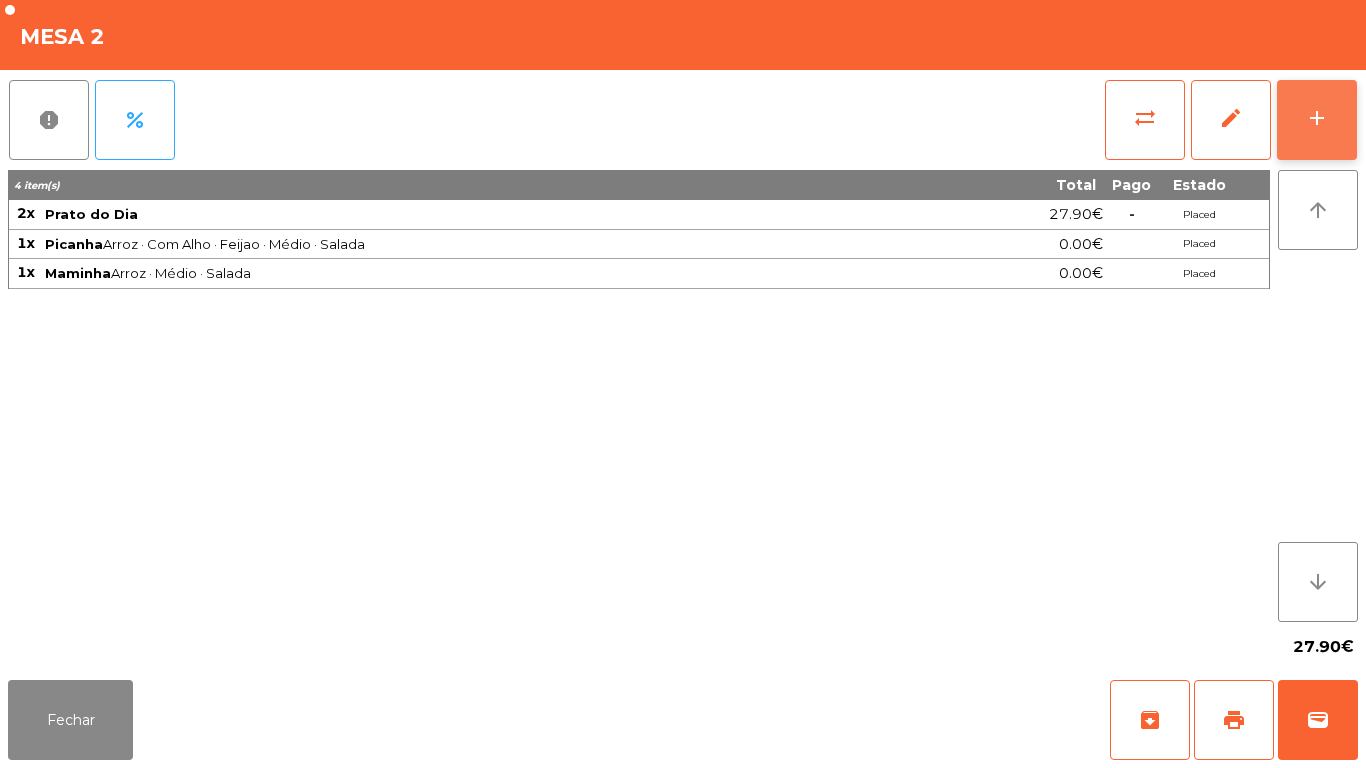 click on "add" 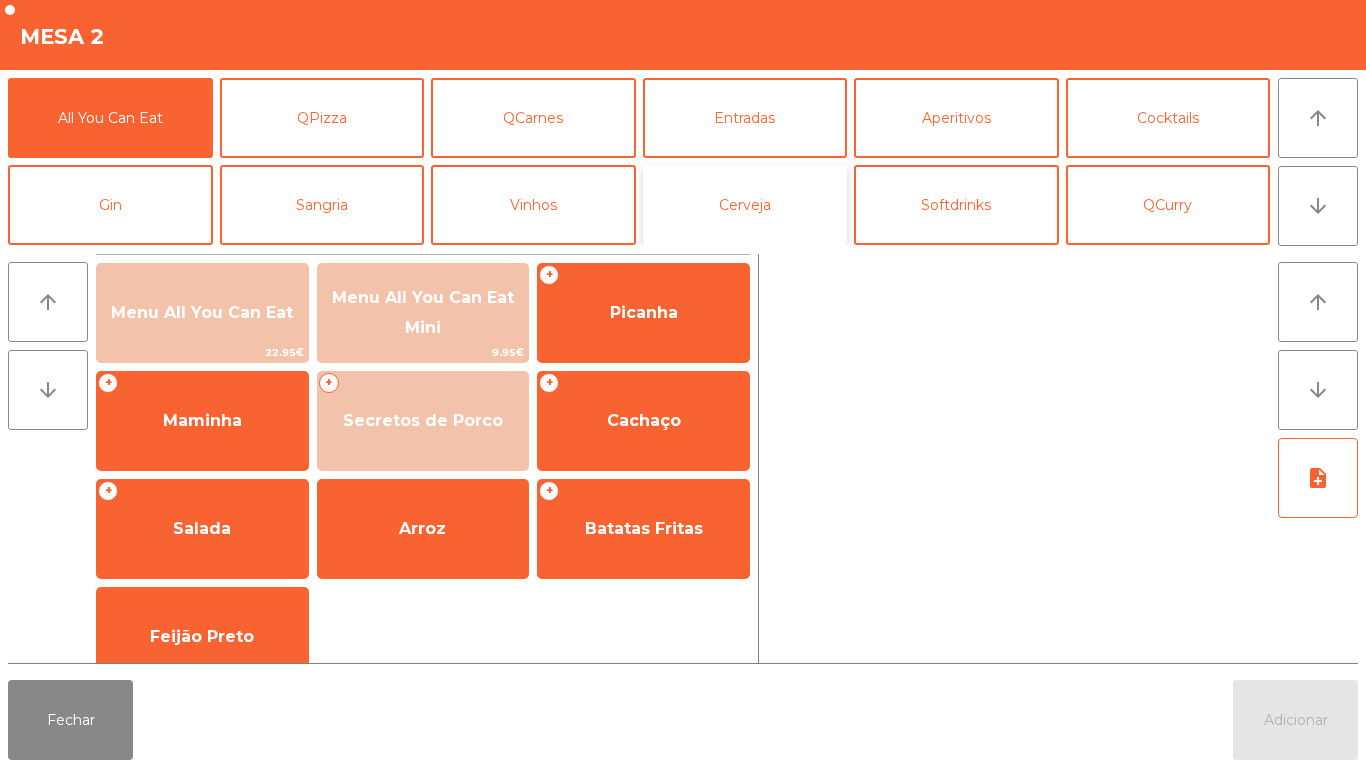 click on "Cerveja" 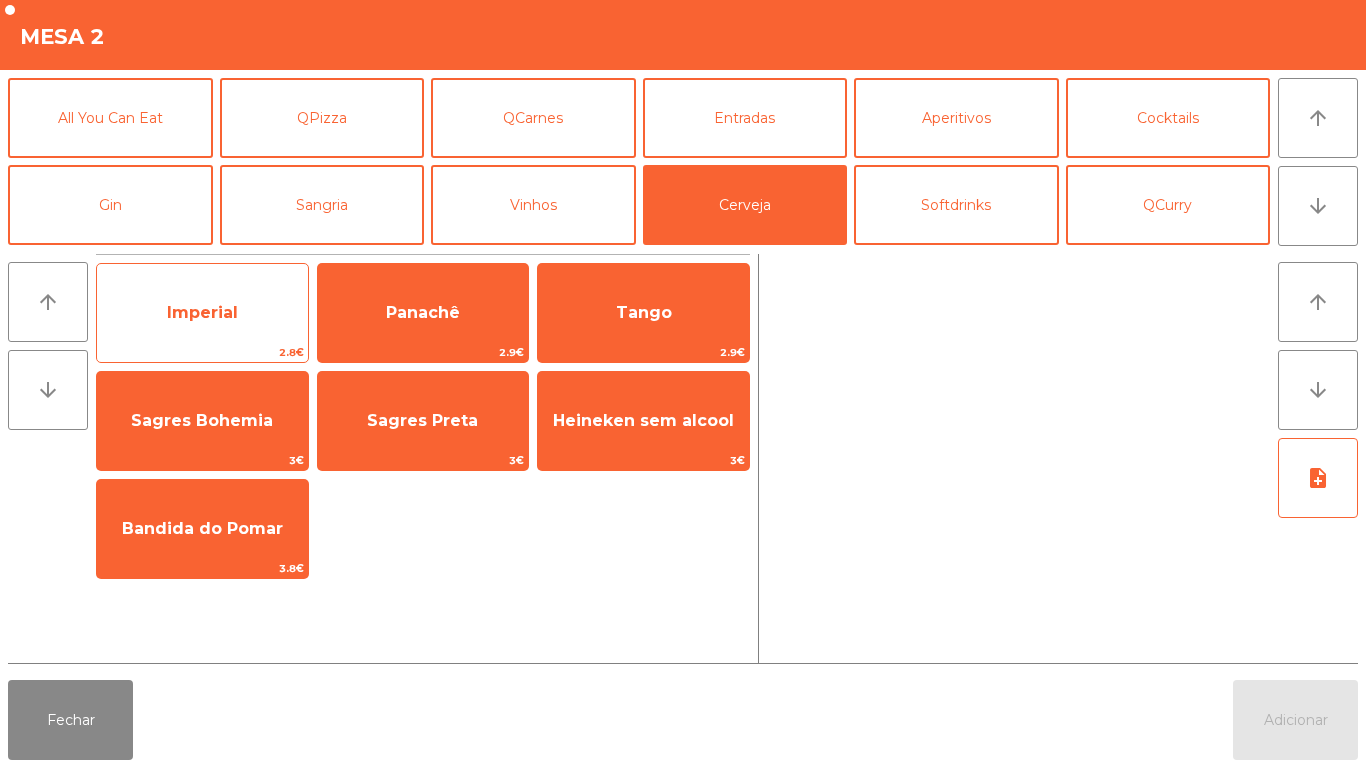 click on "Imperial" 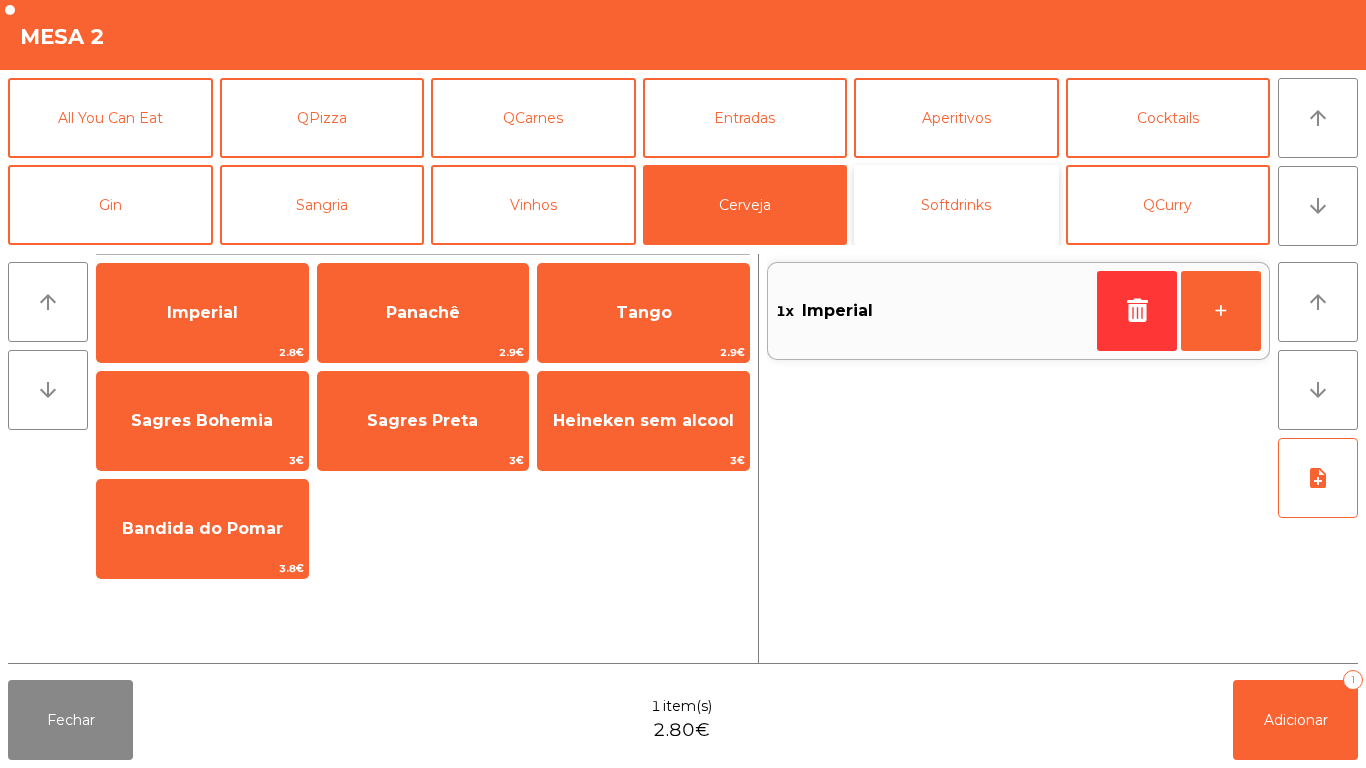 click on "Softdrinks" 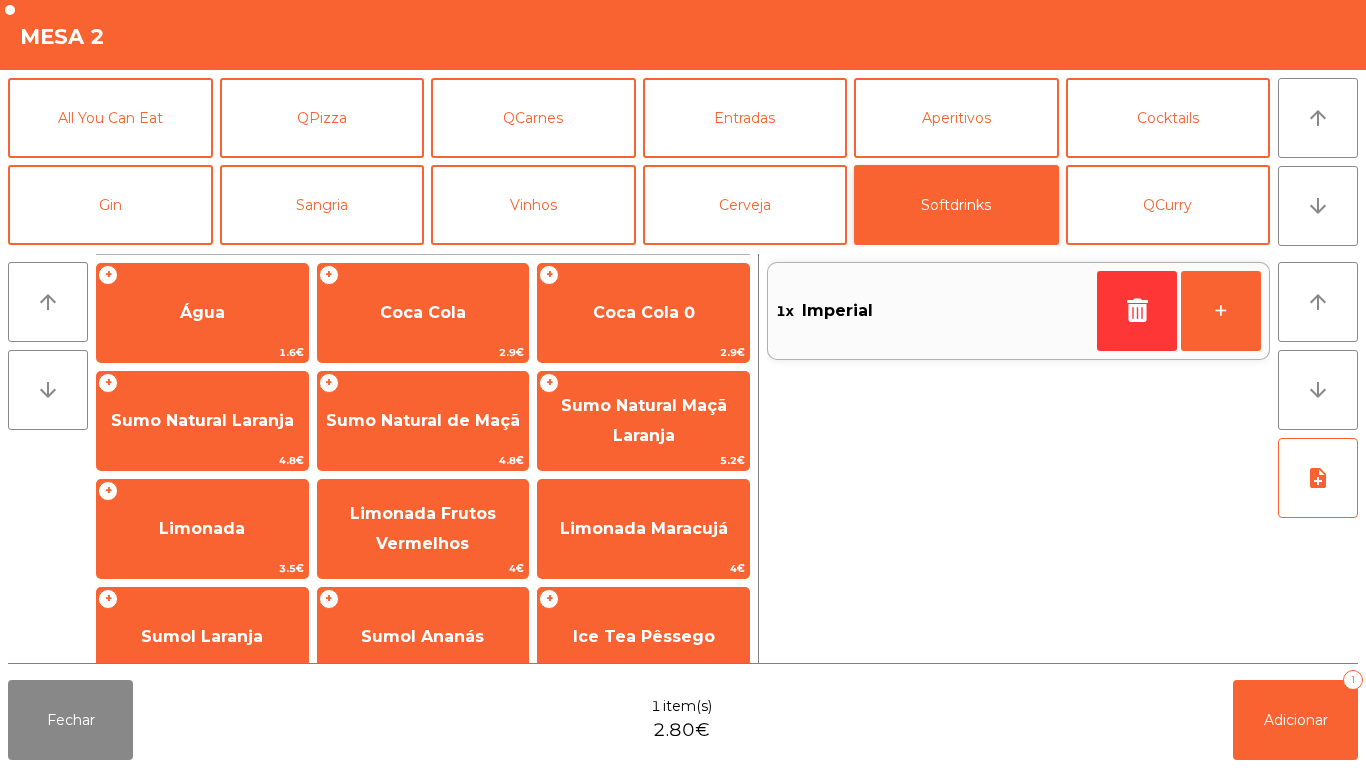 scroll, scrollTop: 356, scrollLeft: 0, axis: vertical 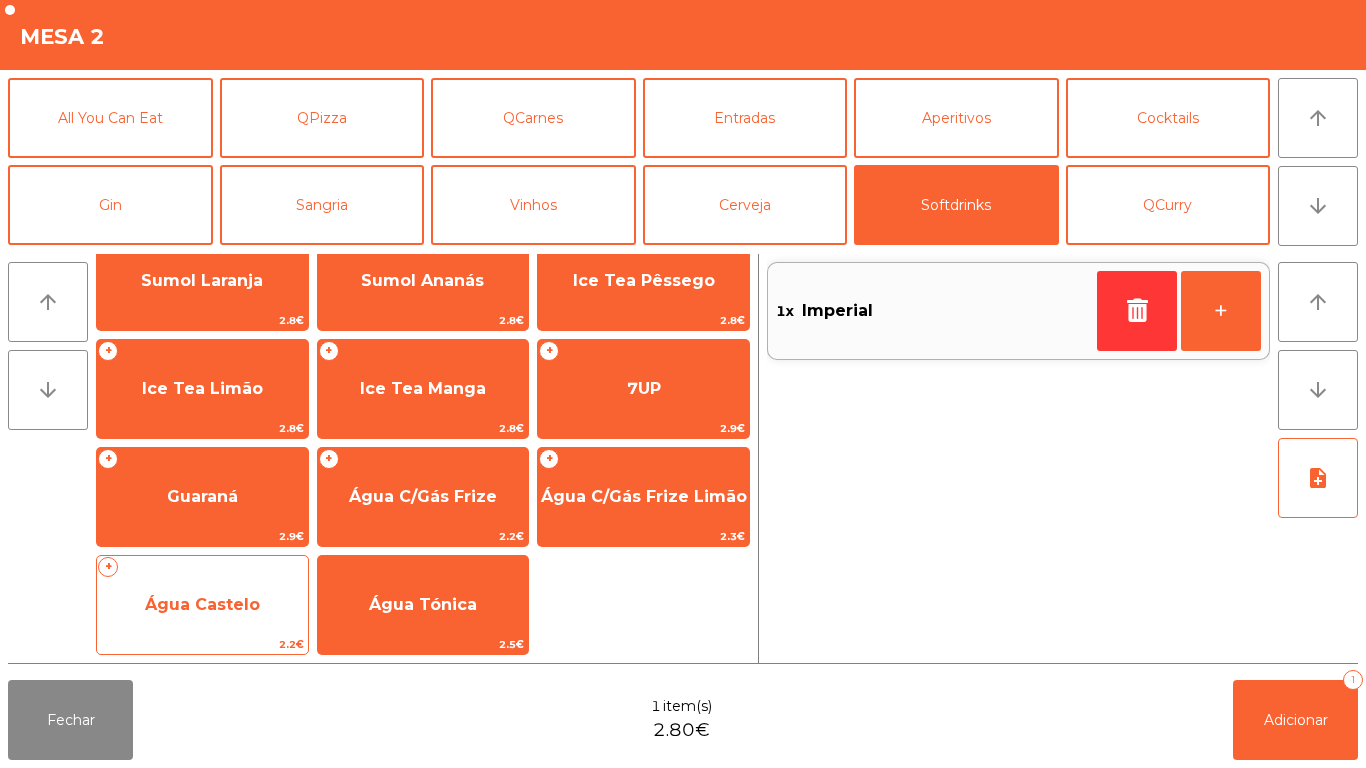 click on "Água Castelo" 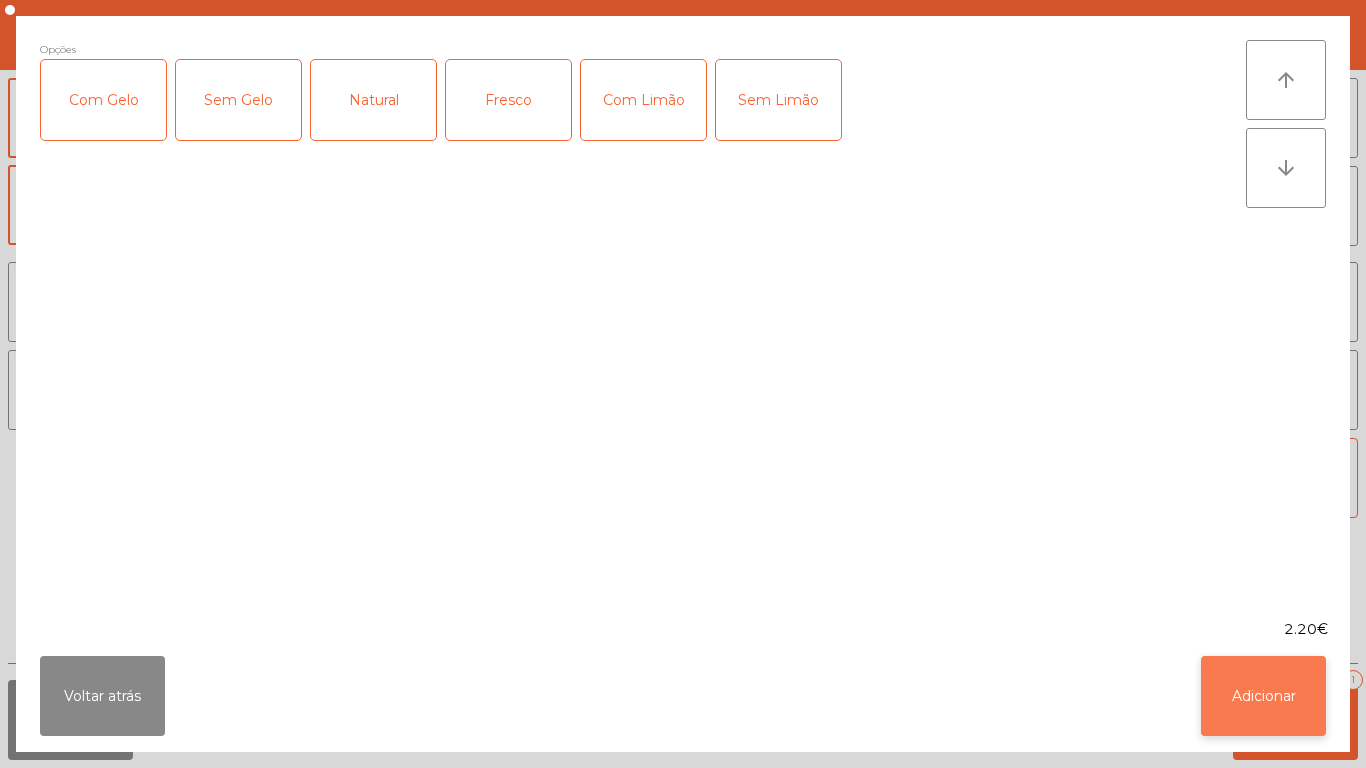 click on "Adicionar" 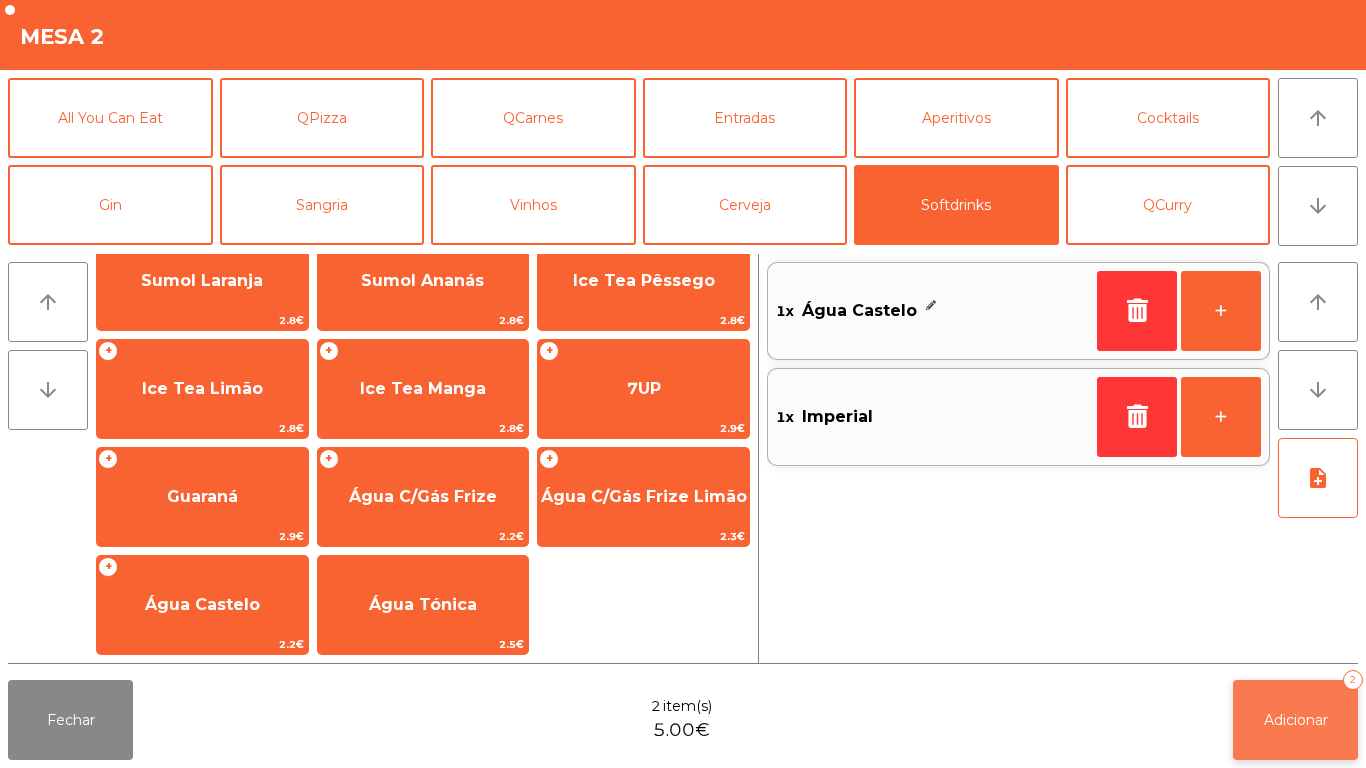 click on "Adicionar" 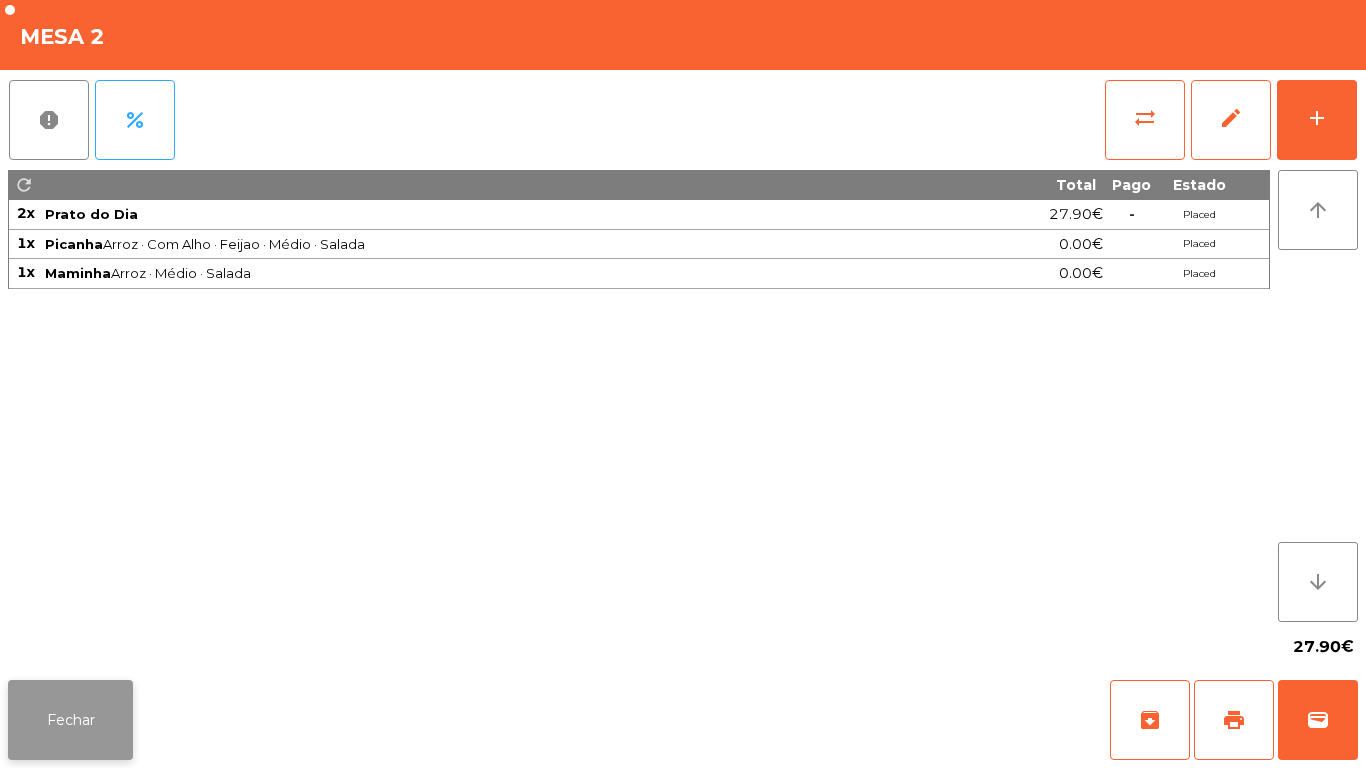click on "Fechar" 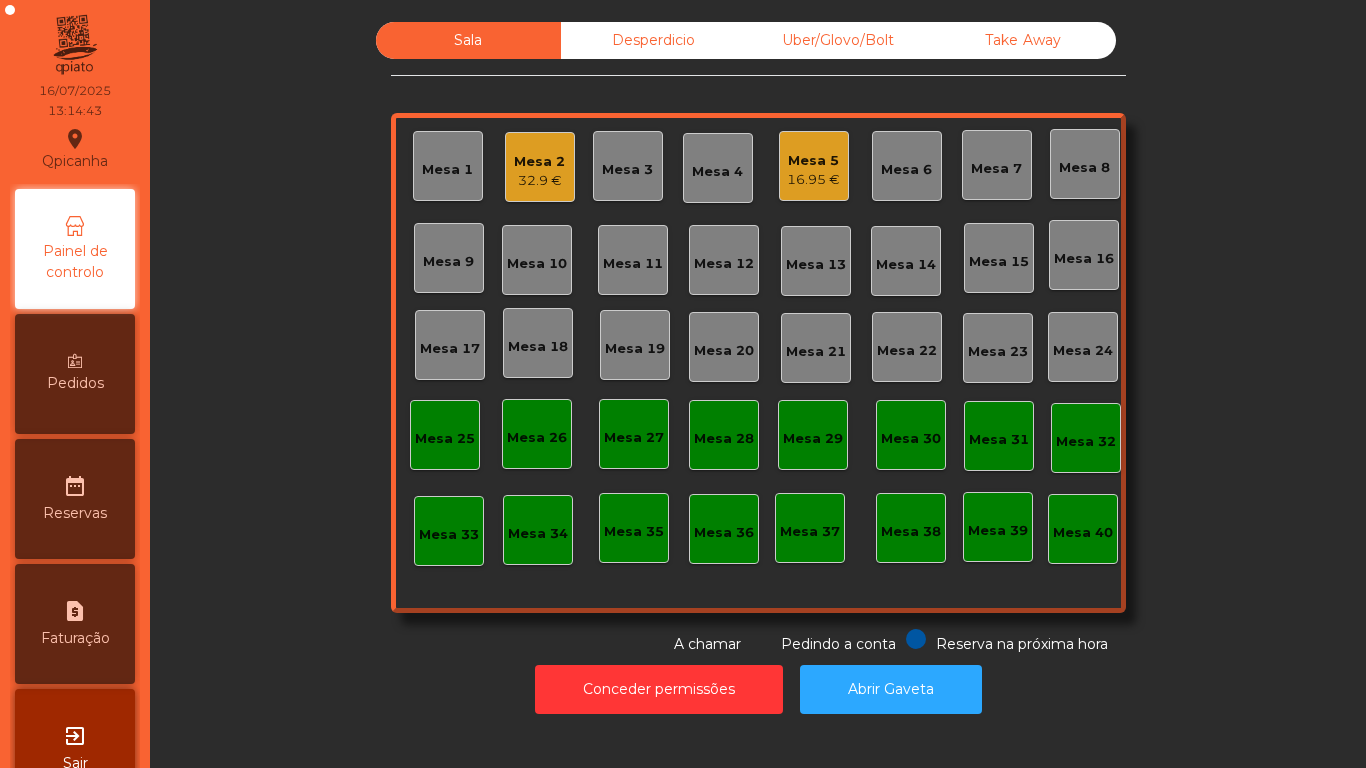 click on "Mesa 2   32.9 €" 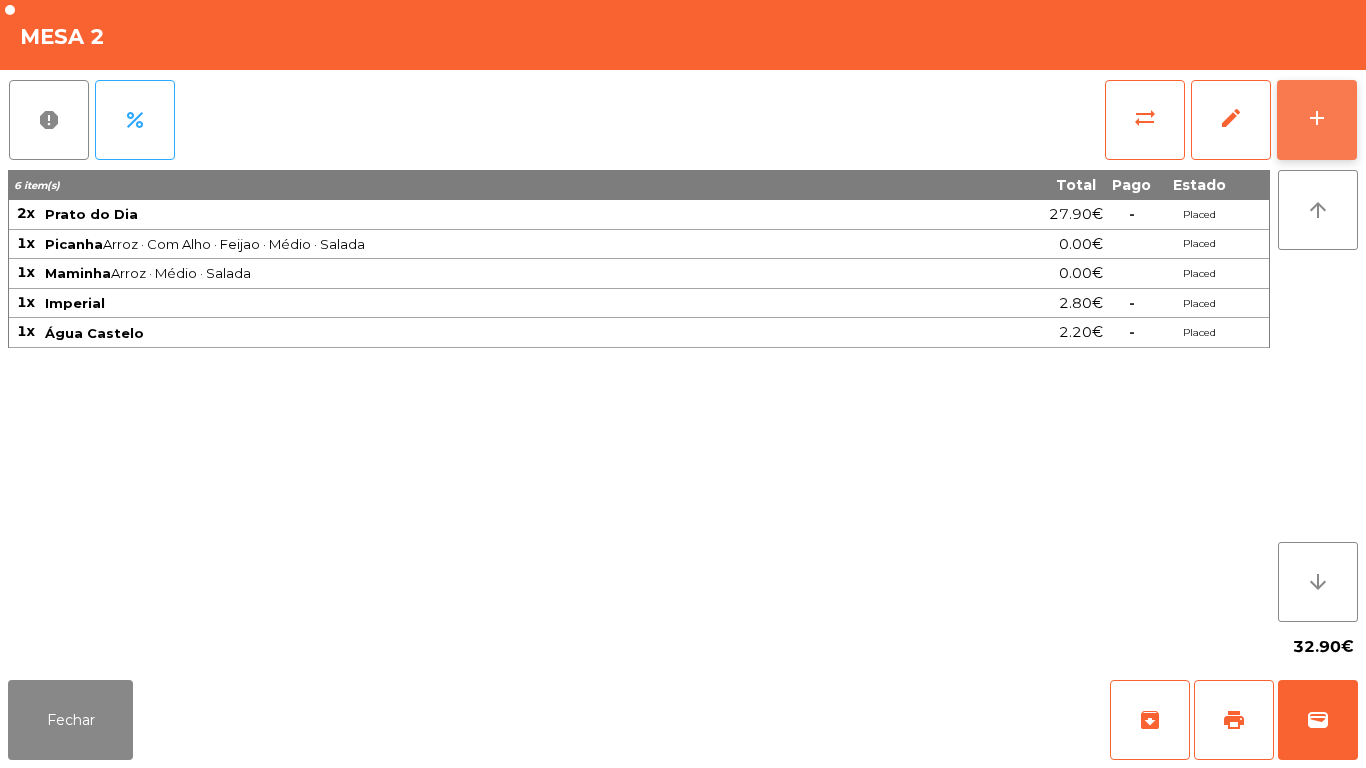 click on "add" 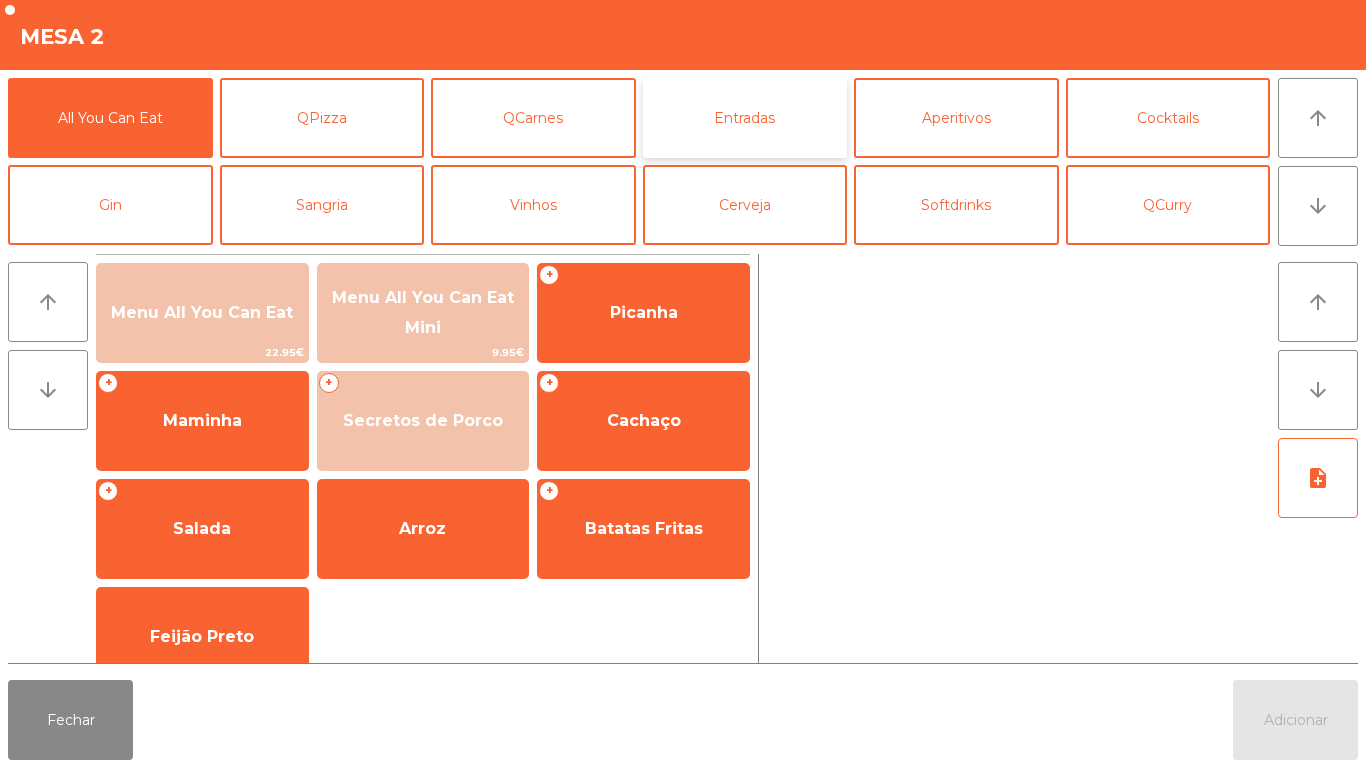 click on "Entradas" 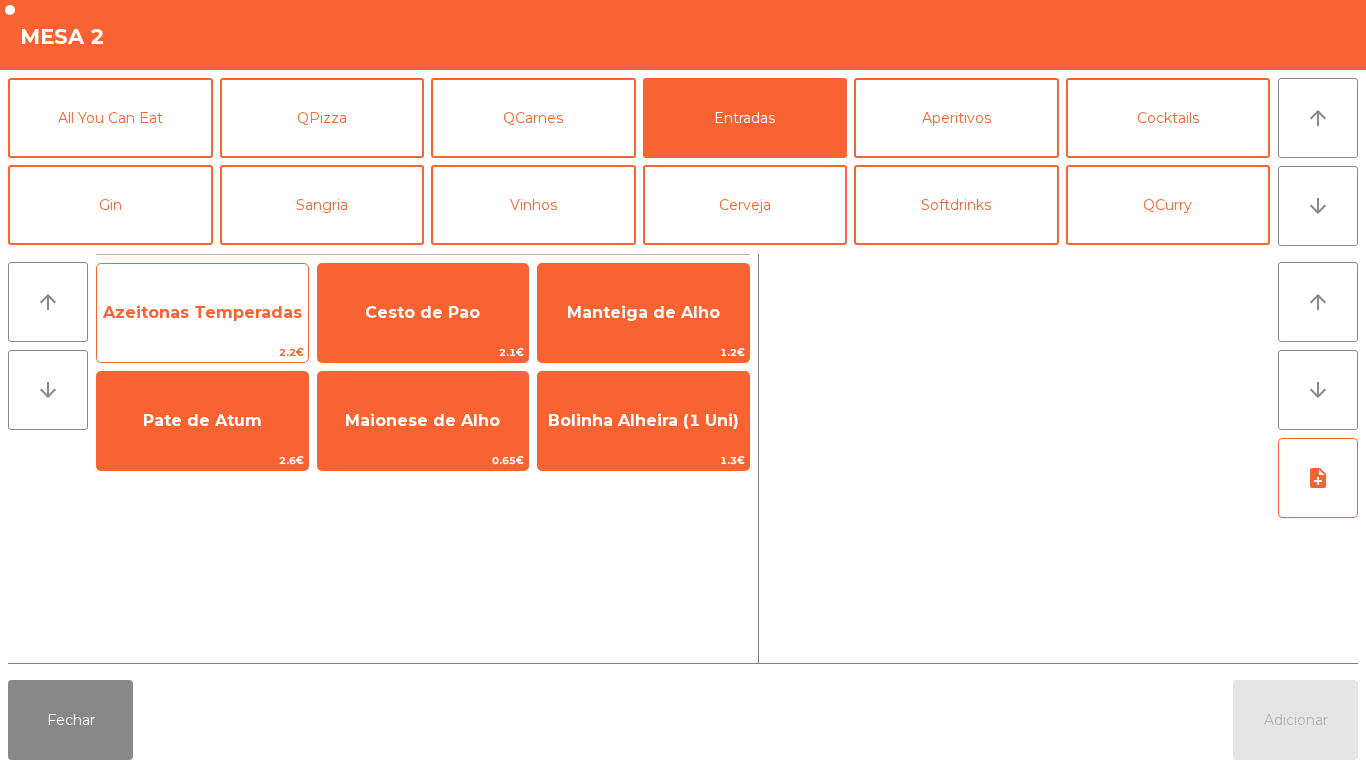 click on "Azeitonas Temperadas" 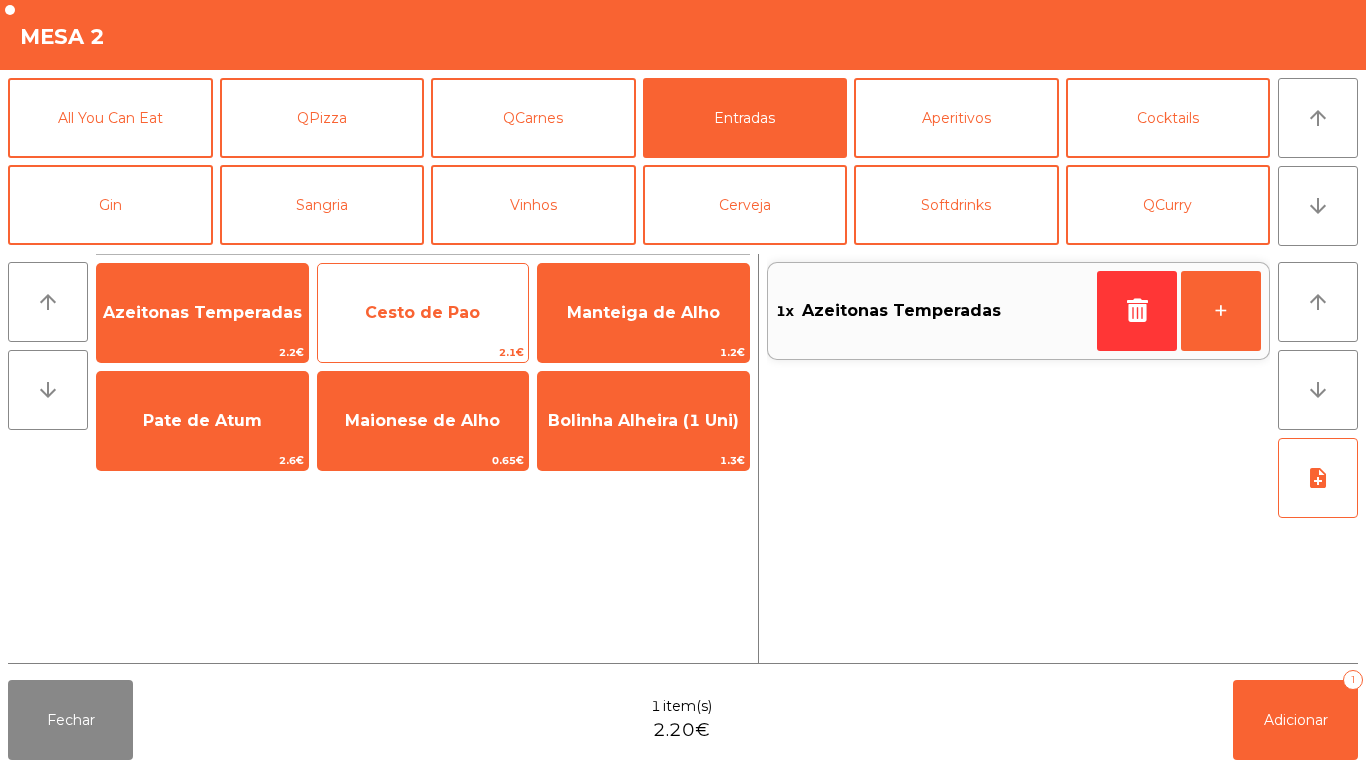 click on "Cesto de Pao" 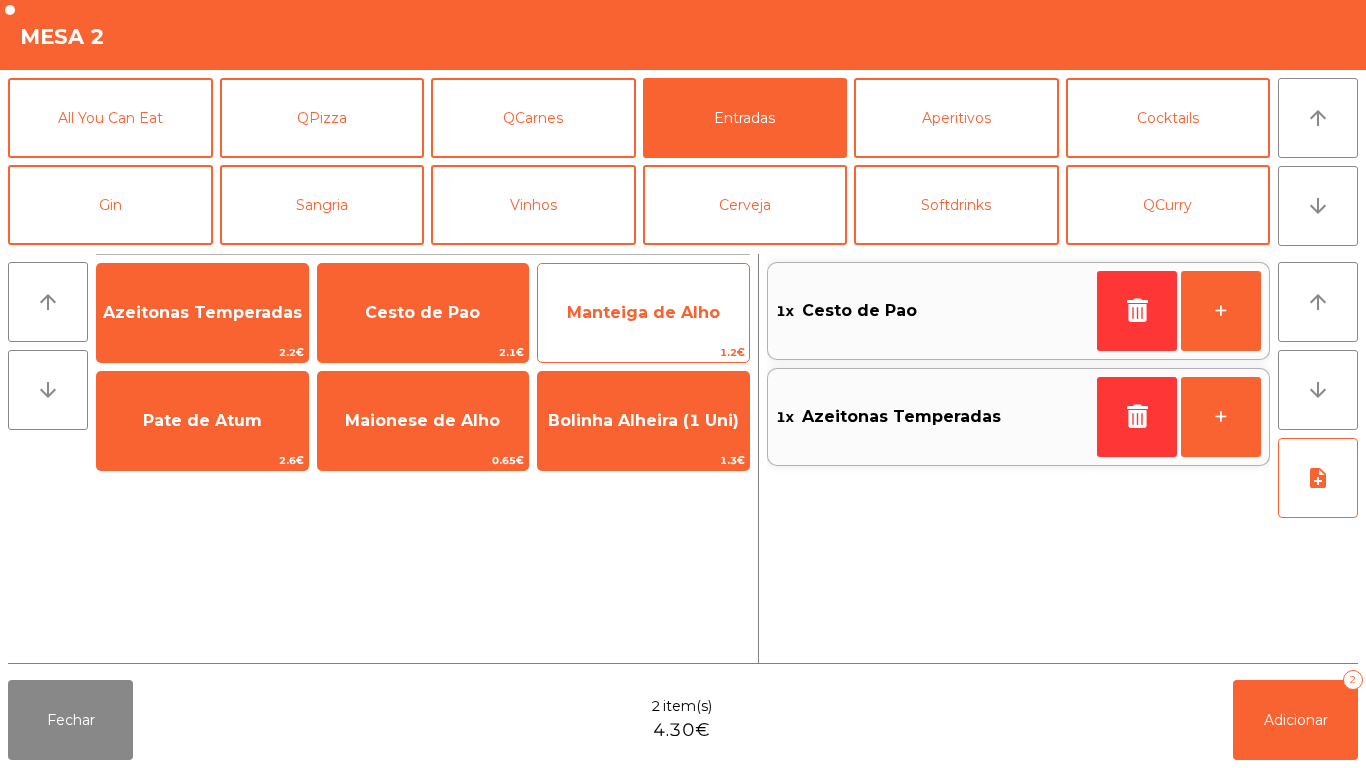 click on "1.2€" 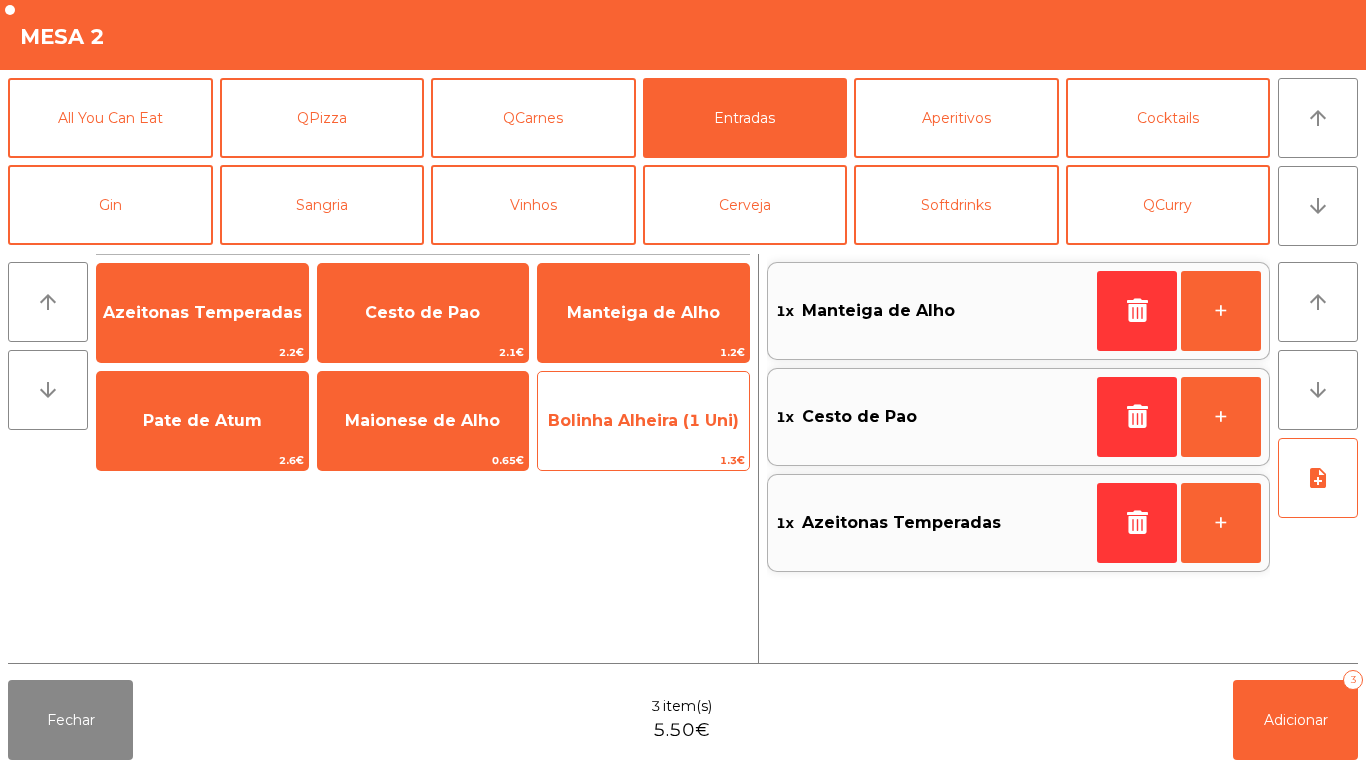 click on "Bolinha Alheira (1 Uni)" 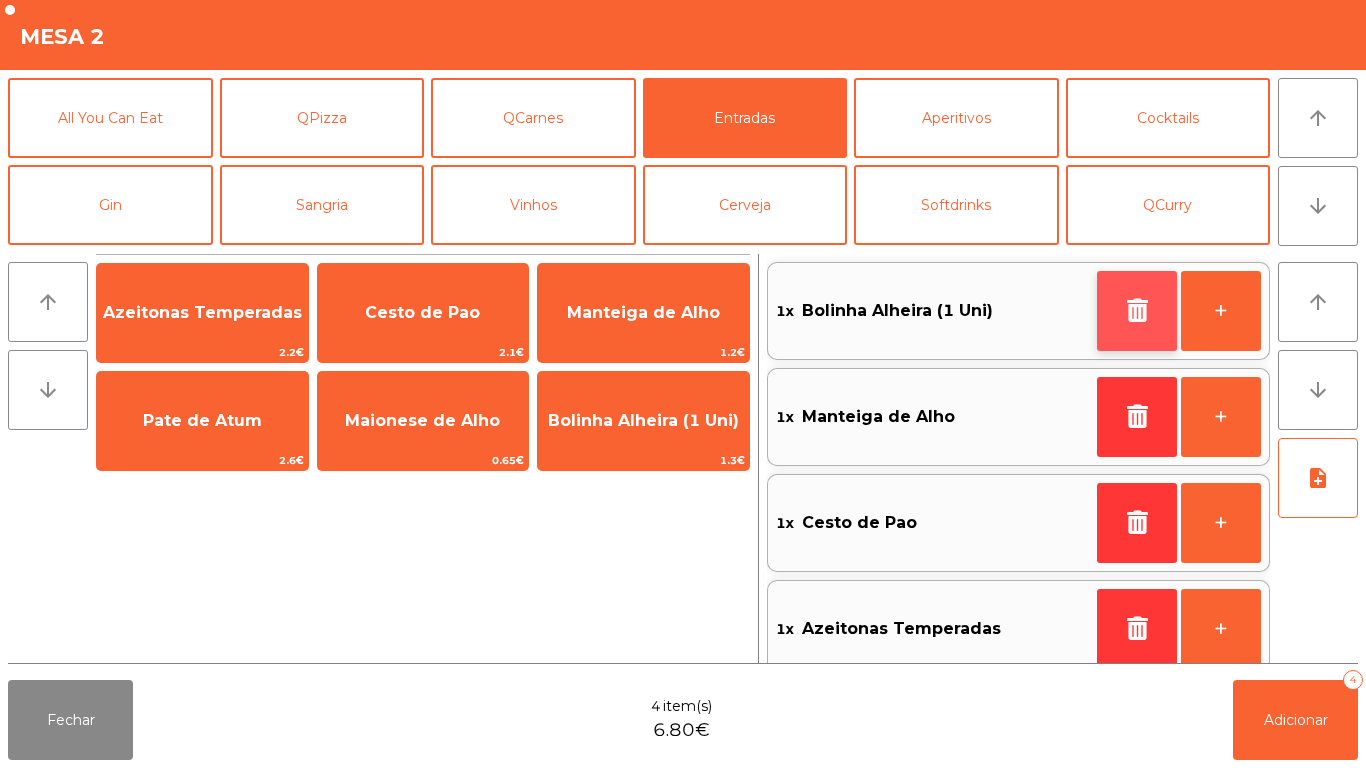 click 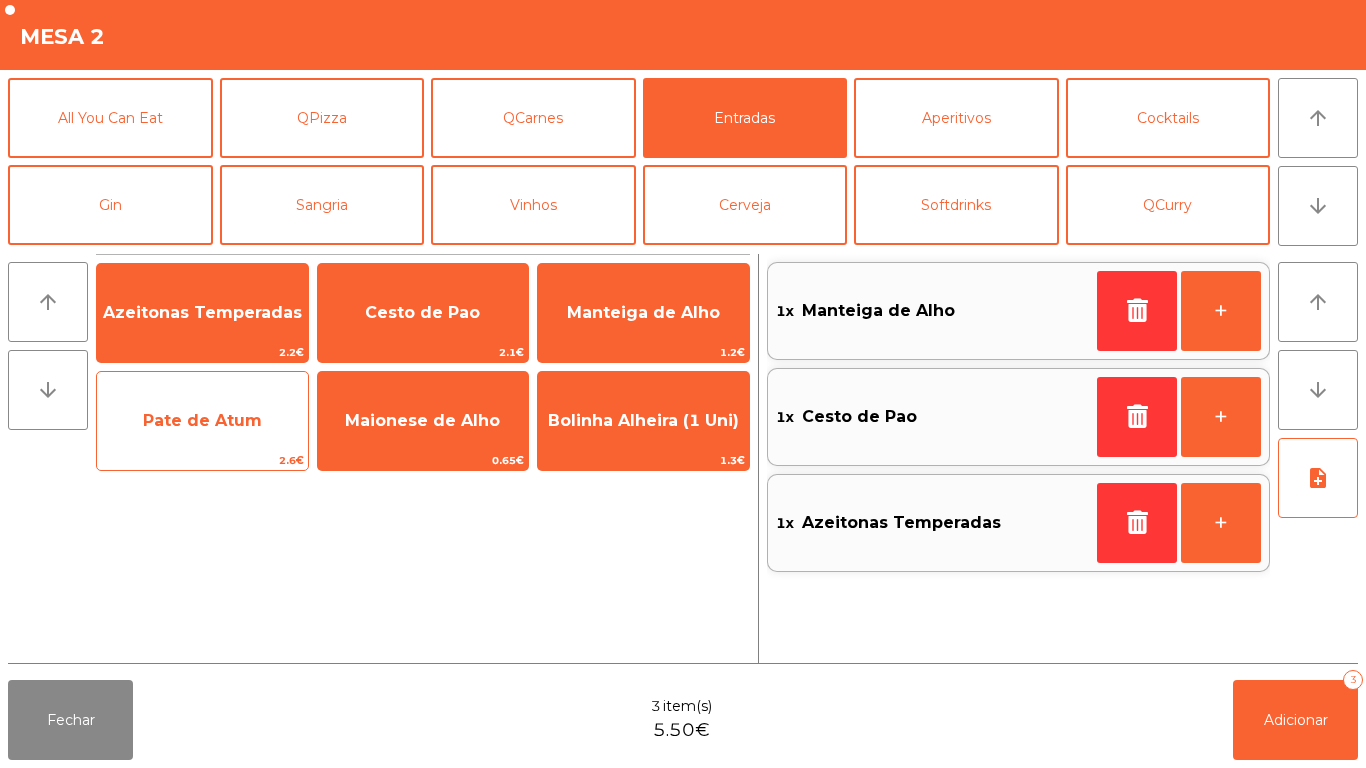 click on "Pate de Atum" 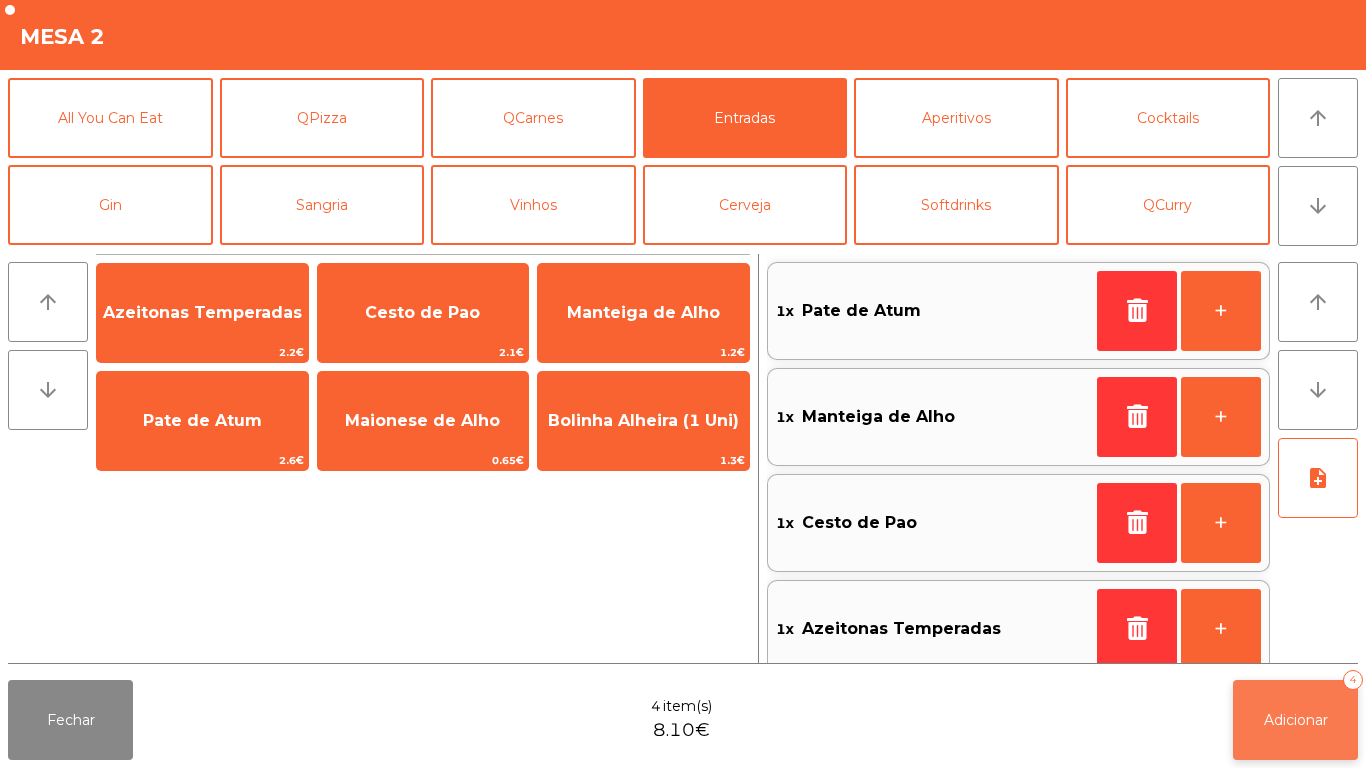 click on "4" 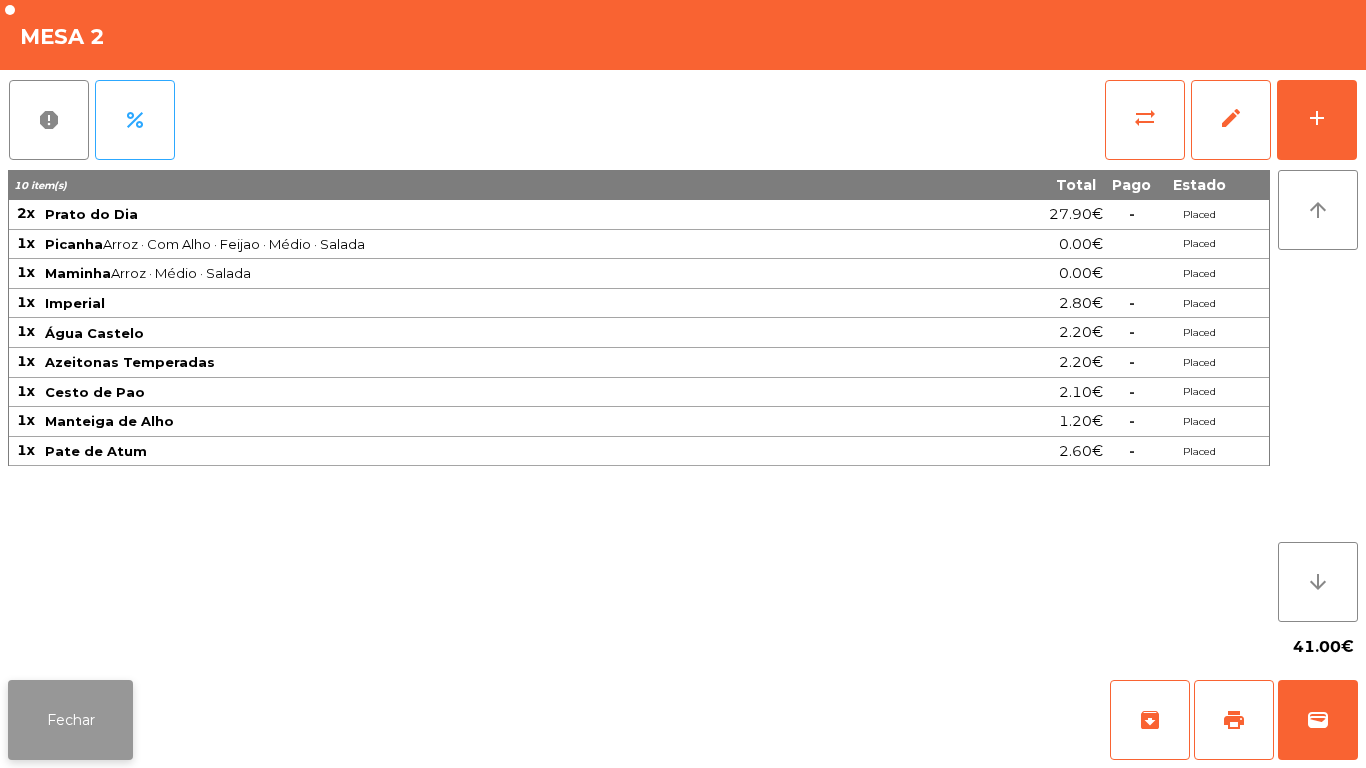 click on "Fechar" 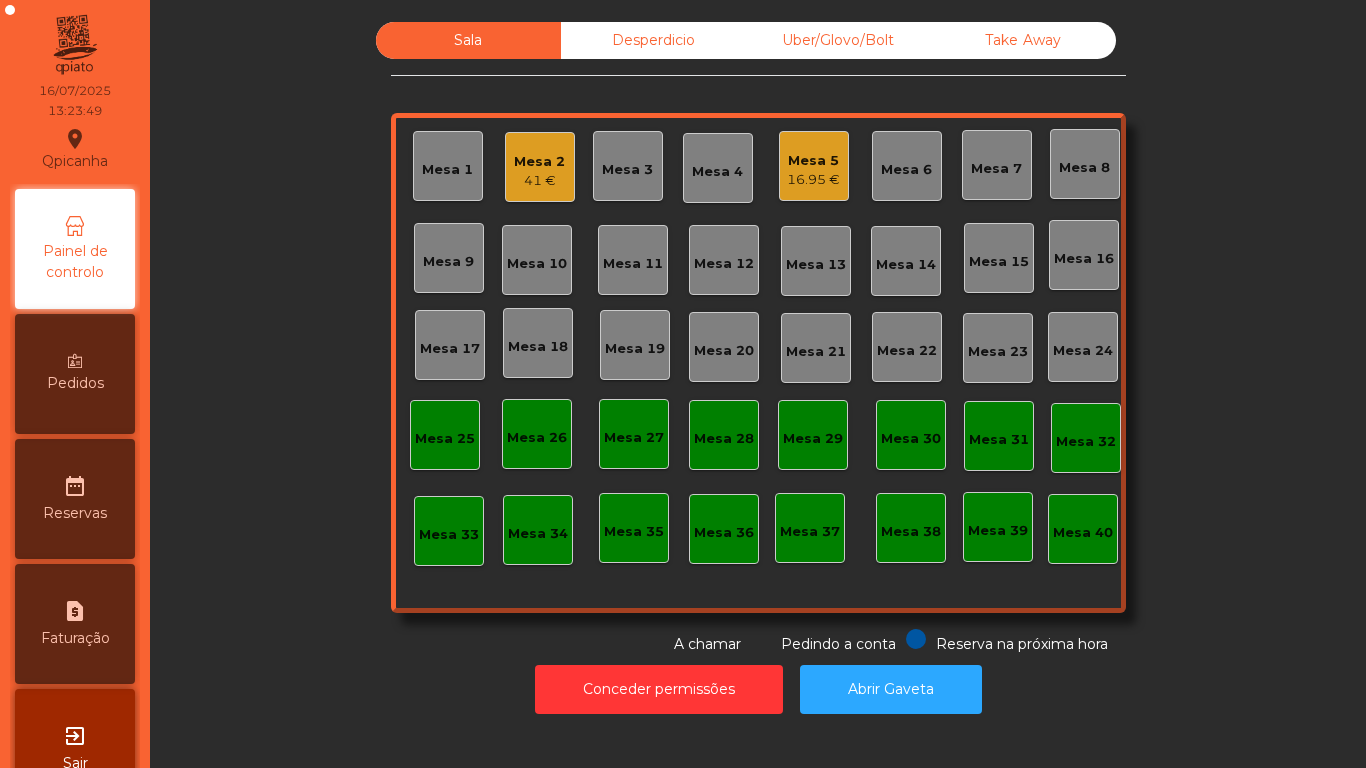 click on "Mesa 1" 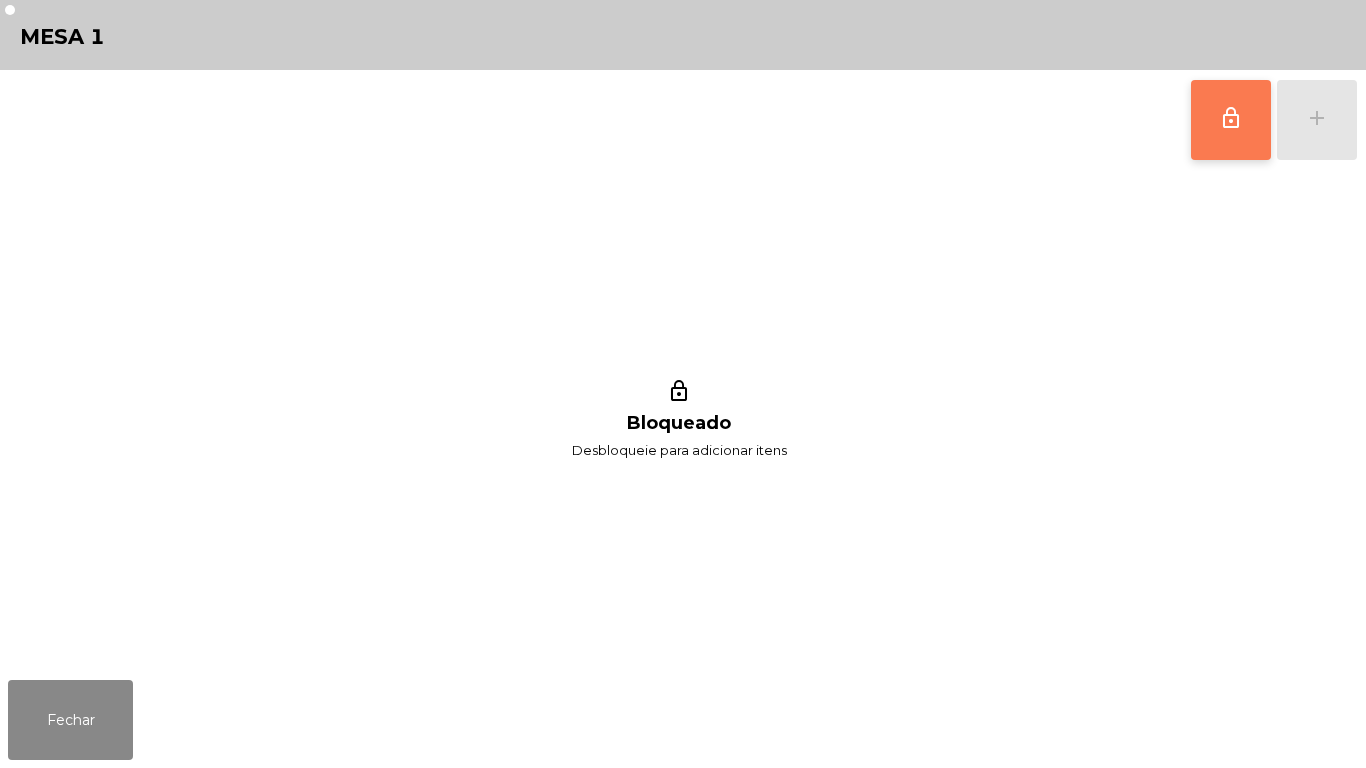 click on "lock_outline" 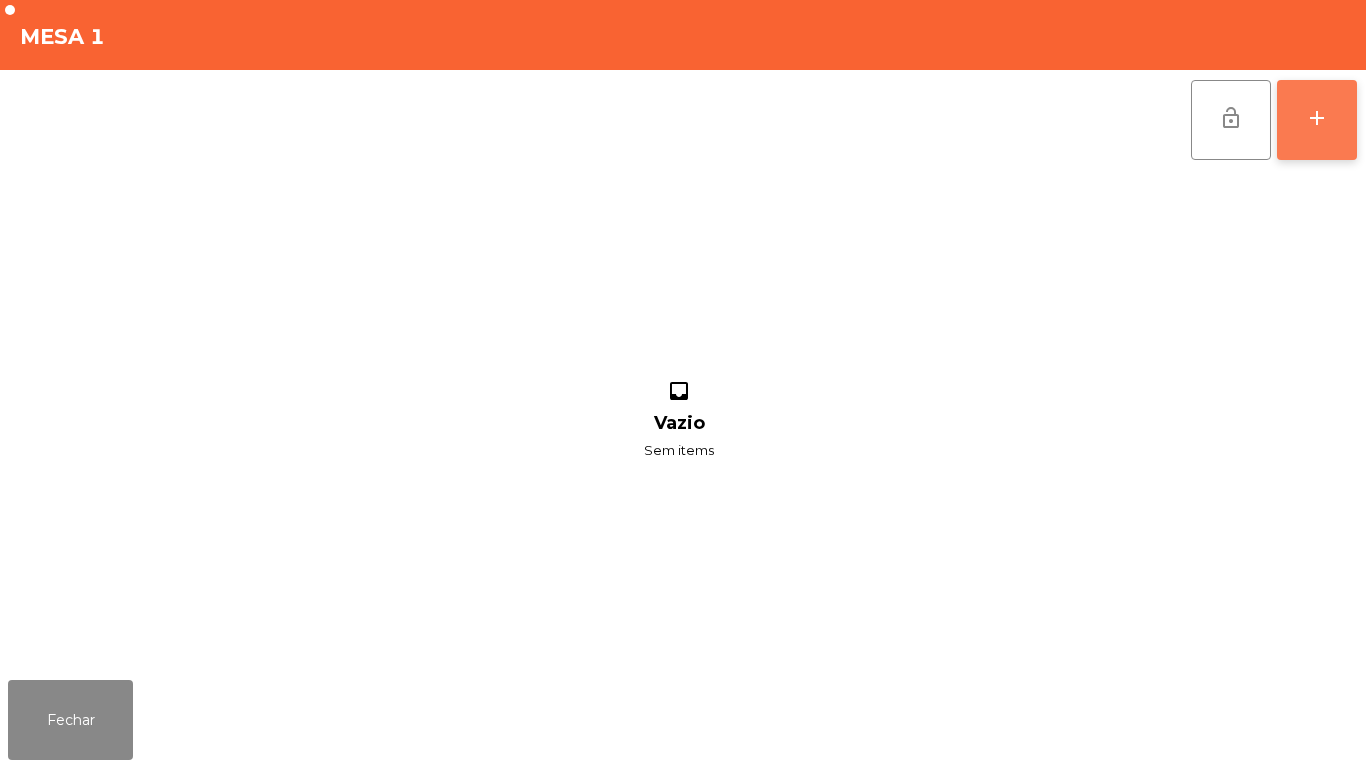 click on "add" 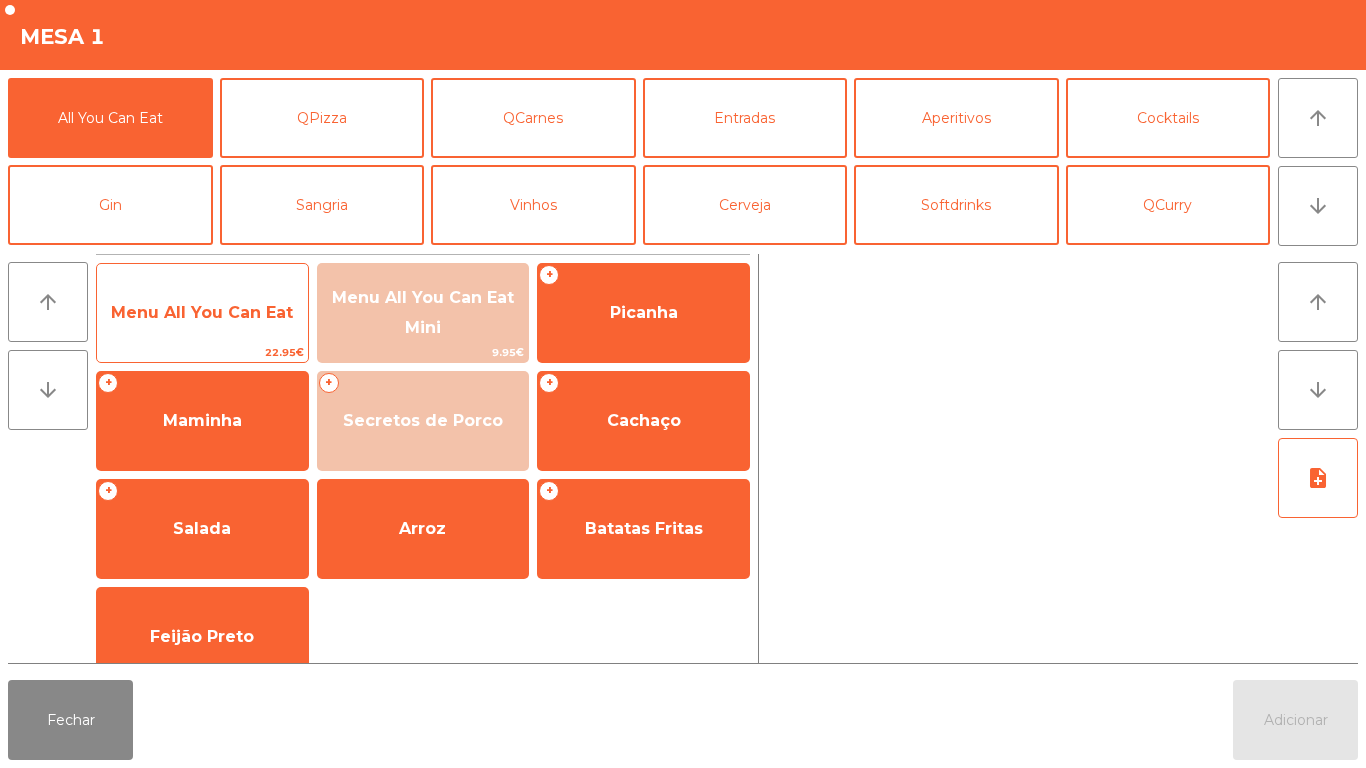 click on "Menu All You Can Eat" 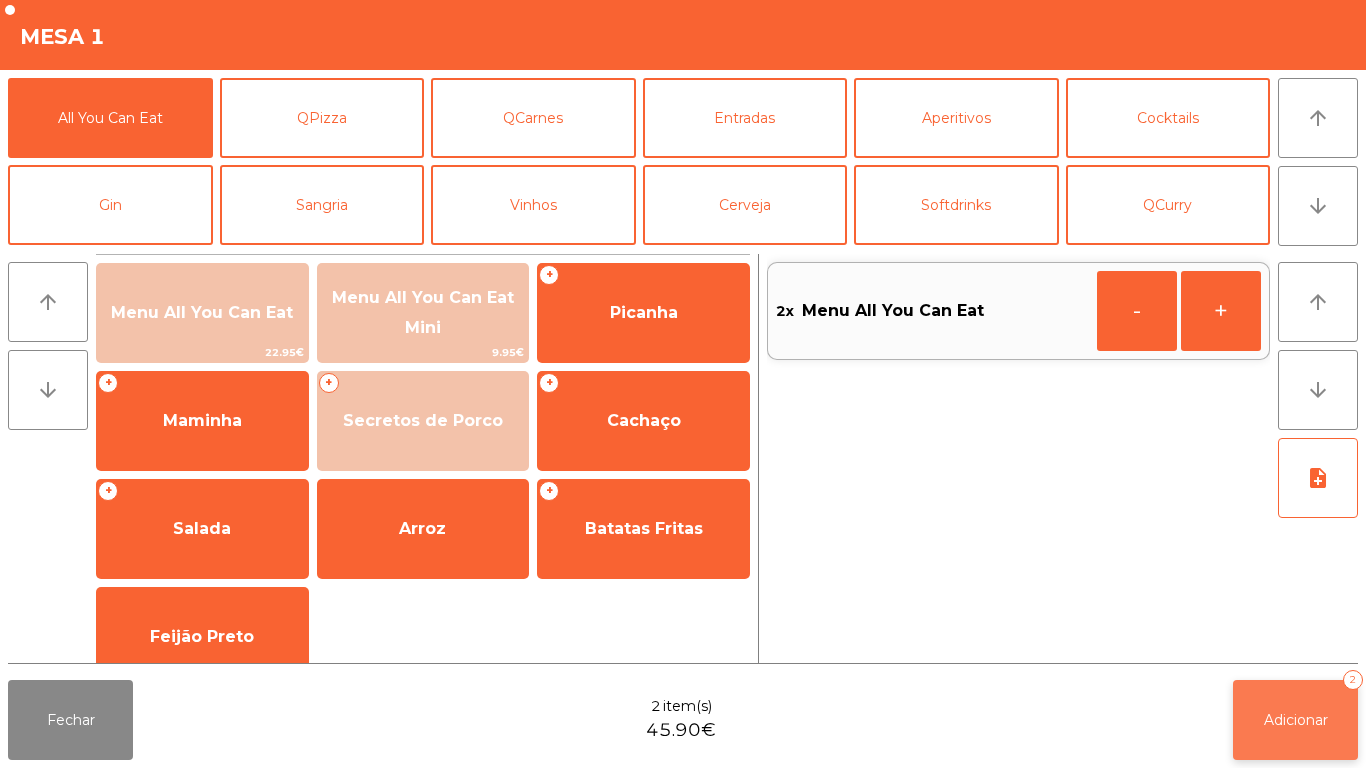 click on "Adicionar" 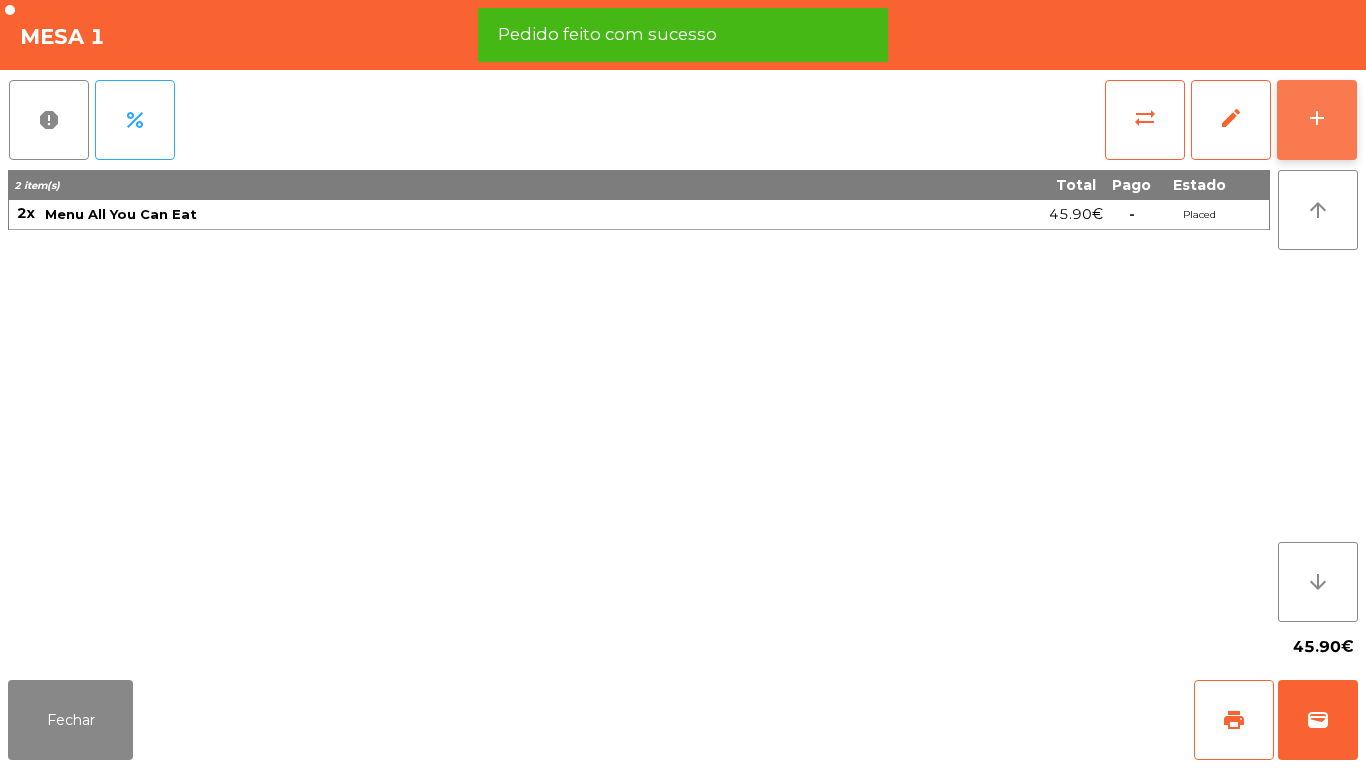 click on "add" 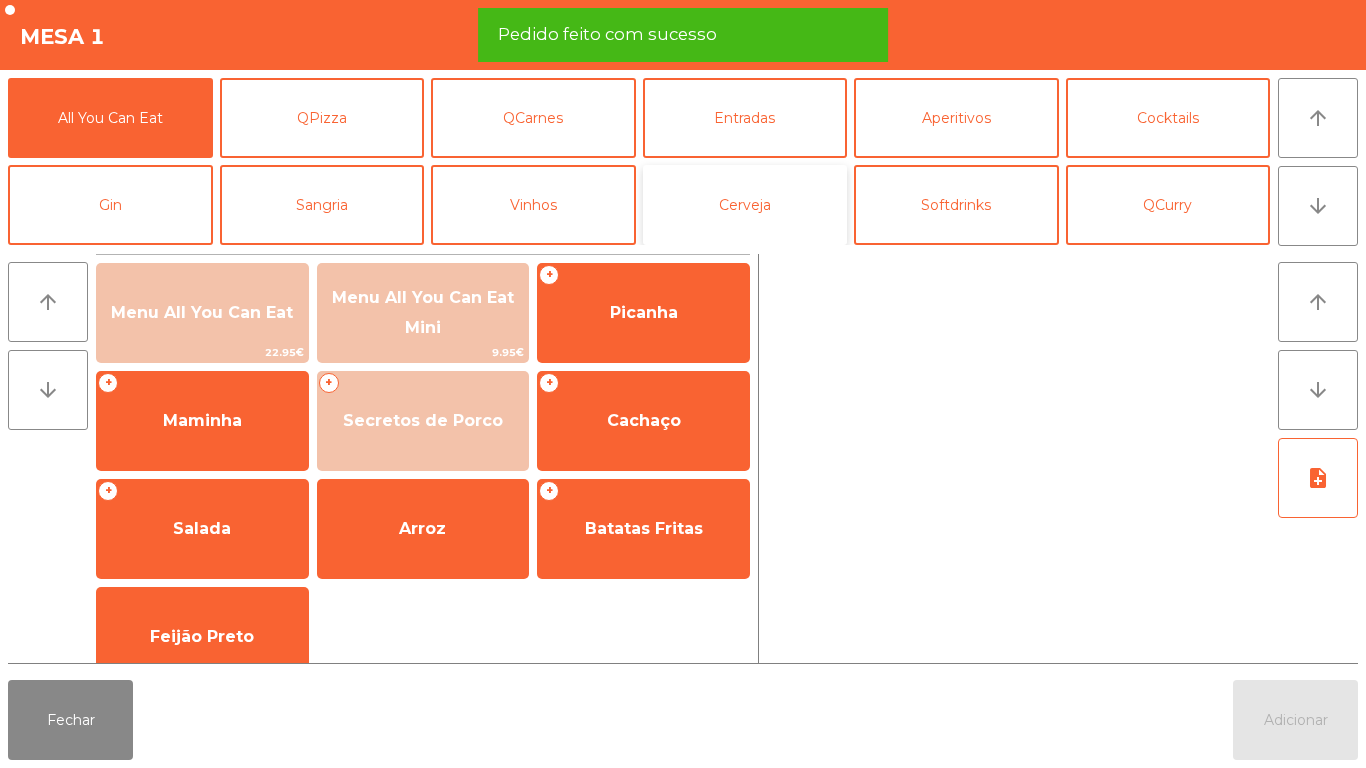 click on "Cerveja" 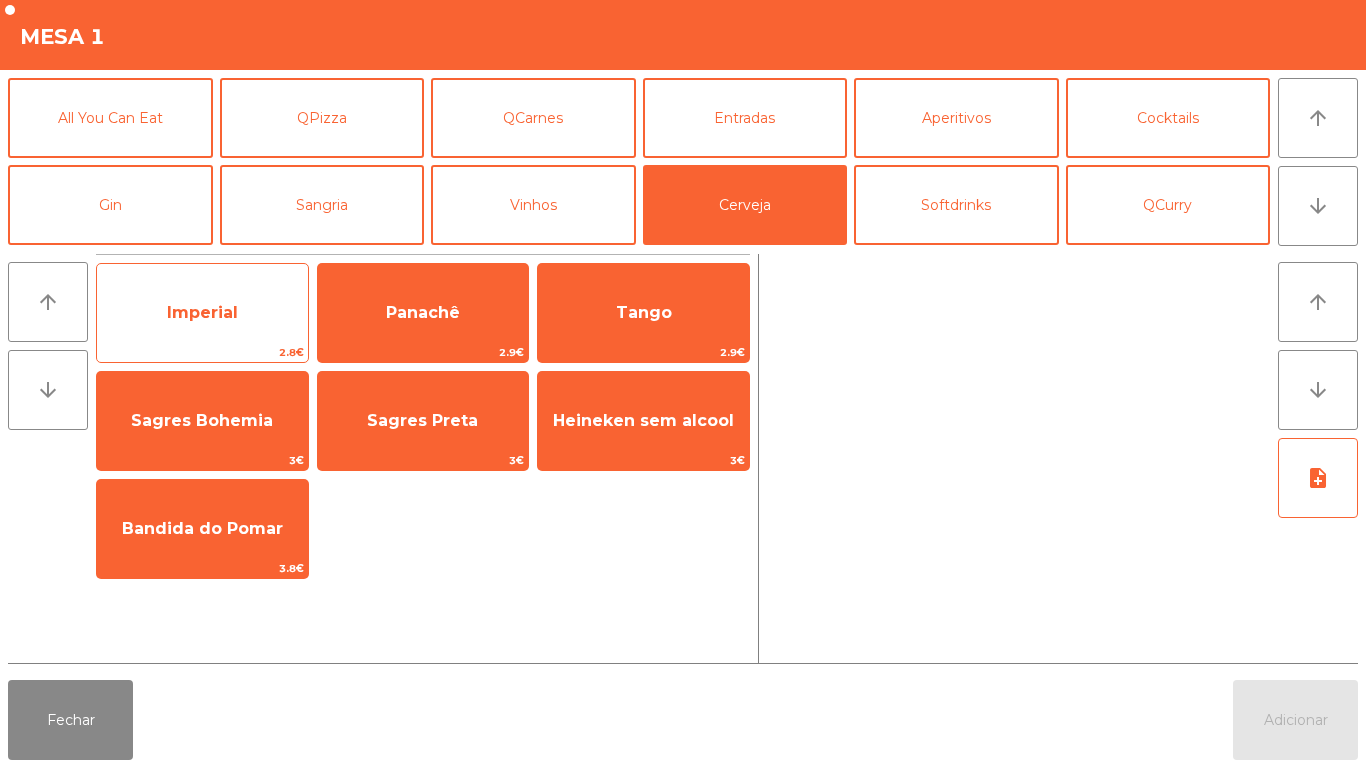 click on "Imperial" 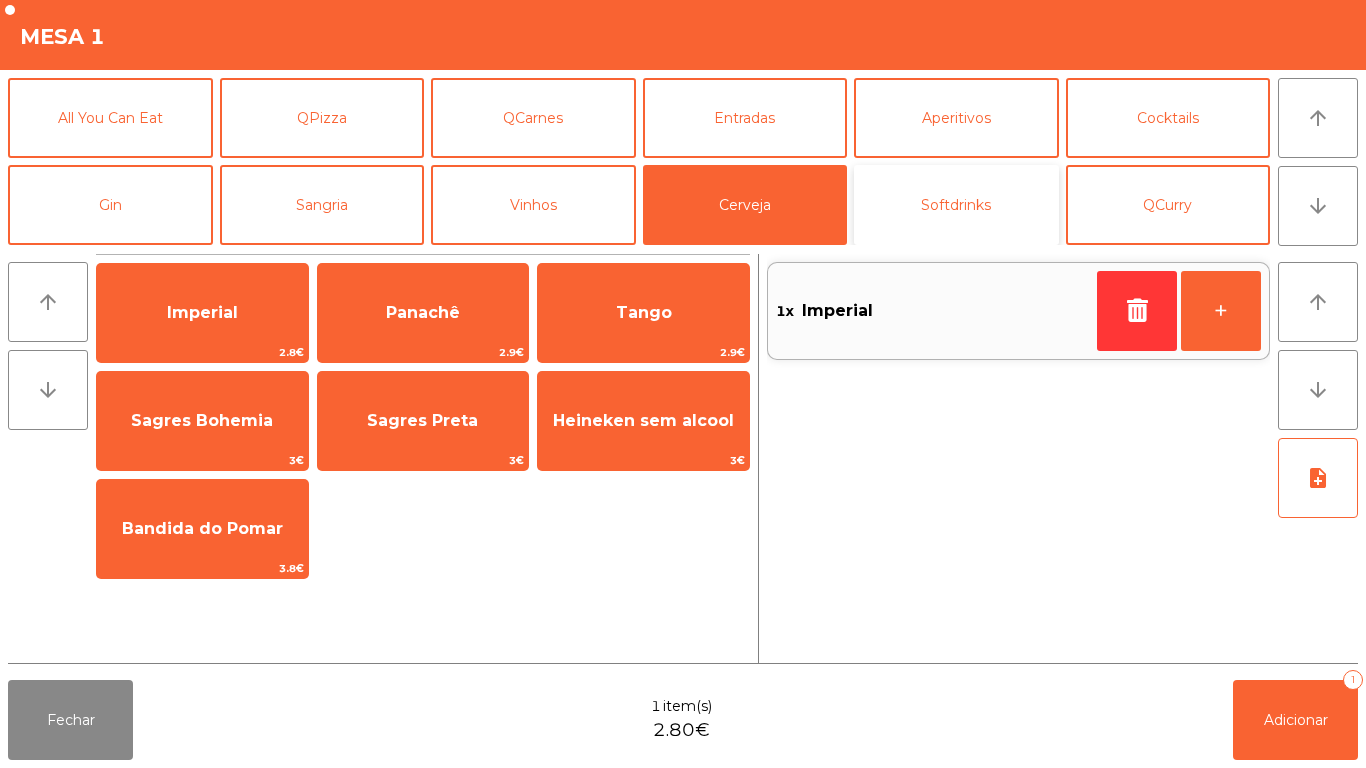 click on "Softdrinks" 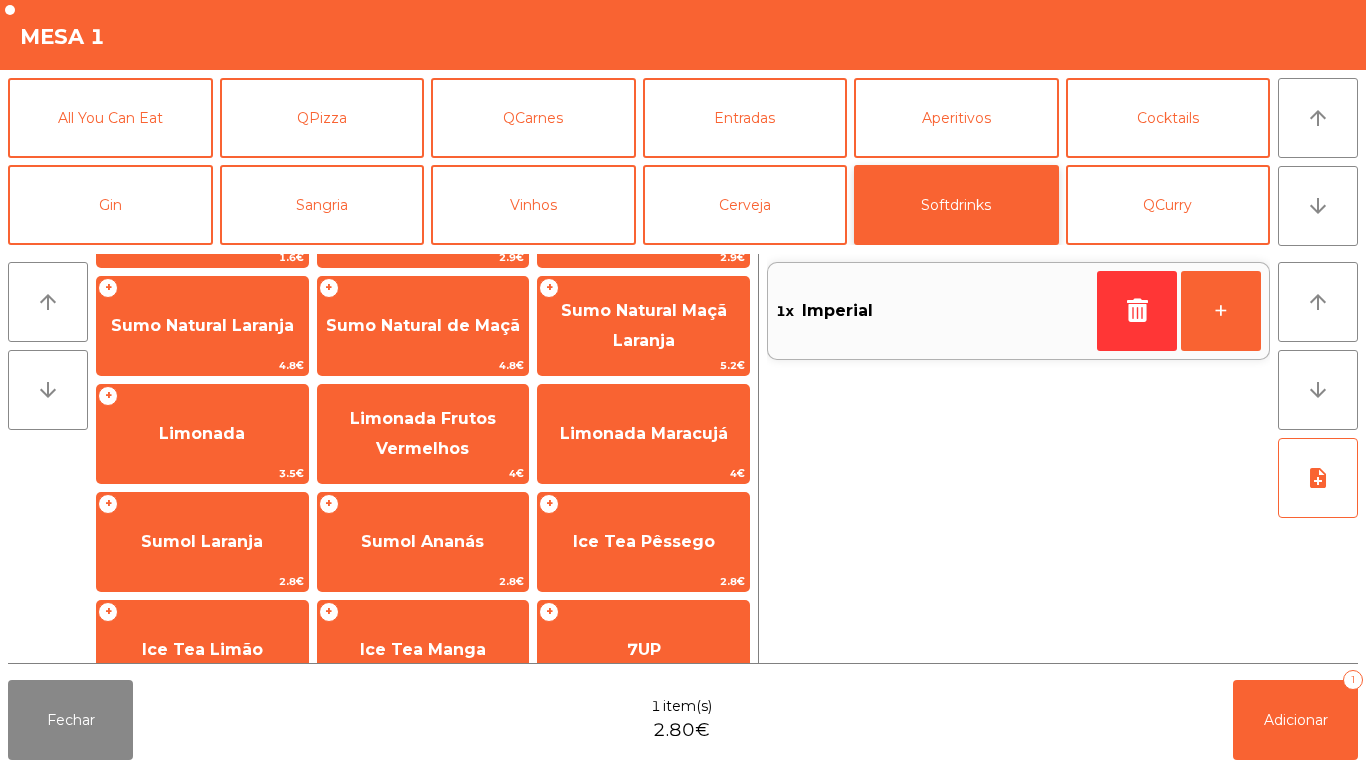 scroll, scrollTop: 181, scrollLeft: 0, axis: vertical 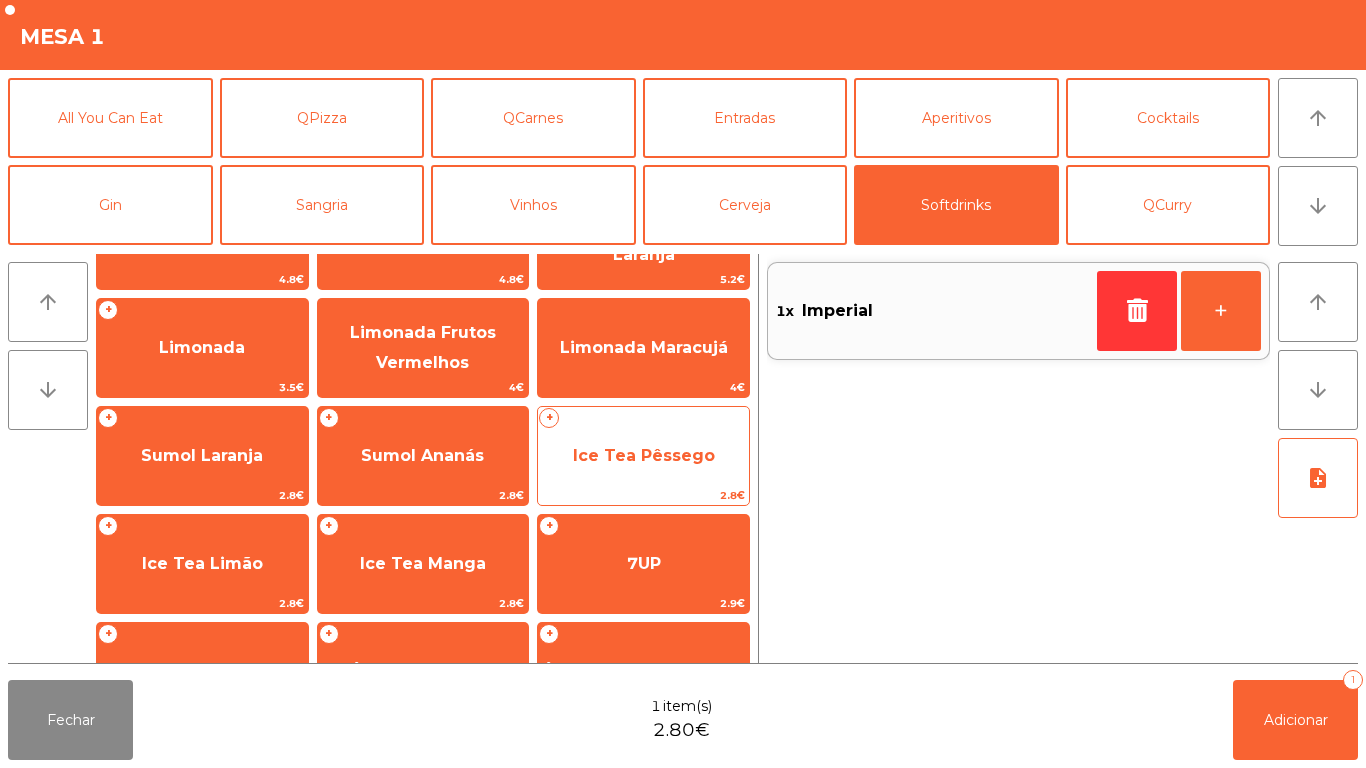 click on "Ice Tea Pêssego" 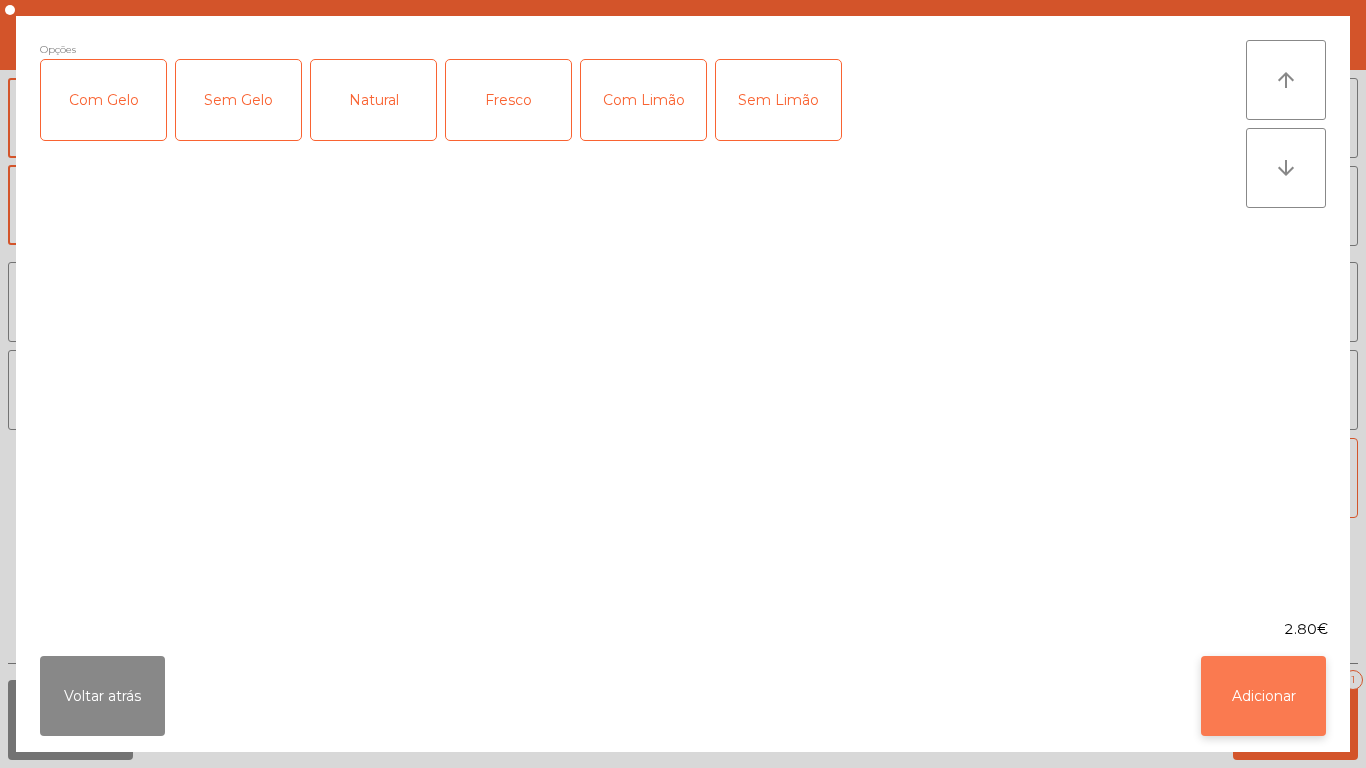 click on "Adicionar" 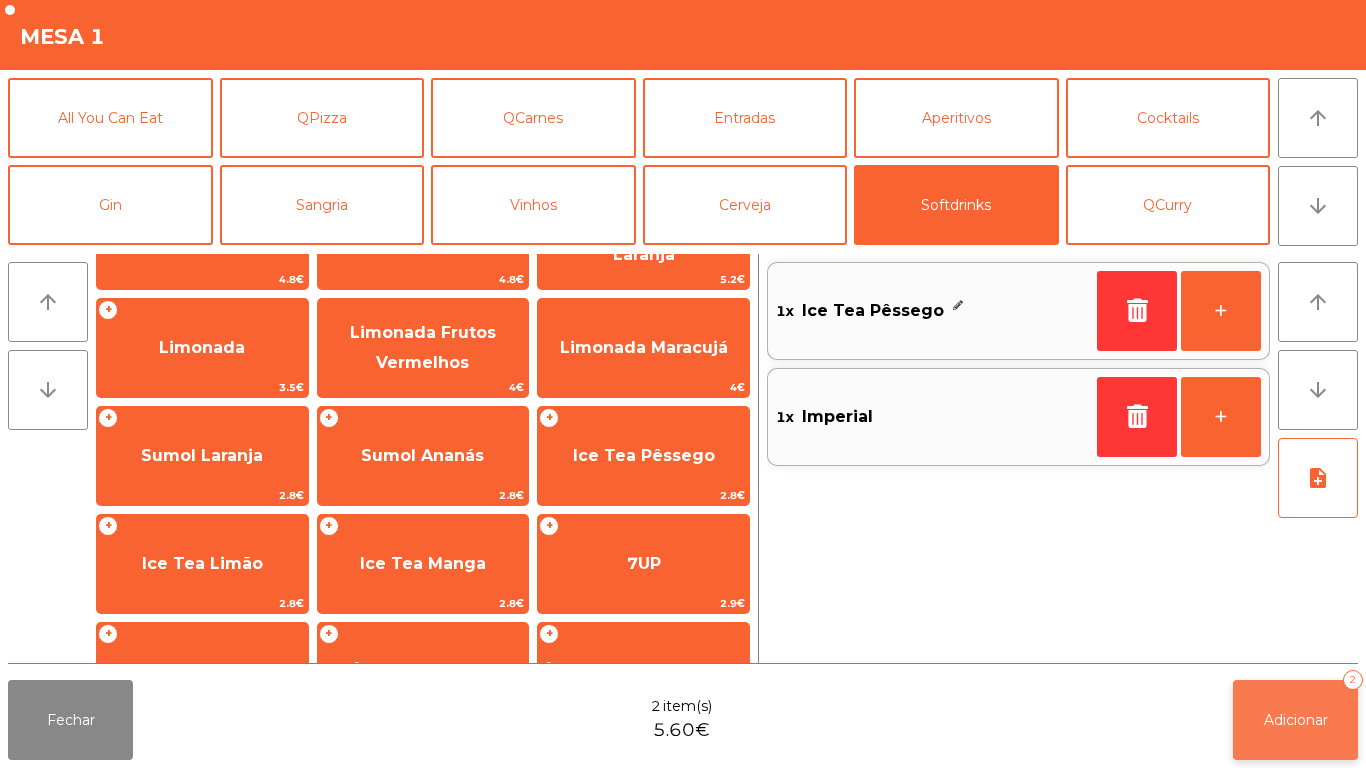 click on "Adicionar" 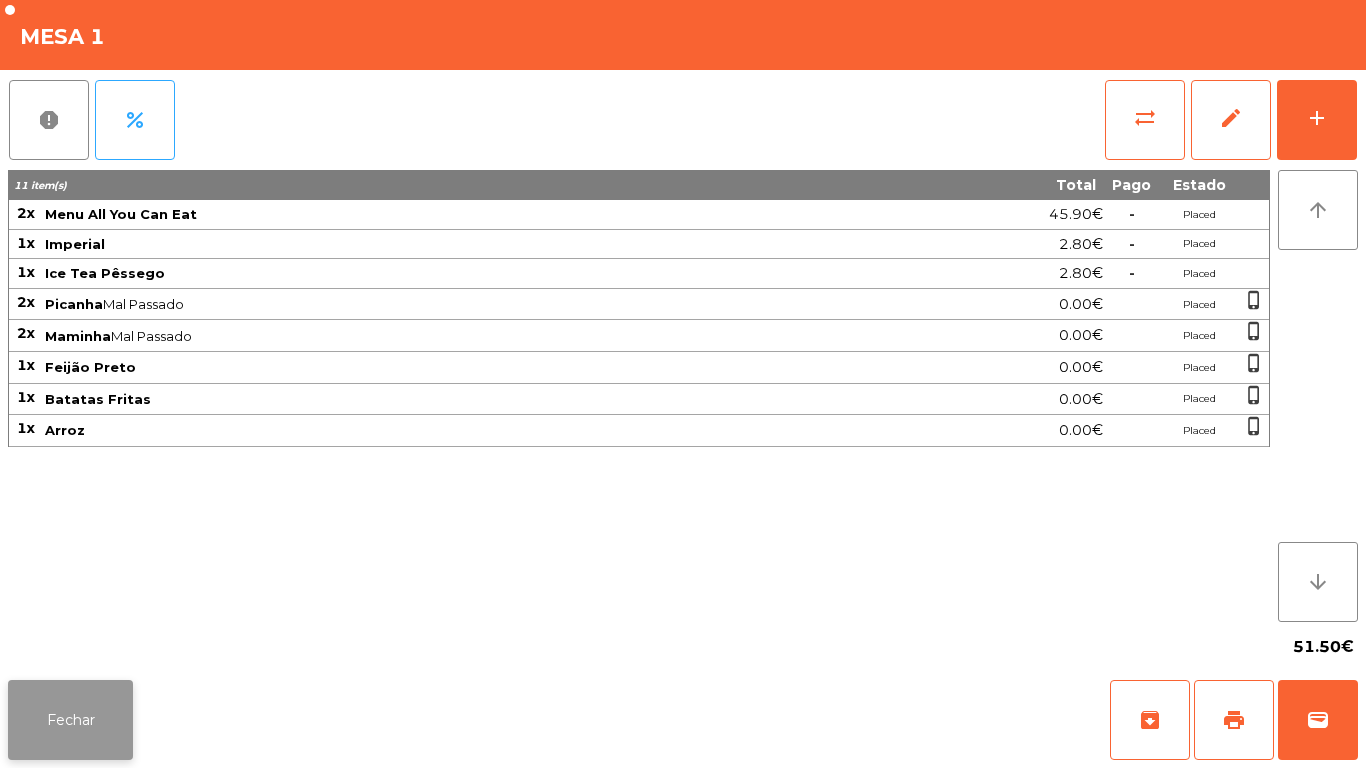 click on "Fechar" 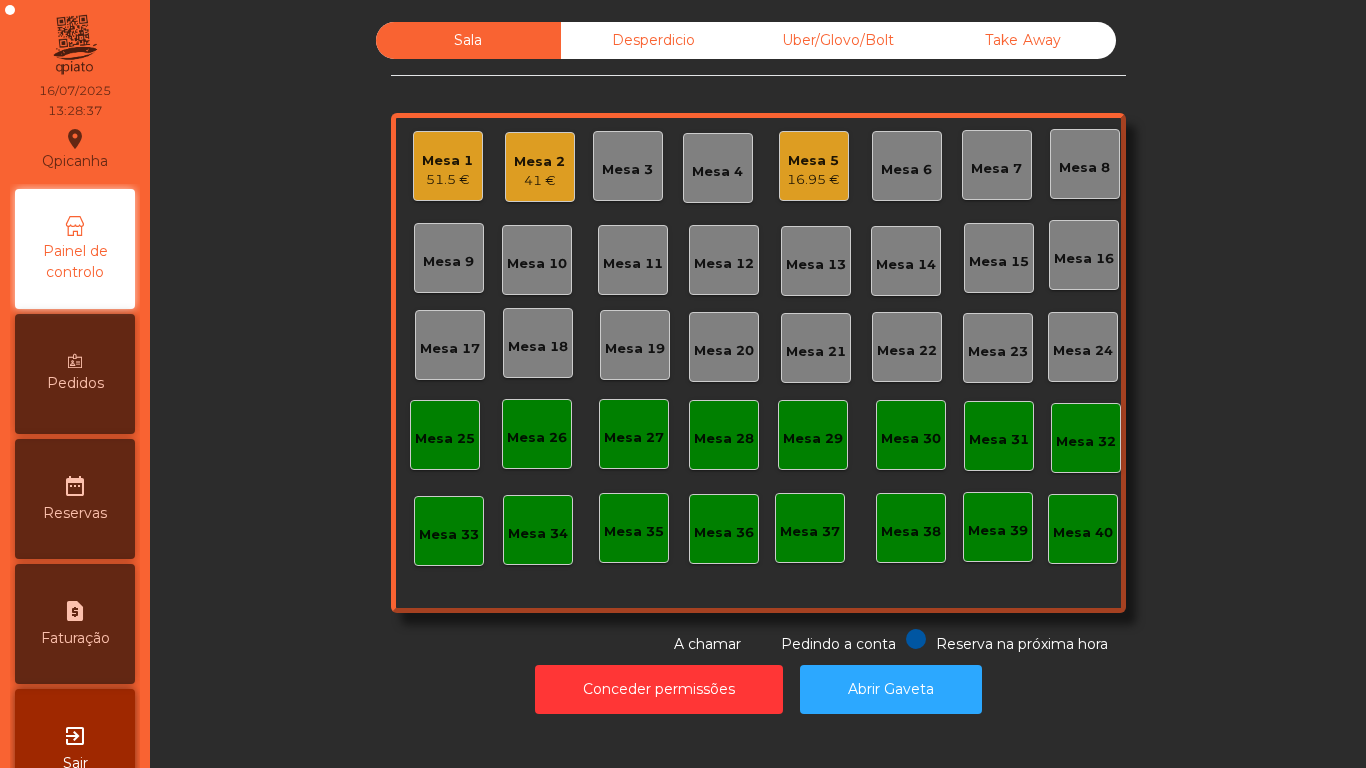 click on "Mesa 3" 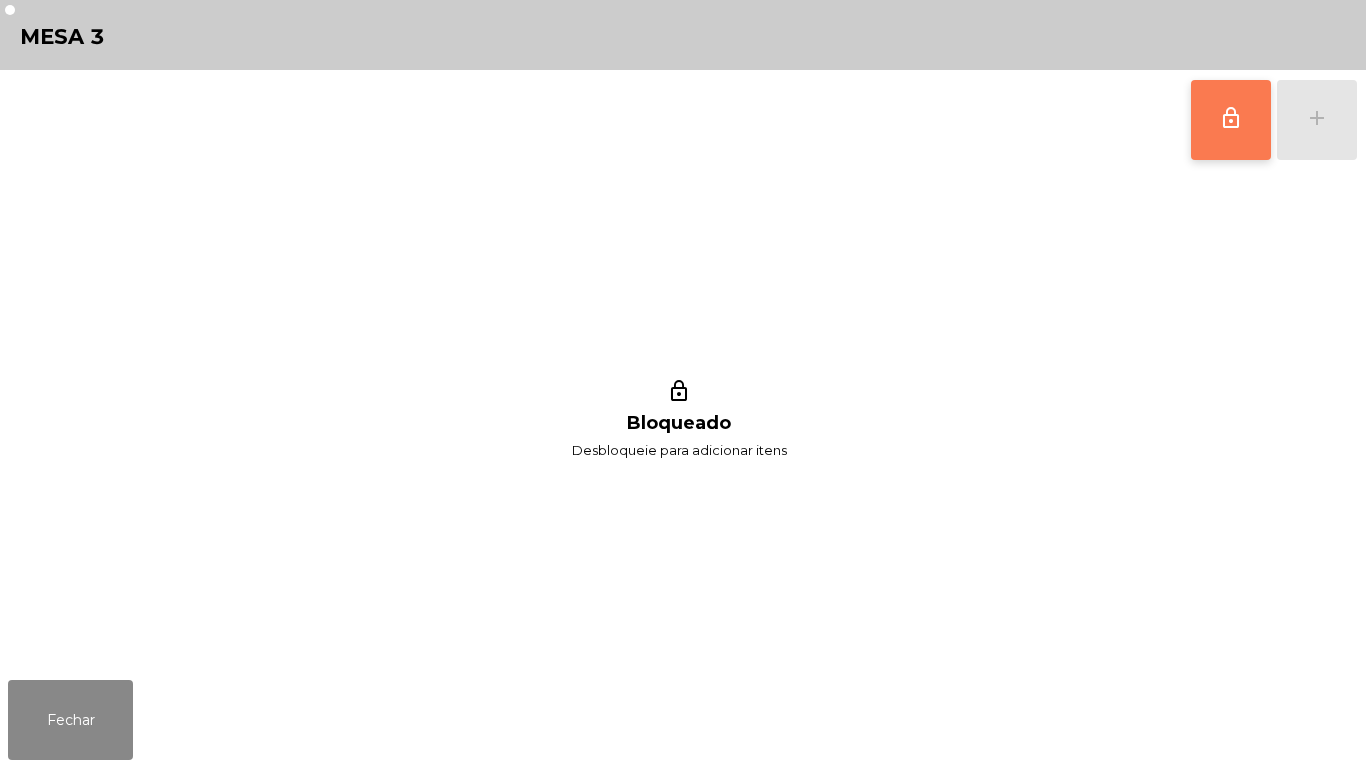 click on "lock_outline" 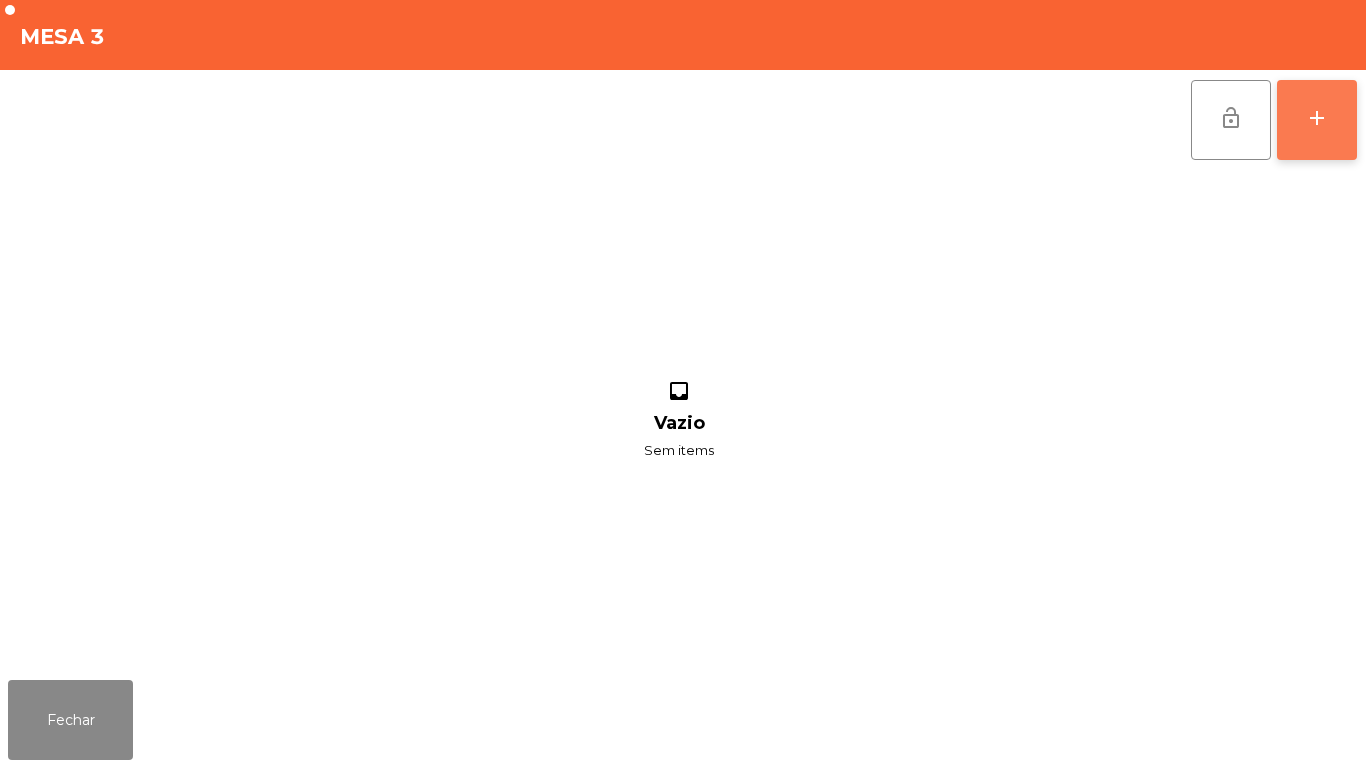 click on "add" 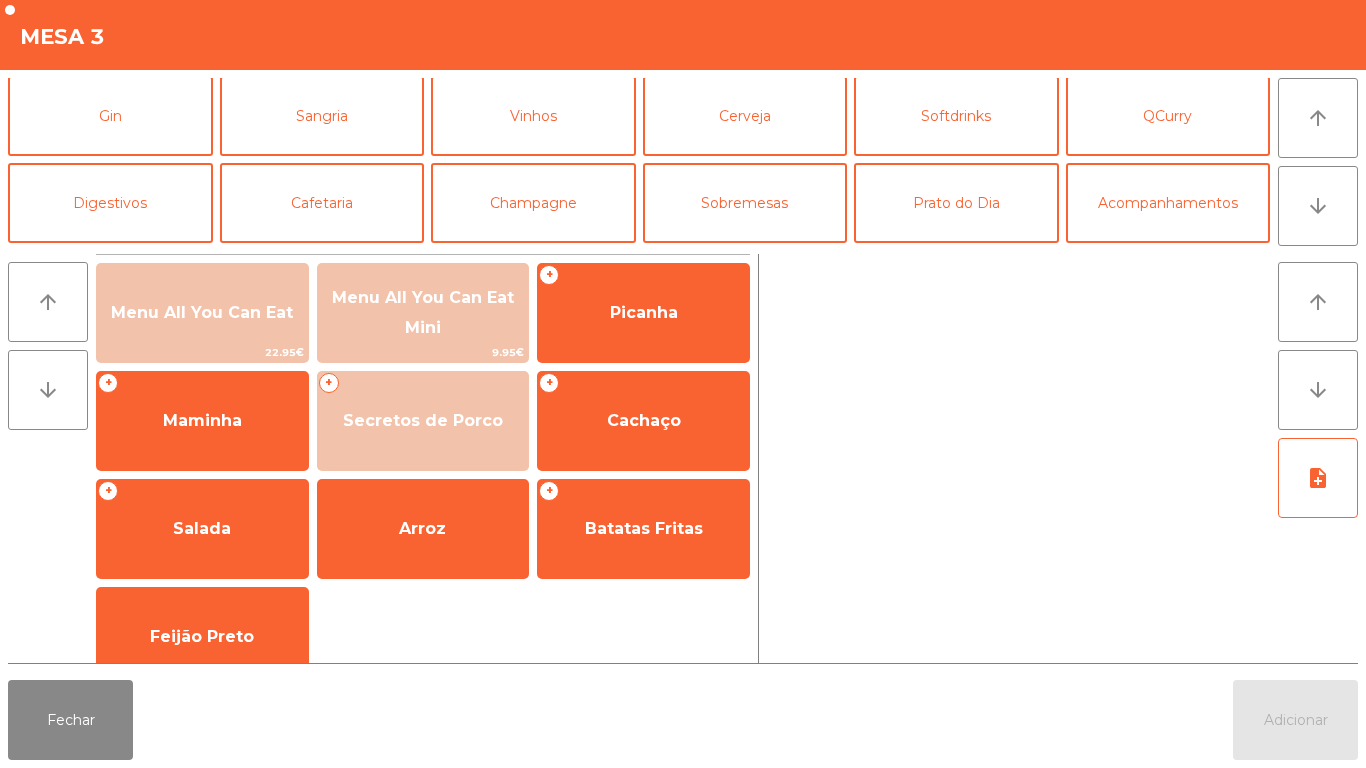 scroll, scrollTop: 122, scrollLeft: 0, axis: vertical 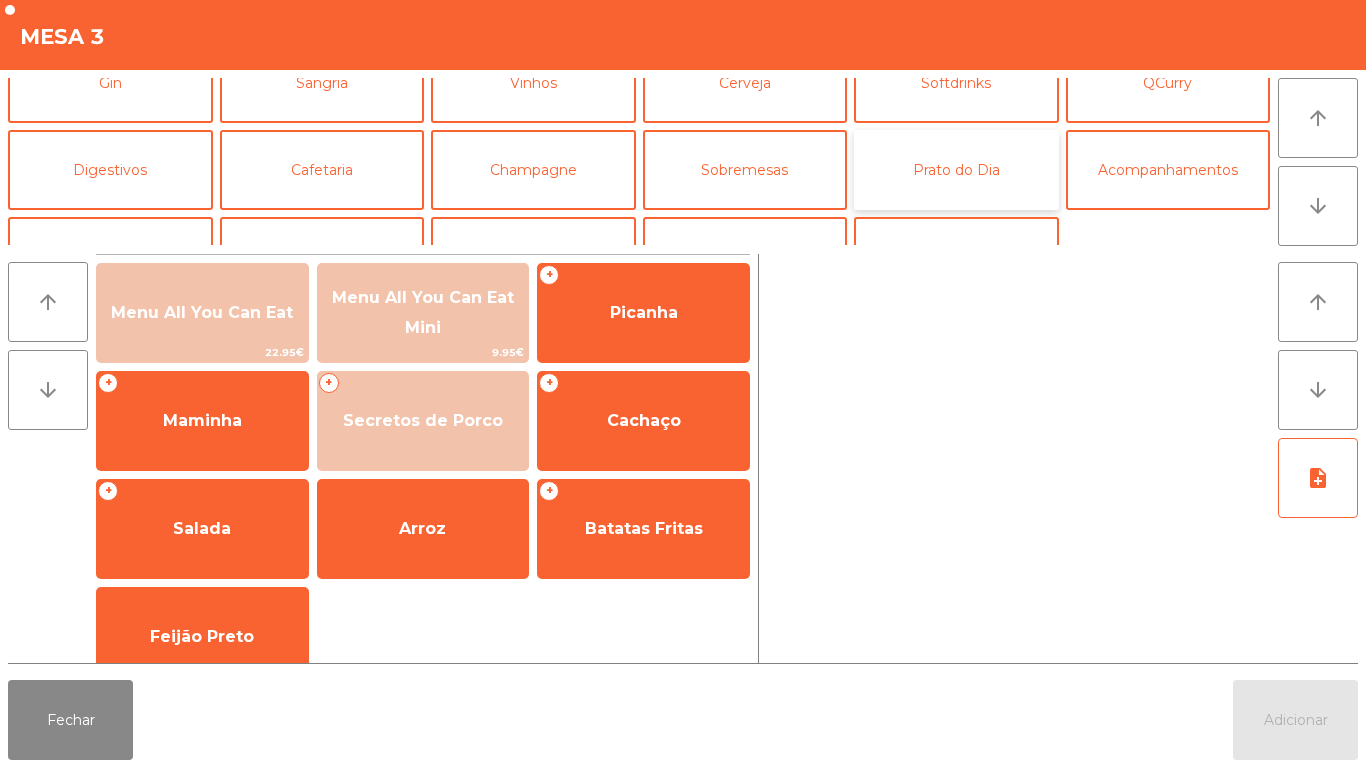 click on "Prato do Dia" 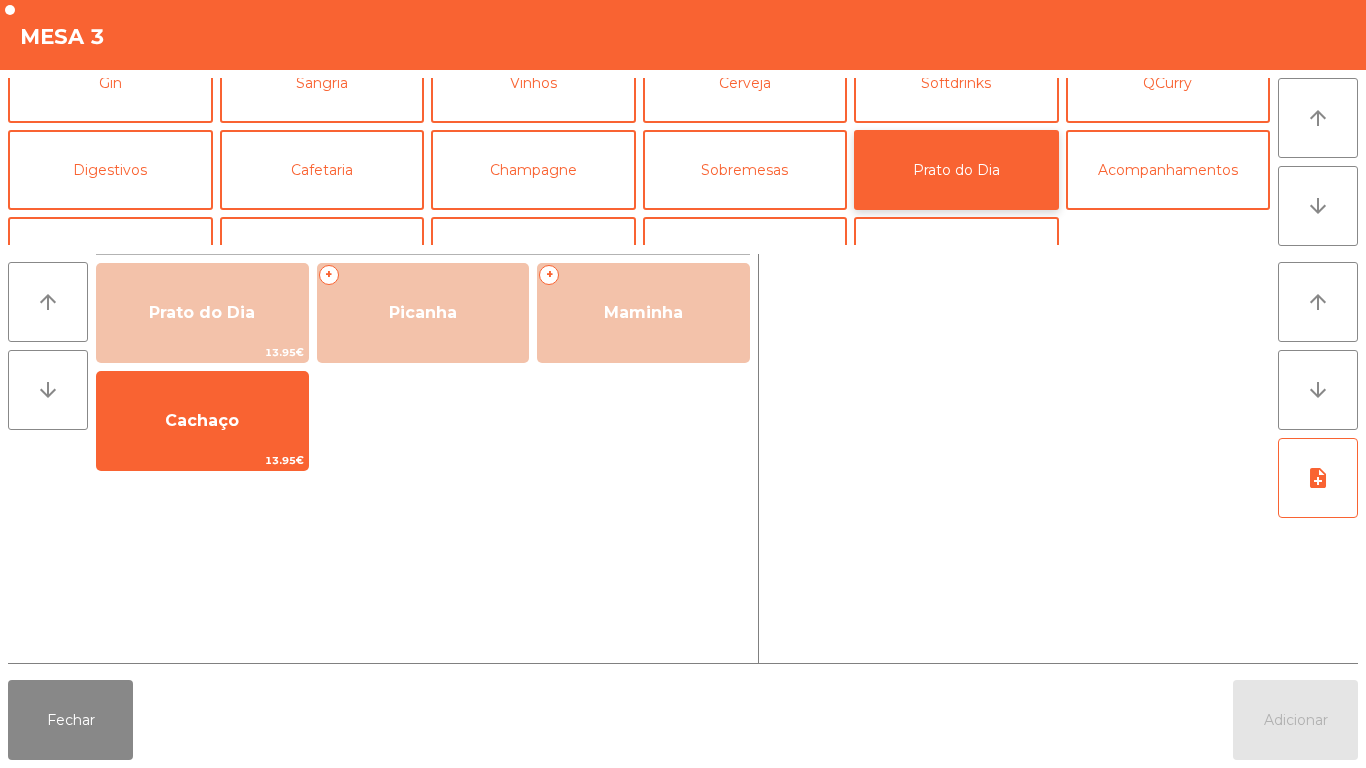 click on "Prato do Dia" 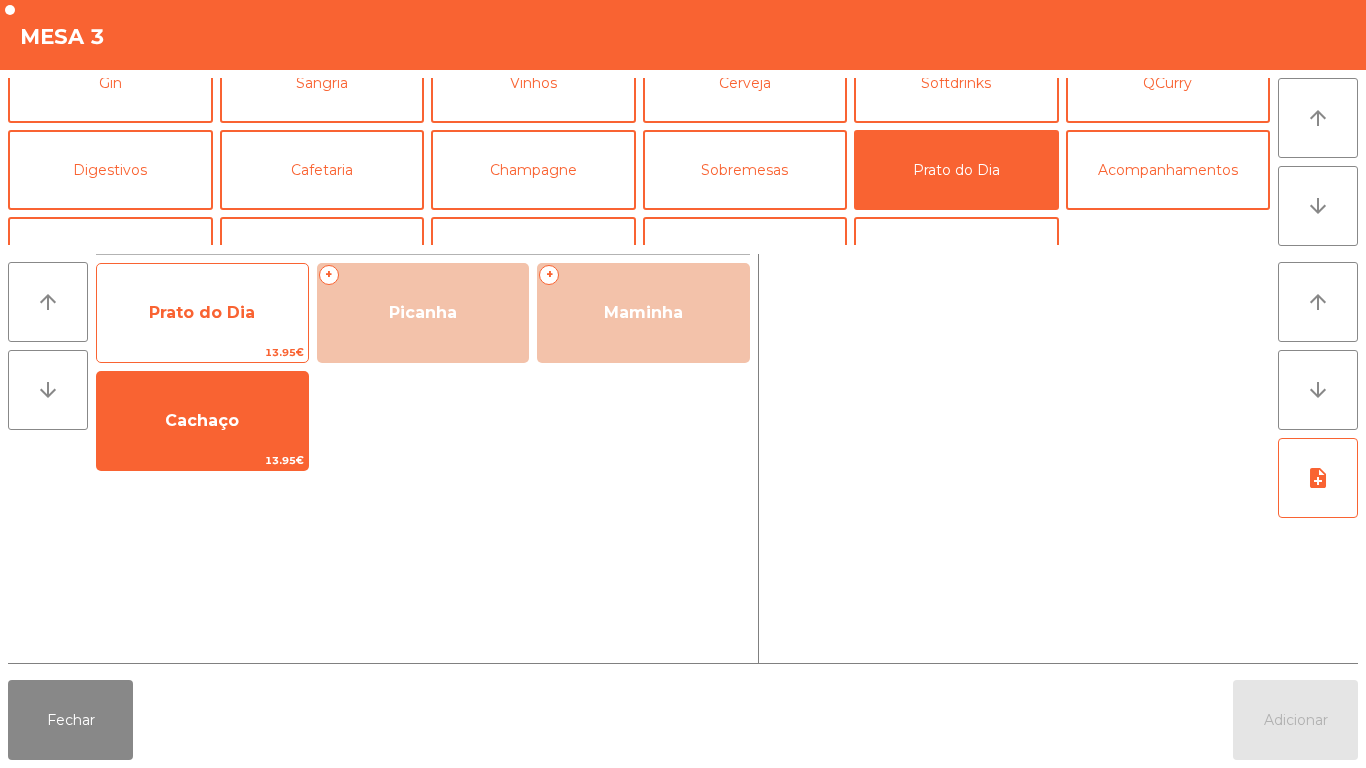 click on "Prato do Dia" 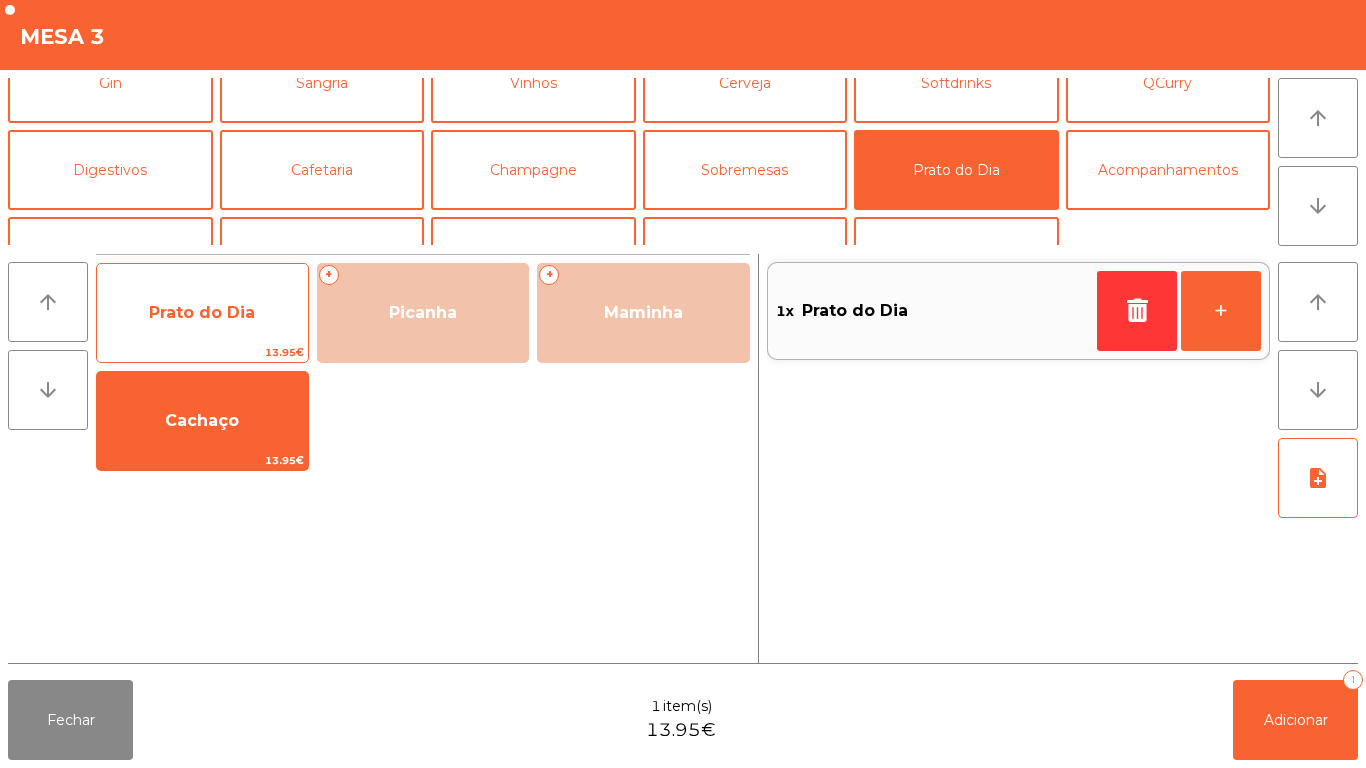 click on "Prato do Dia" 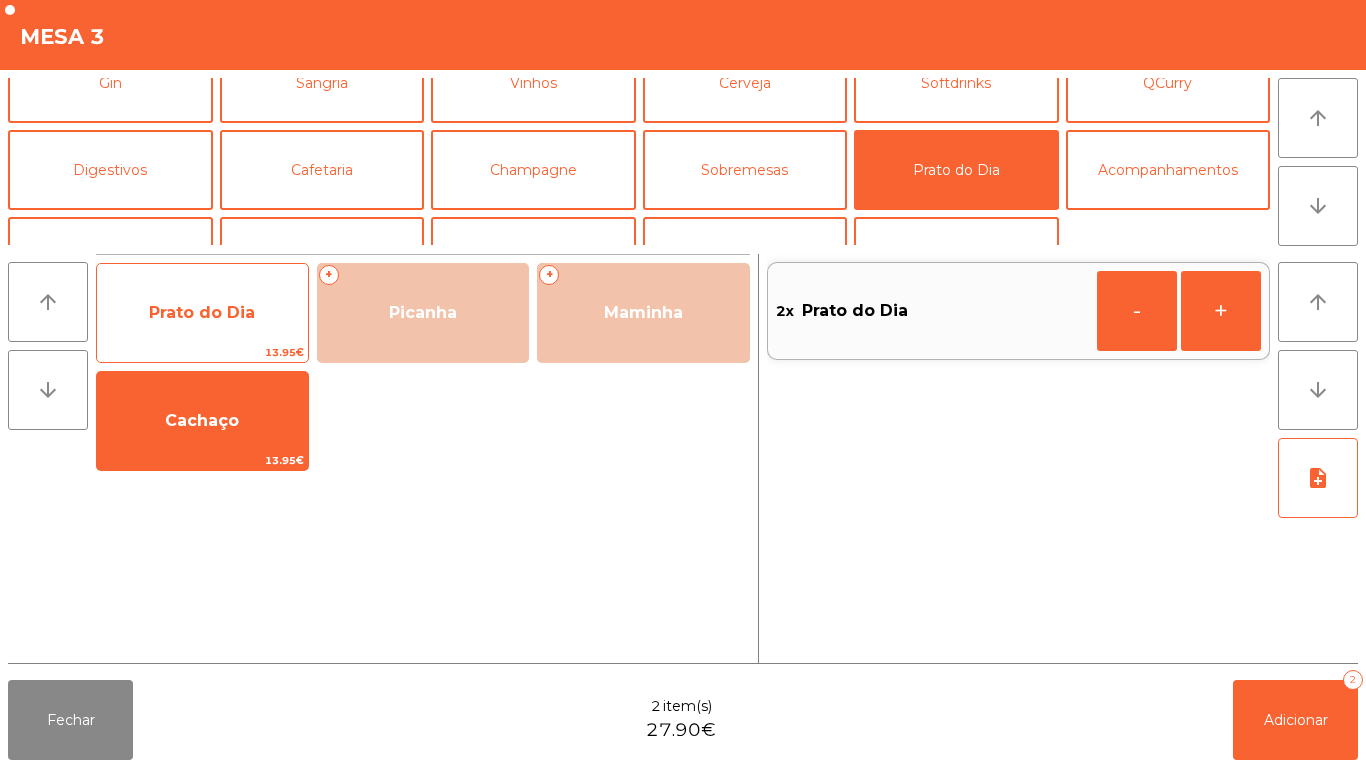 click on "Prato do Dia" 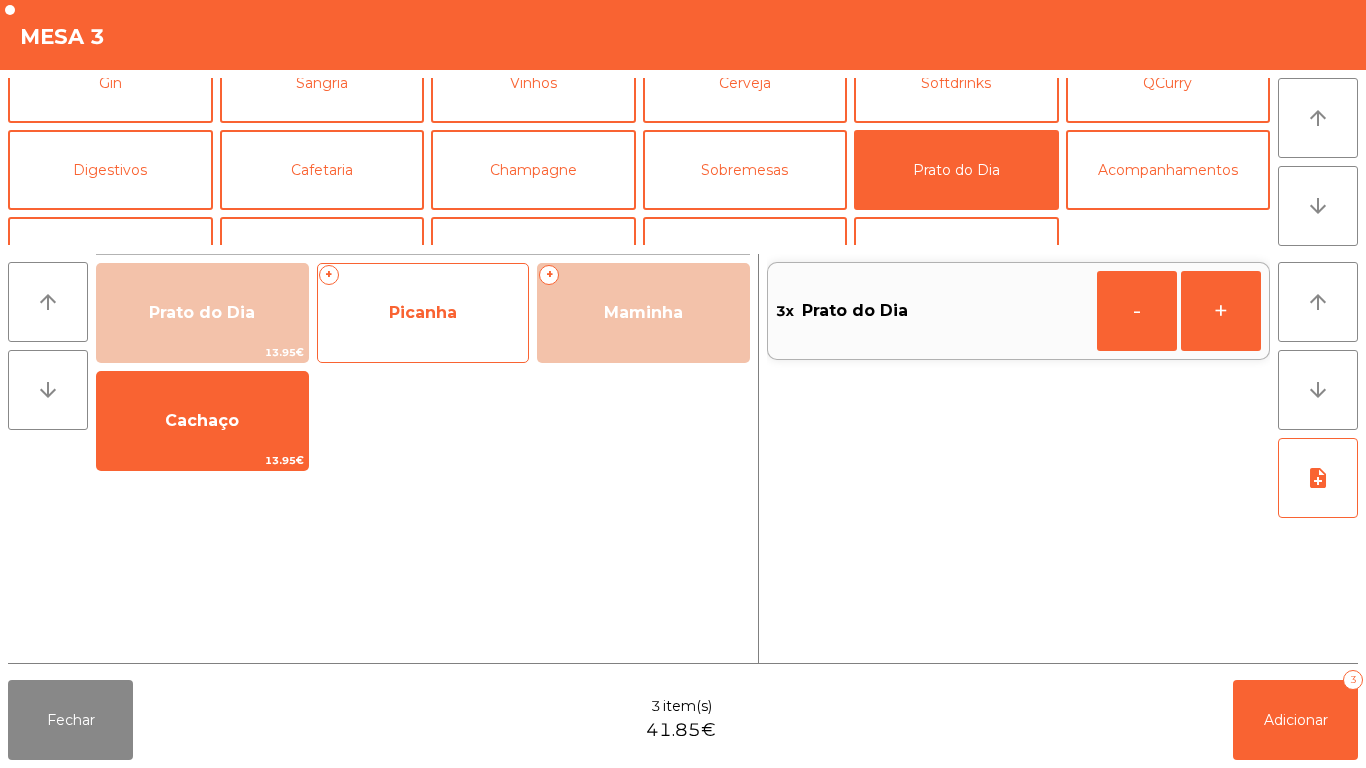 click on "Picanha" 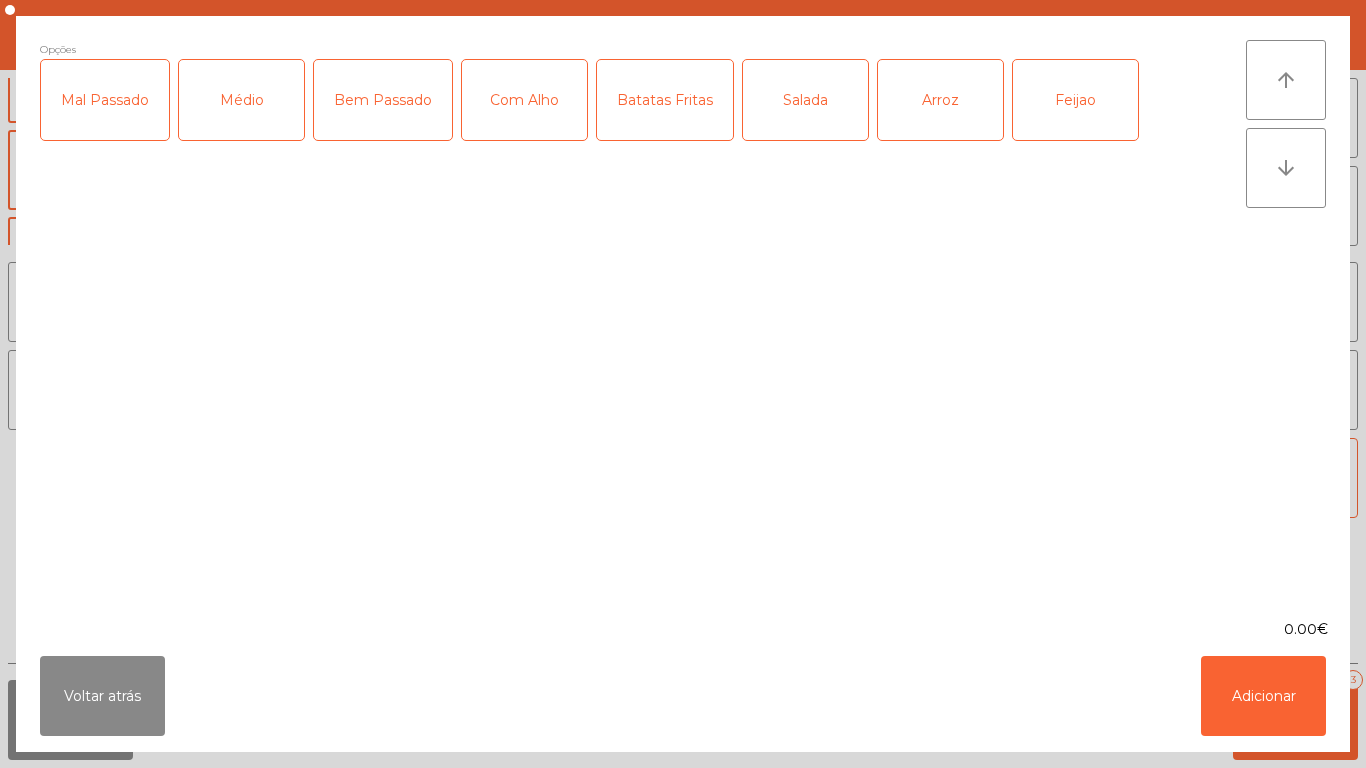 click on "Bem Passado" 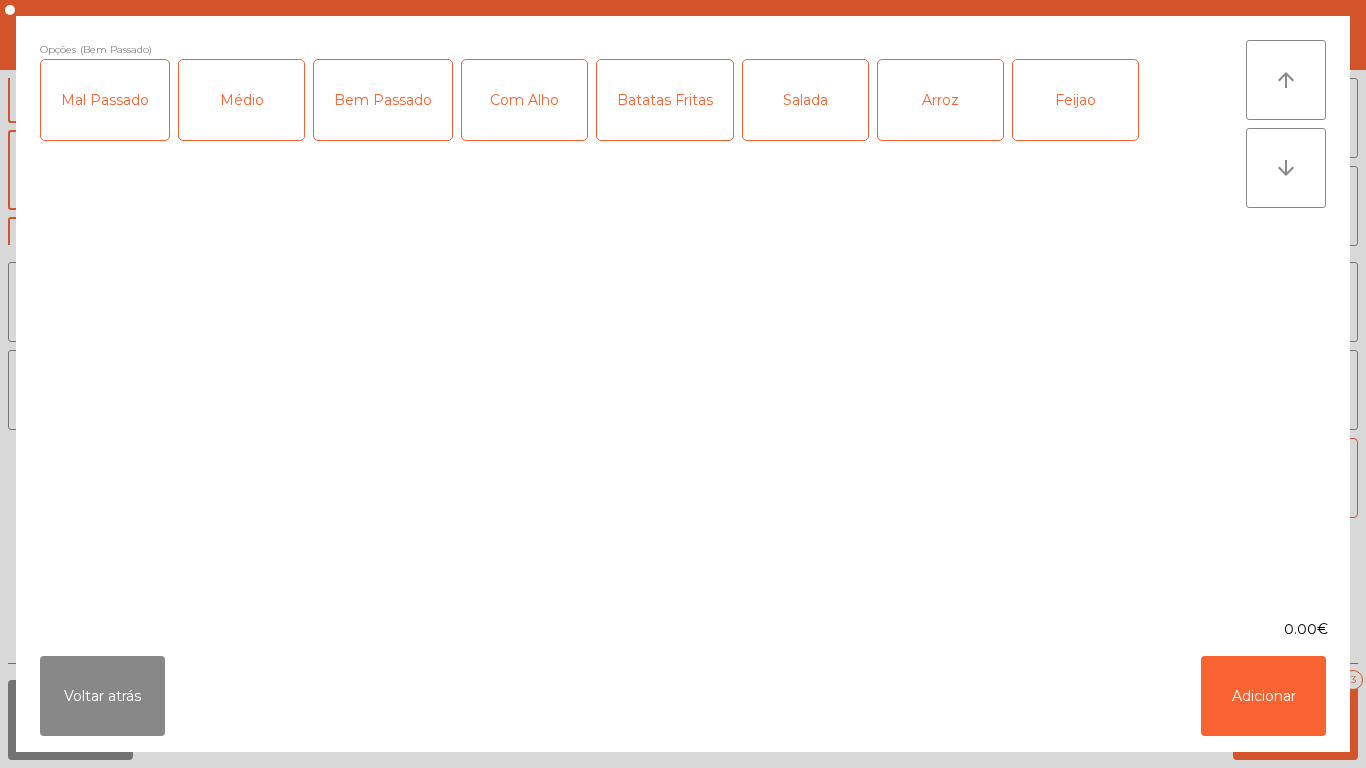 click on "Salada" 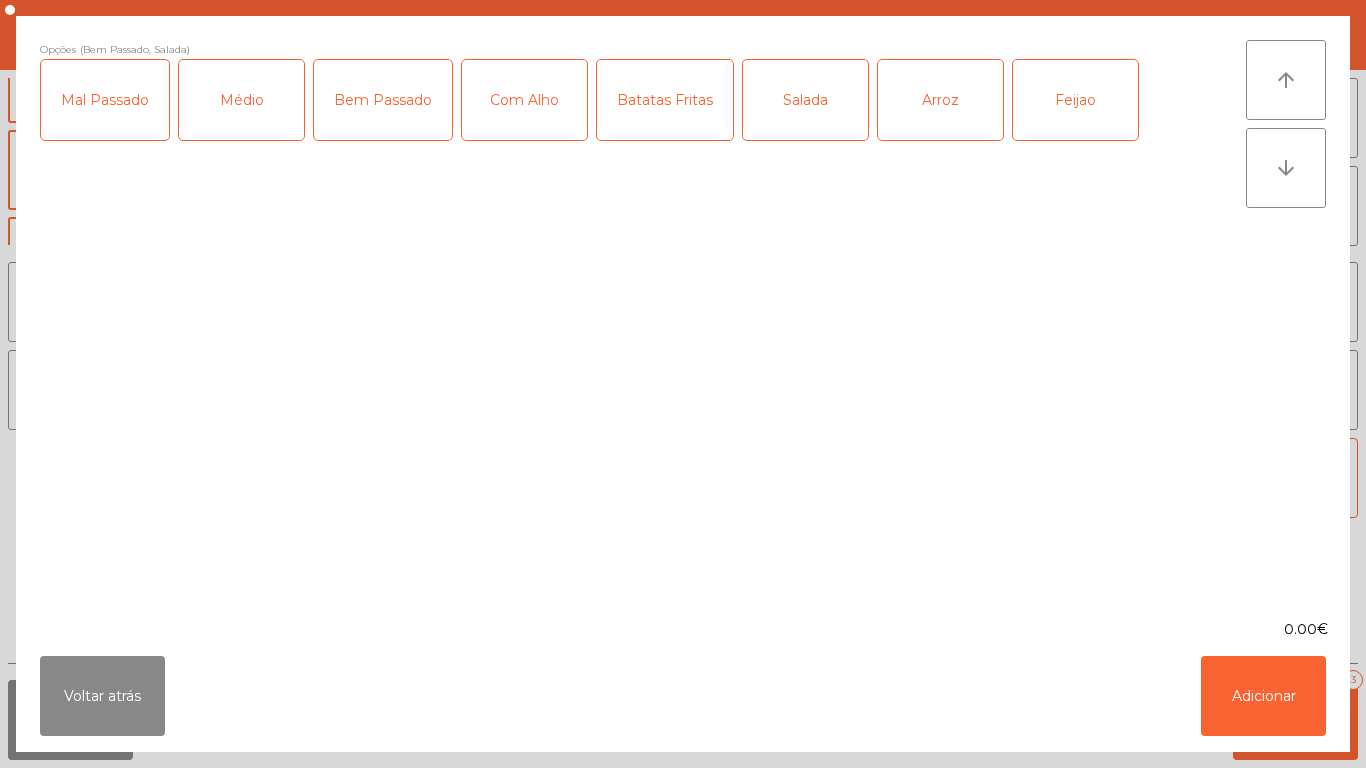 click on "Arroz" 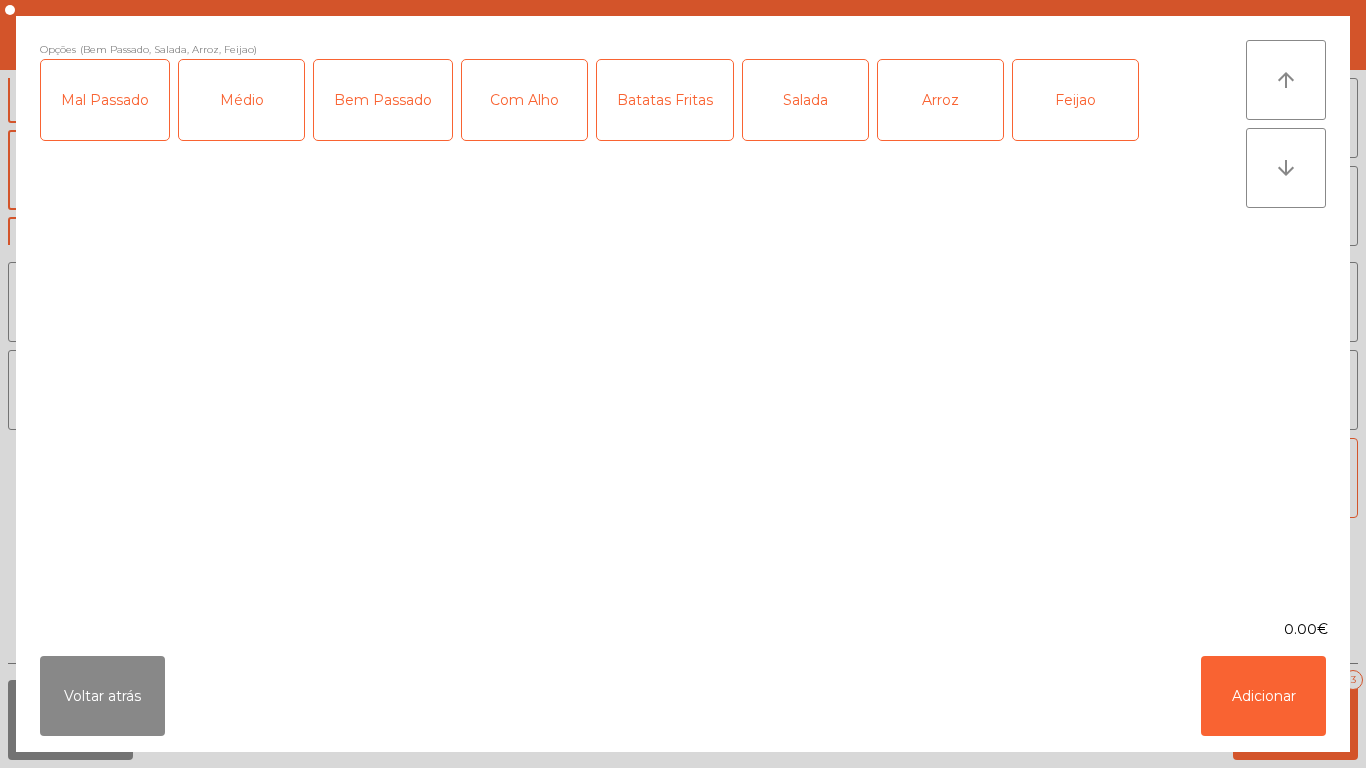 click on "Com Alho" 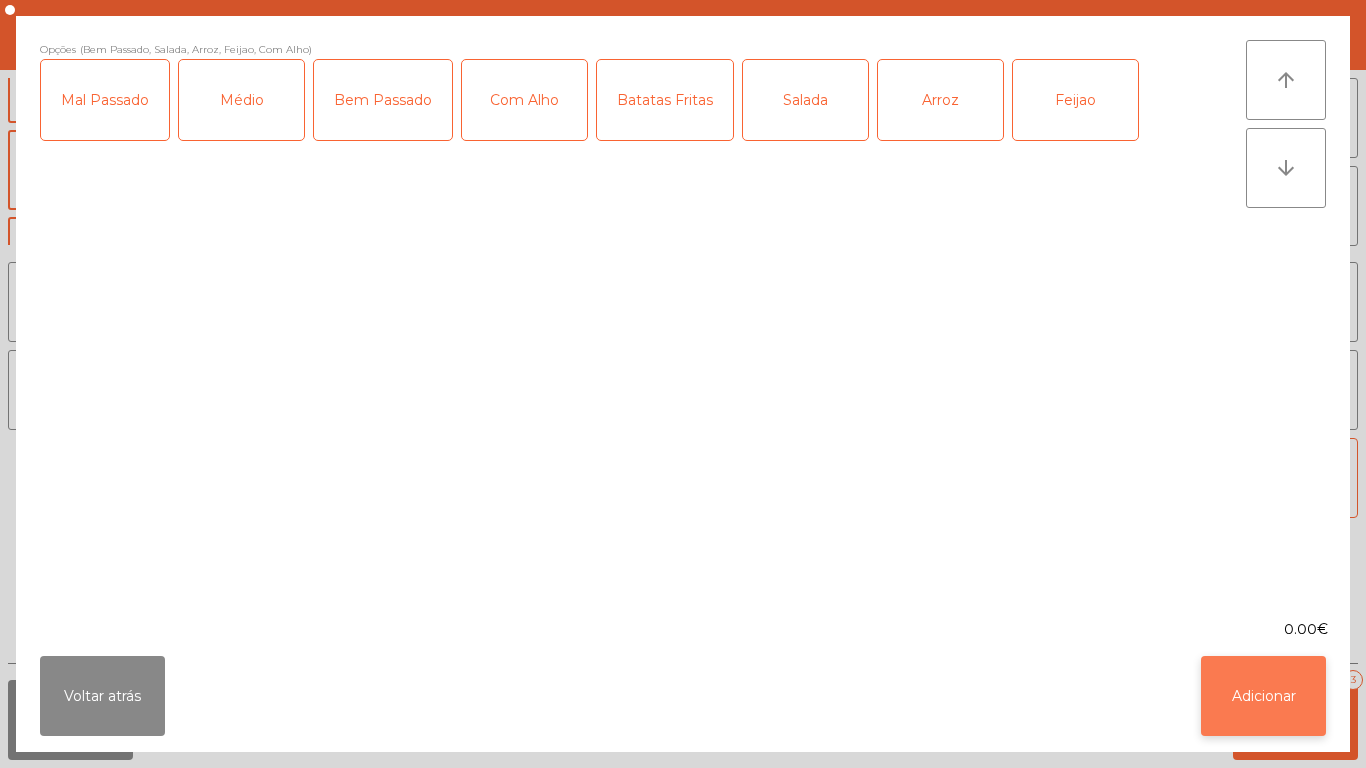 click on "Adicionar" 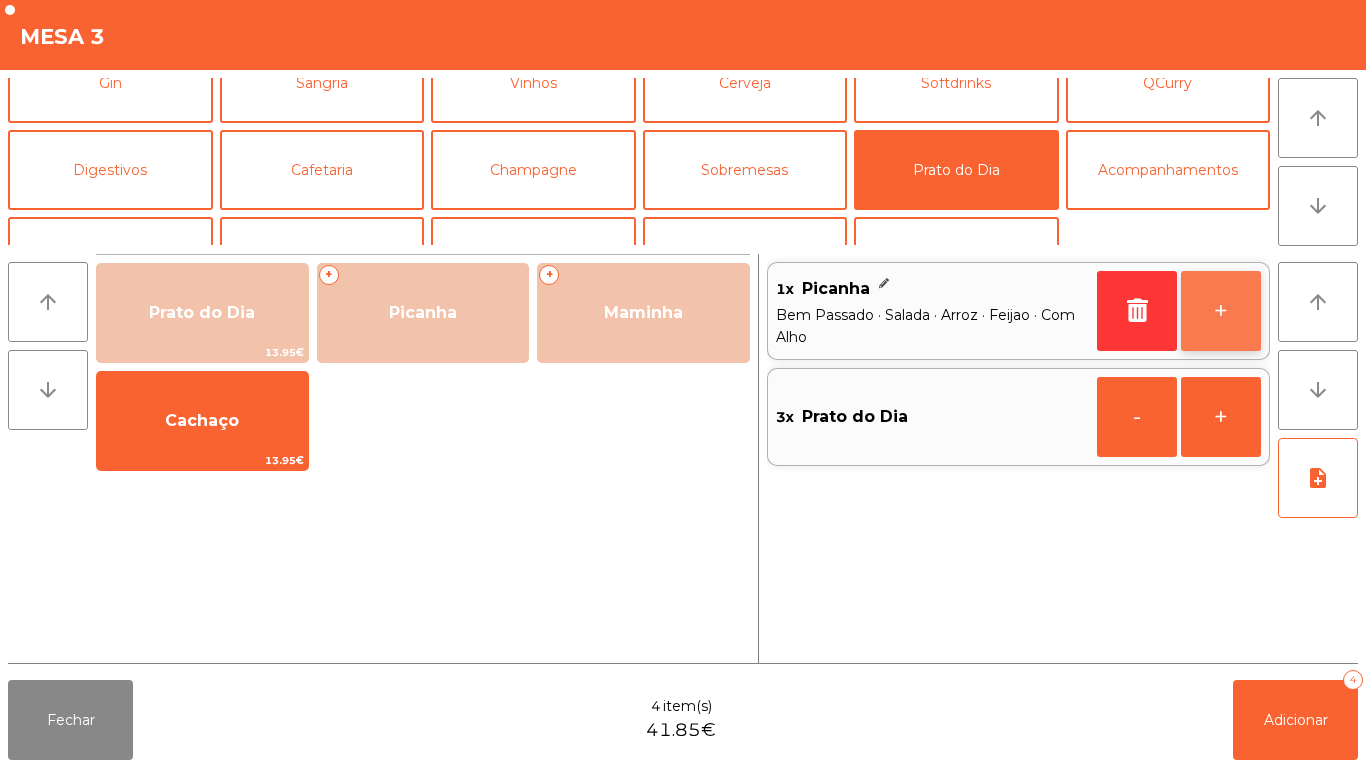 click on "+" 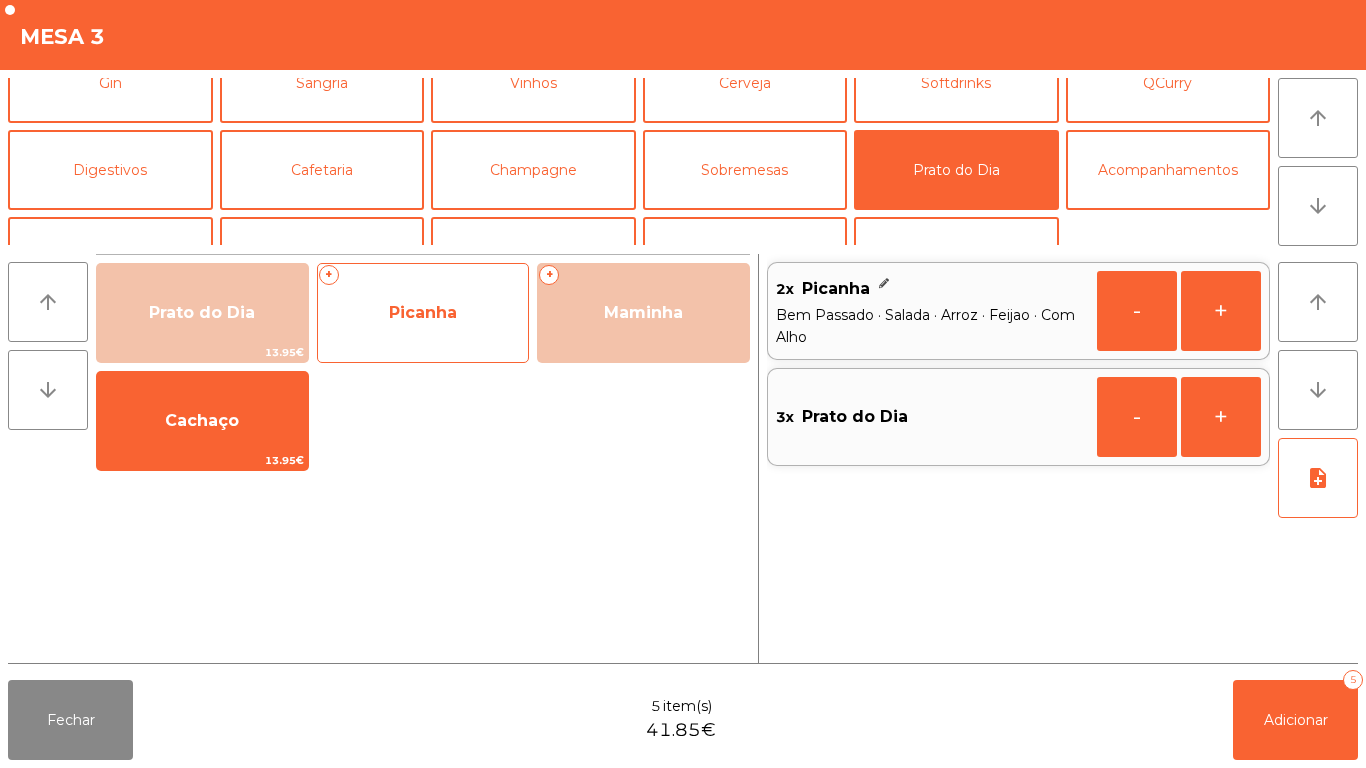 click on "Picanha" 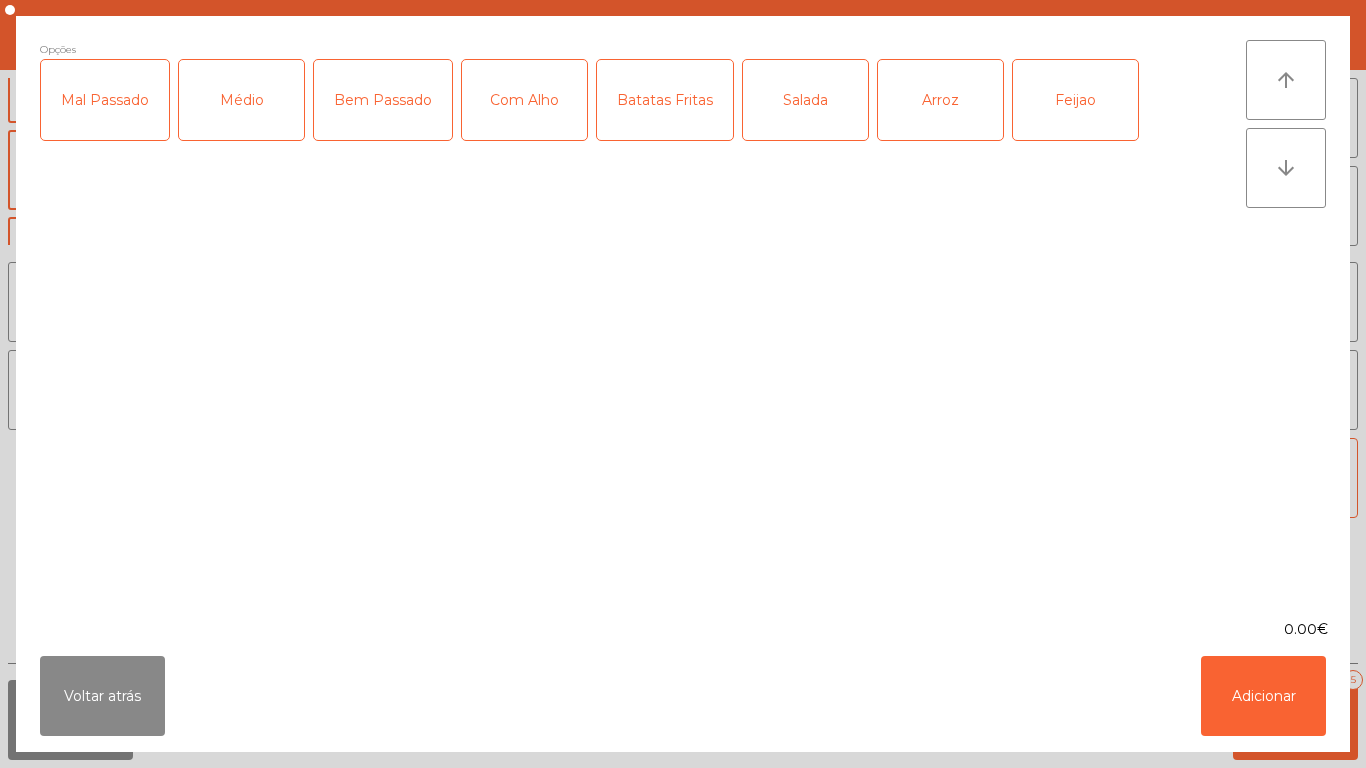 click on "Bem Passado" 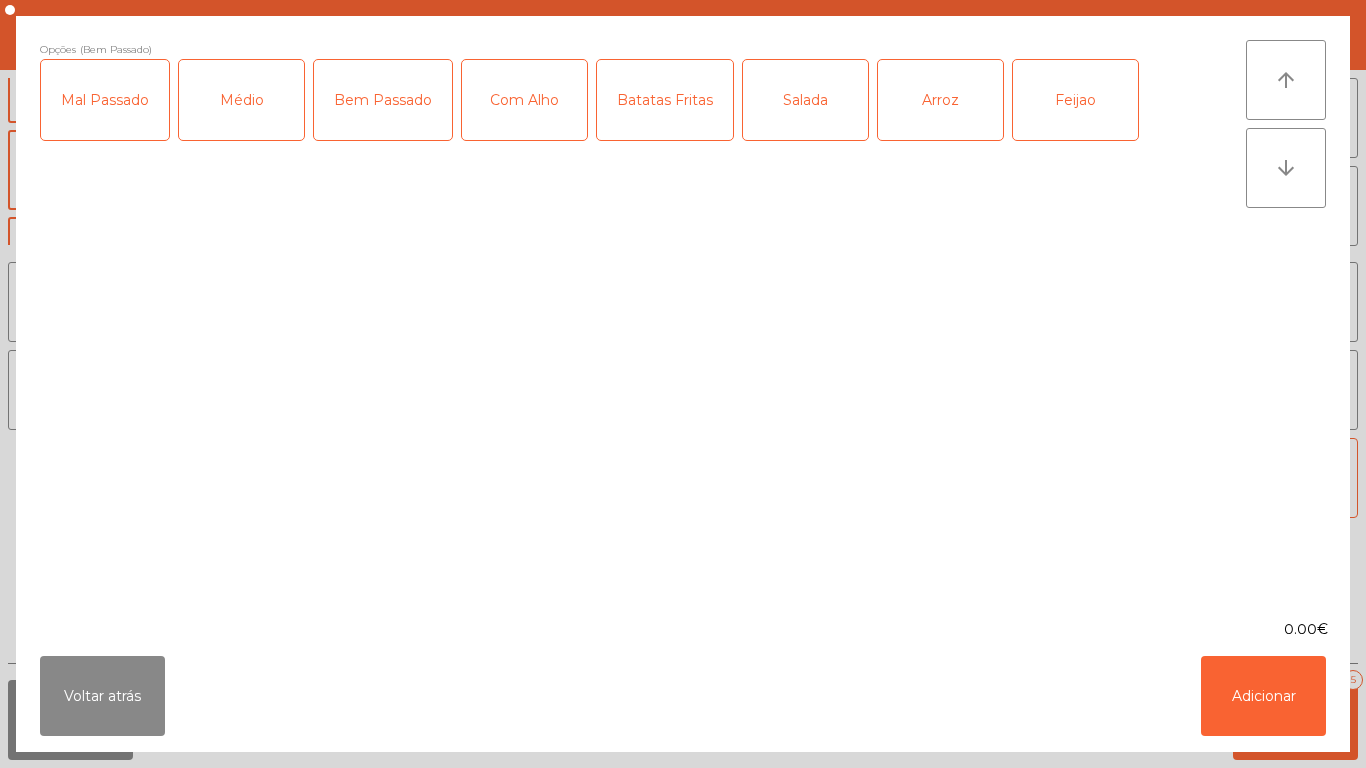 click on "Salada" 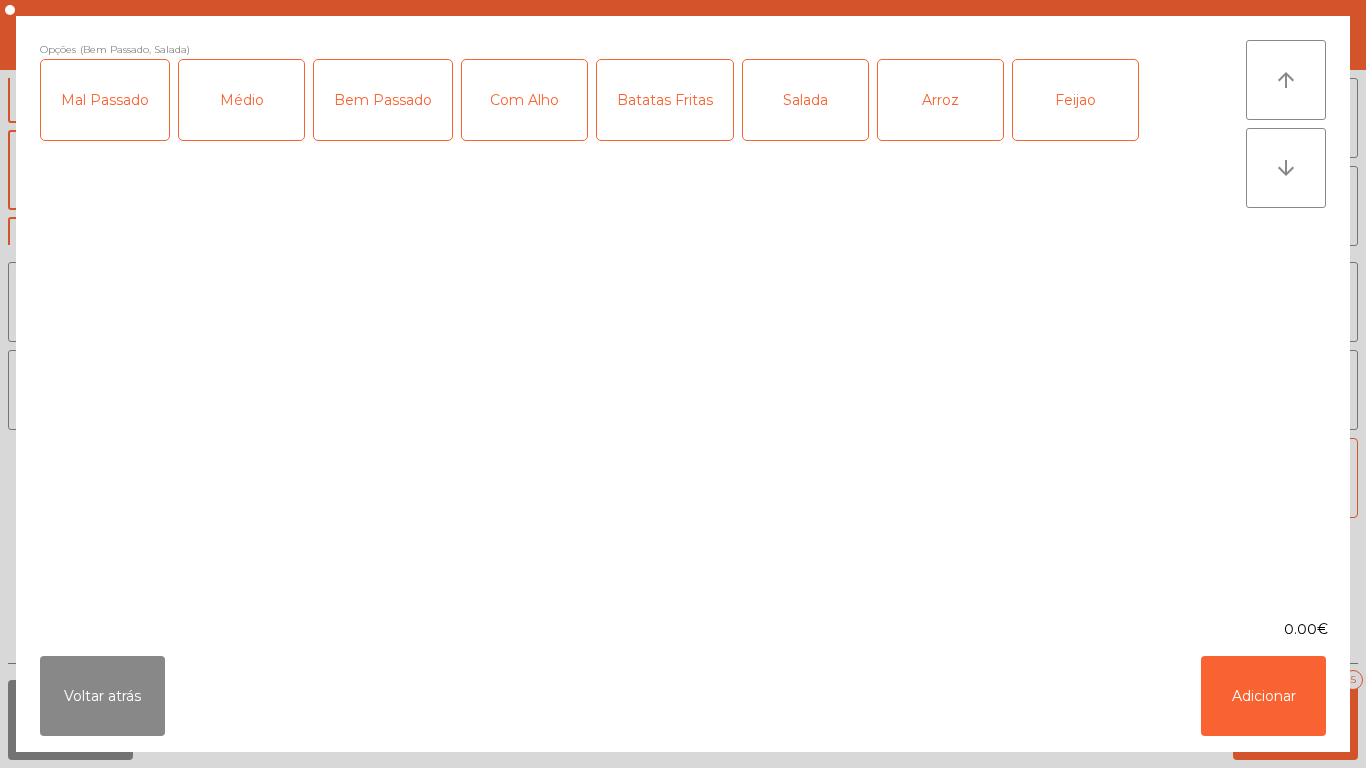 click on "Arroz" 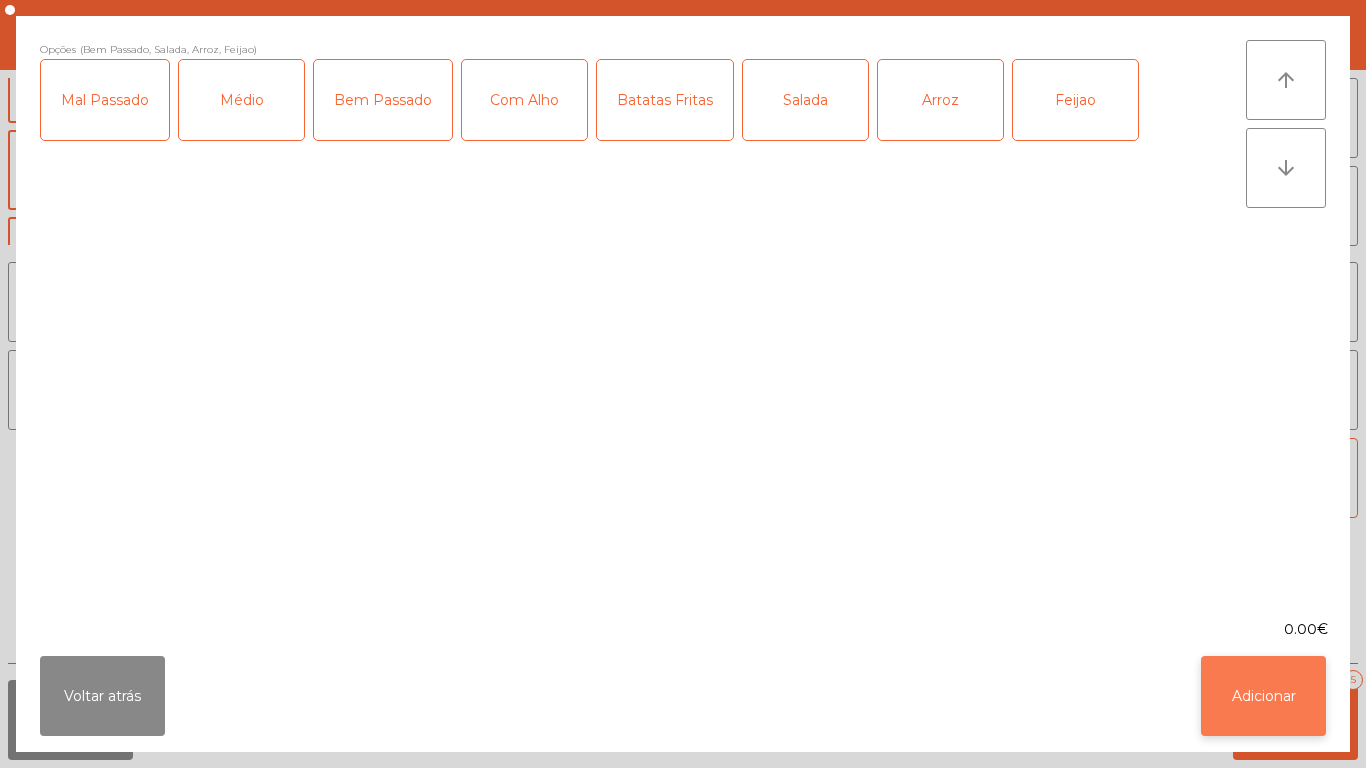 click on "Adicionar" 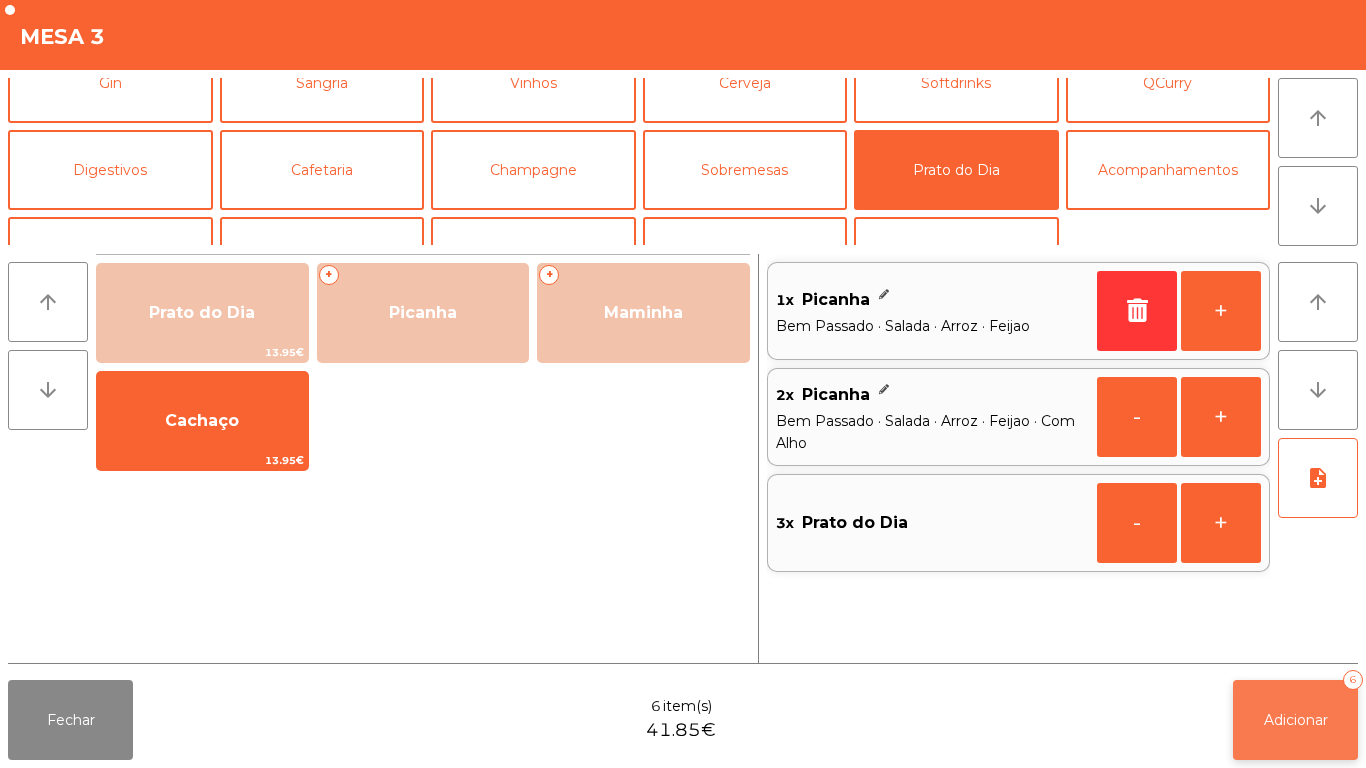 click on "Adicionar" 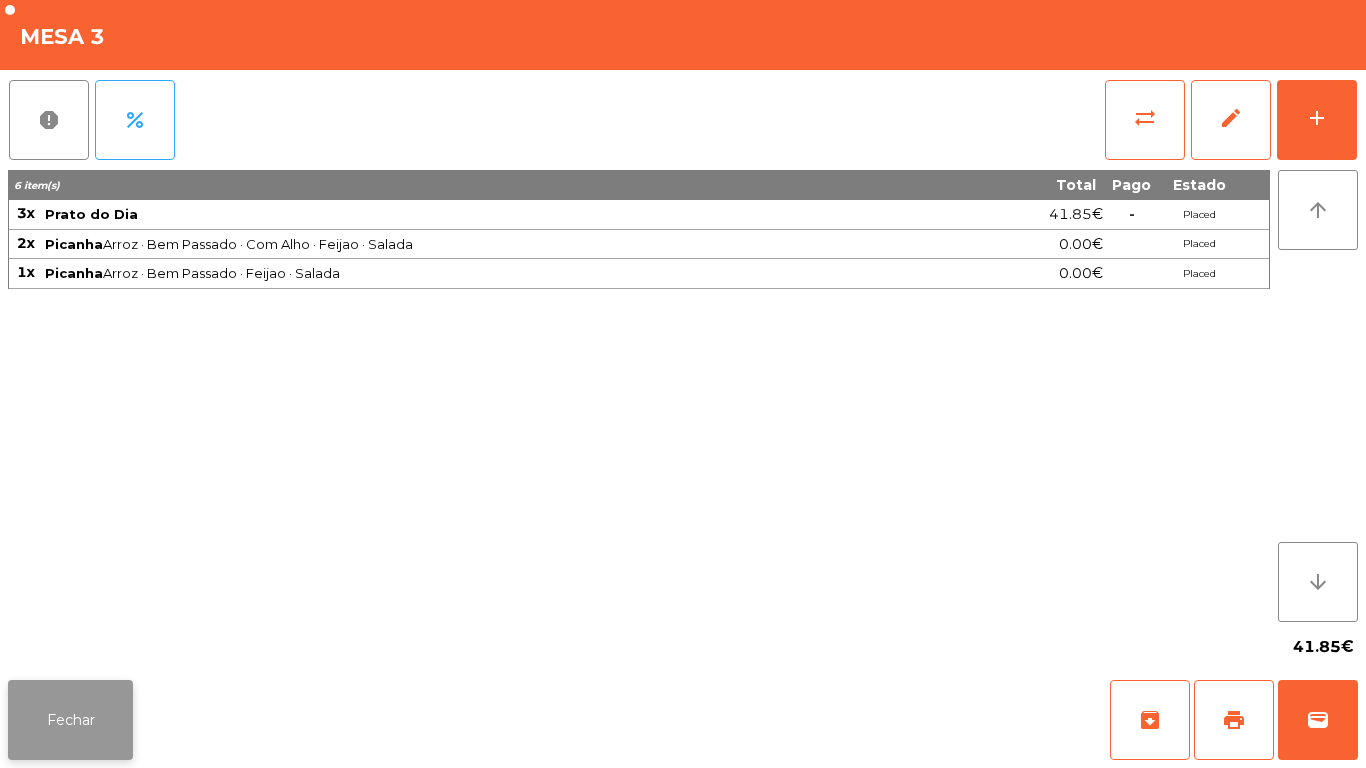click on "Fechar" 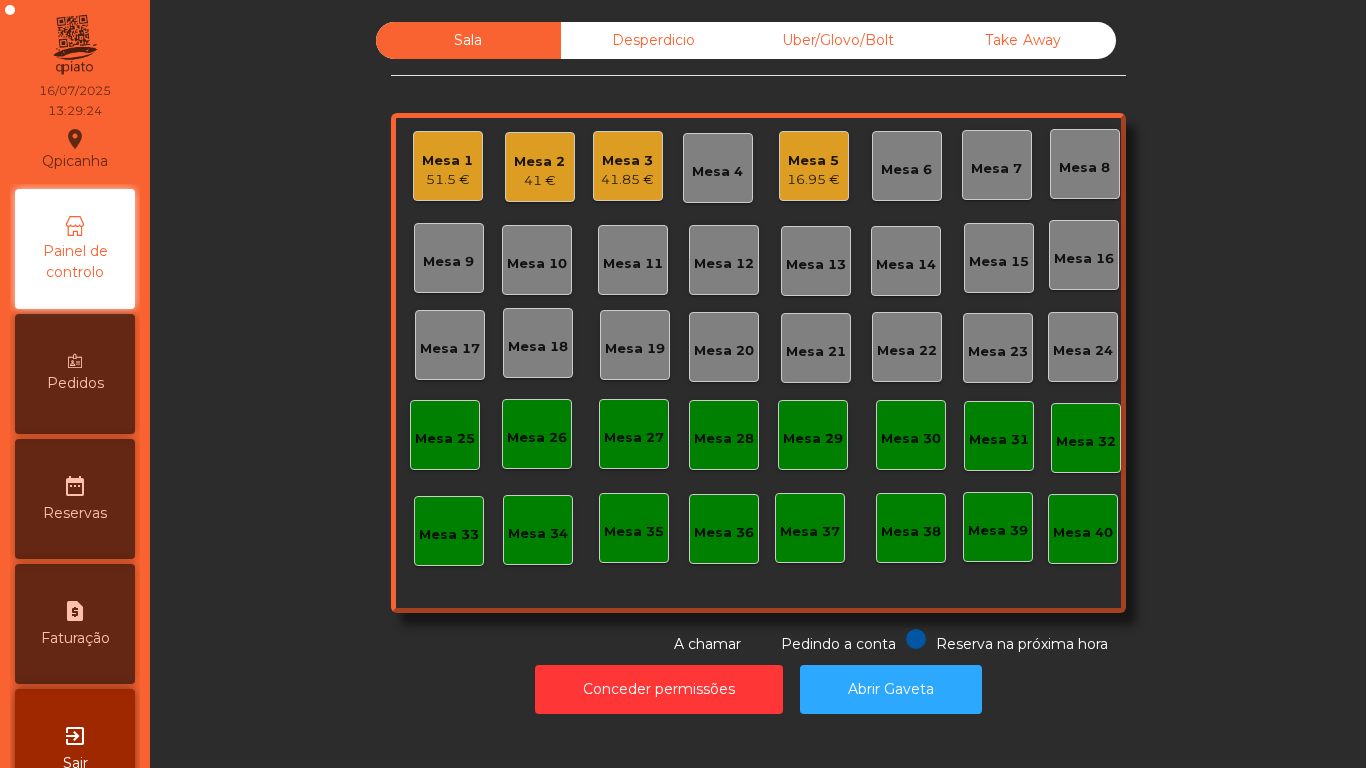 click on "51.5 €" 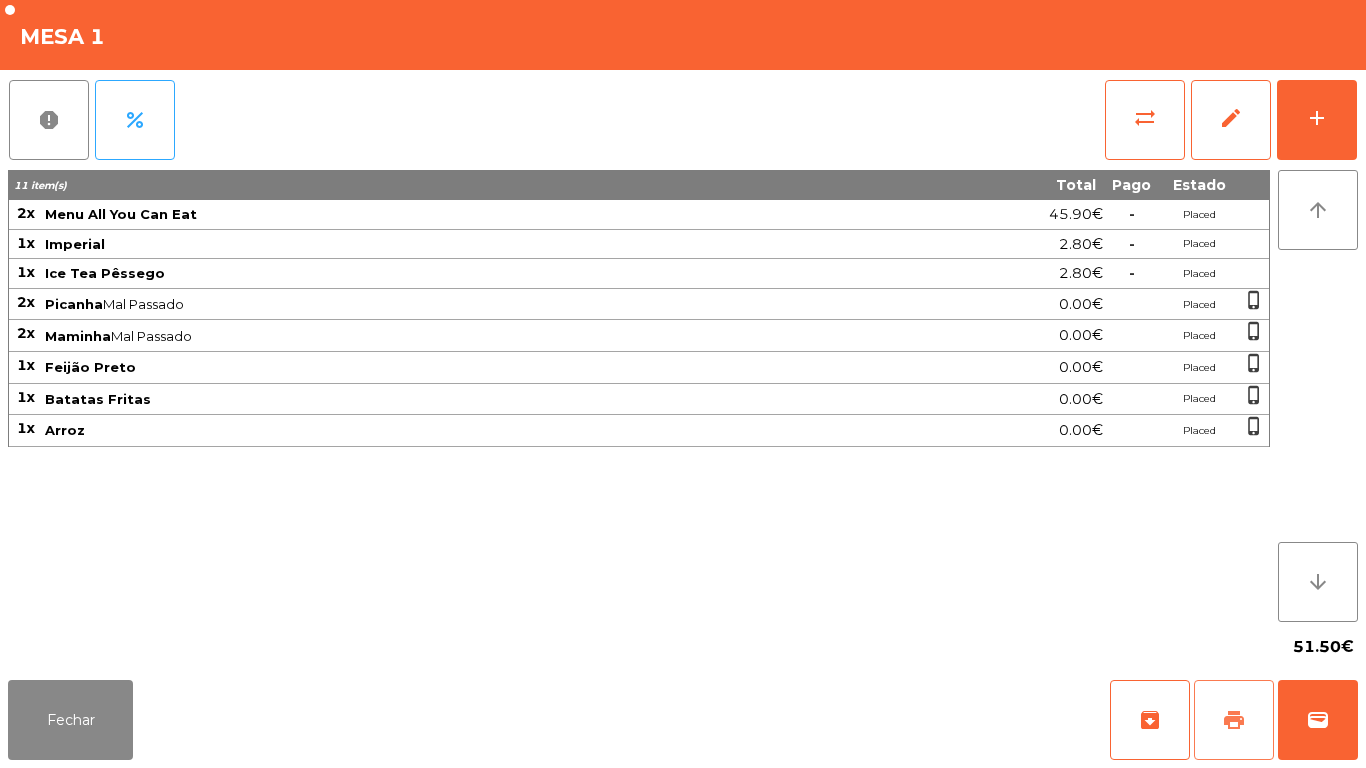 click on "print" 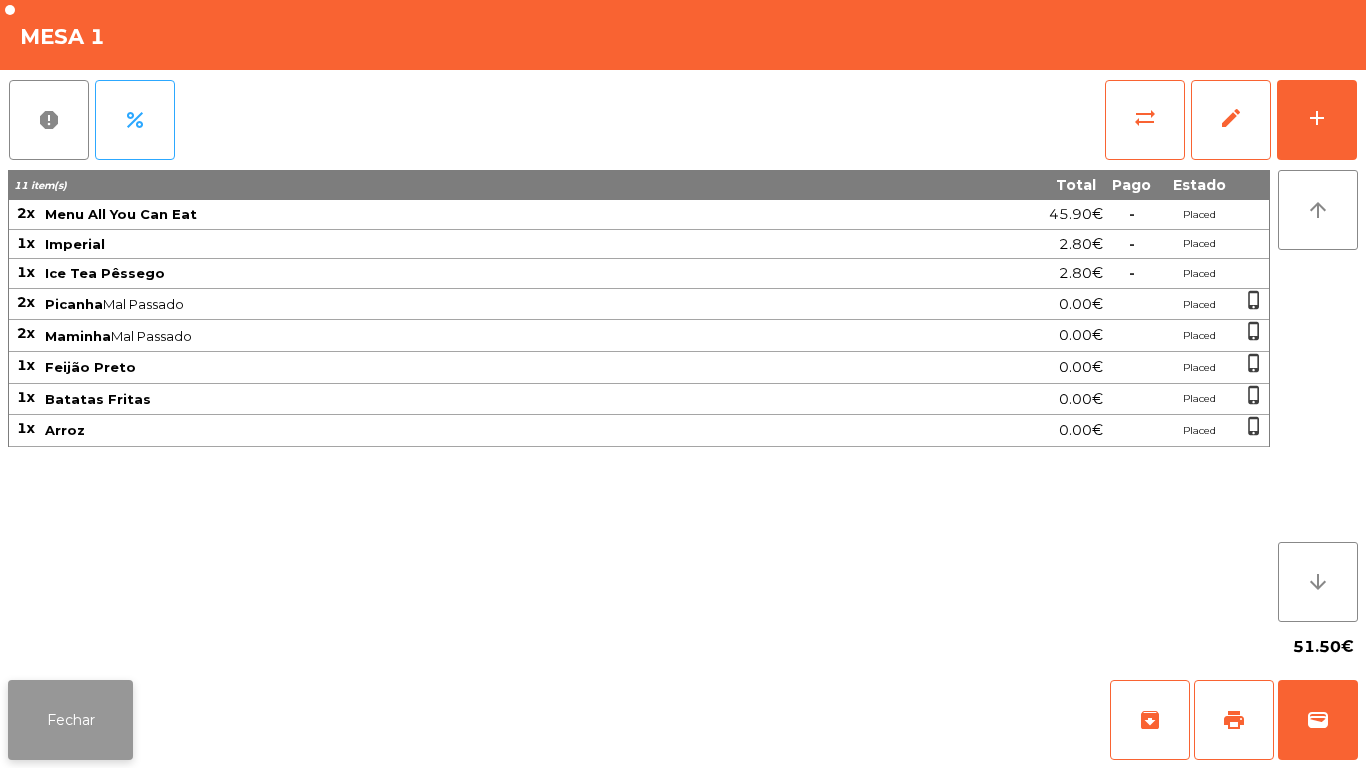 click on "Fechar" 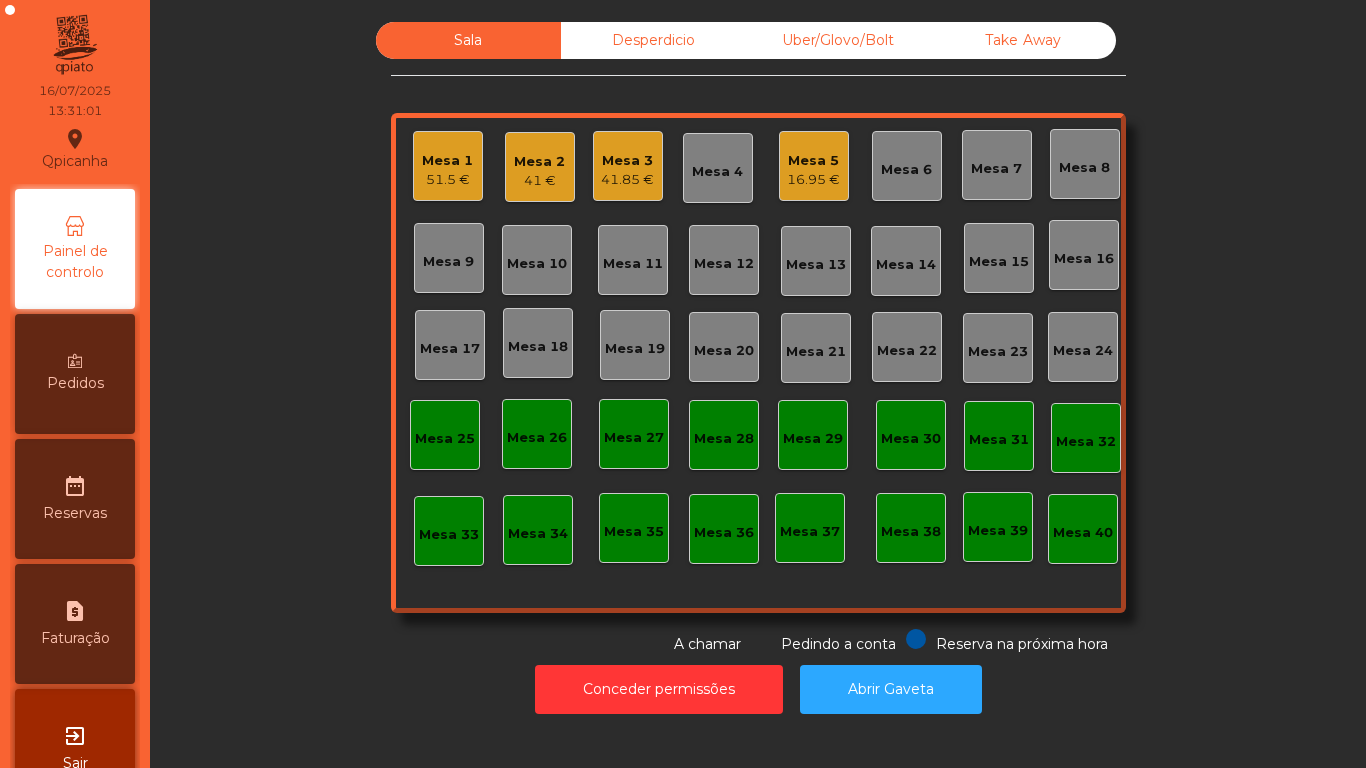 click on "Mesa 3   41.85 €" 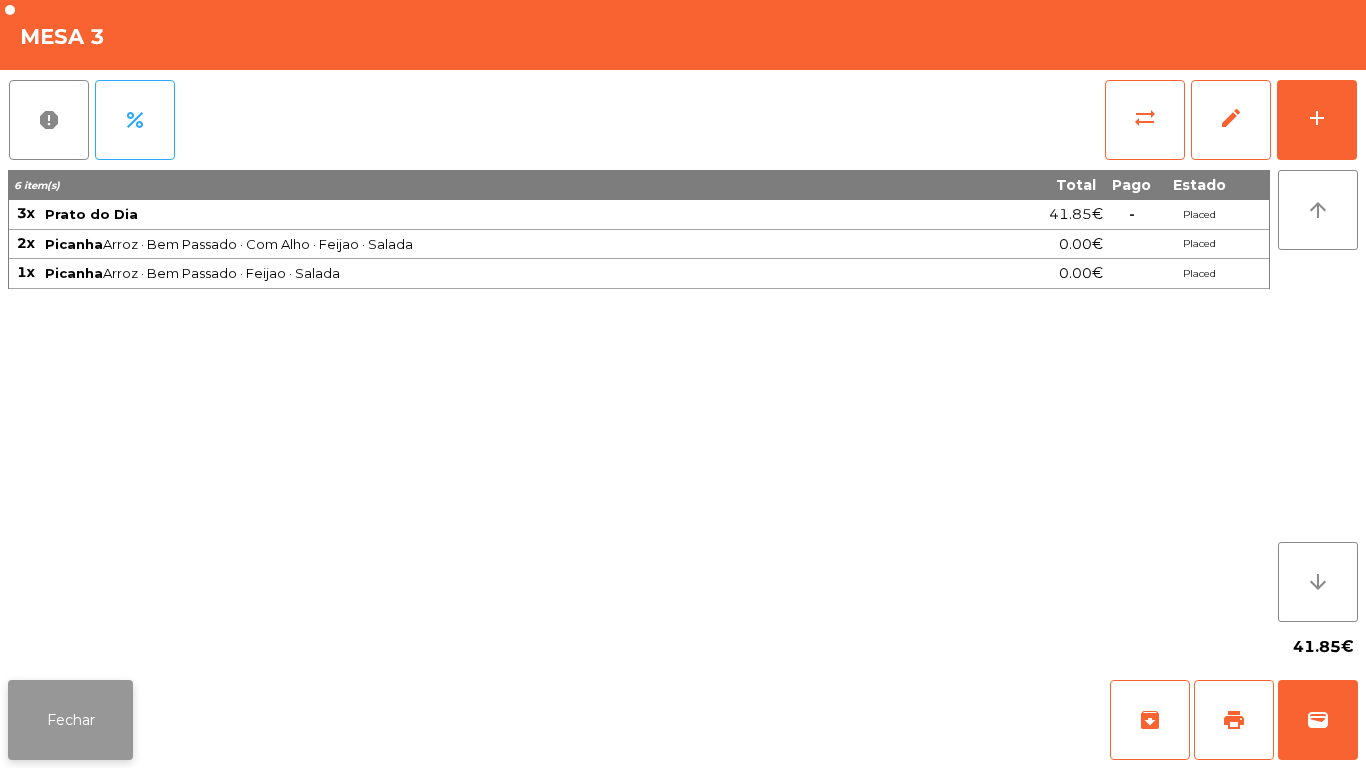 click on "Fechar" 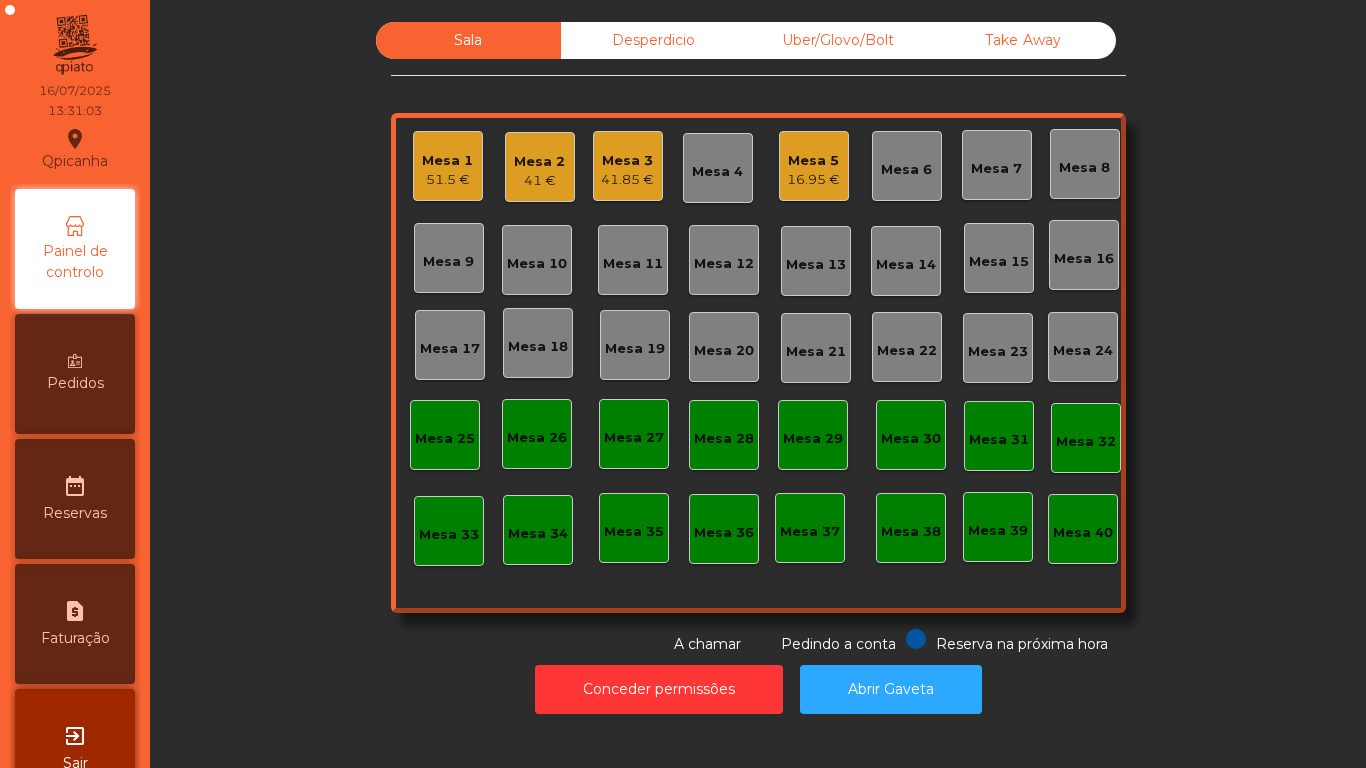 click on "16.95 €" 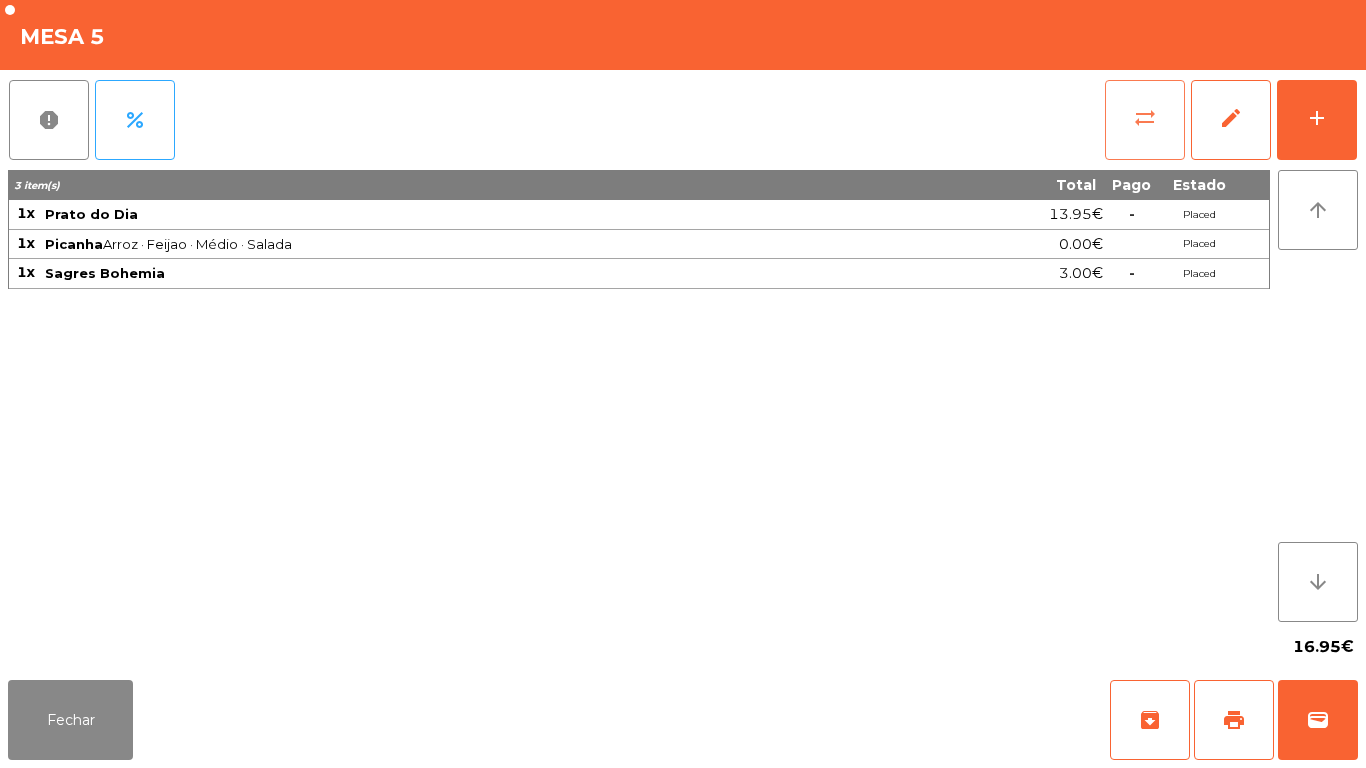 click on "sync_alt" 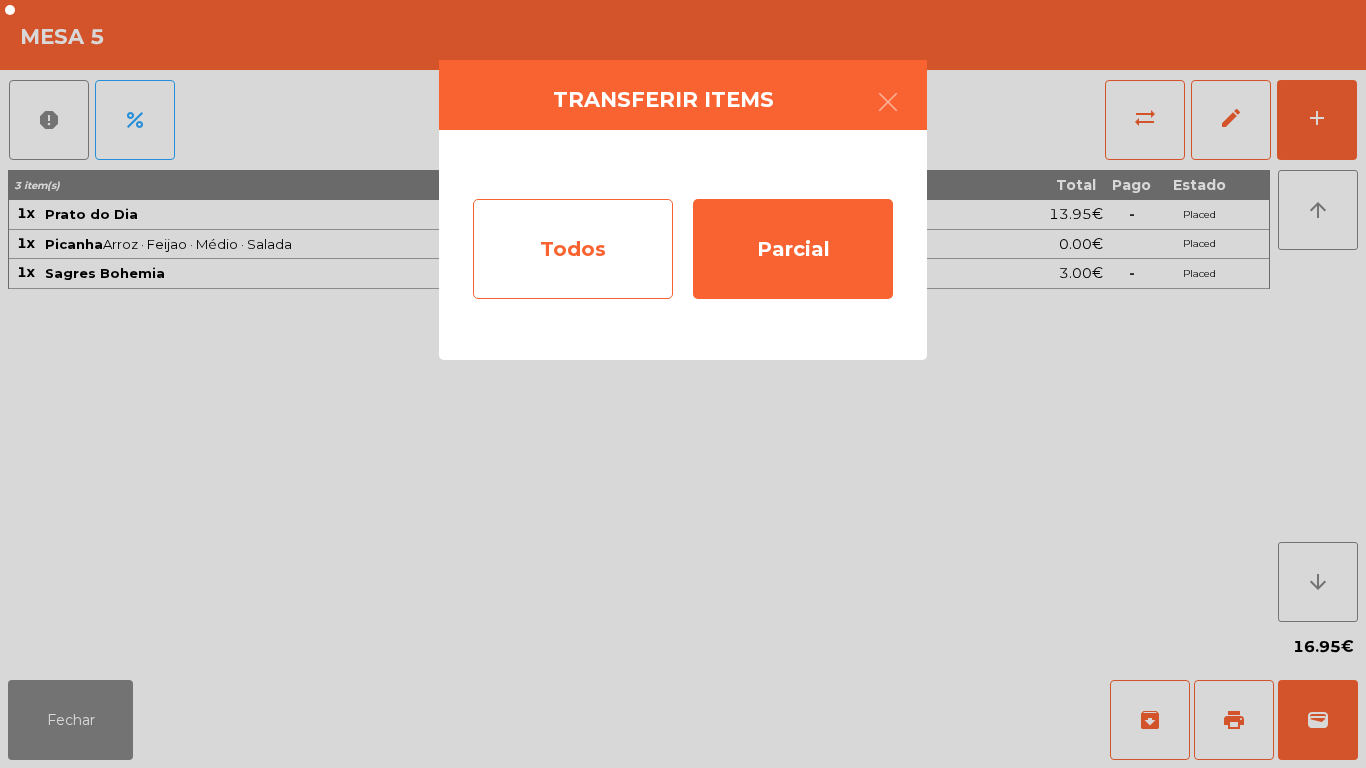 click on "Todos" 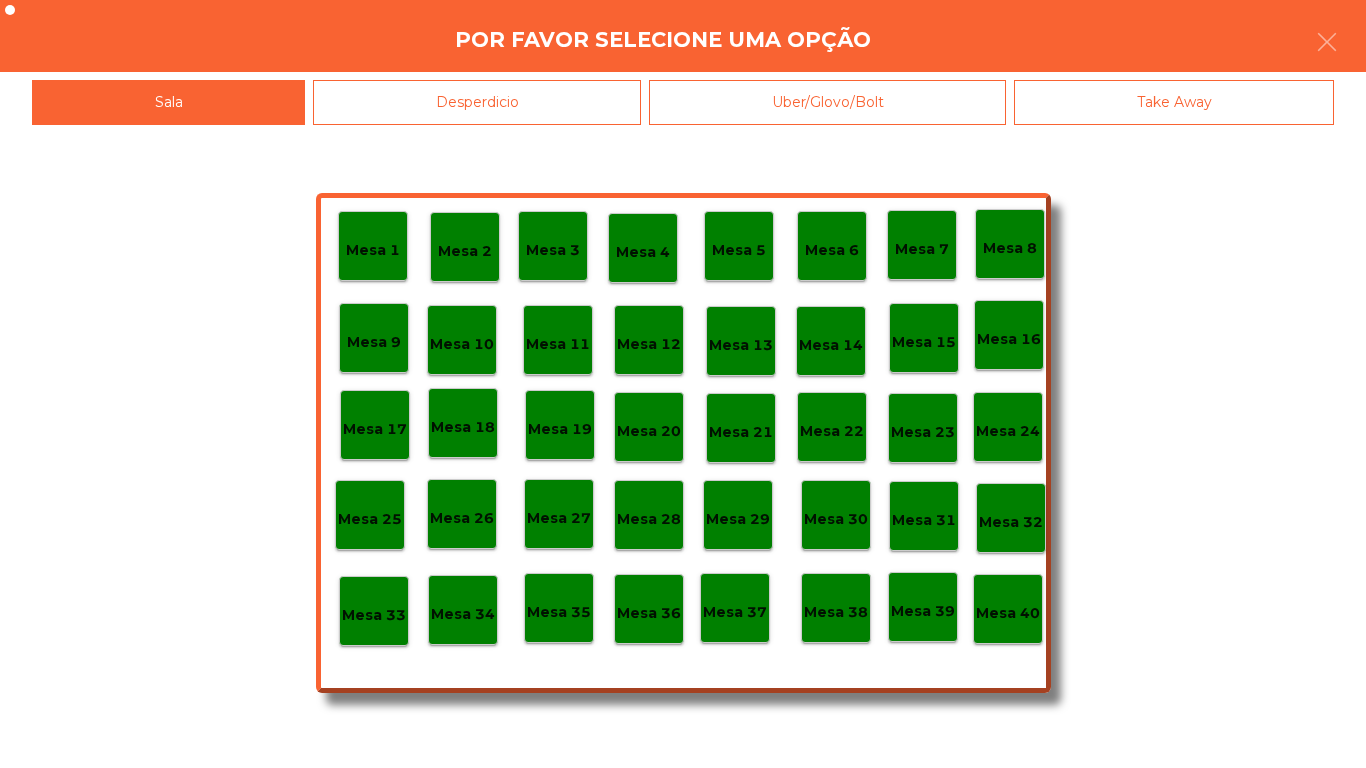 click on "Mesa 40" 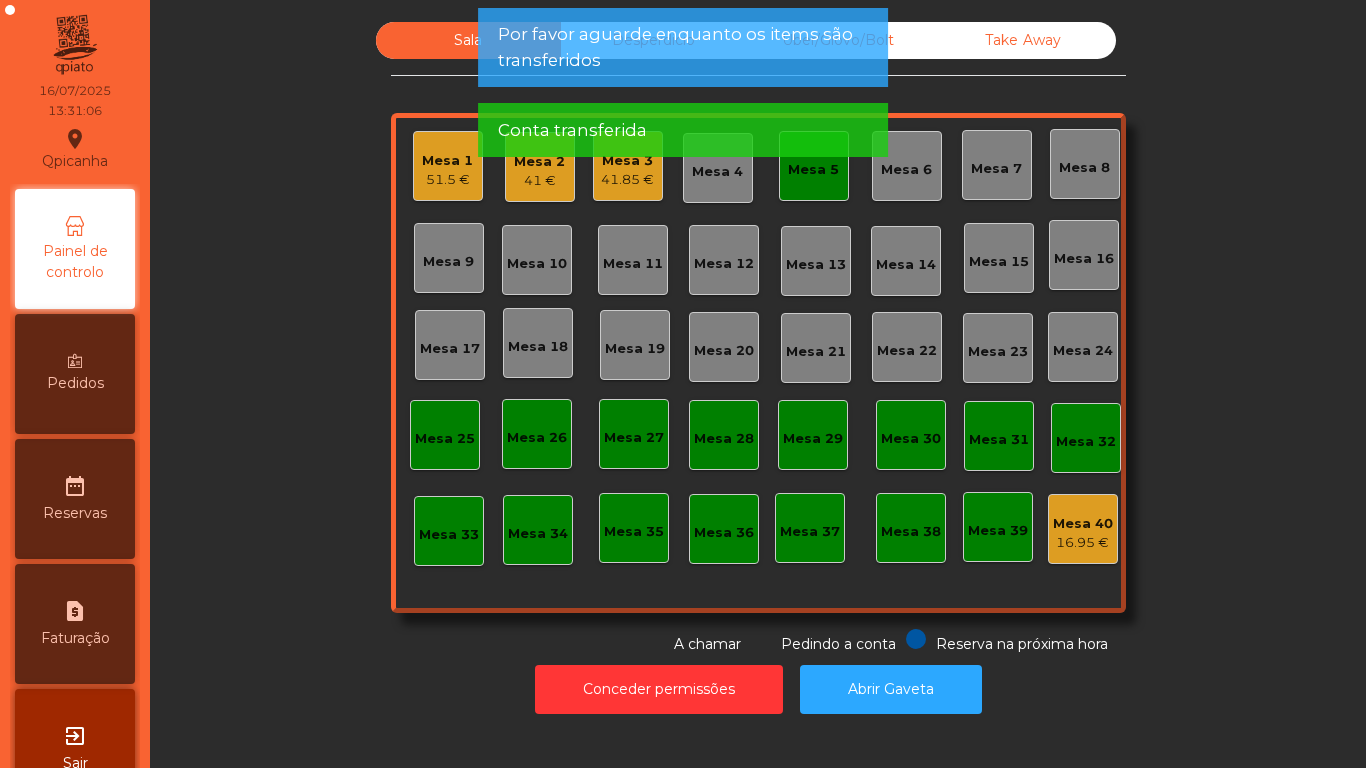 click on "Mesa 5" 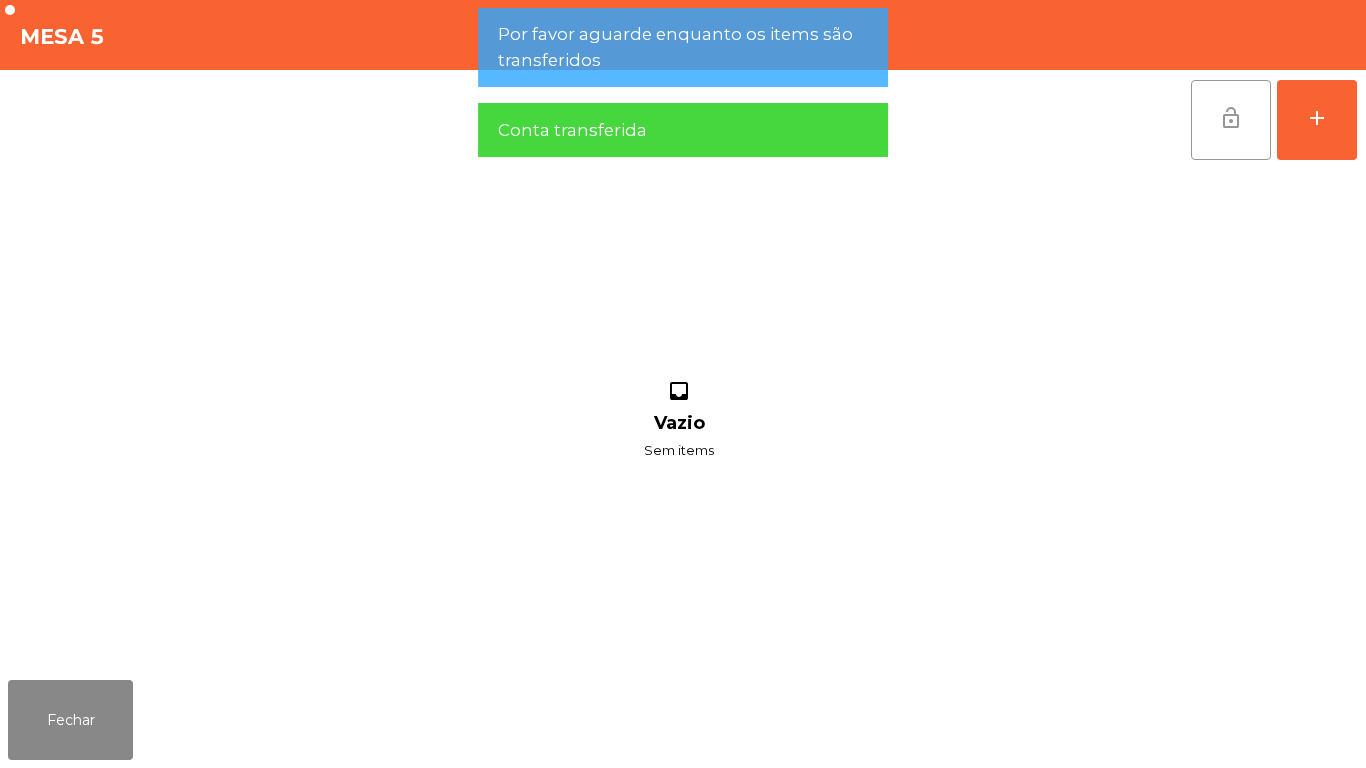 click on "lock_open" 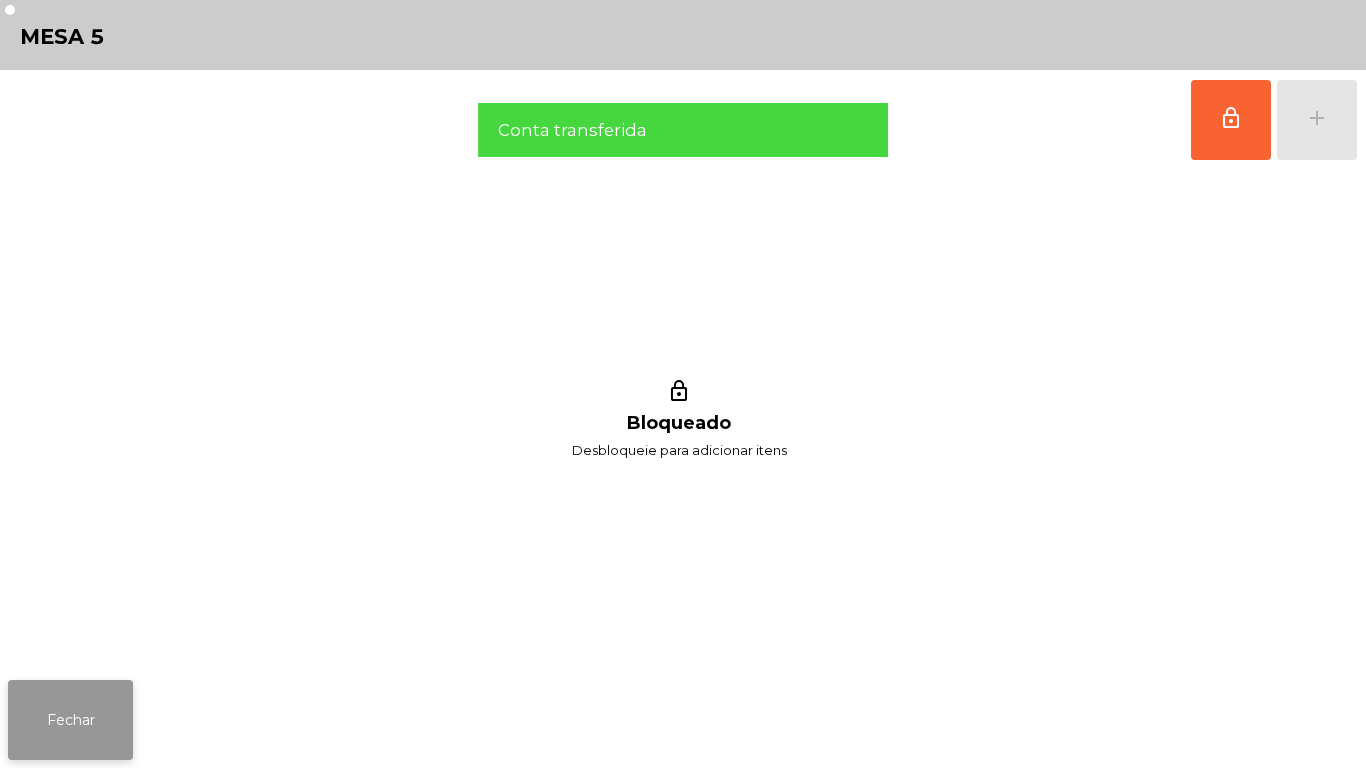 click on "Fechar" 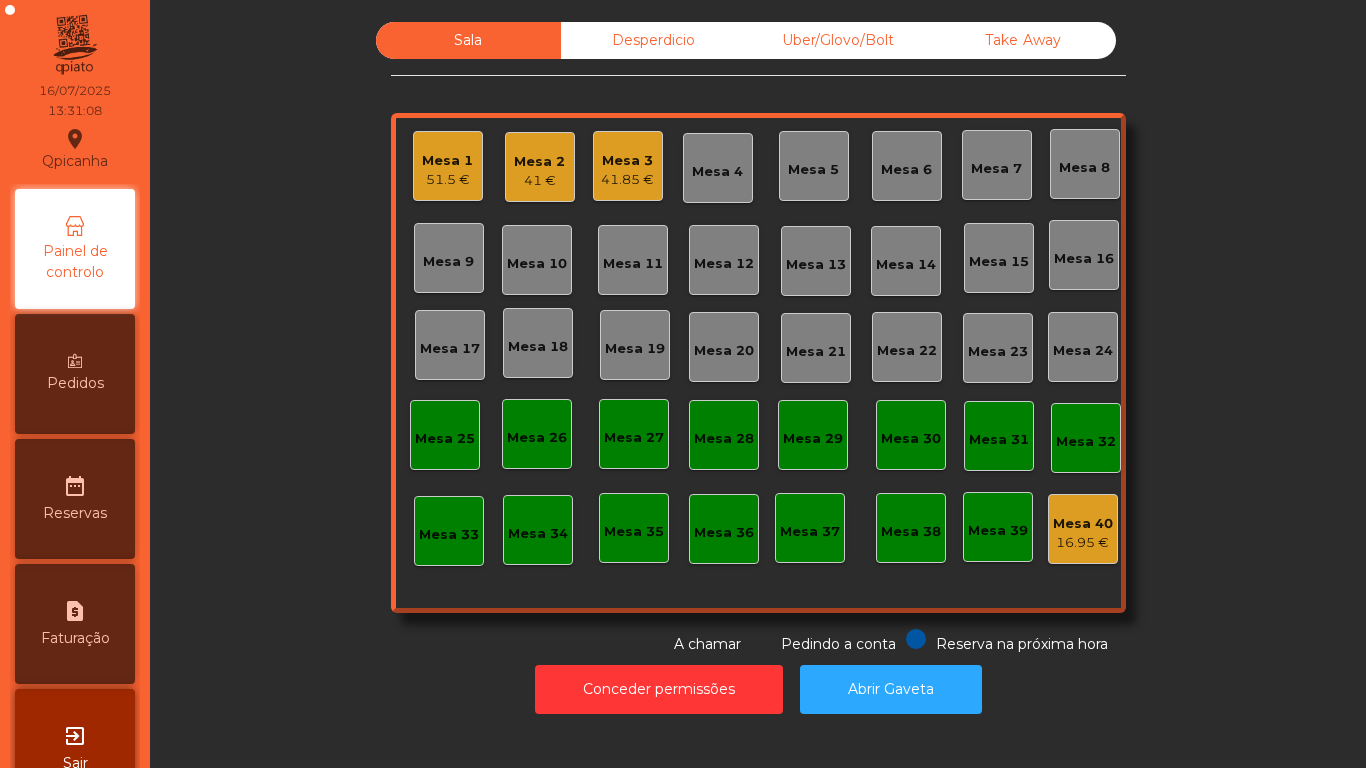 click on "Mesa 1" 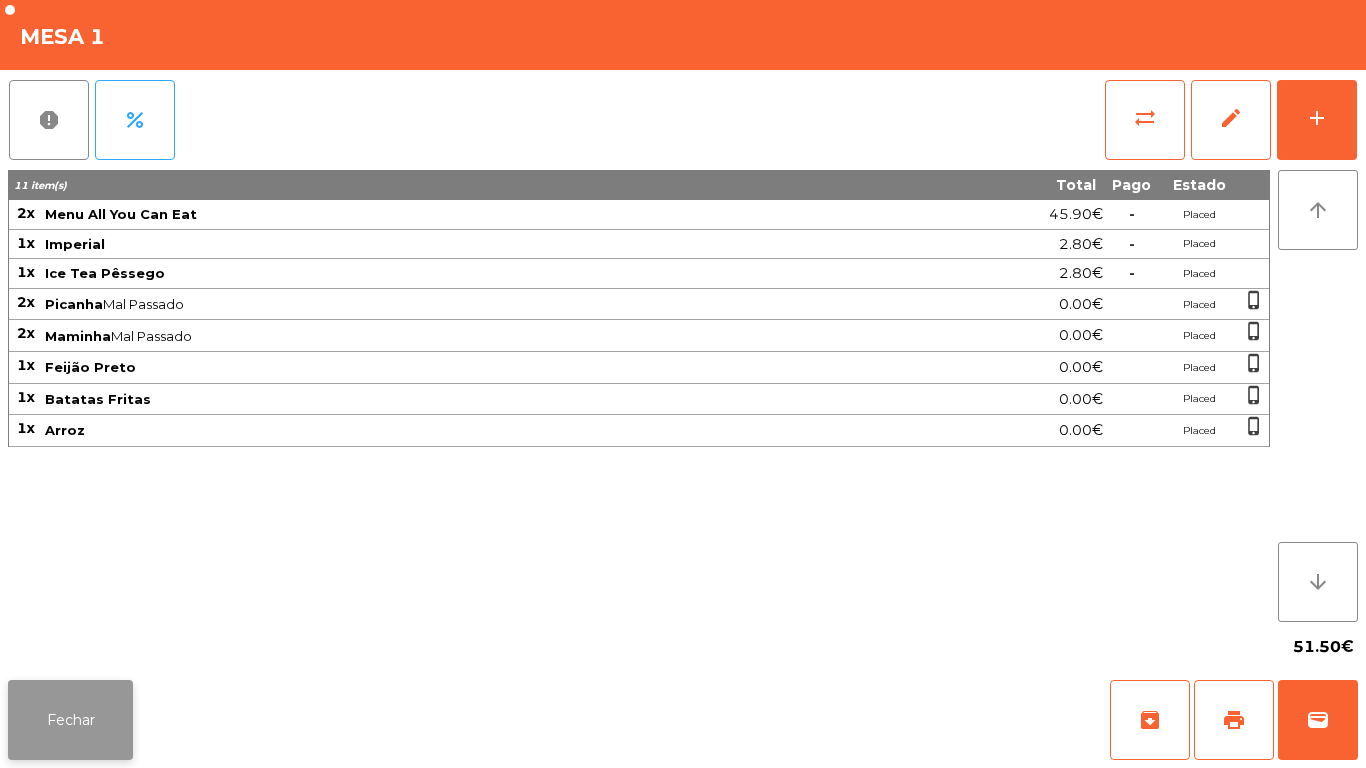 click on "Fechar" 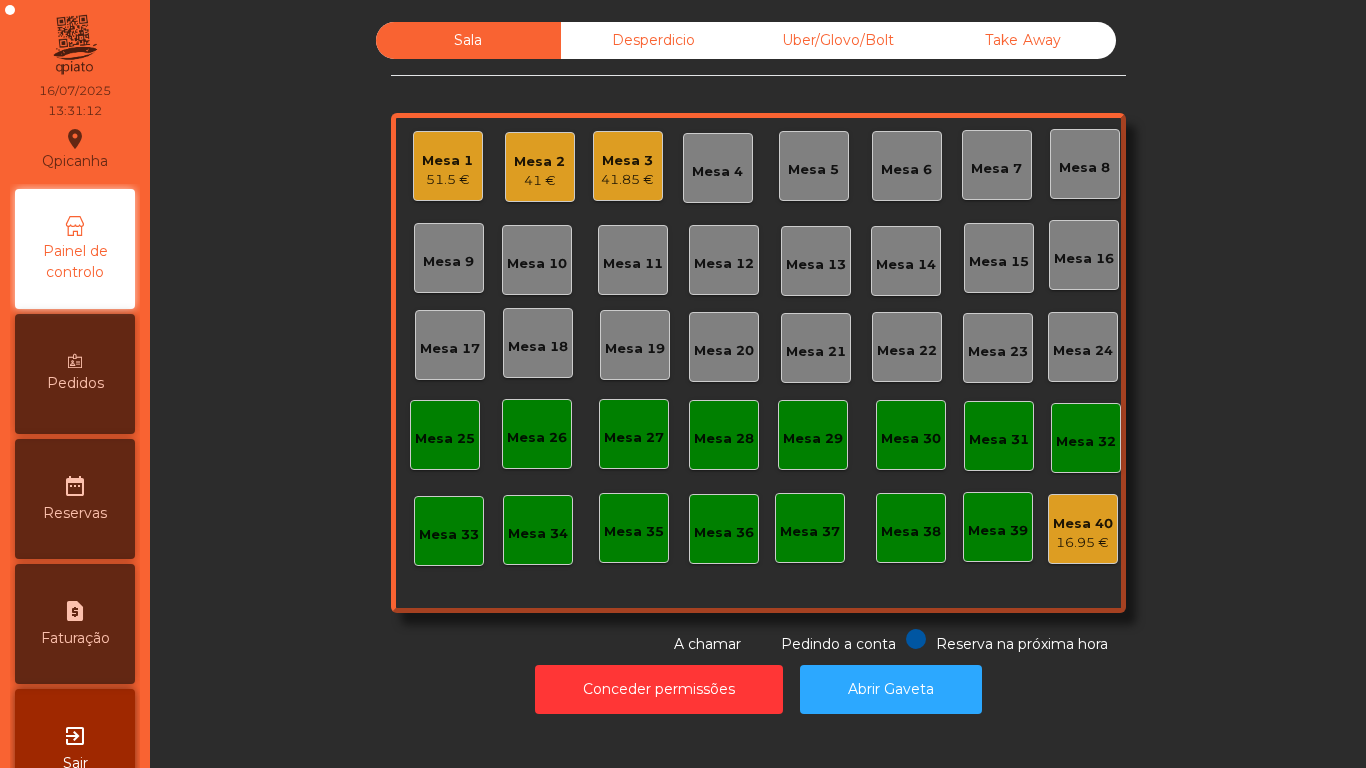 click on "41.85 €" 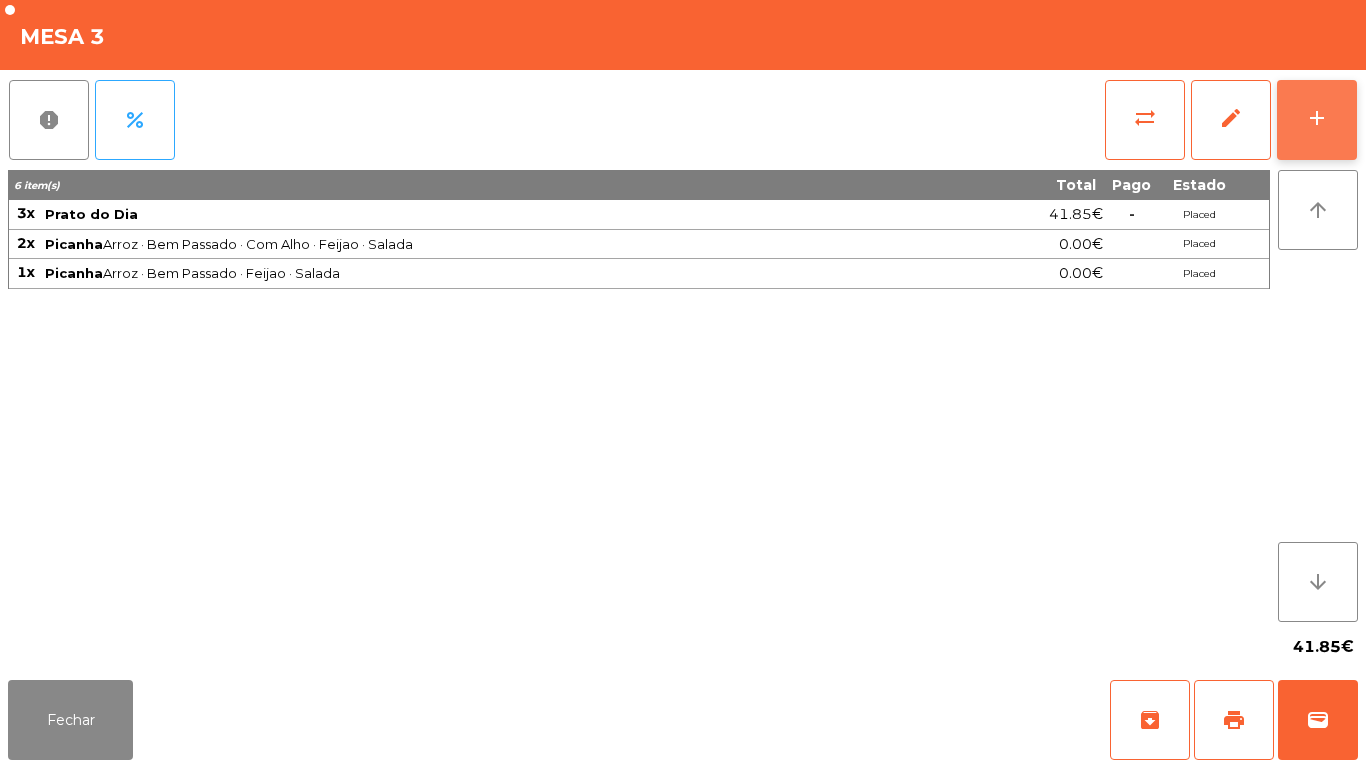 click on "add" 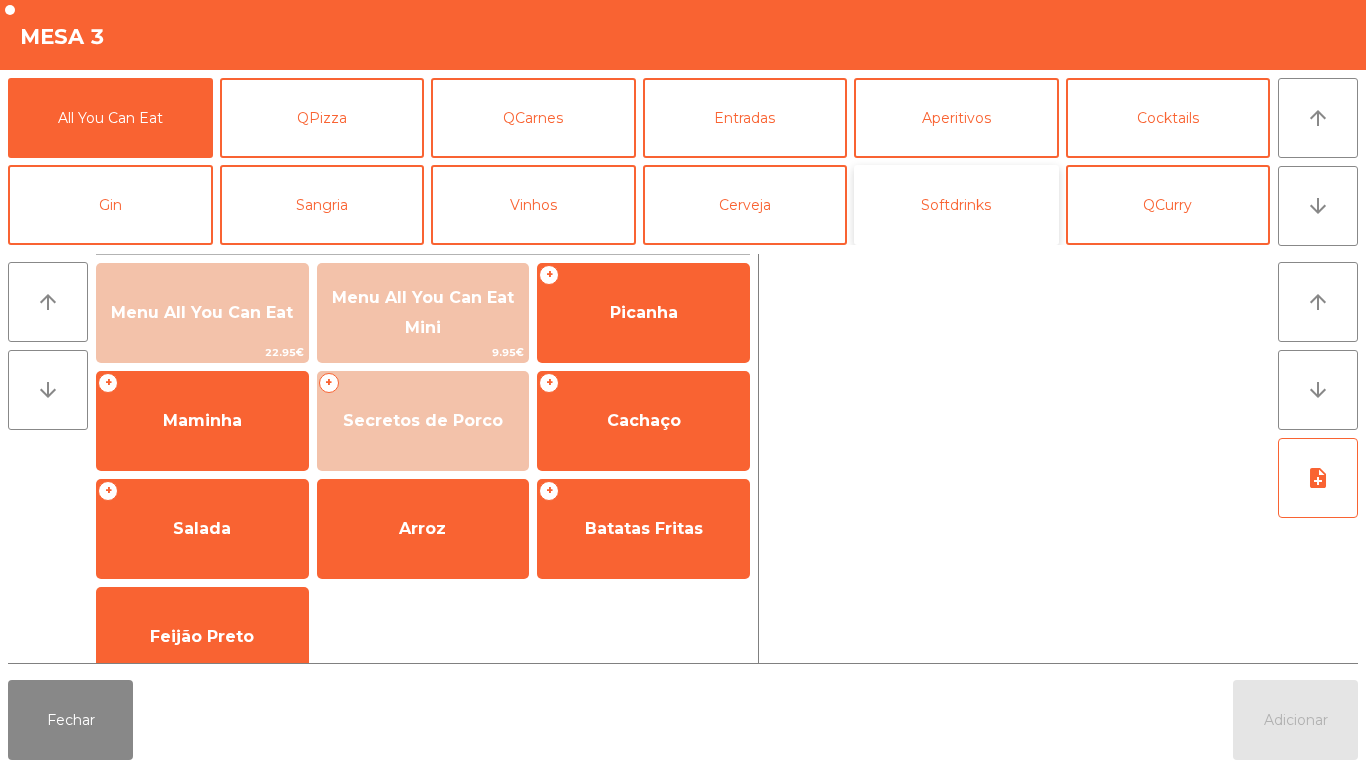 click on "Softdrinks" 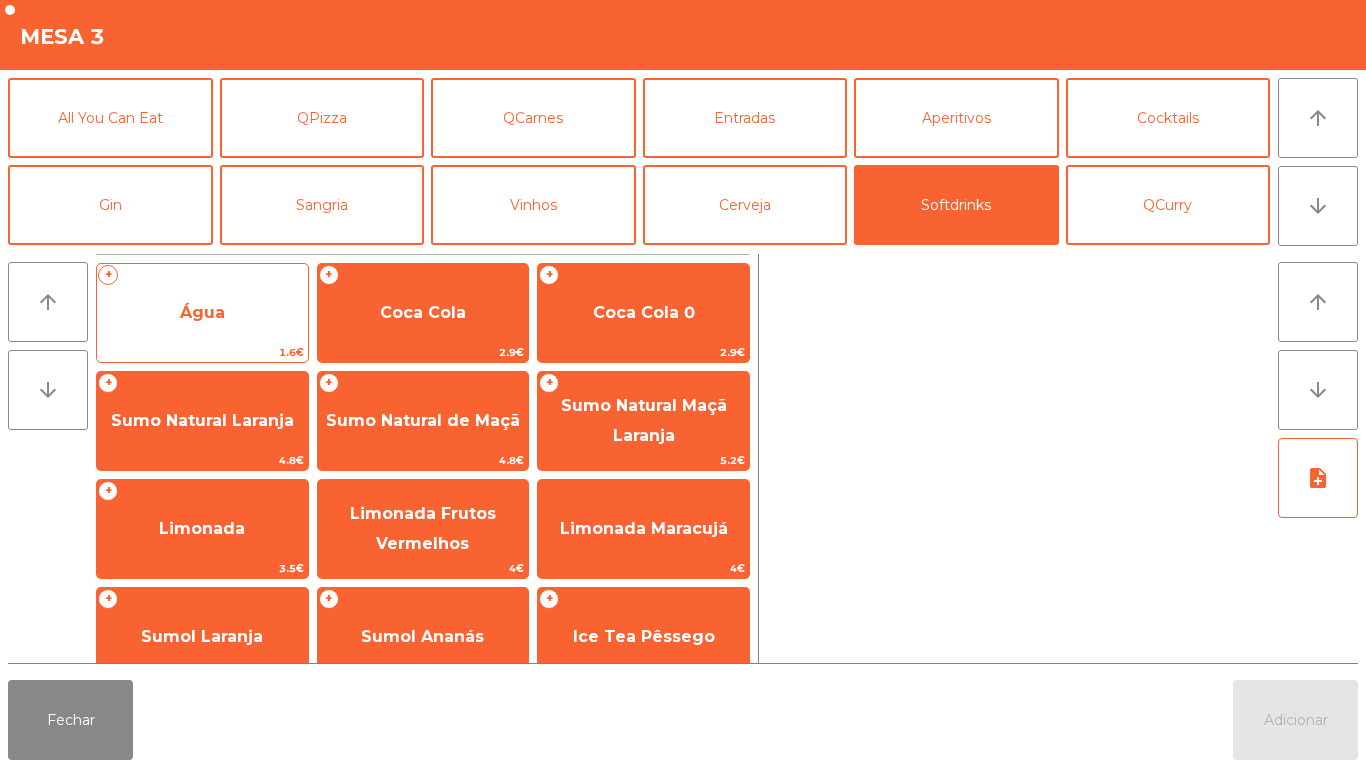 click on "Água" 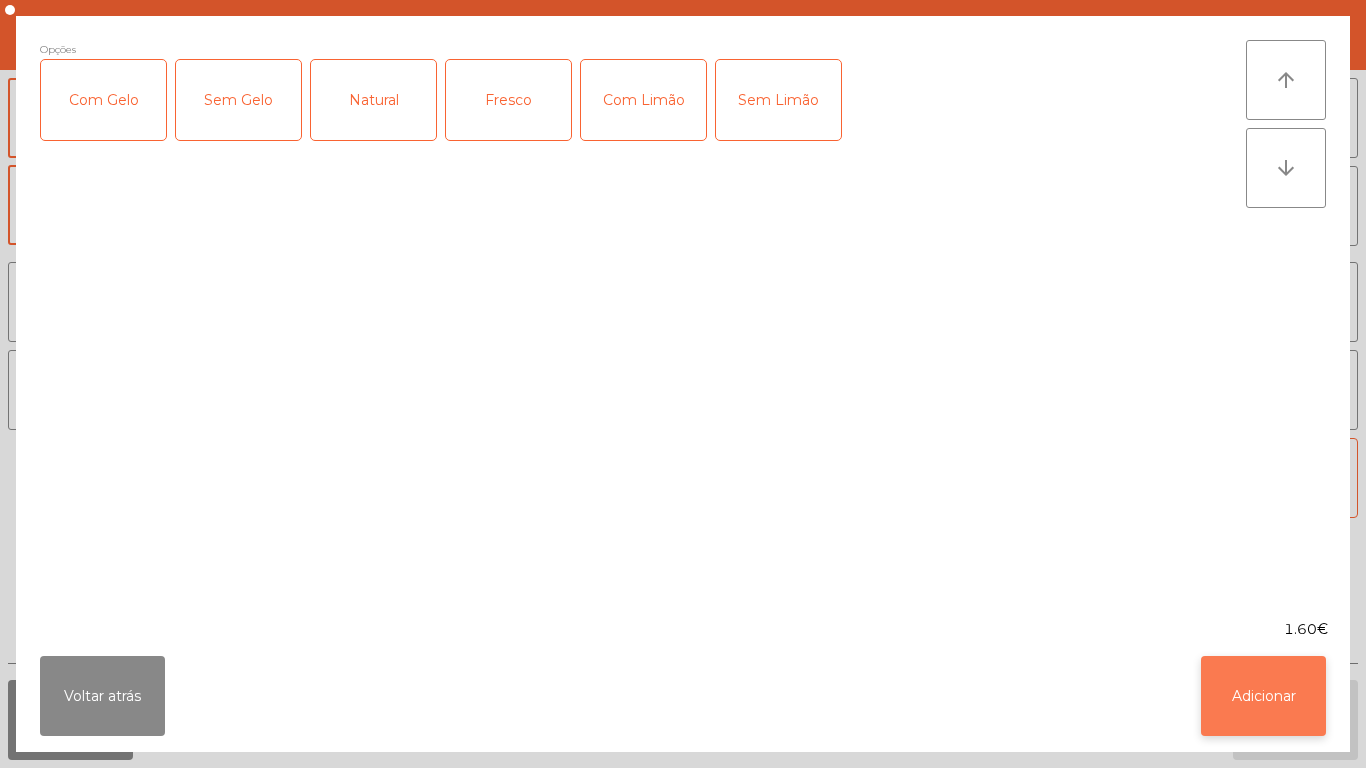 click on "Adicionar" 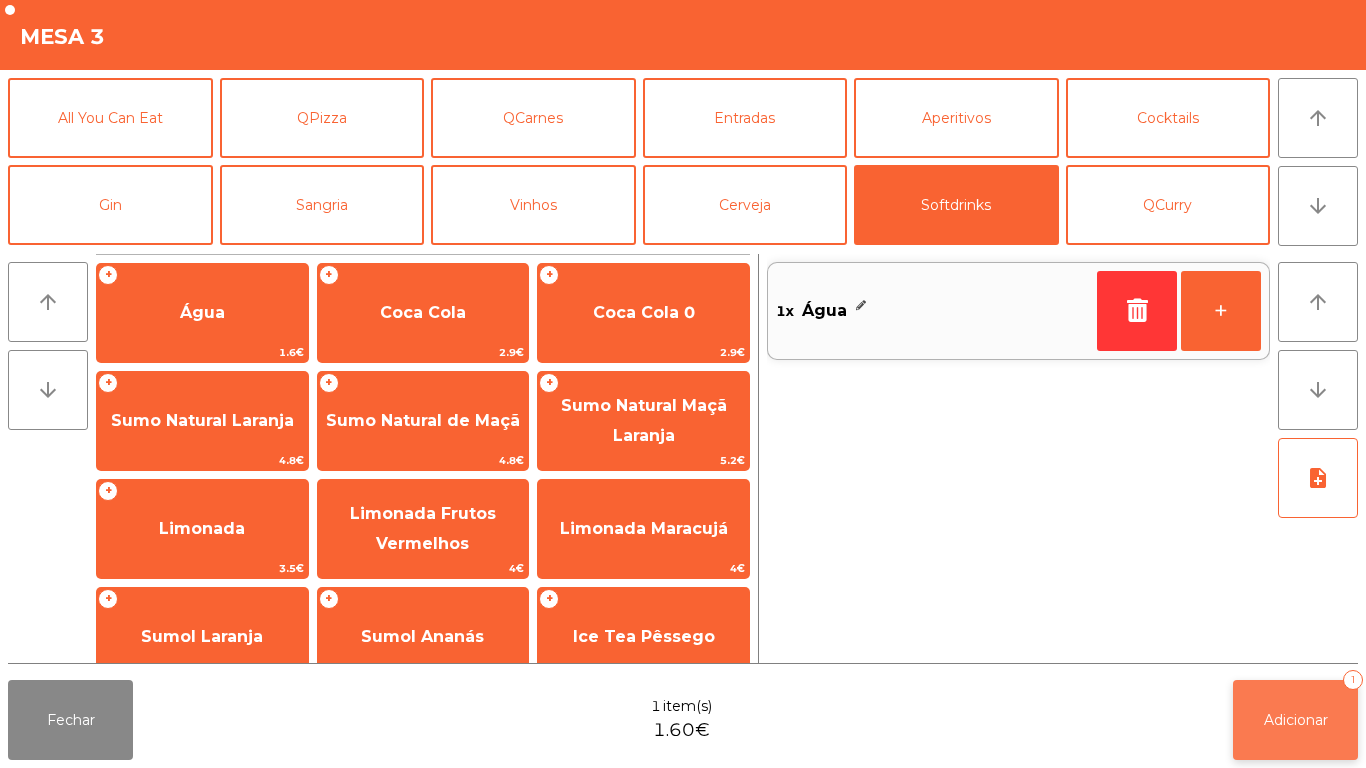 click on "Adicionar" 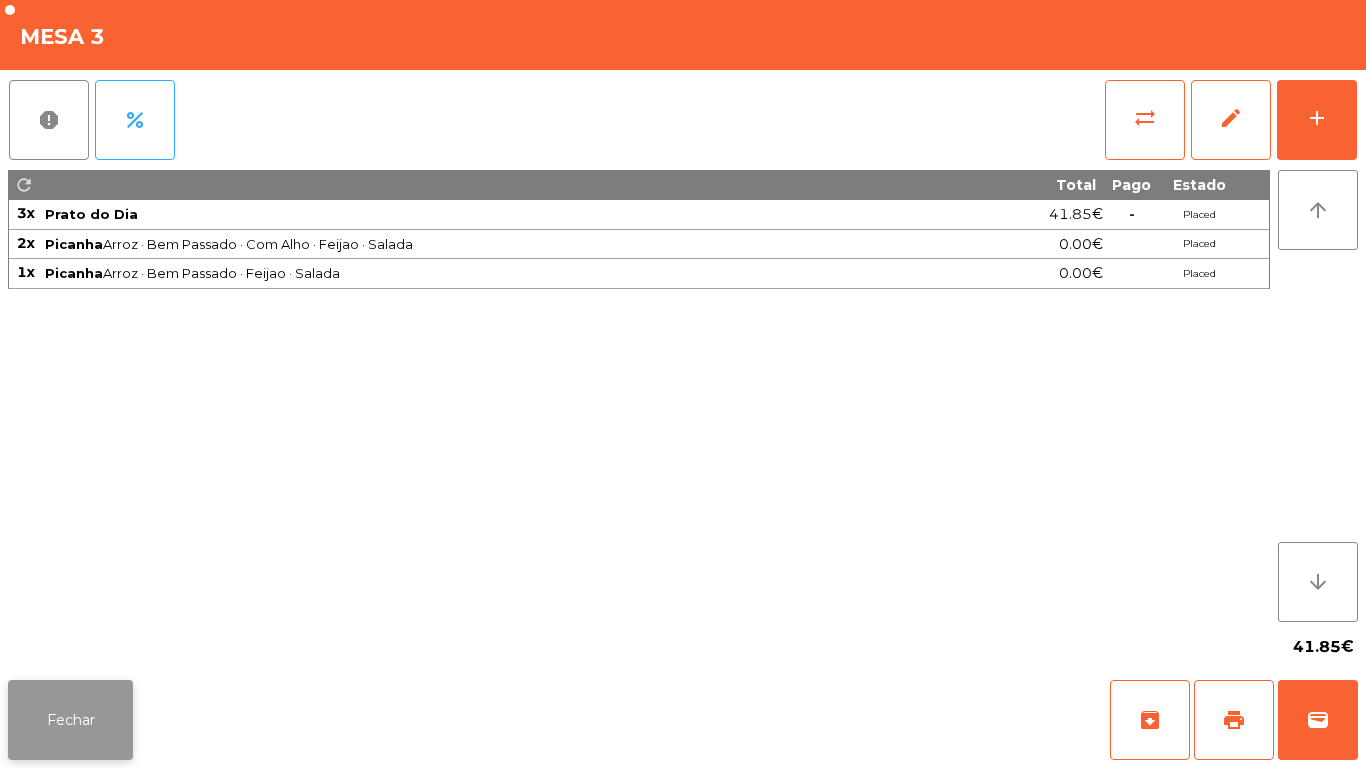 click on "Fechar" 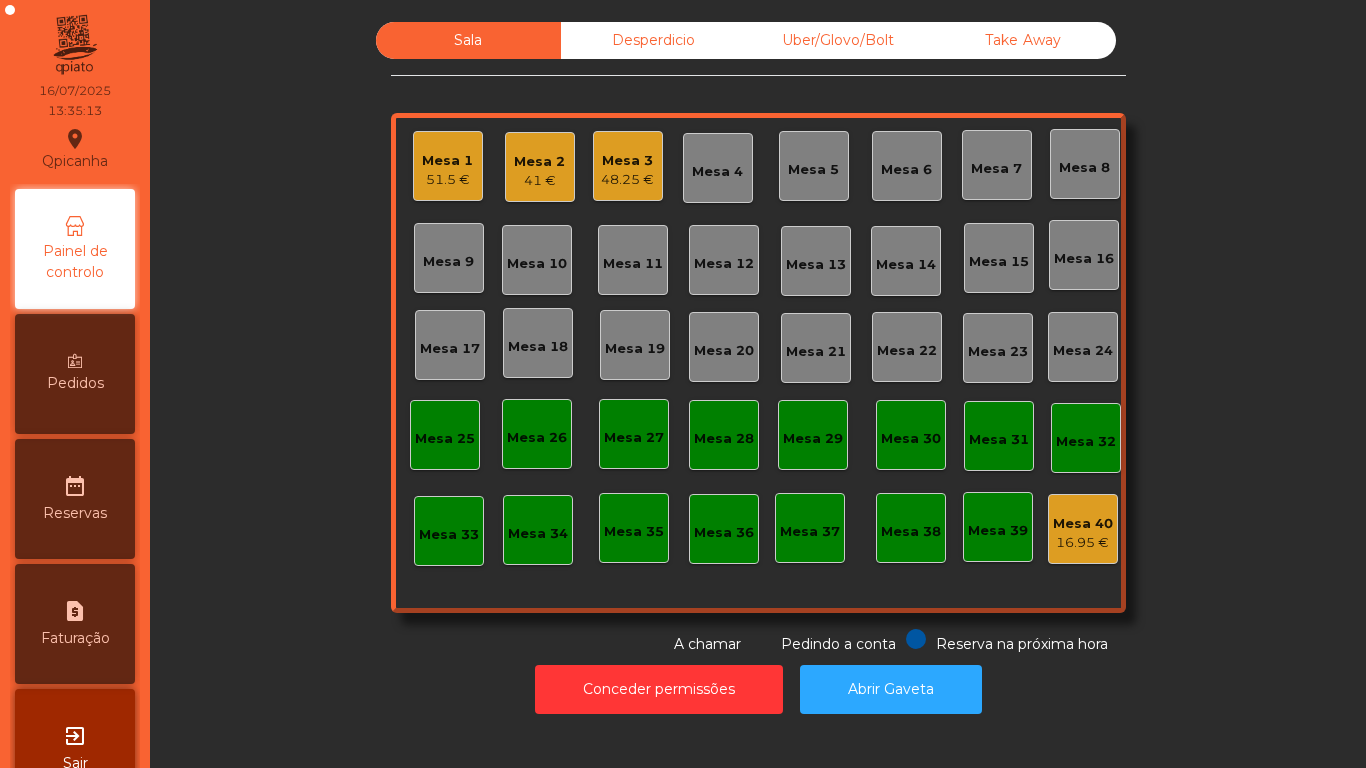 click on "Mesa 1   51.5 €" 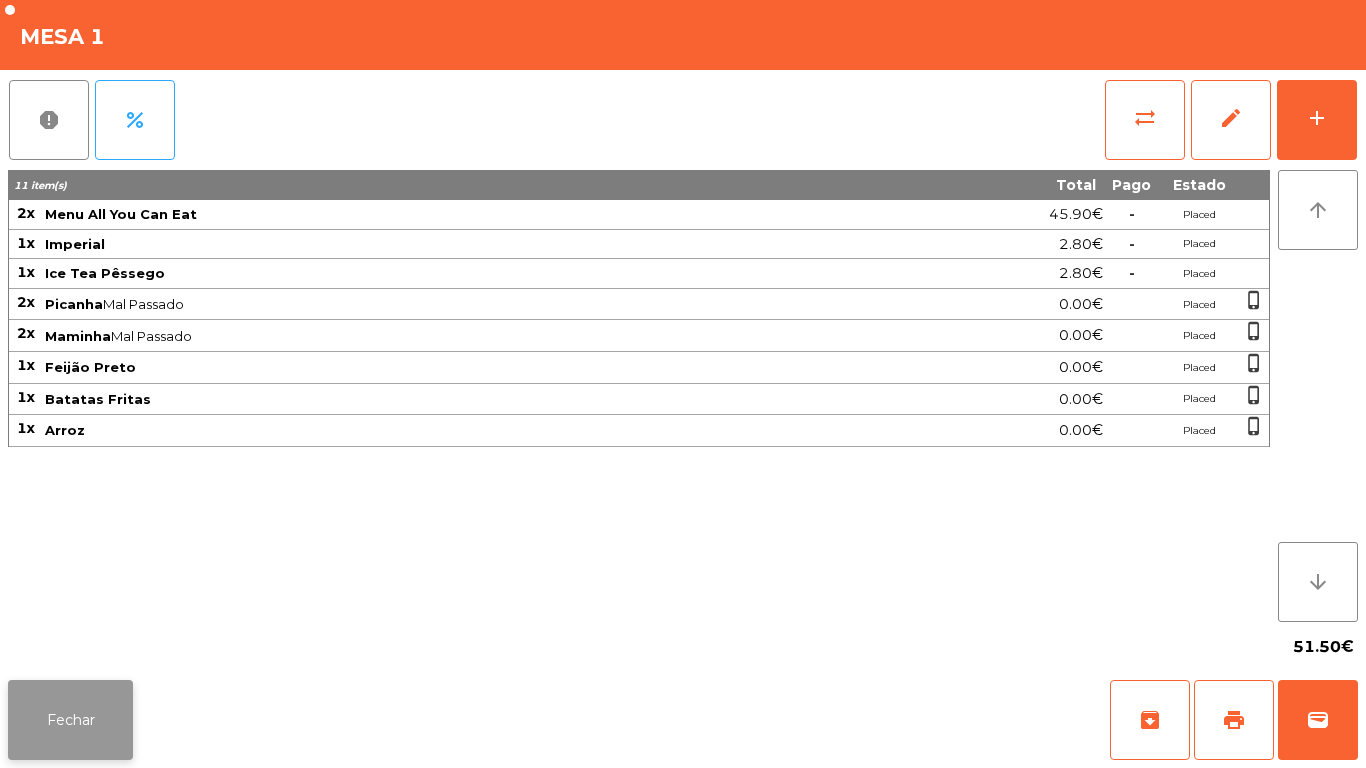 click on "Fechar" 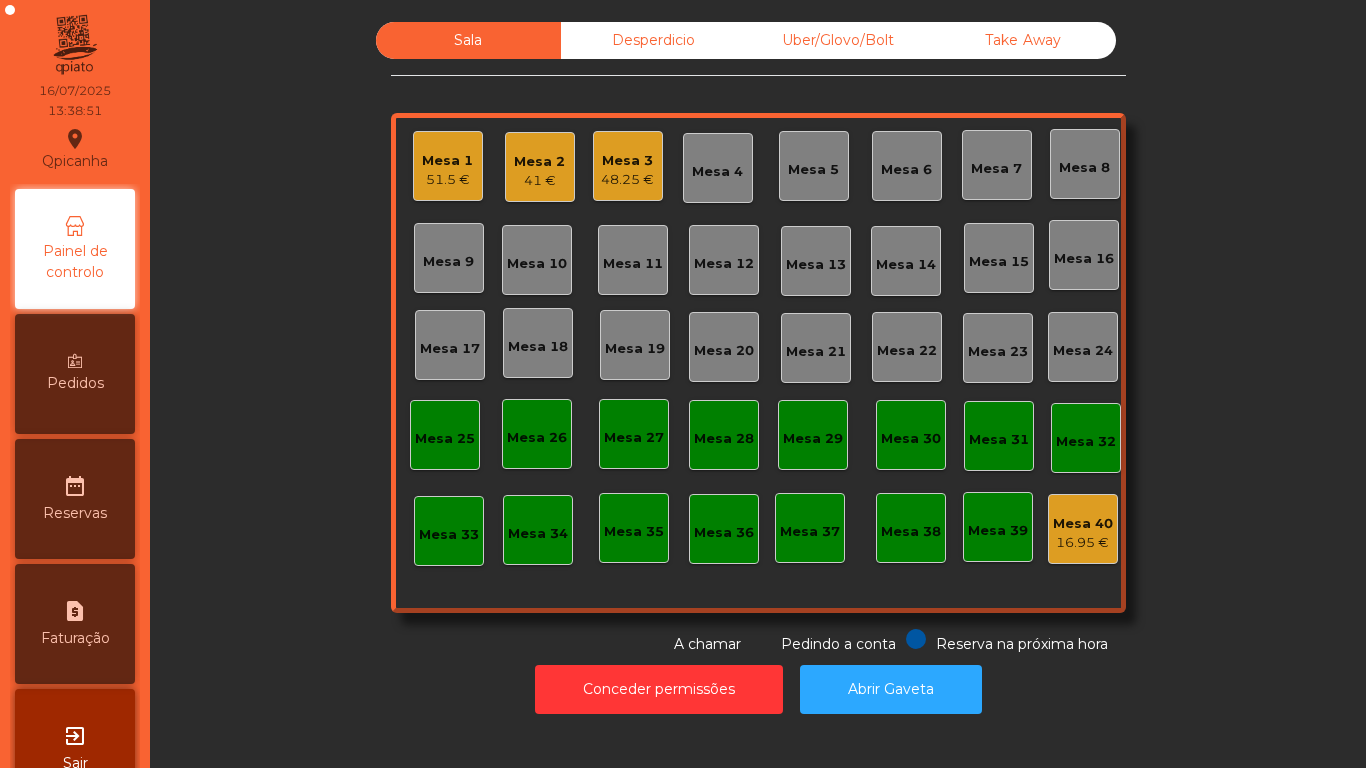 click on "Mesa 1   51.5 €" 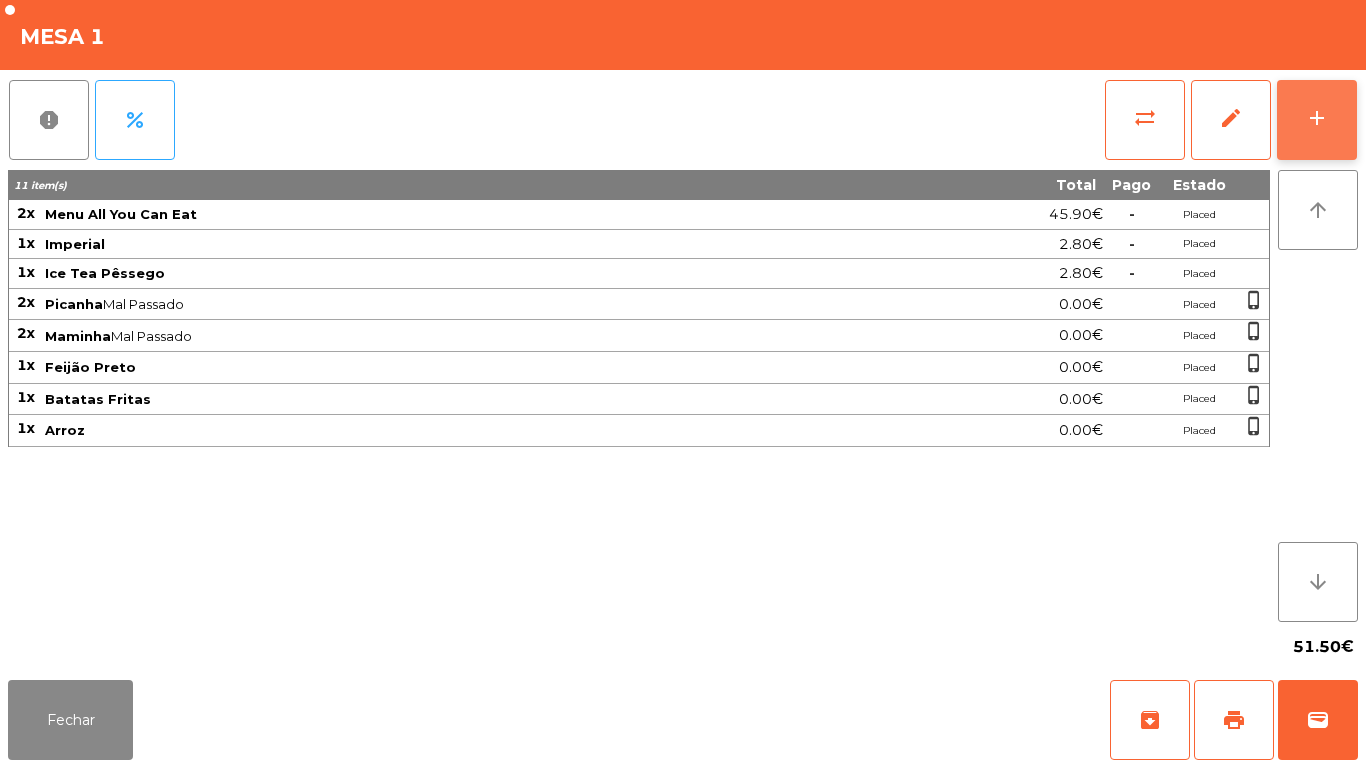 click on "add" 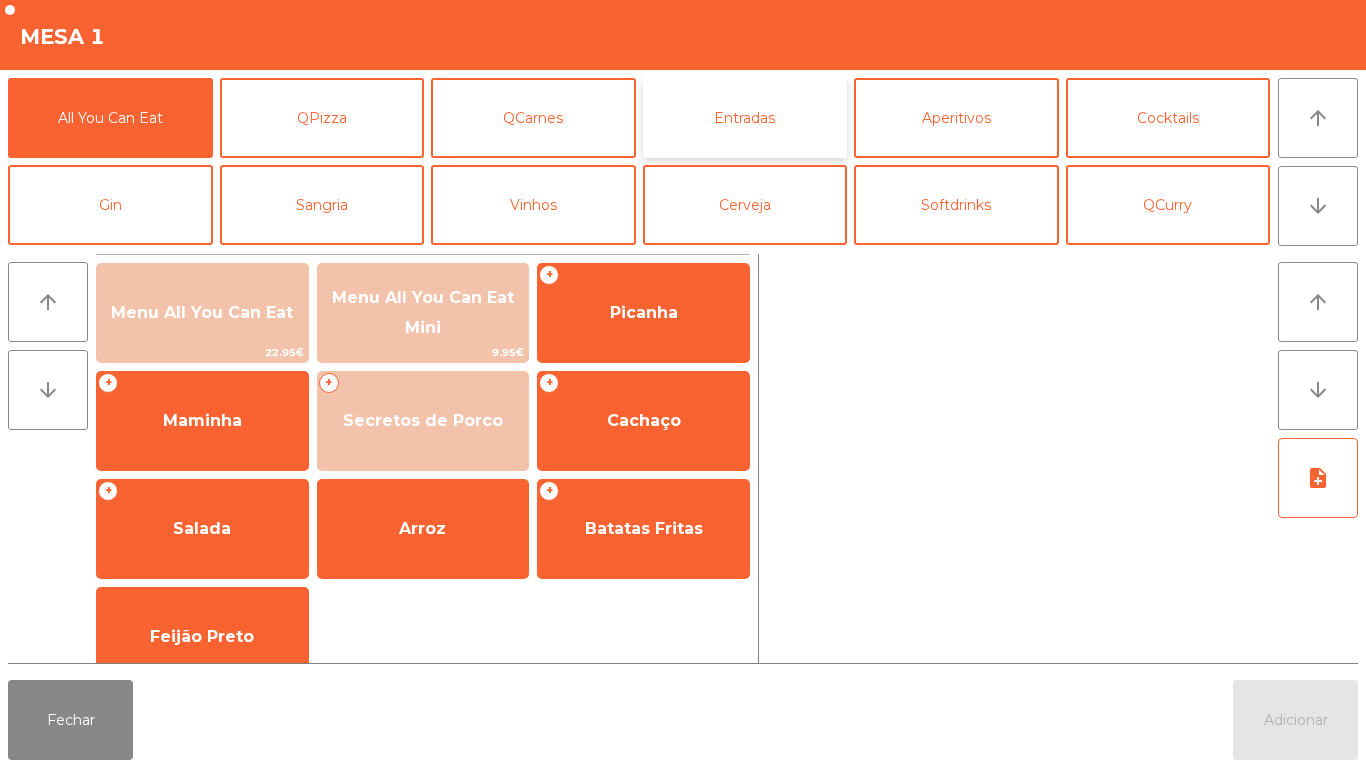 click on "Entradas" 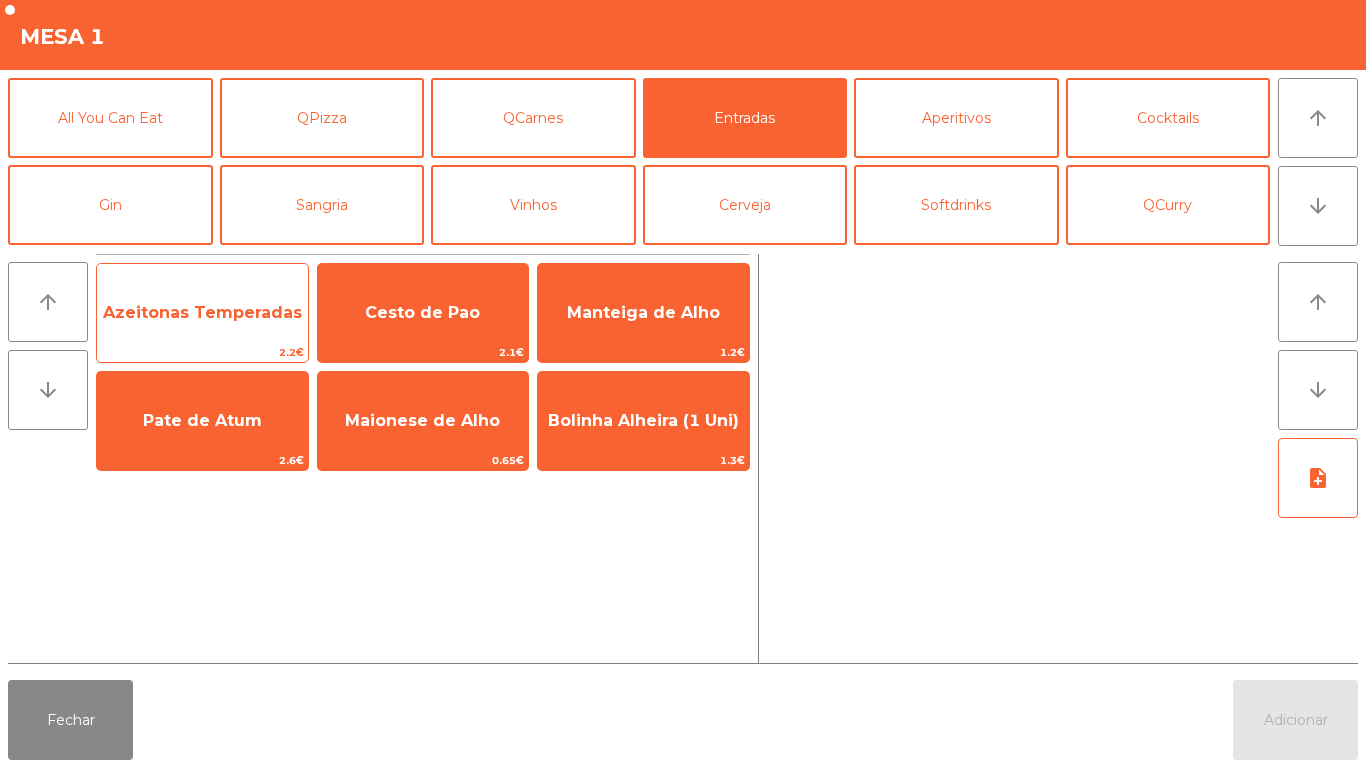 click on "Azeitonas Temperadas" 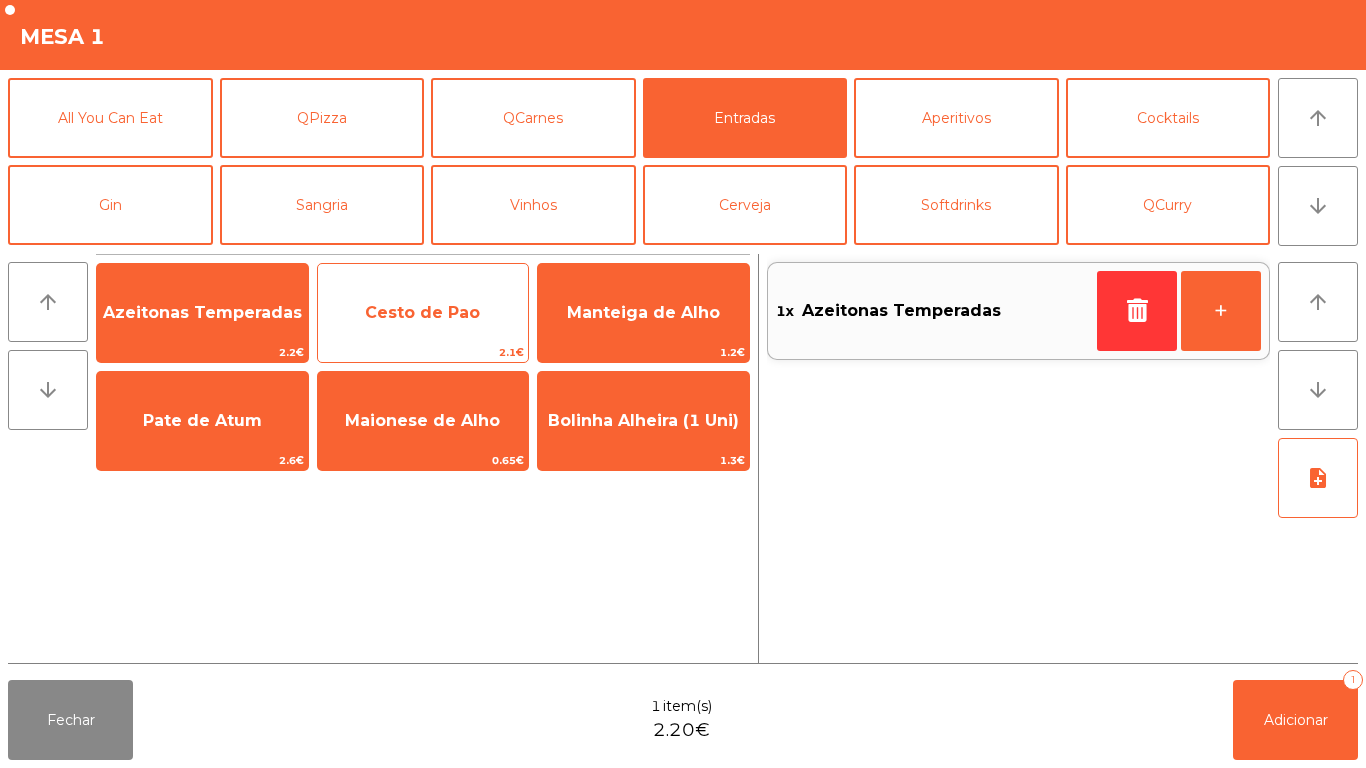 click on "Cesto de Pao" 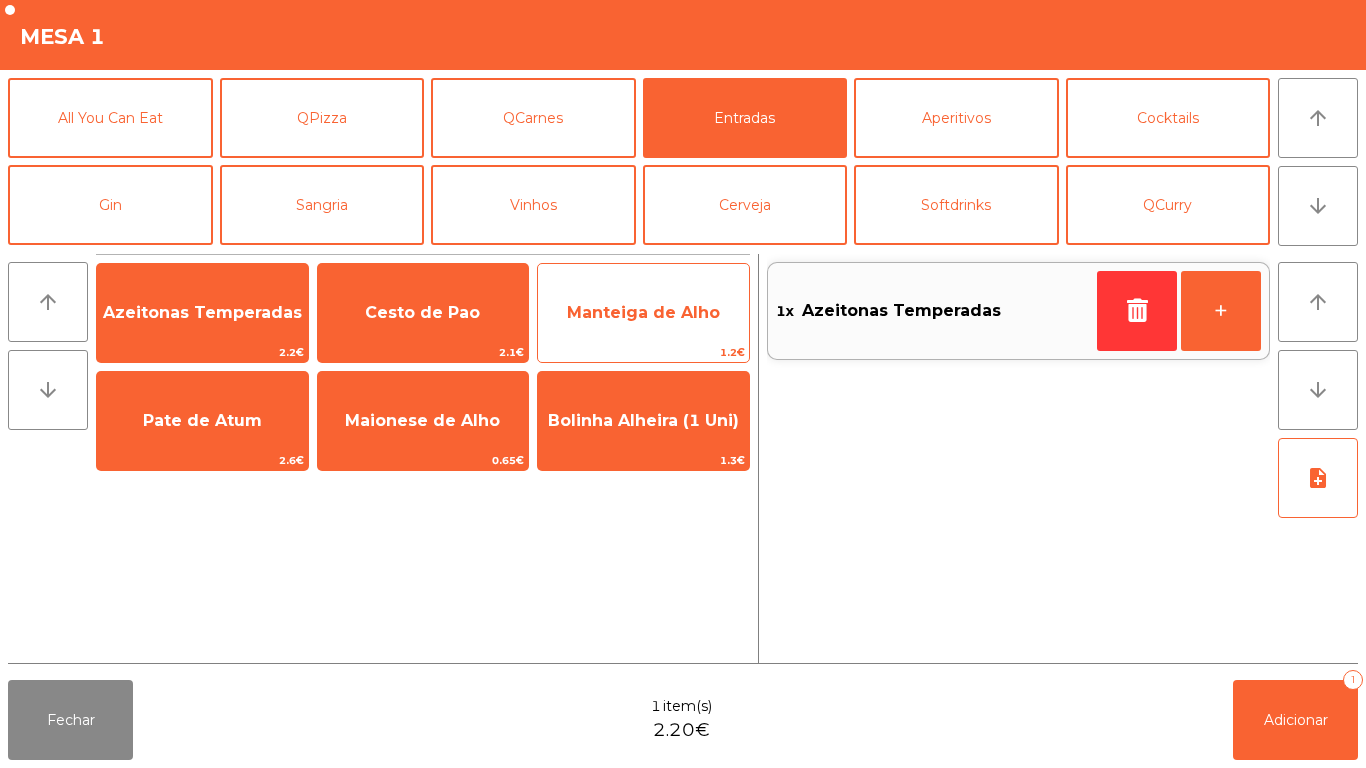 click on "Manteiga de Alho" 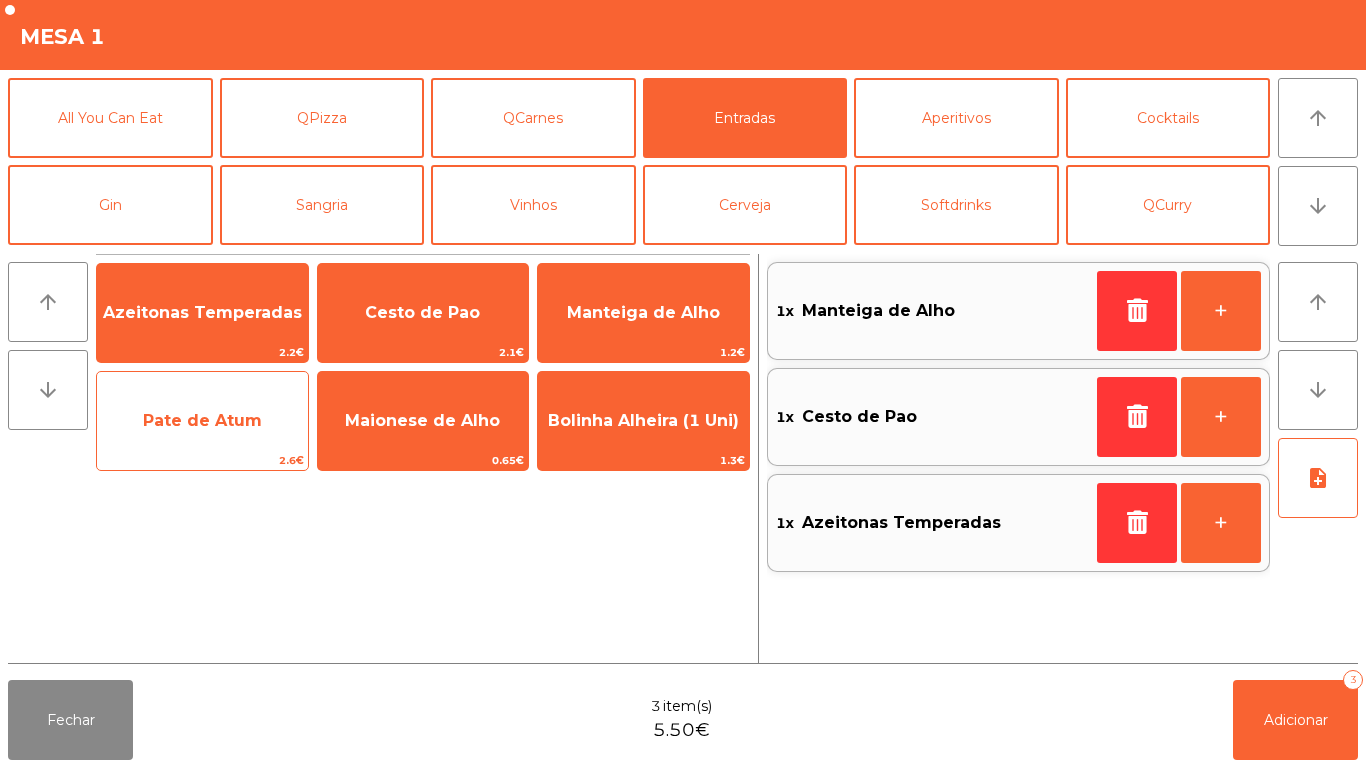 click on "Pate de Atum" 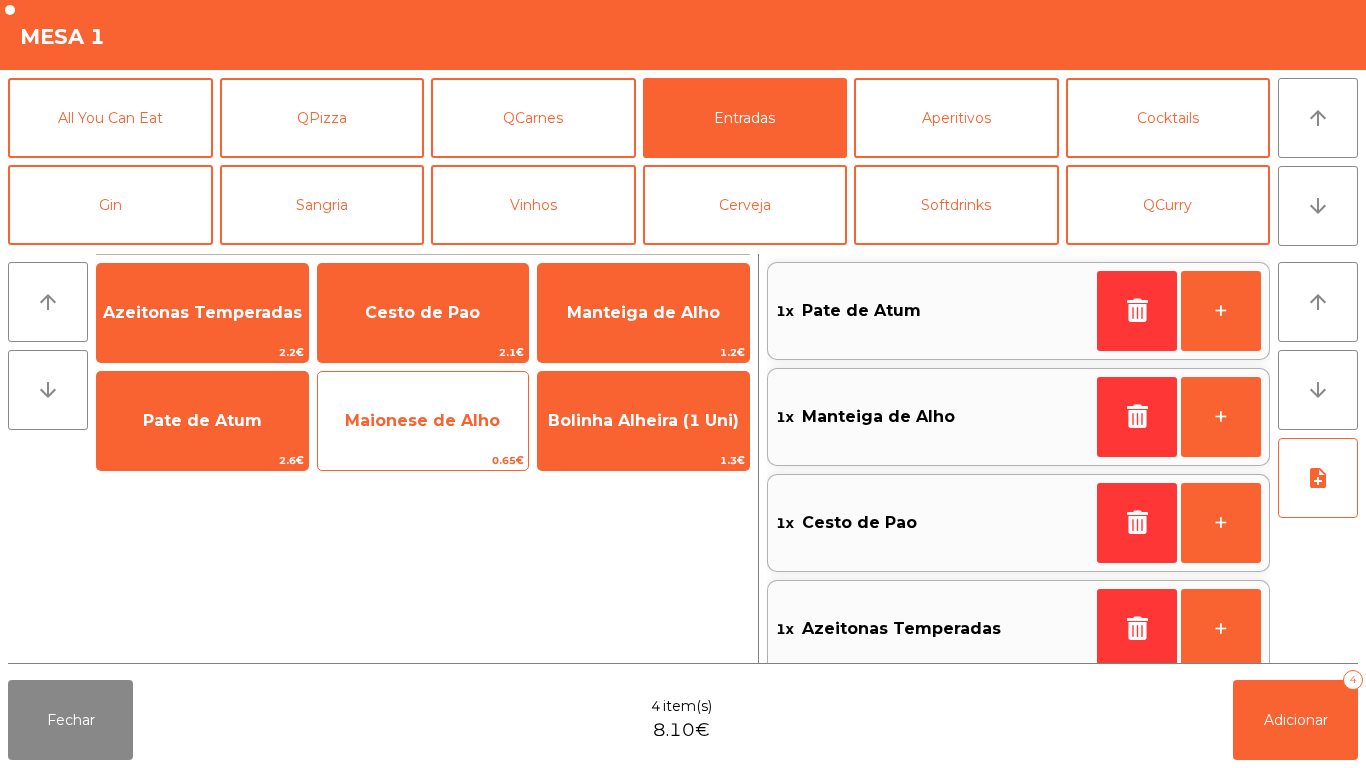 click on "Maionese de Alho" 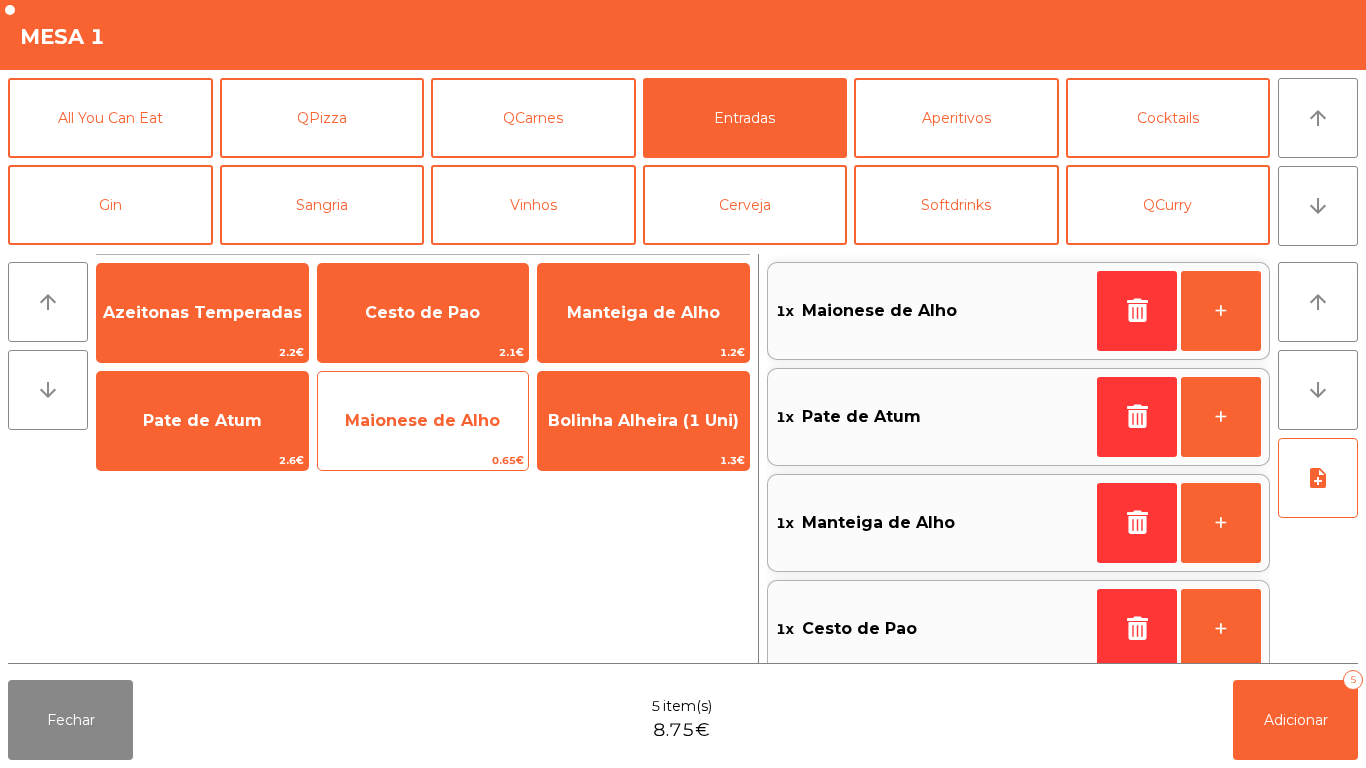 scroll, scrollTop: 8, scrollLeft: 0, axis: vertical 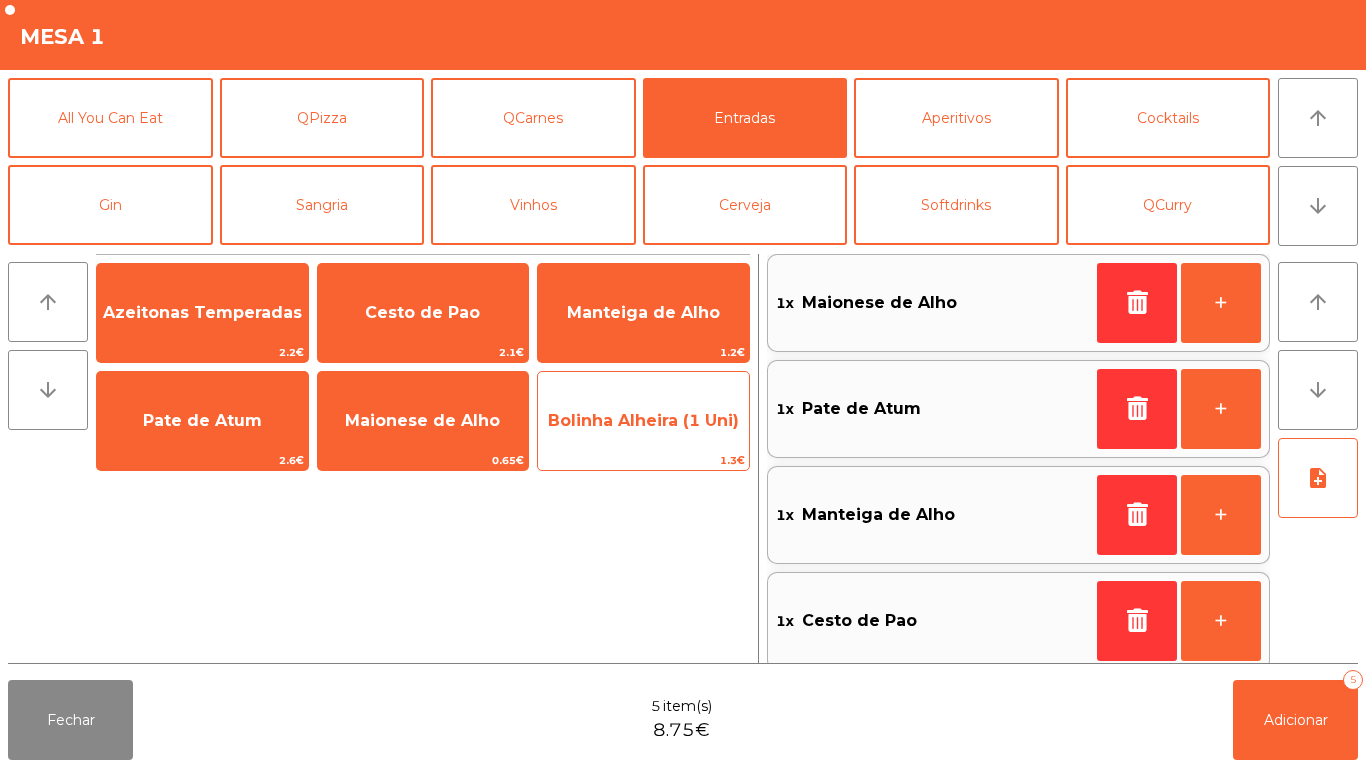 click on "Bolinha Alheira (1 Uni)" 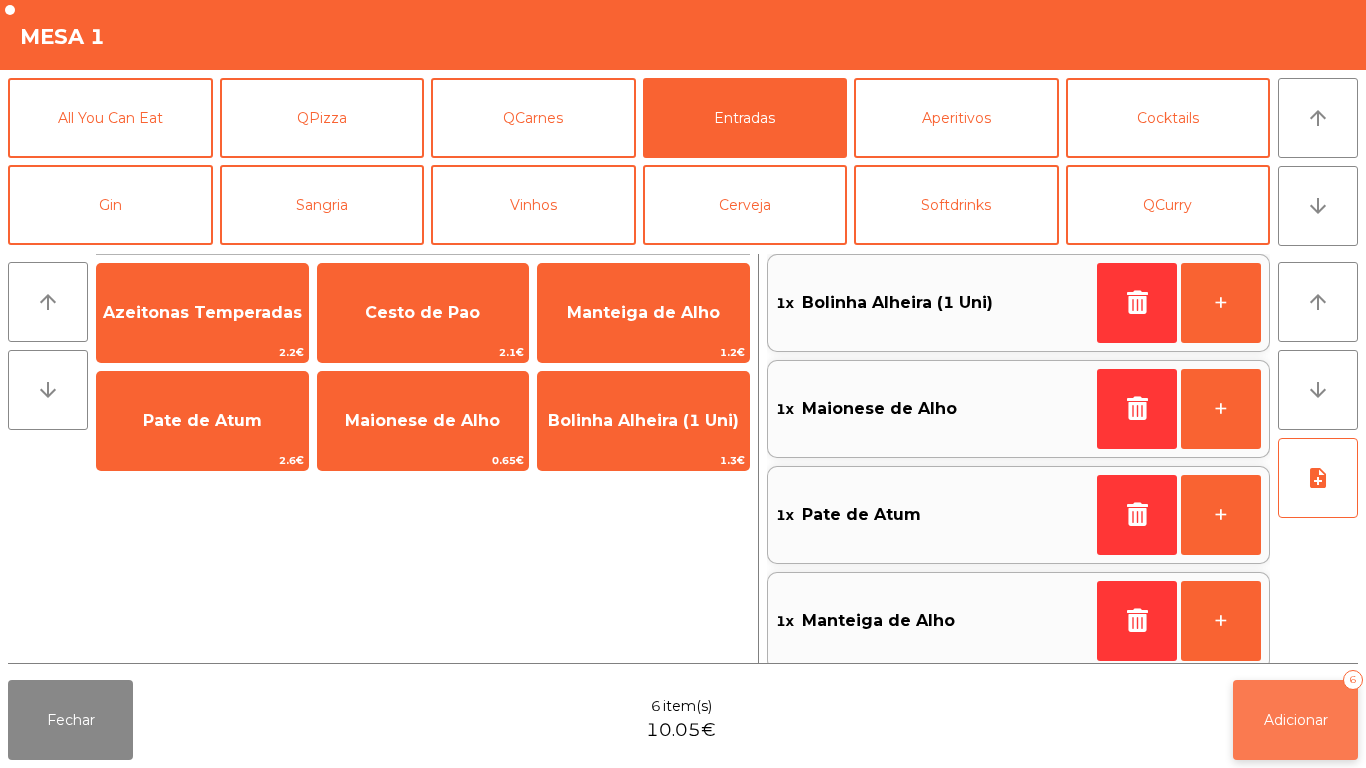 click on "Adicionar" 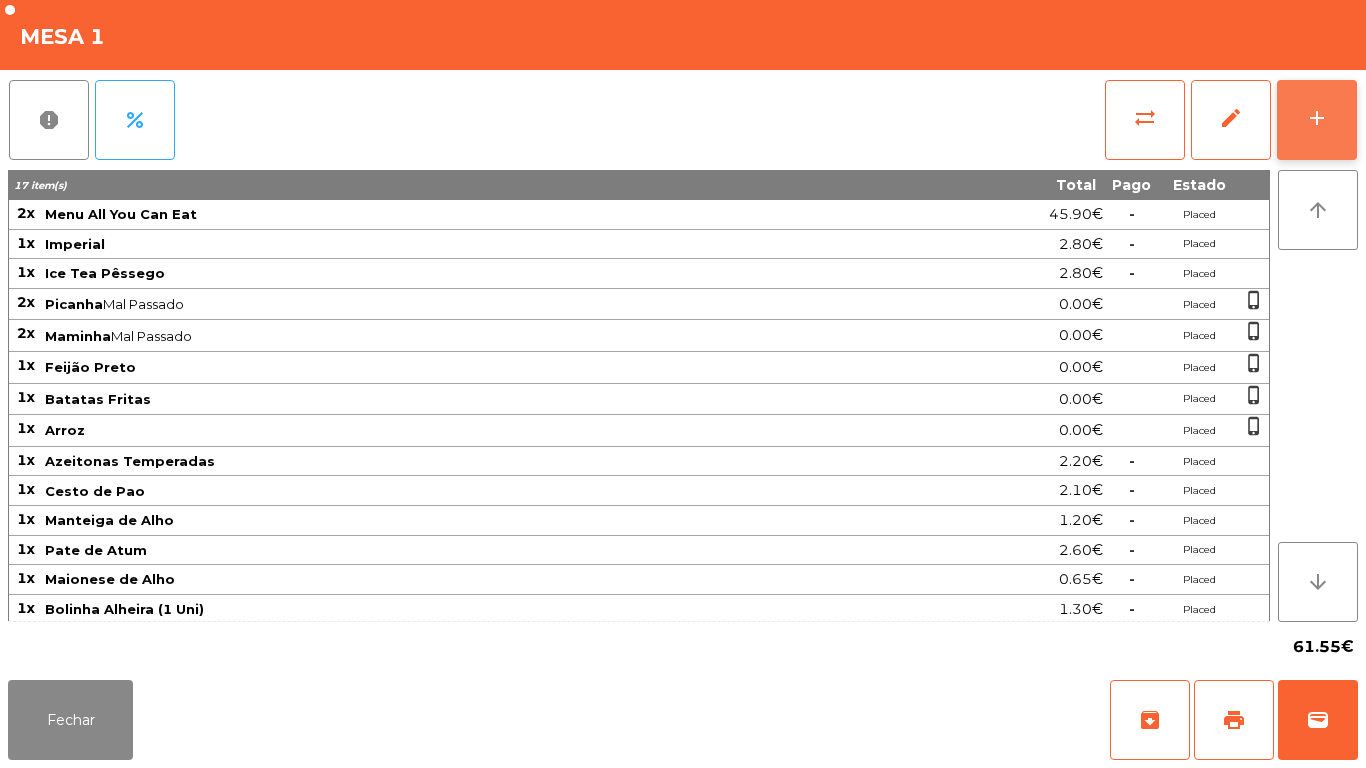 click on "add" 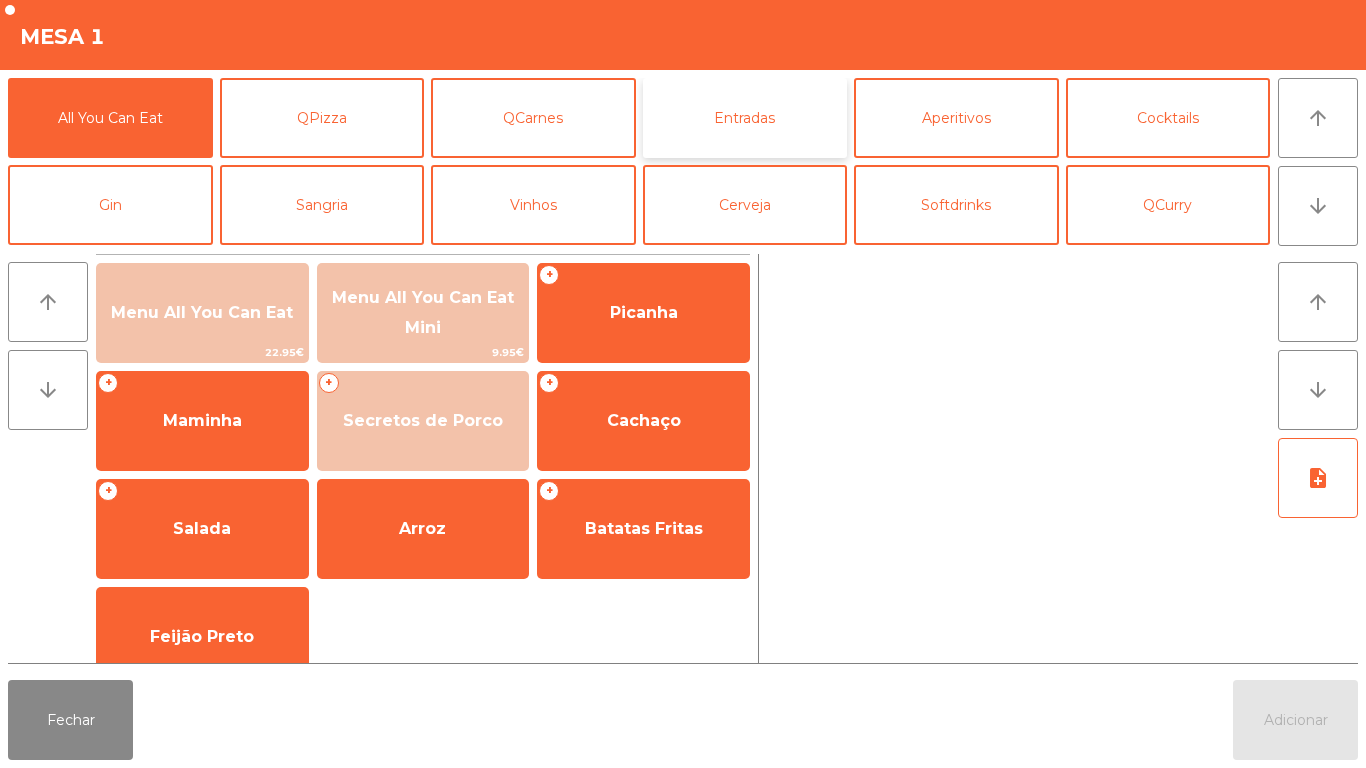 click on "Entradas" 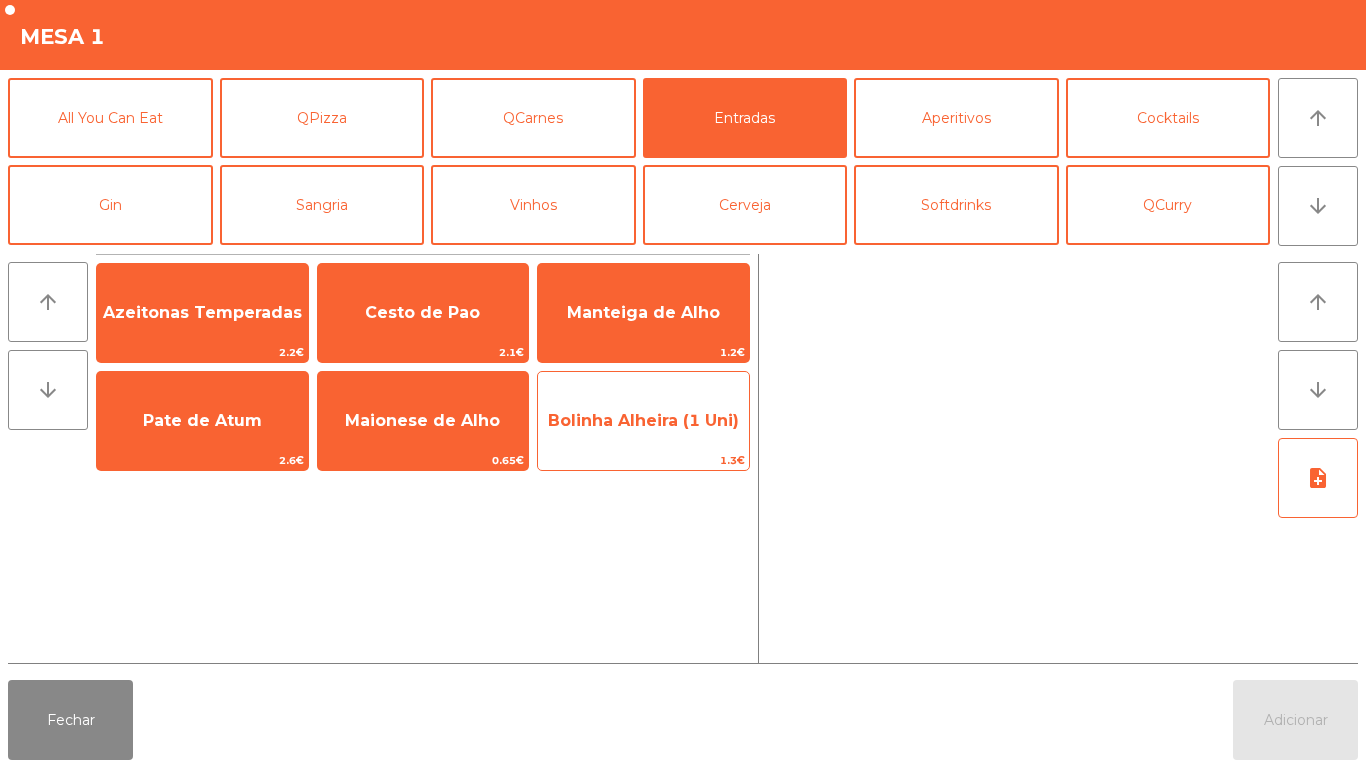 click on "1.3€" 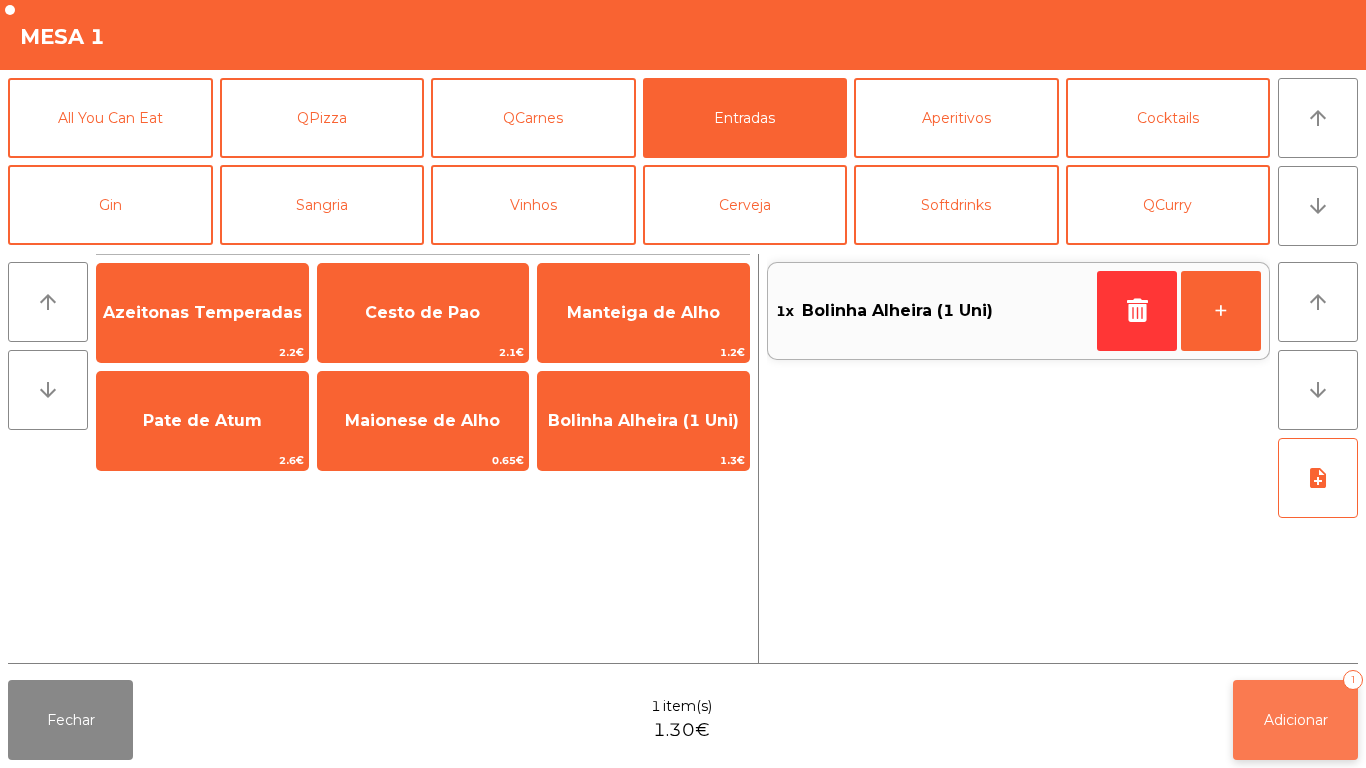 click on "Adicionar" 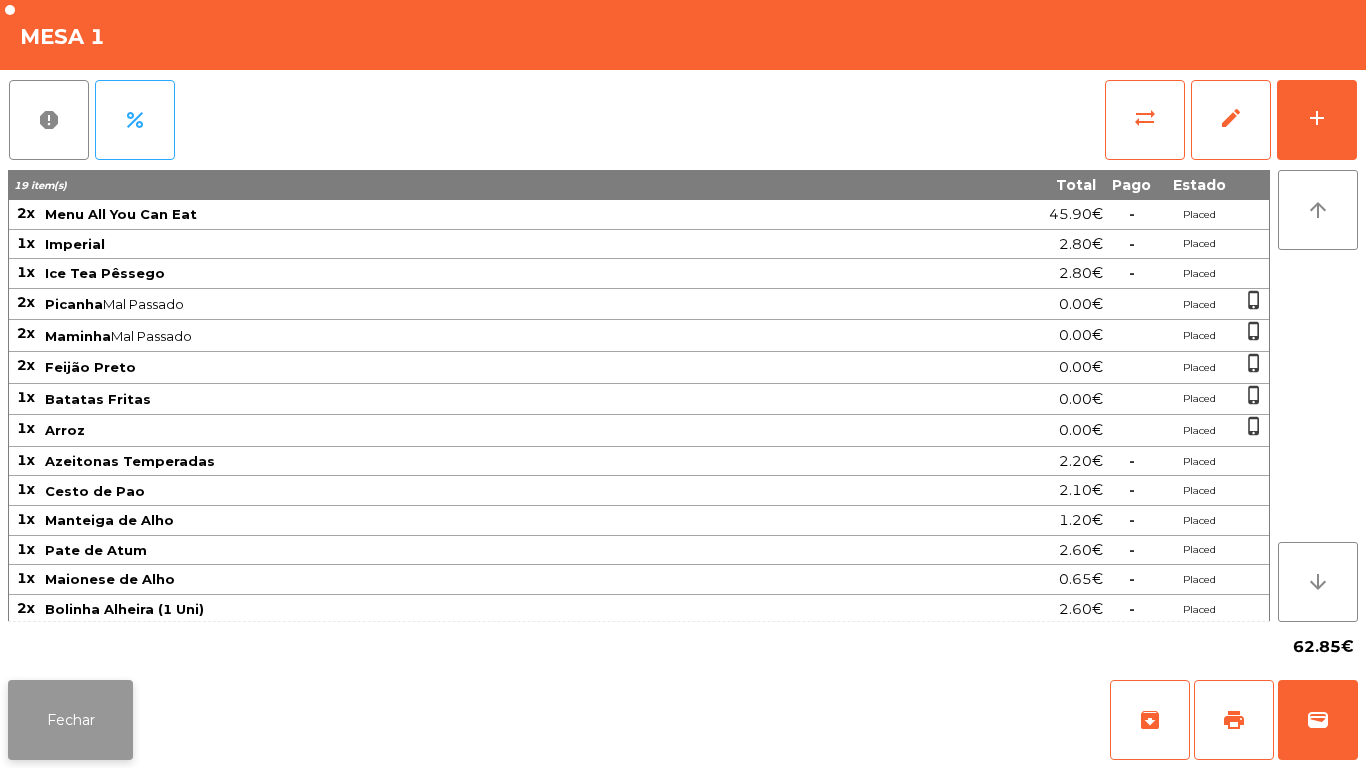 click on "Fechar" 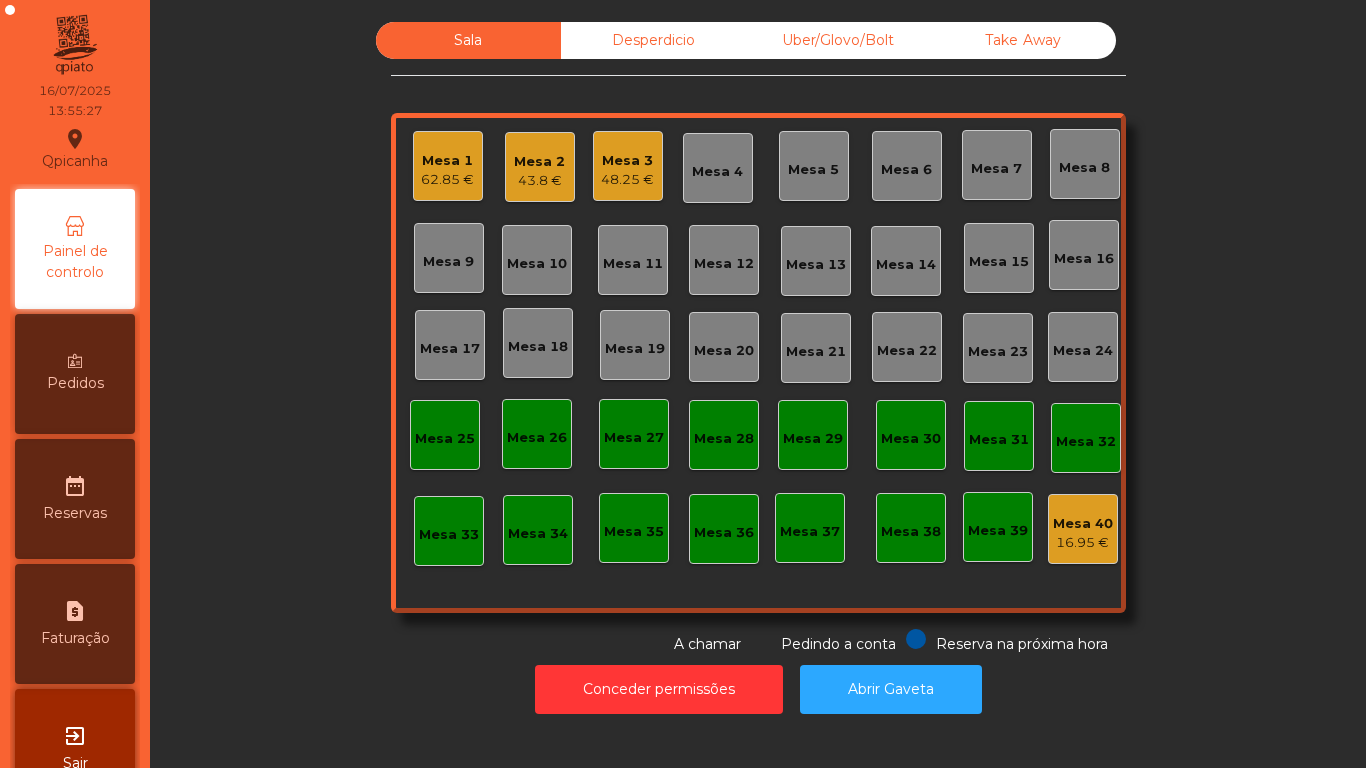click on "48.25 €" 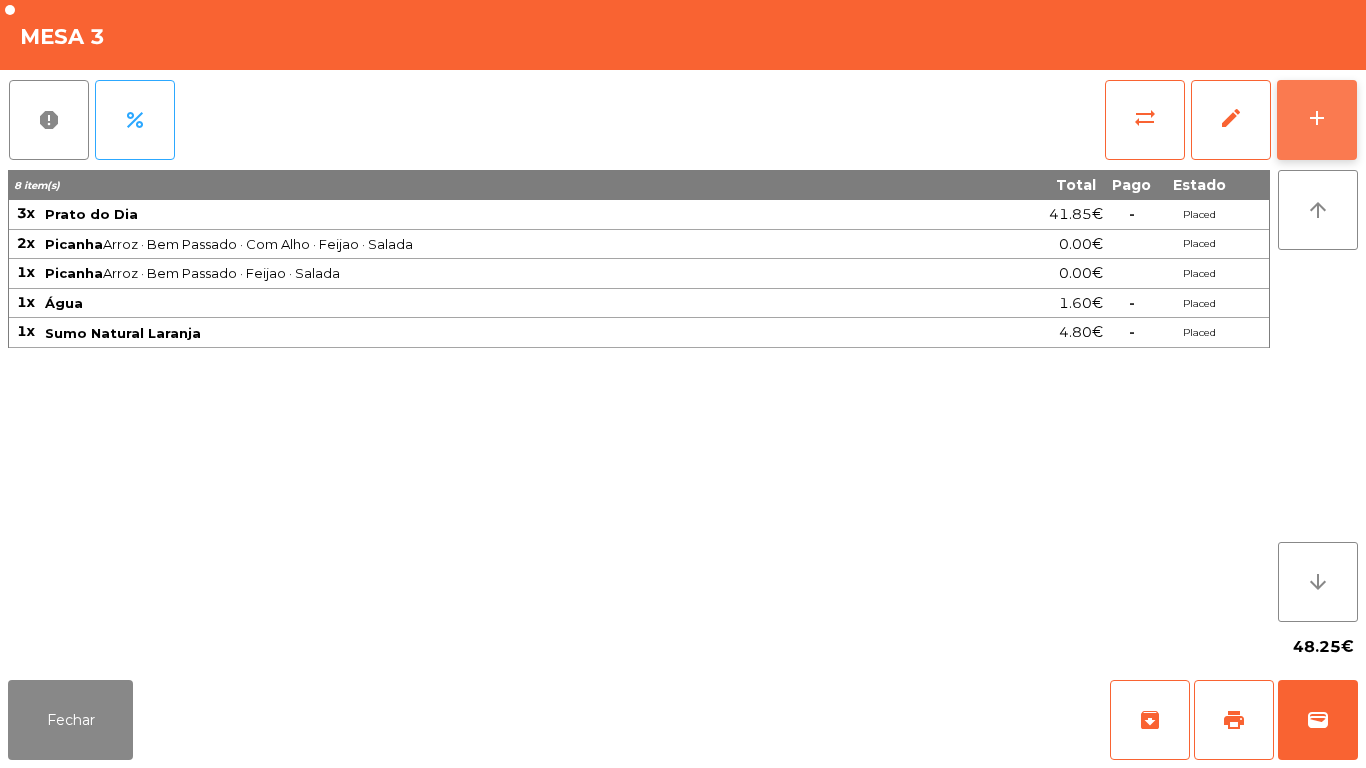 click on "add" 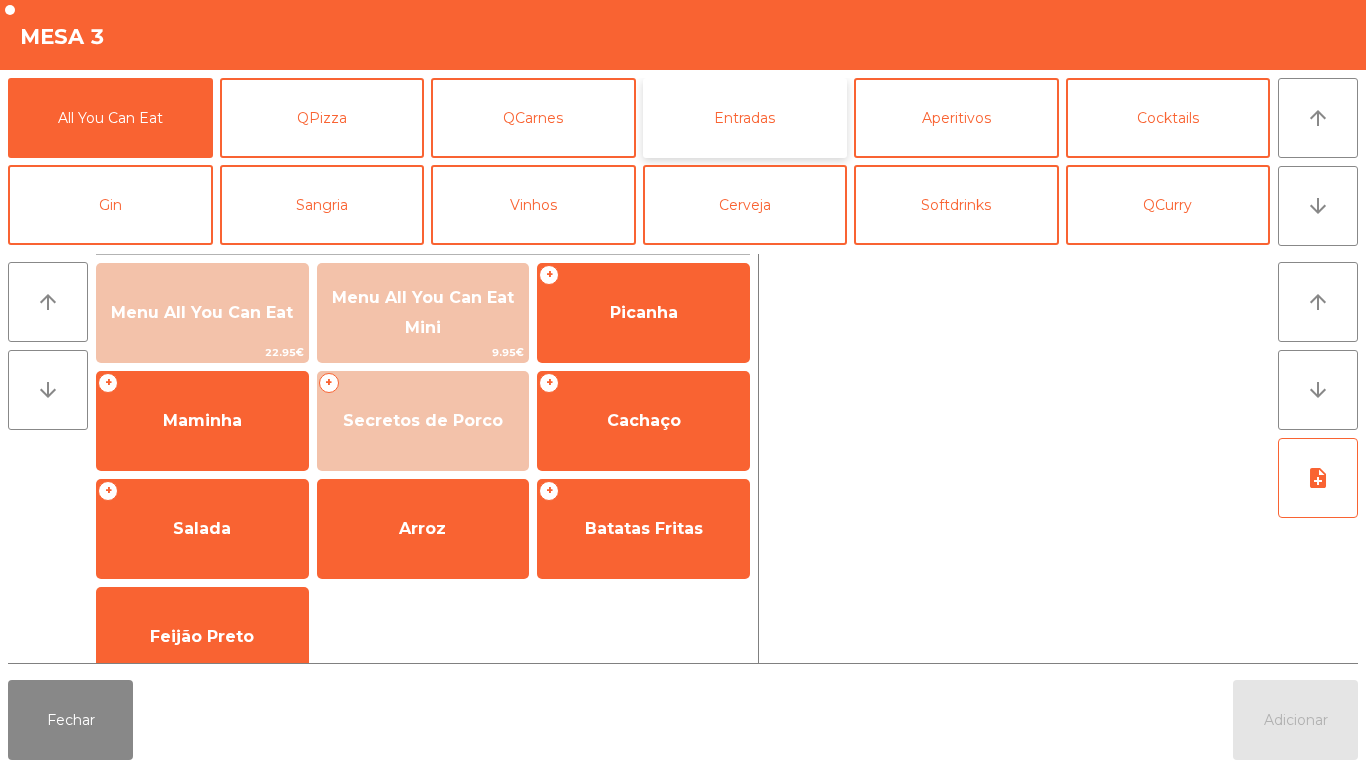 click on "Entradas" 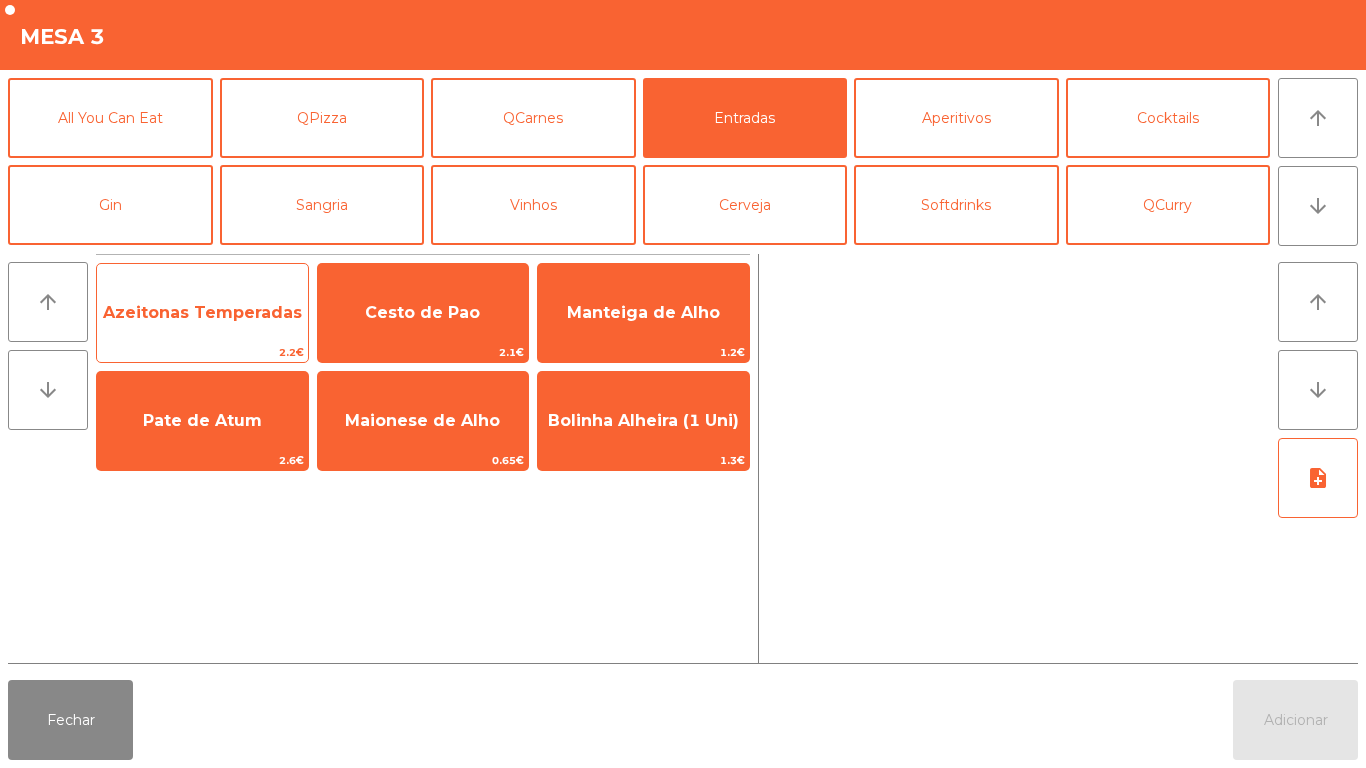 click on "Azeitonas Temperadas" 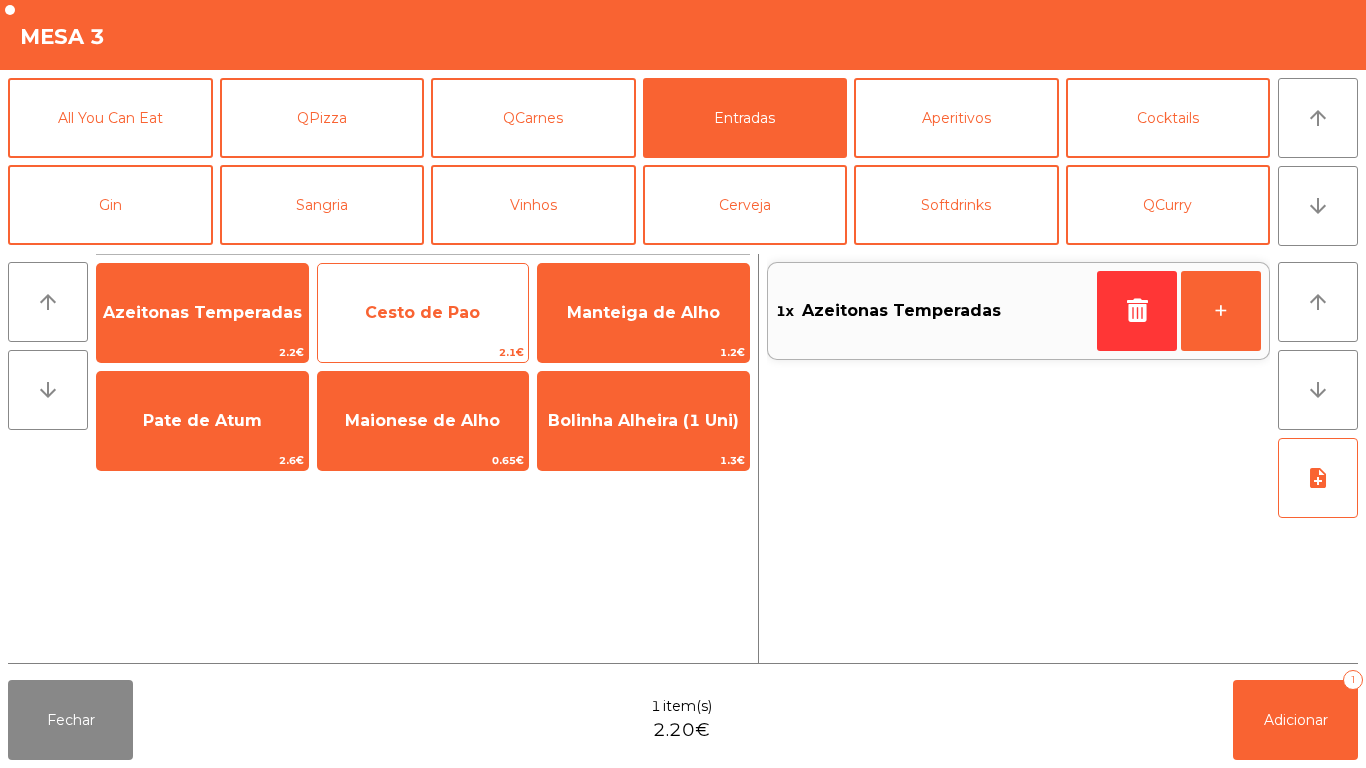 click on "Cesto de Pao" 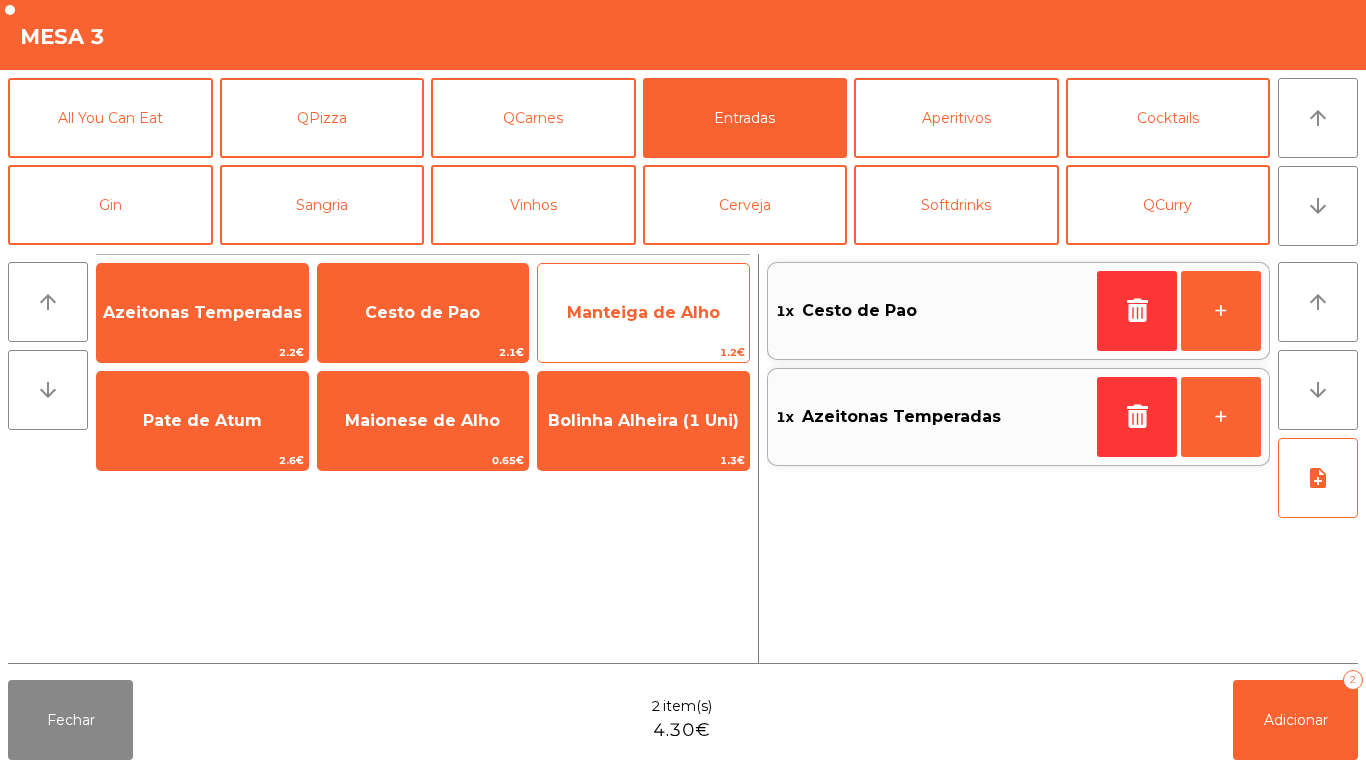 click on "Manteiga de Alho" 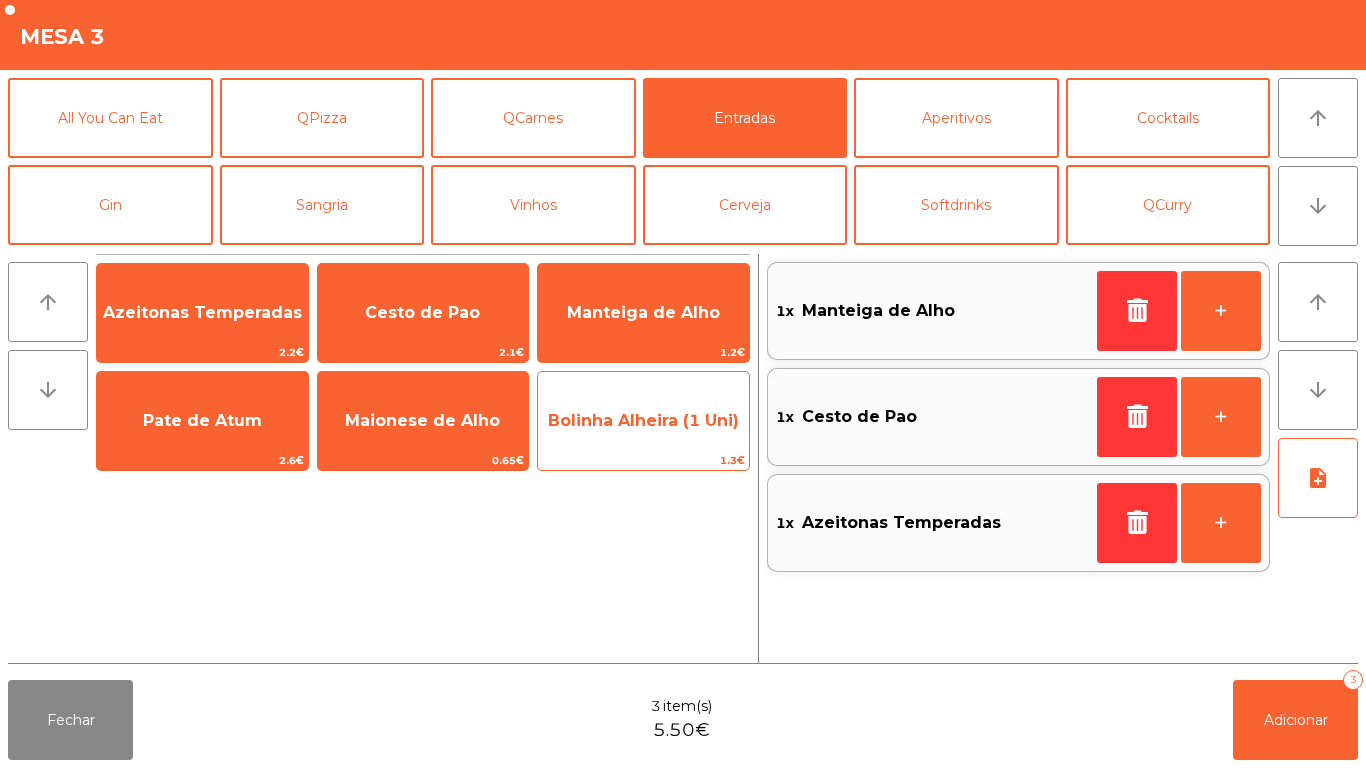 click on "Bolinha Alheira (1 Uni)" 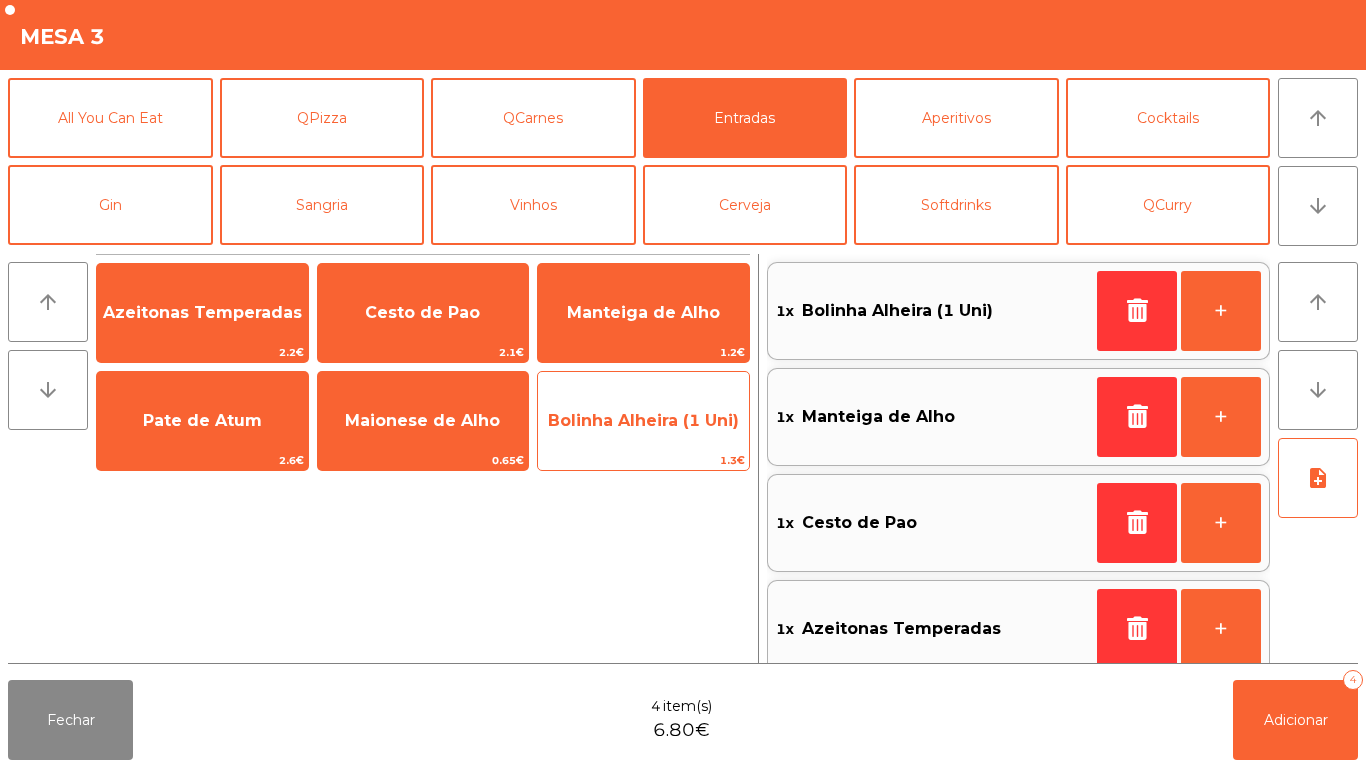 click on "Bolinha Alheira (1 Uni)" 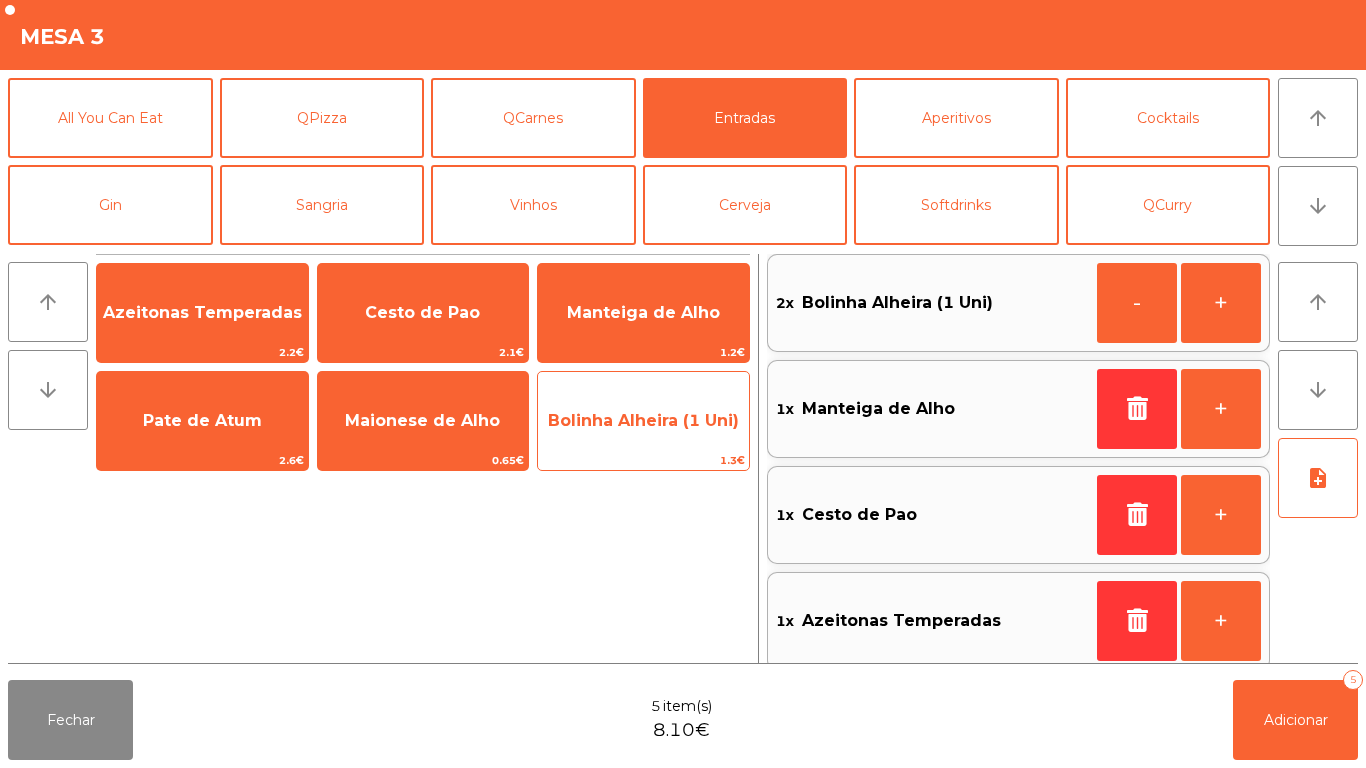 click on "Bolinha Alheira (1 Uni)" 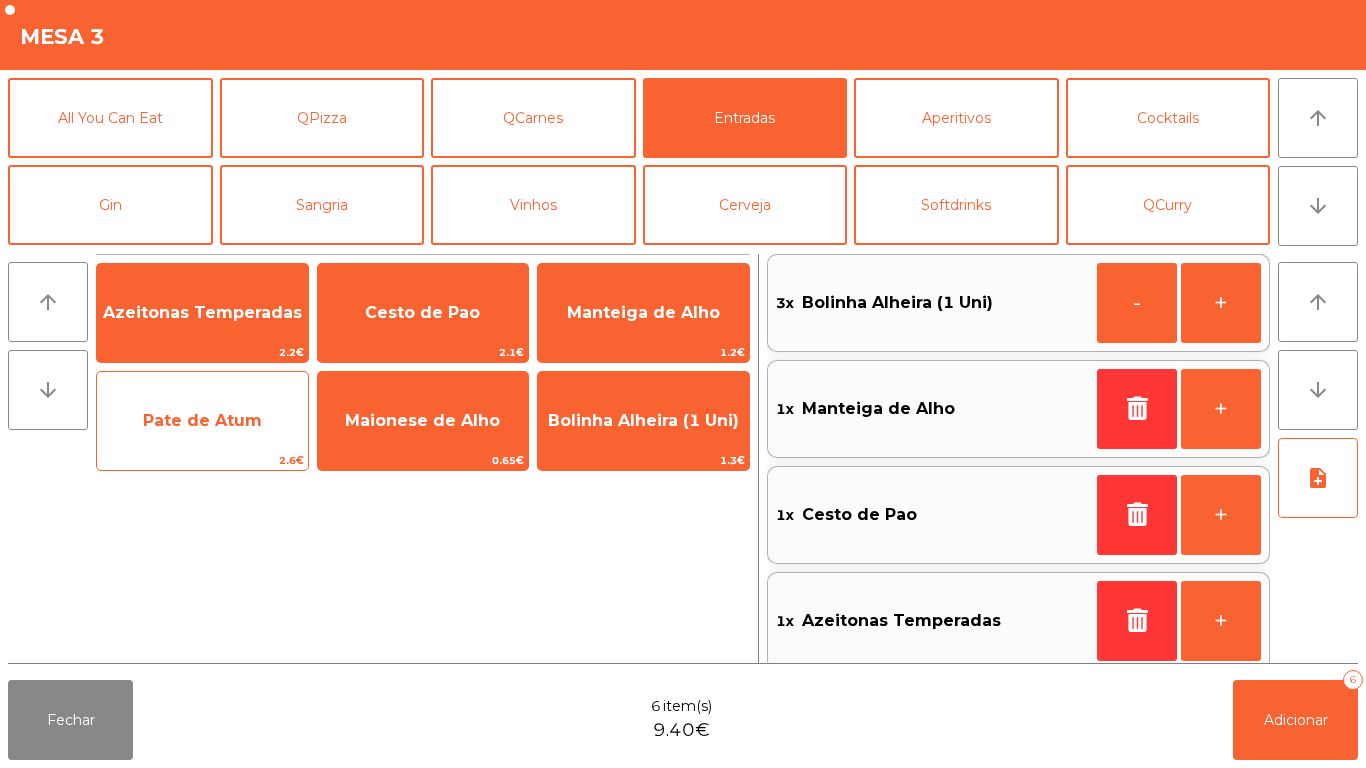 click on "Pate de Atum" 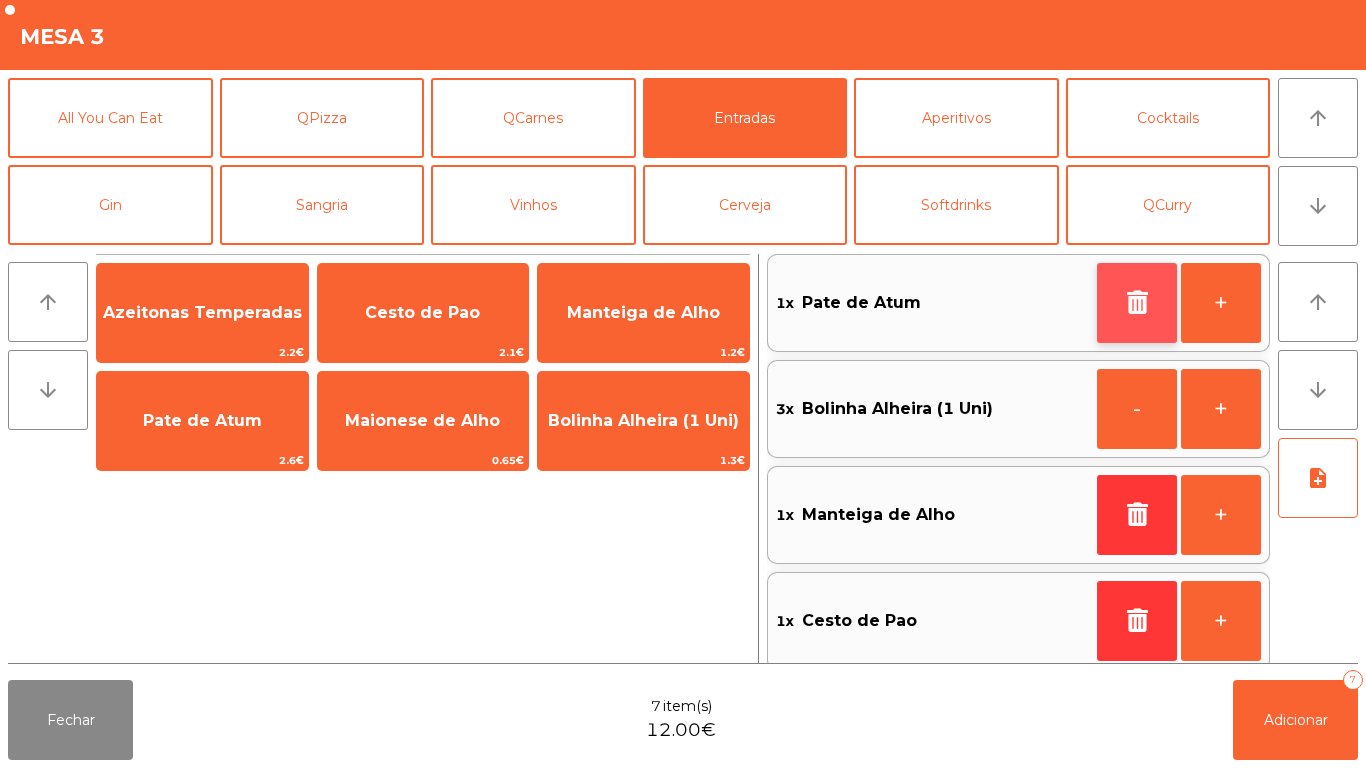 click 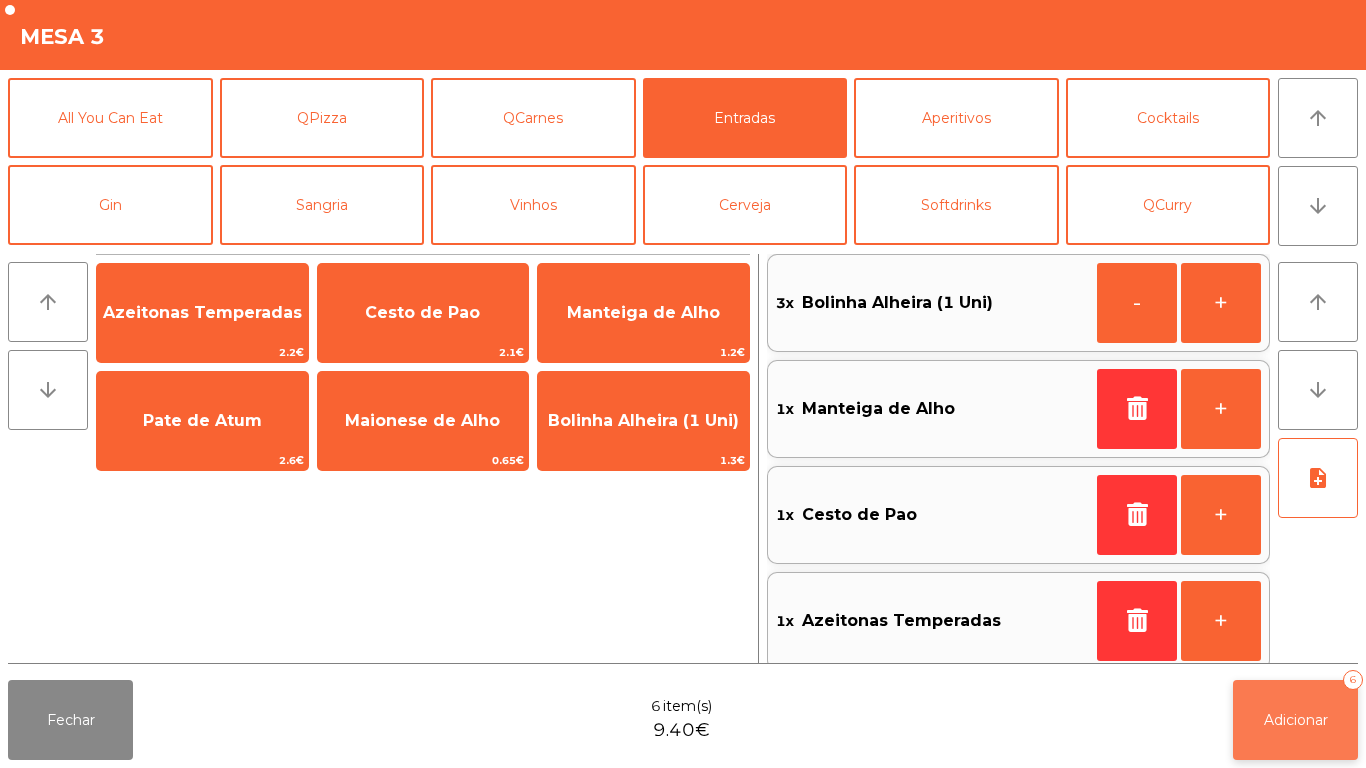 click on "Adicionar" 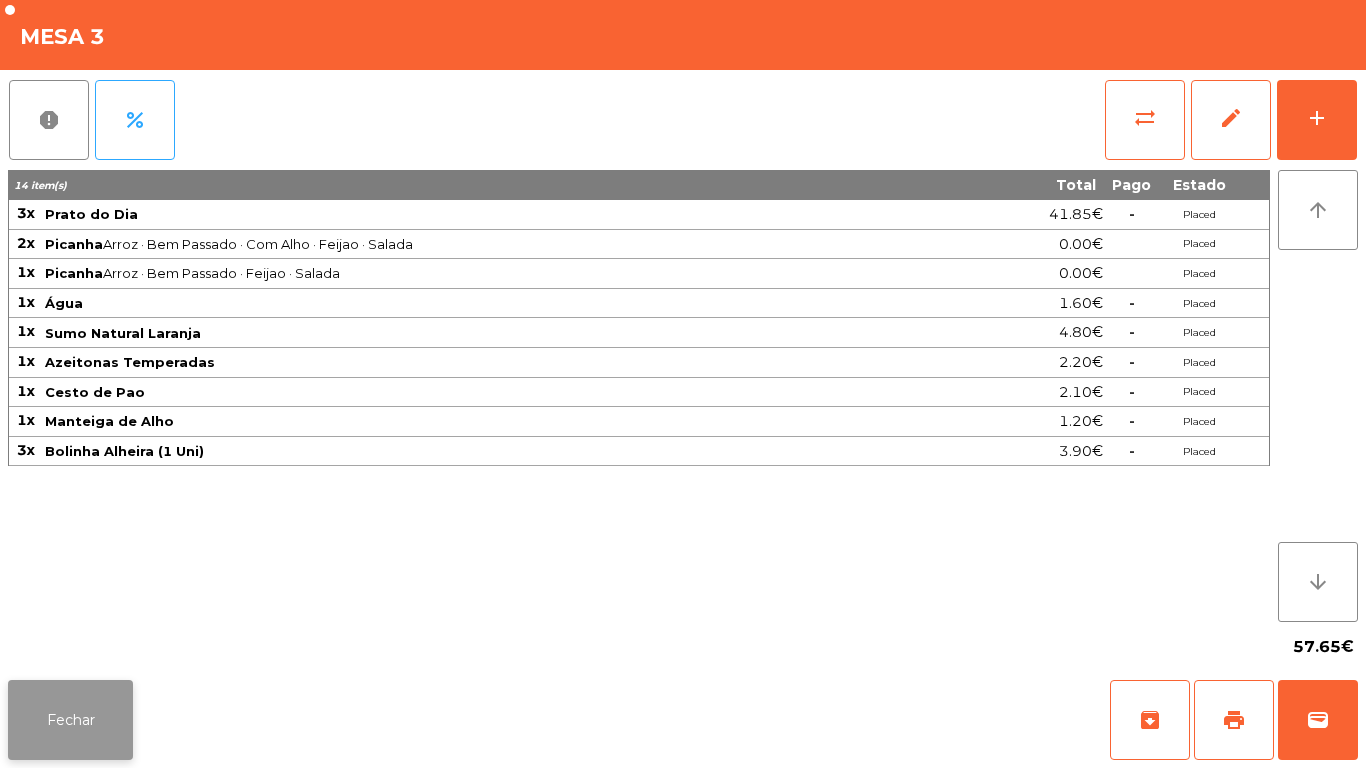 click on "Fechar" 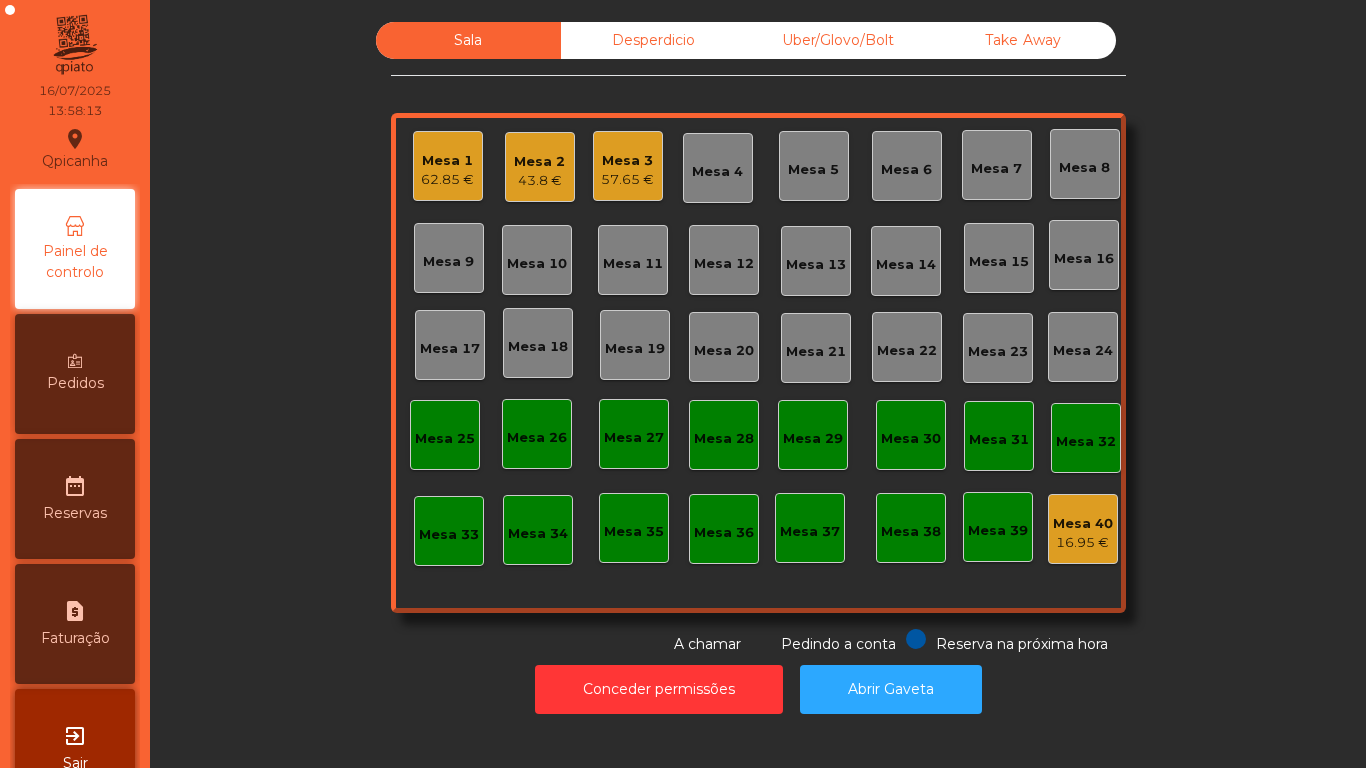 click on "Mesa 1" 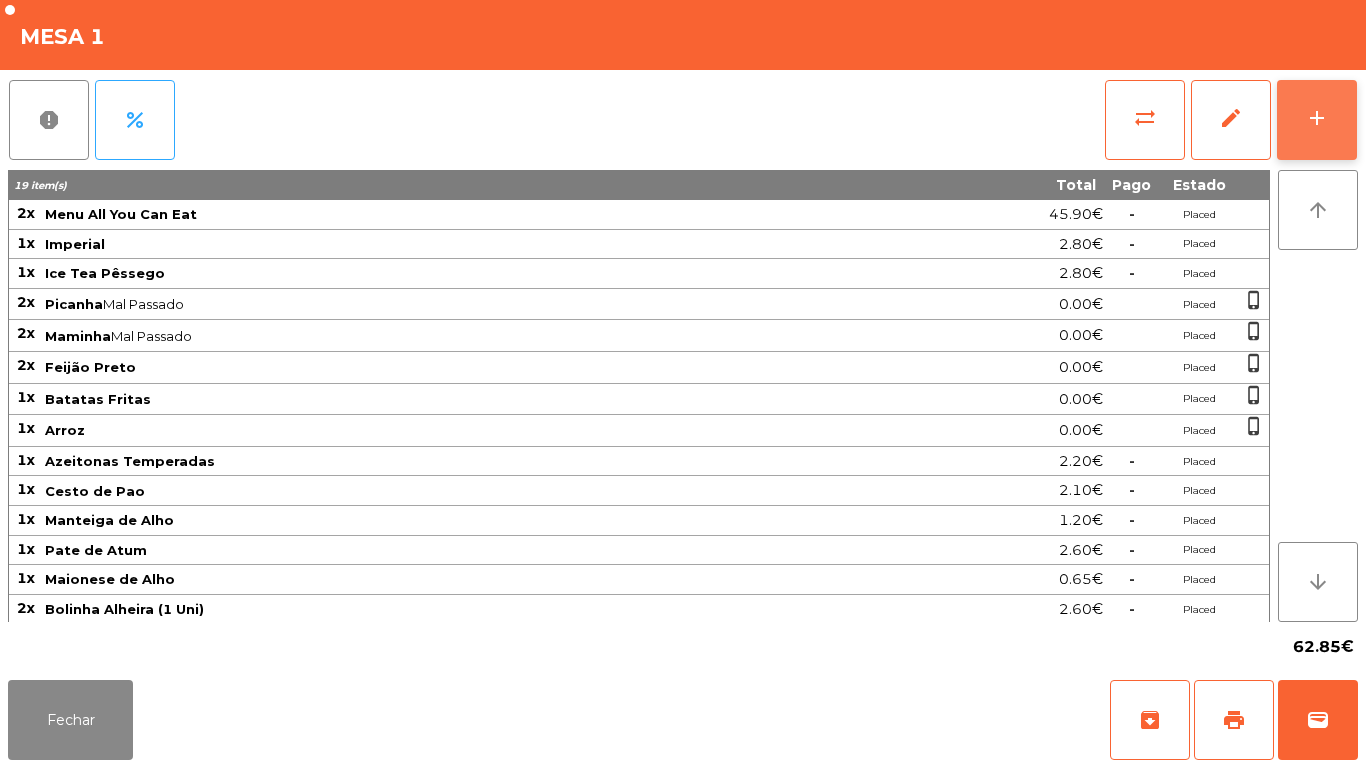 click on "add" 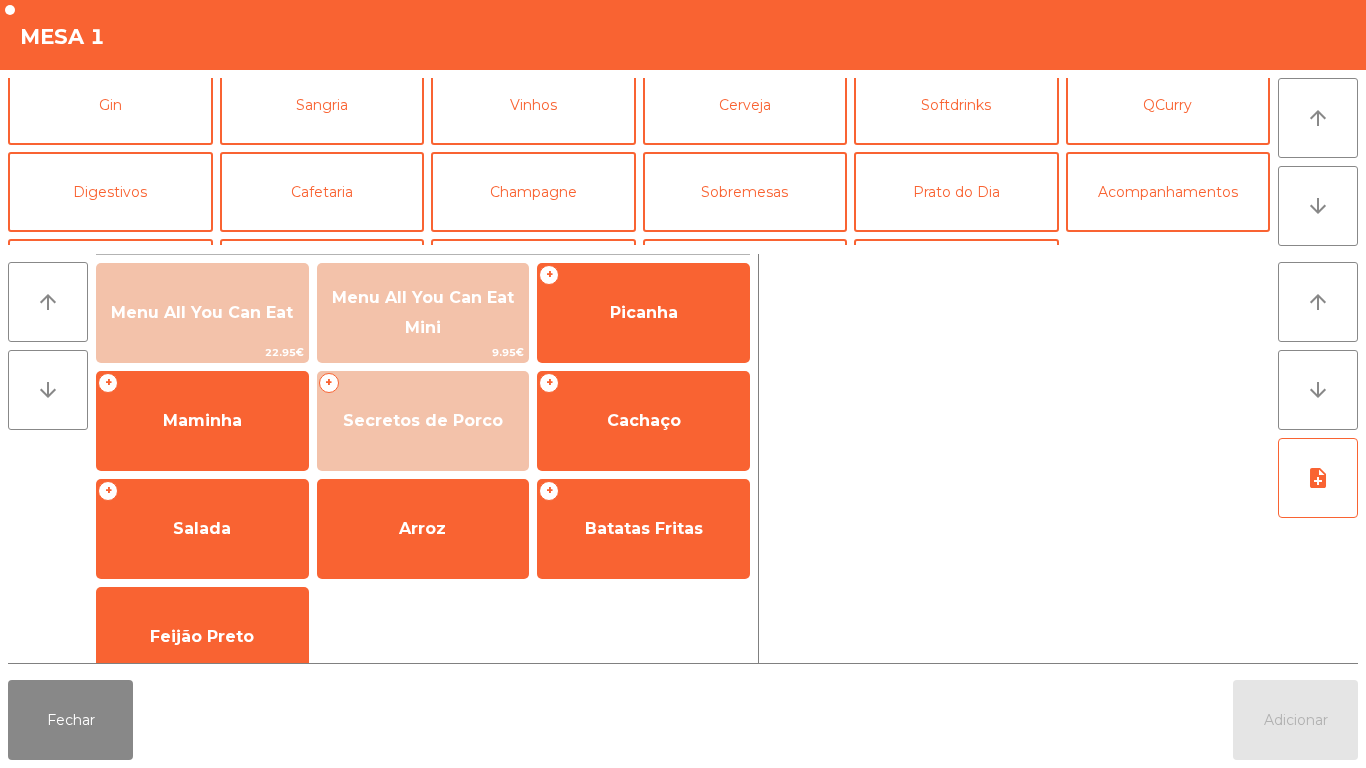 scroll, scrollTop: 116, scrollLeft: 0, axis: vertical 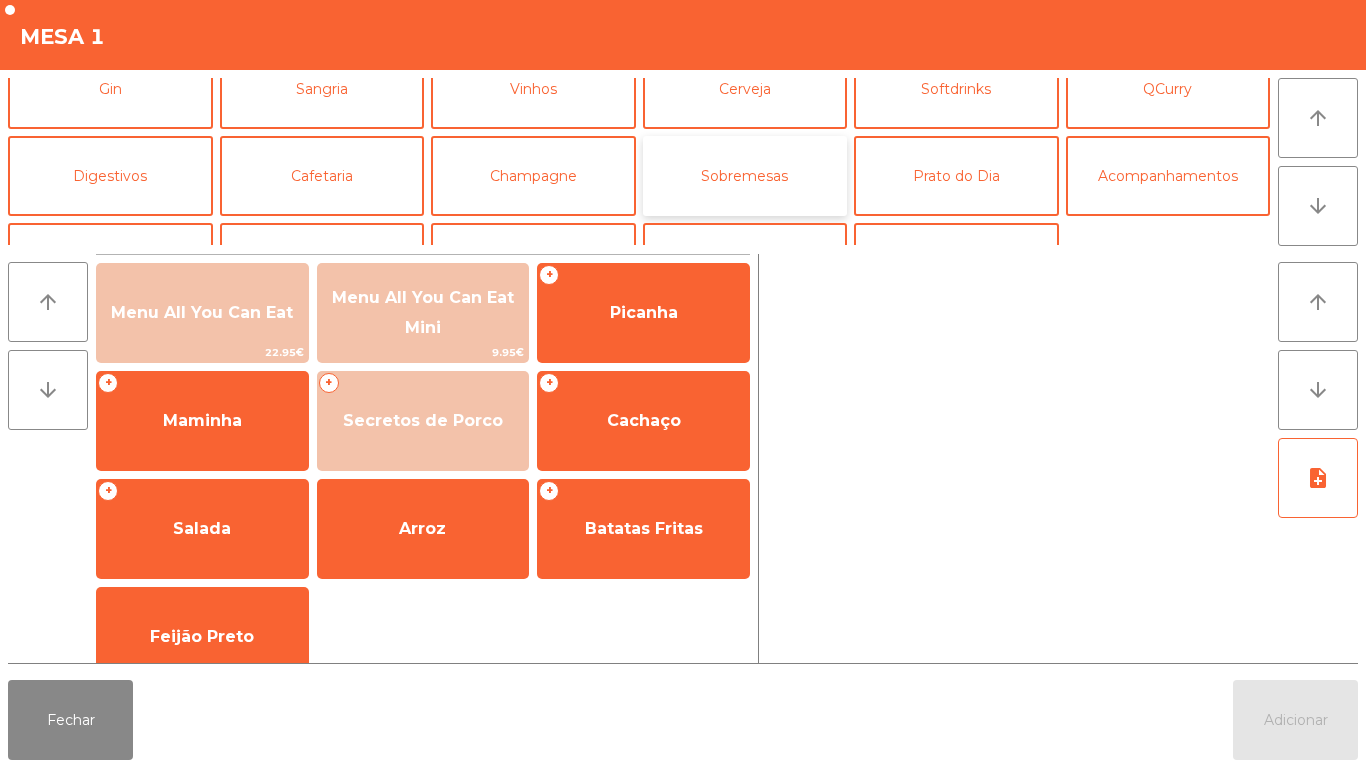 click on "Sobremesas" 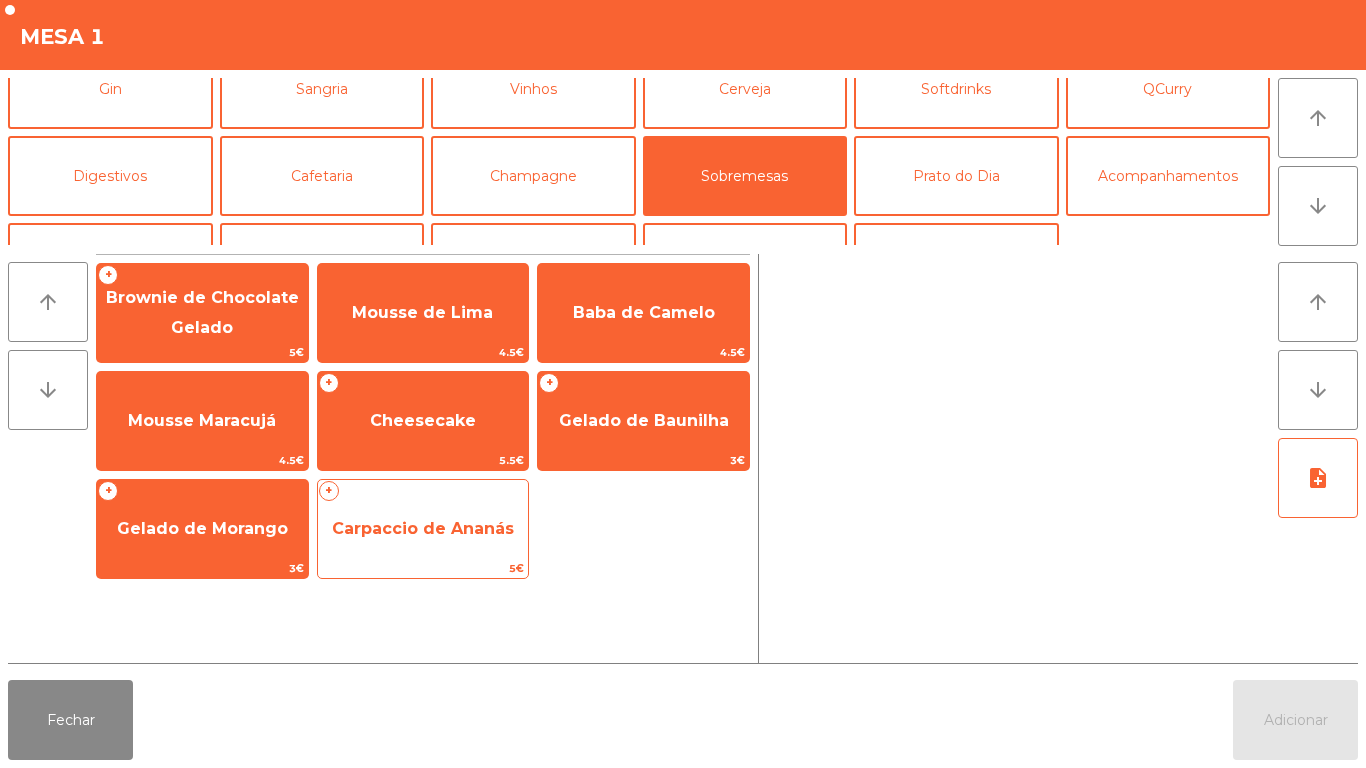 click on "Carpaccio de Ananás" 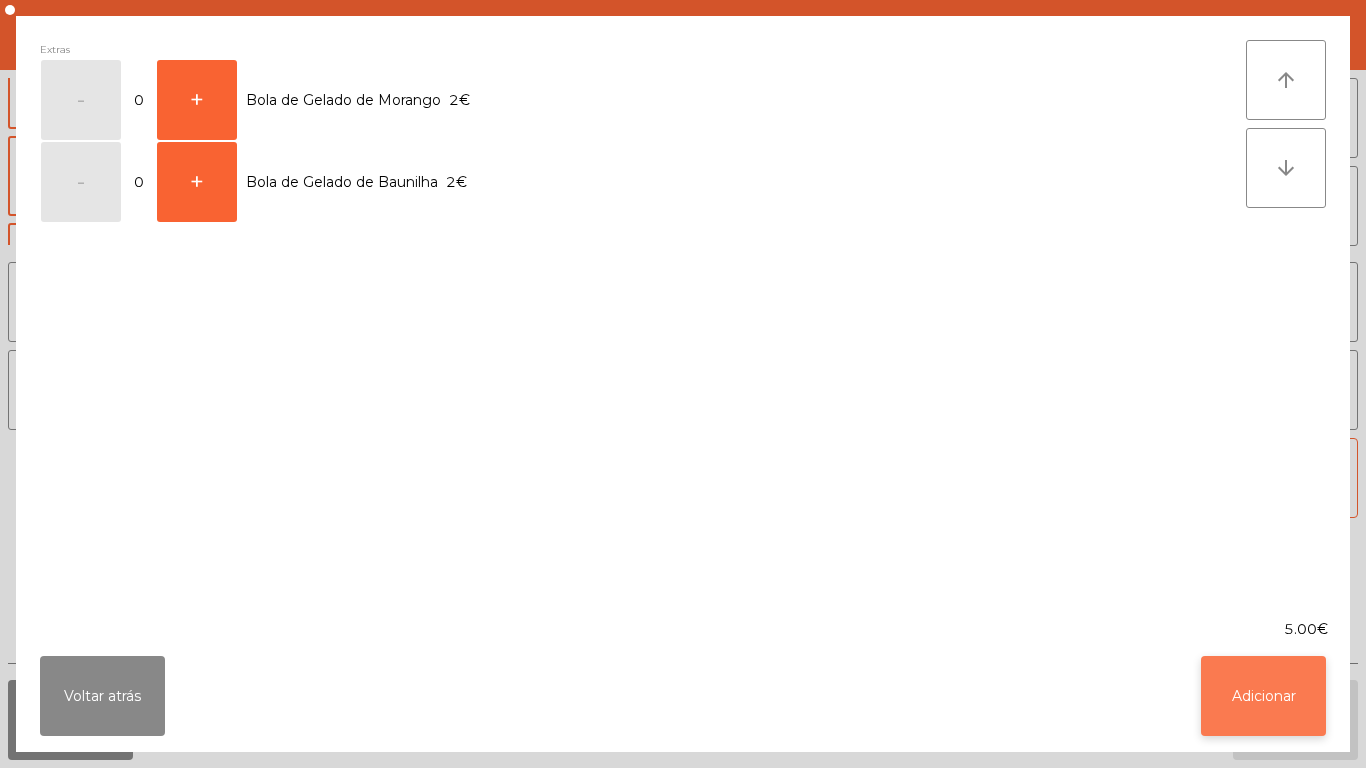click on "Adicionar" 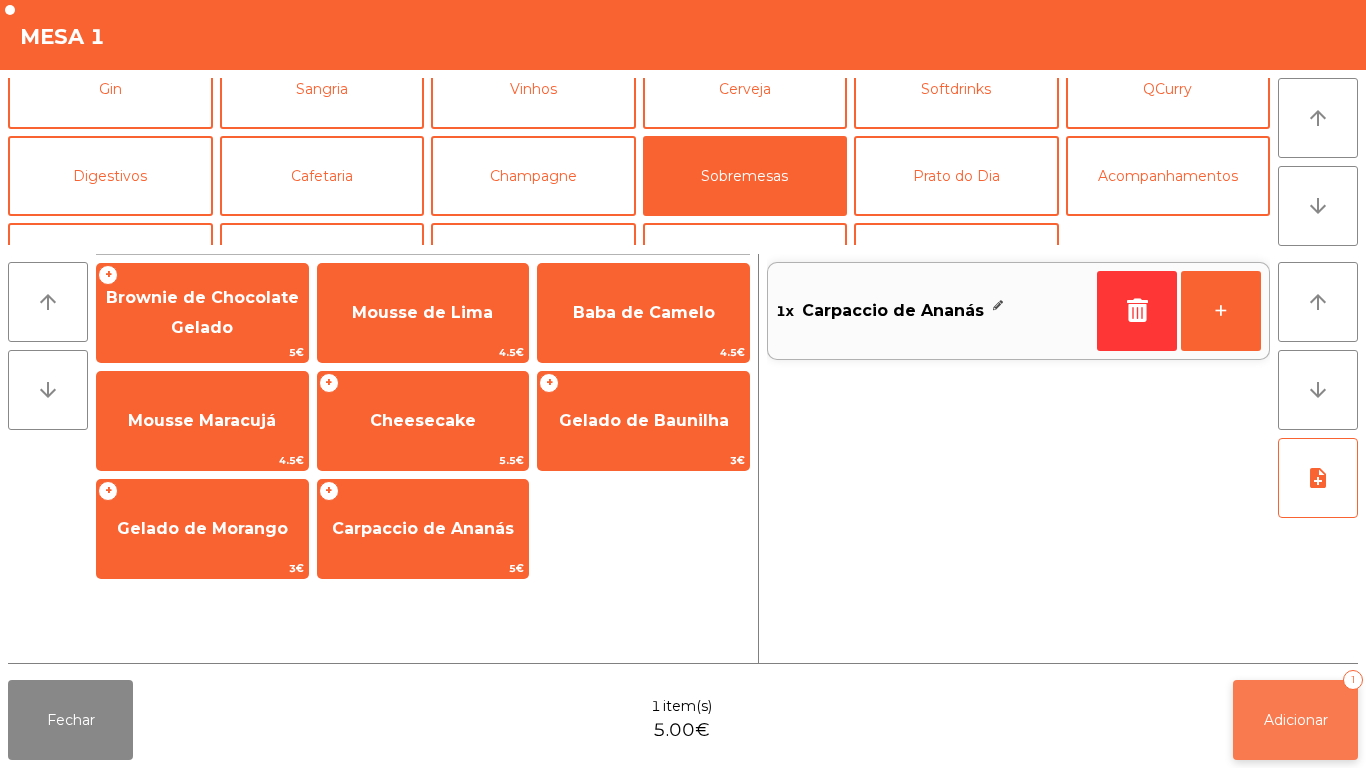 click on "Adicionar" 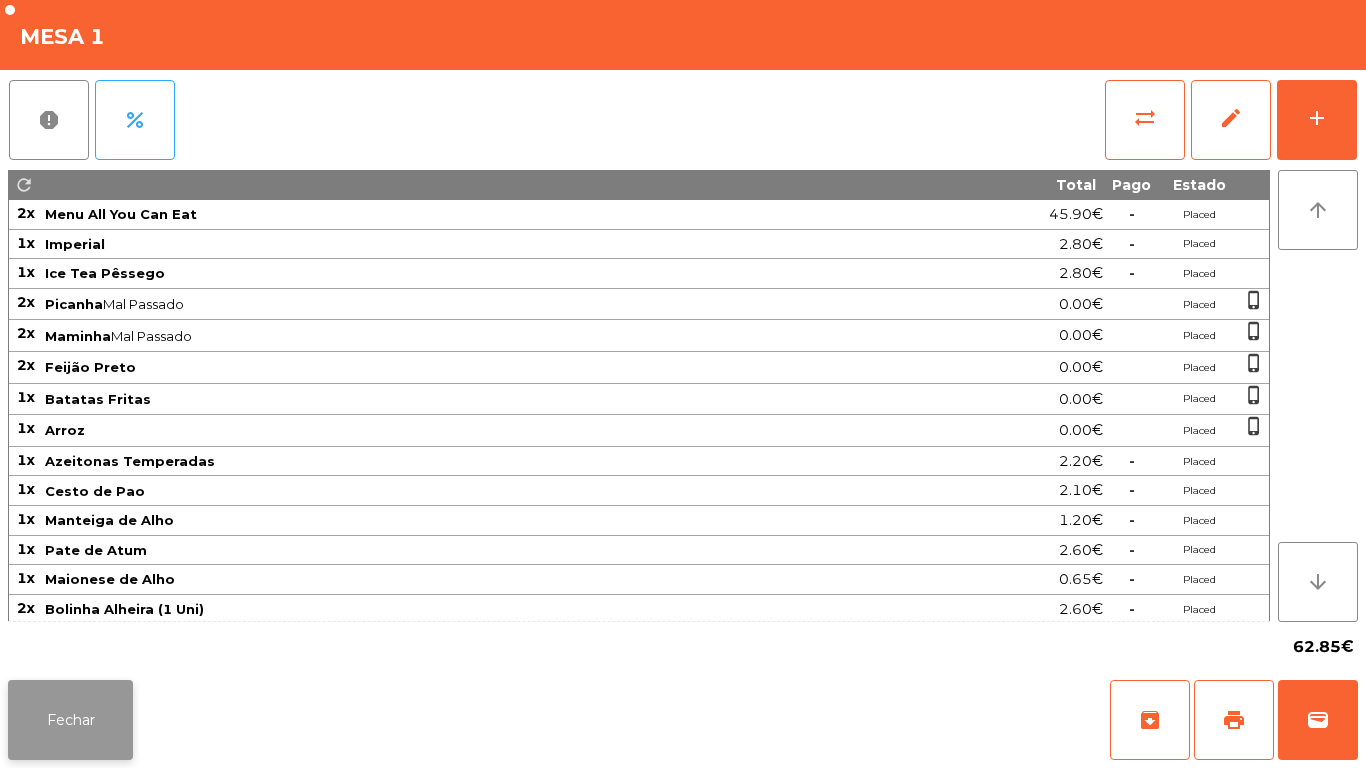 click on "Fechar" 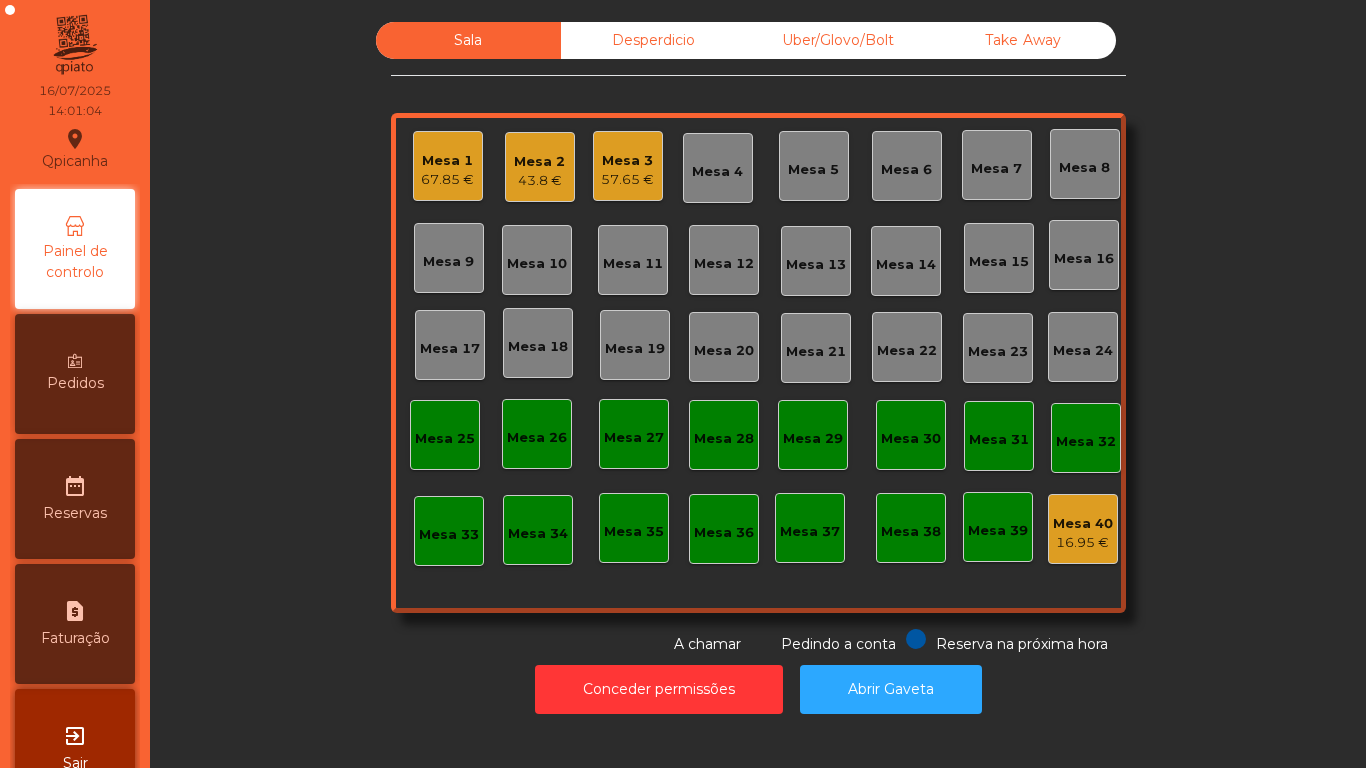 click on "57.65 €" 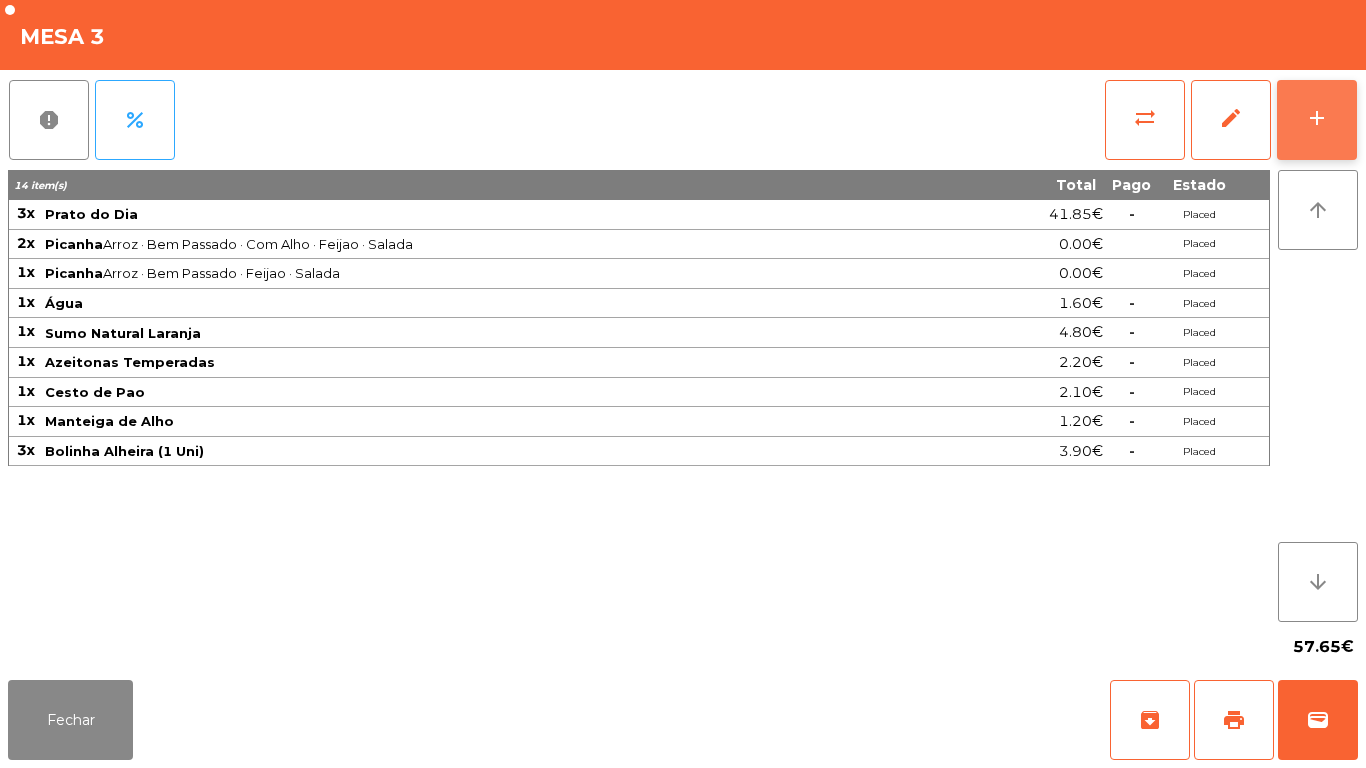 click on "add" 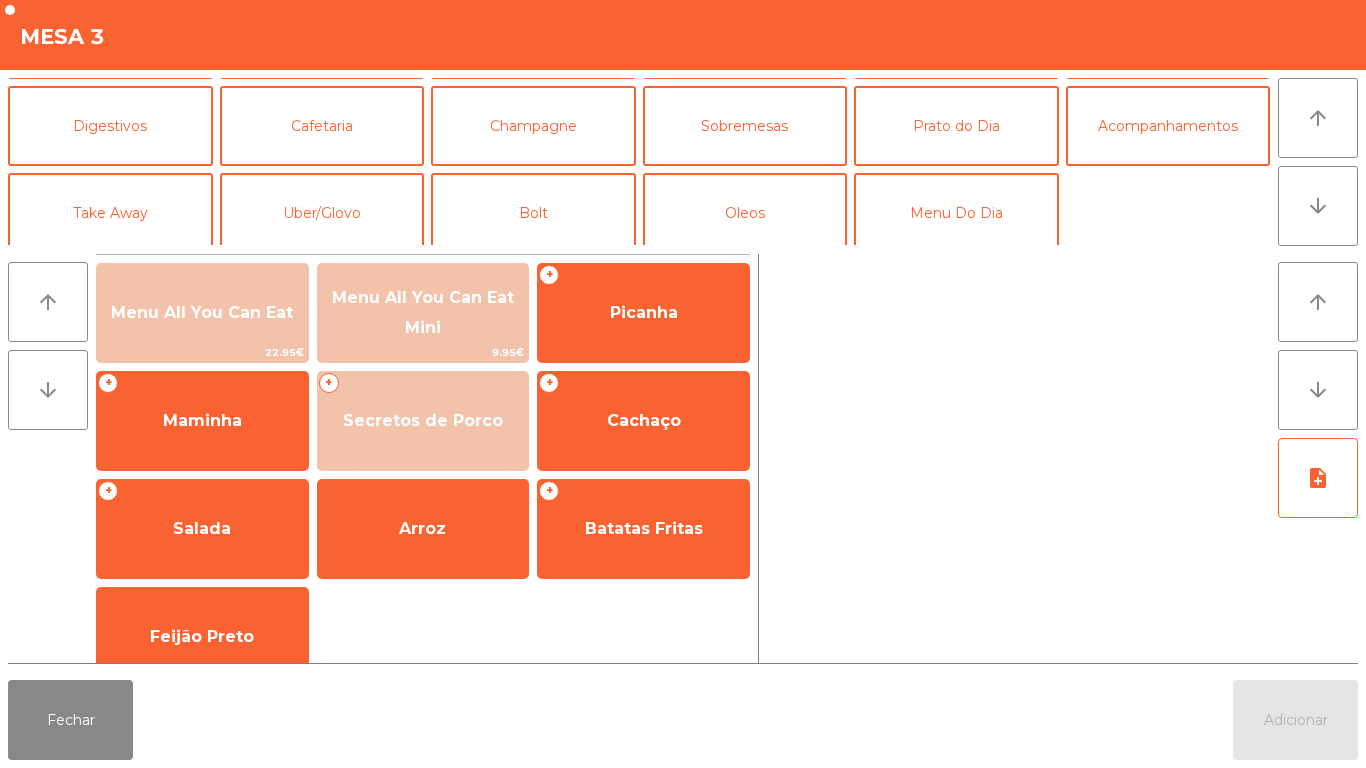 scroll, scrollTop: 172, scrollLeft: 0, axis: vertical 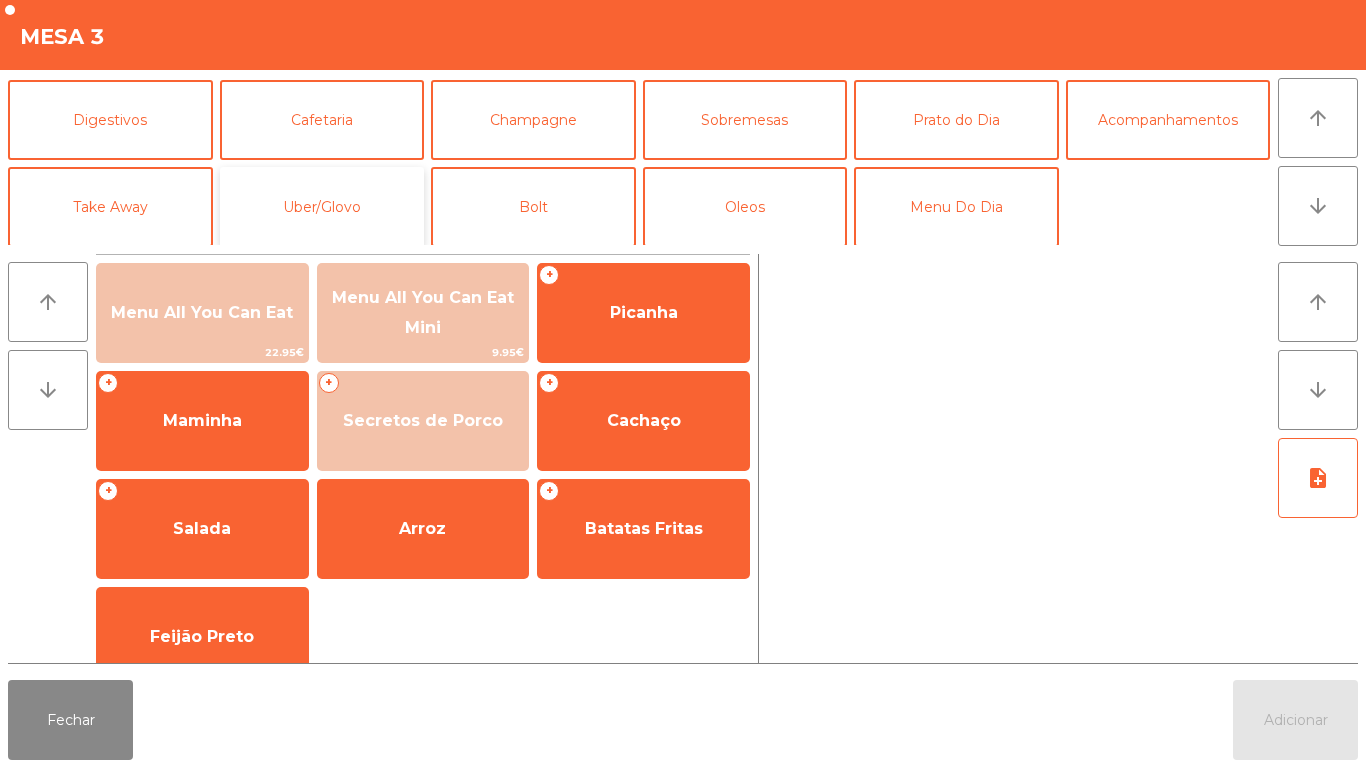 click on "Uber/Glovo" 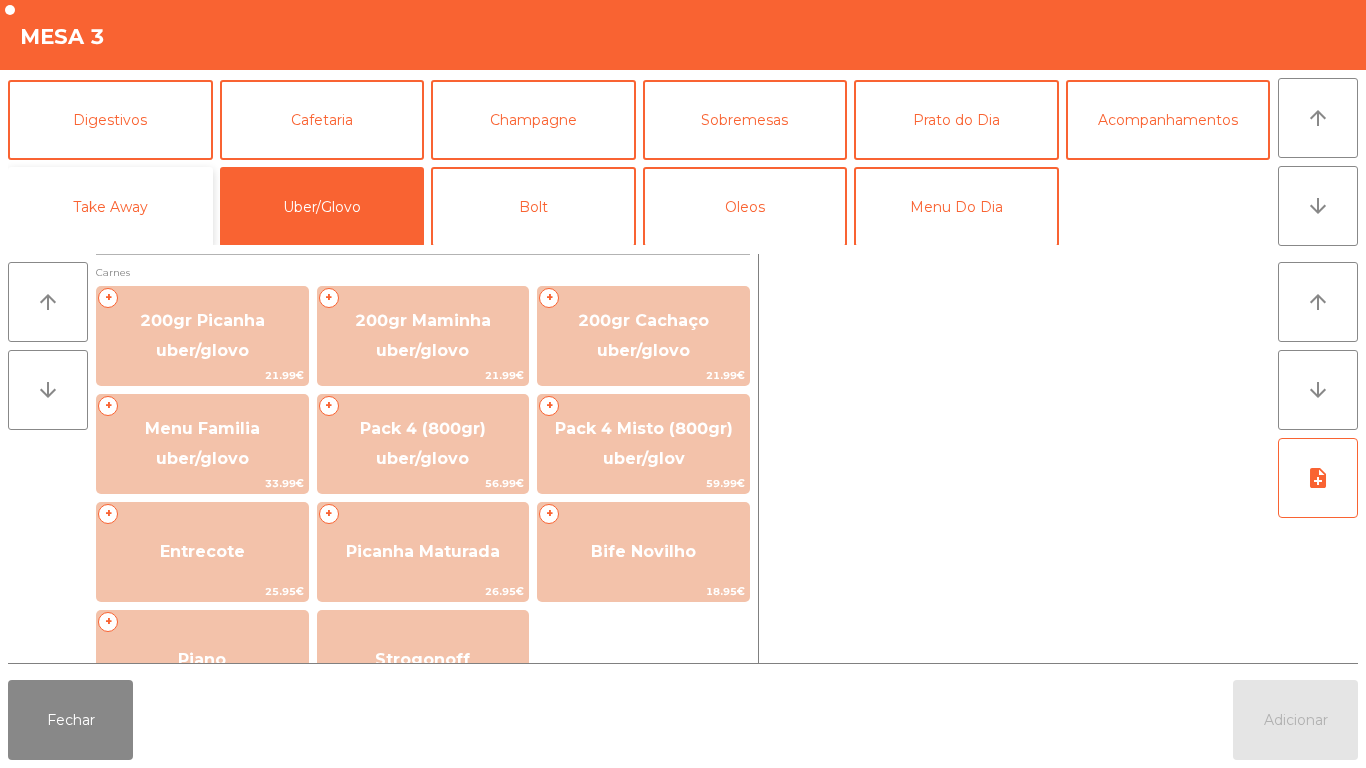 click on "Take Away" 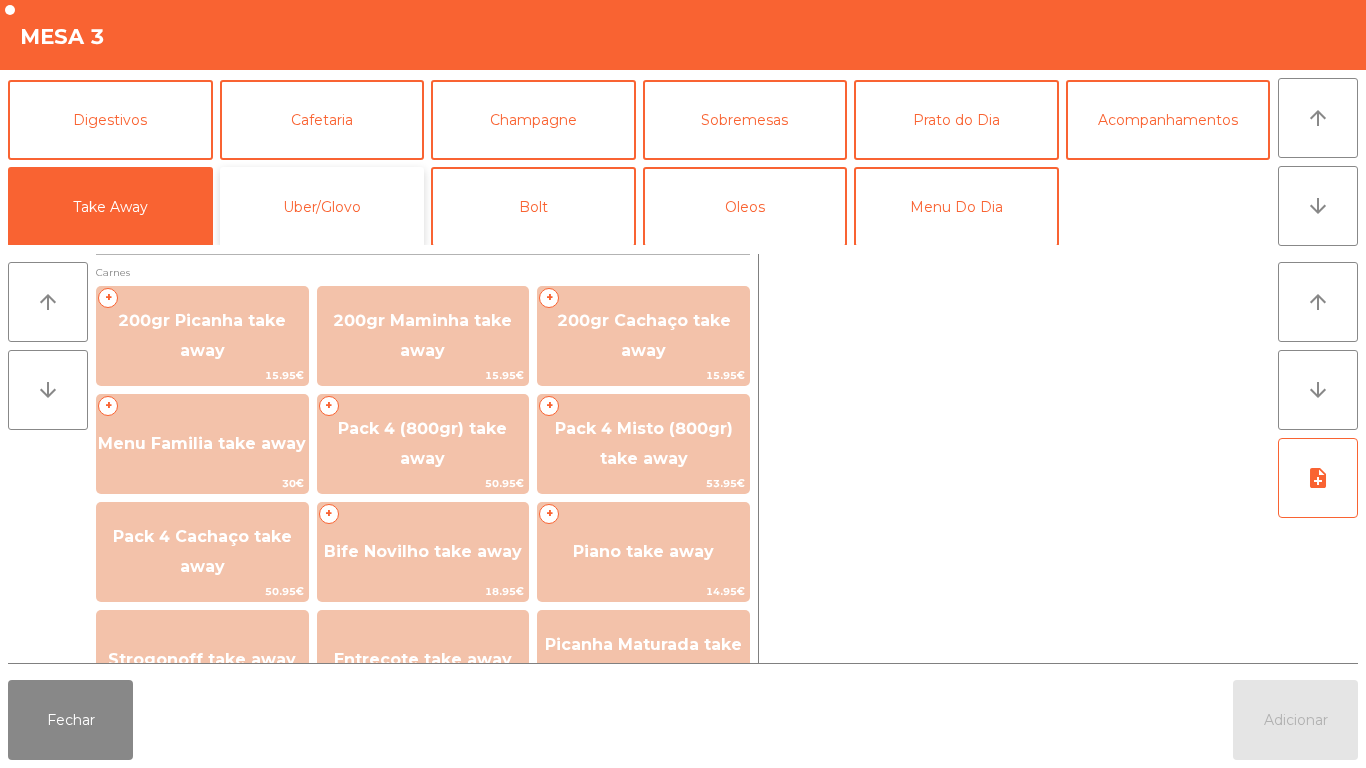 click on "Uber/Glovo" 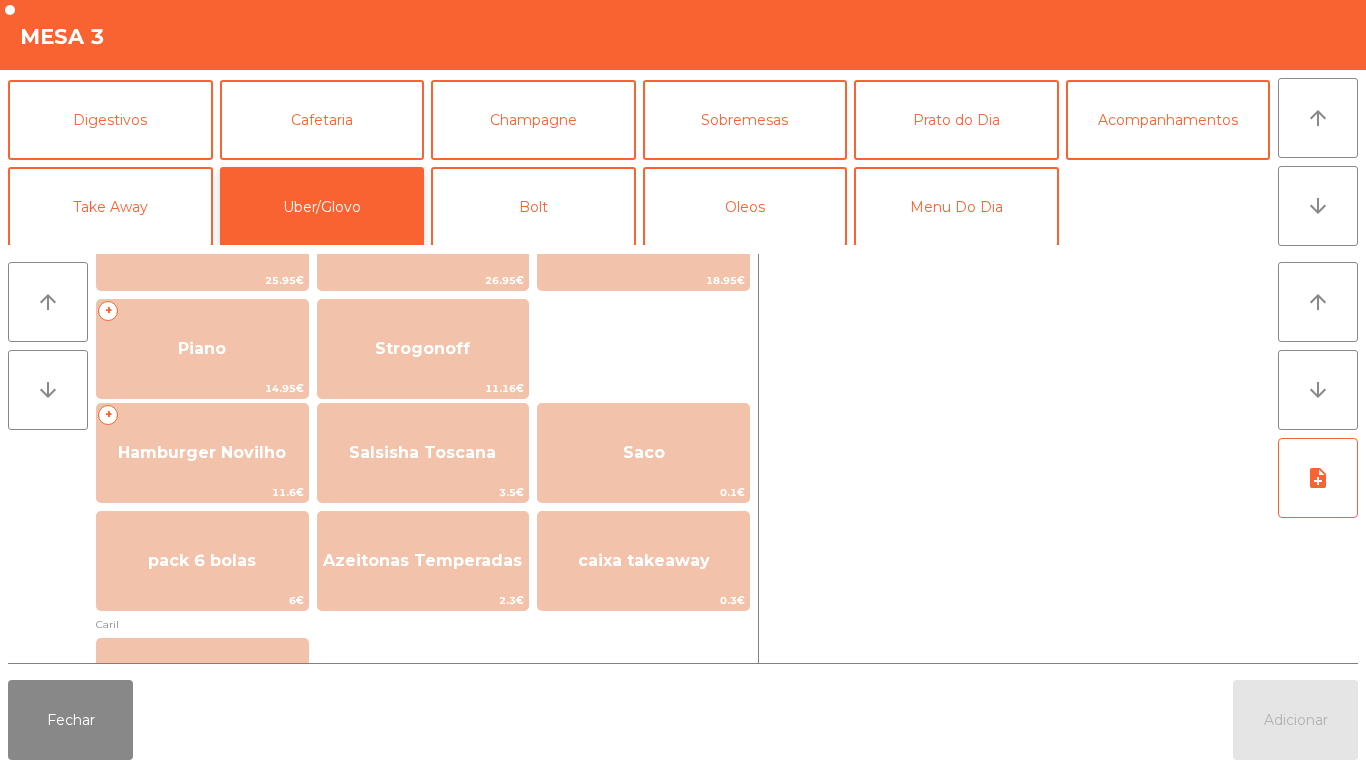 scroll, scrollTop: 414, scrollLeft: 0, axis: vertical 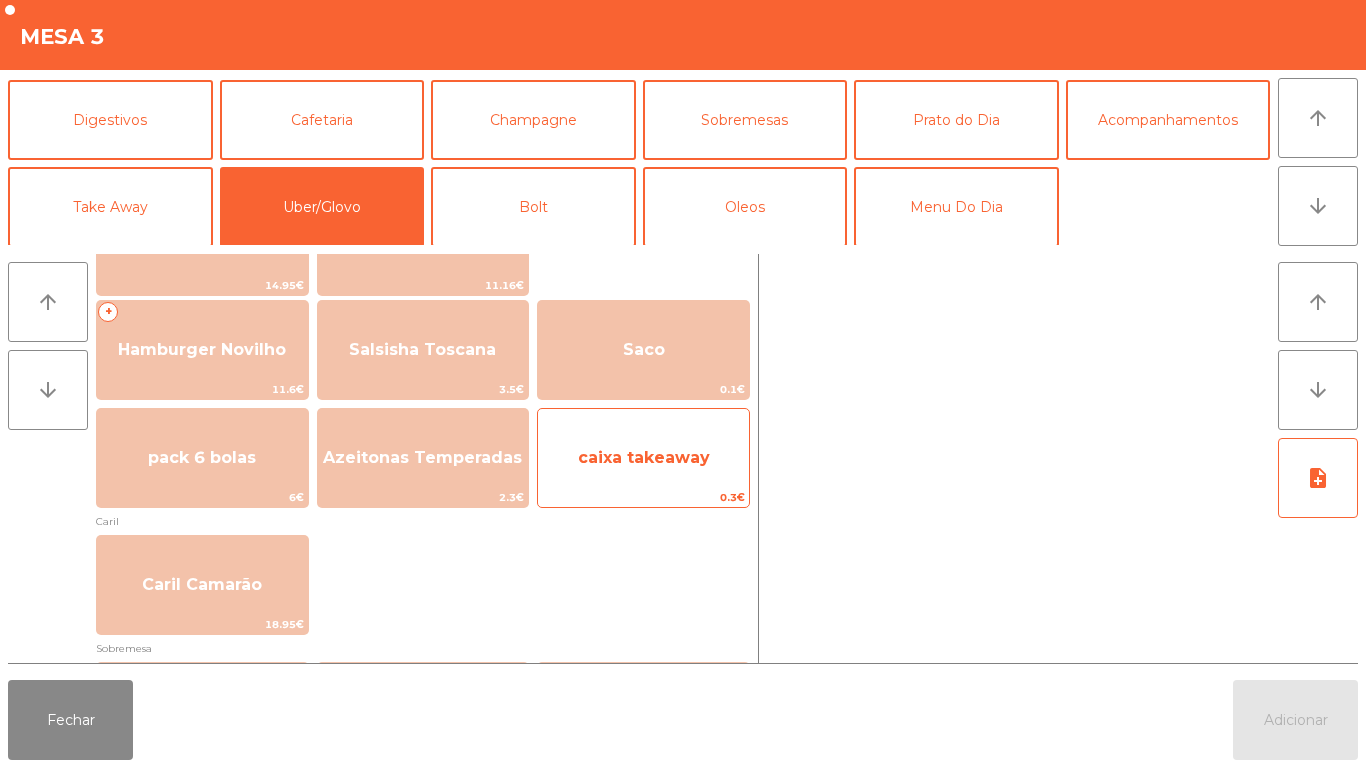 click on "caixa takeaway" 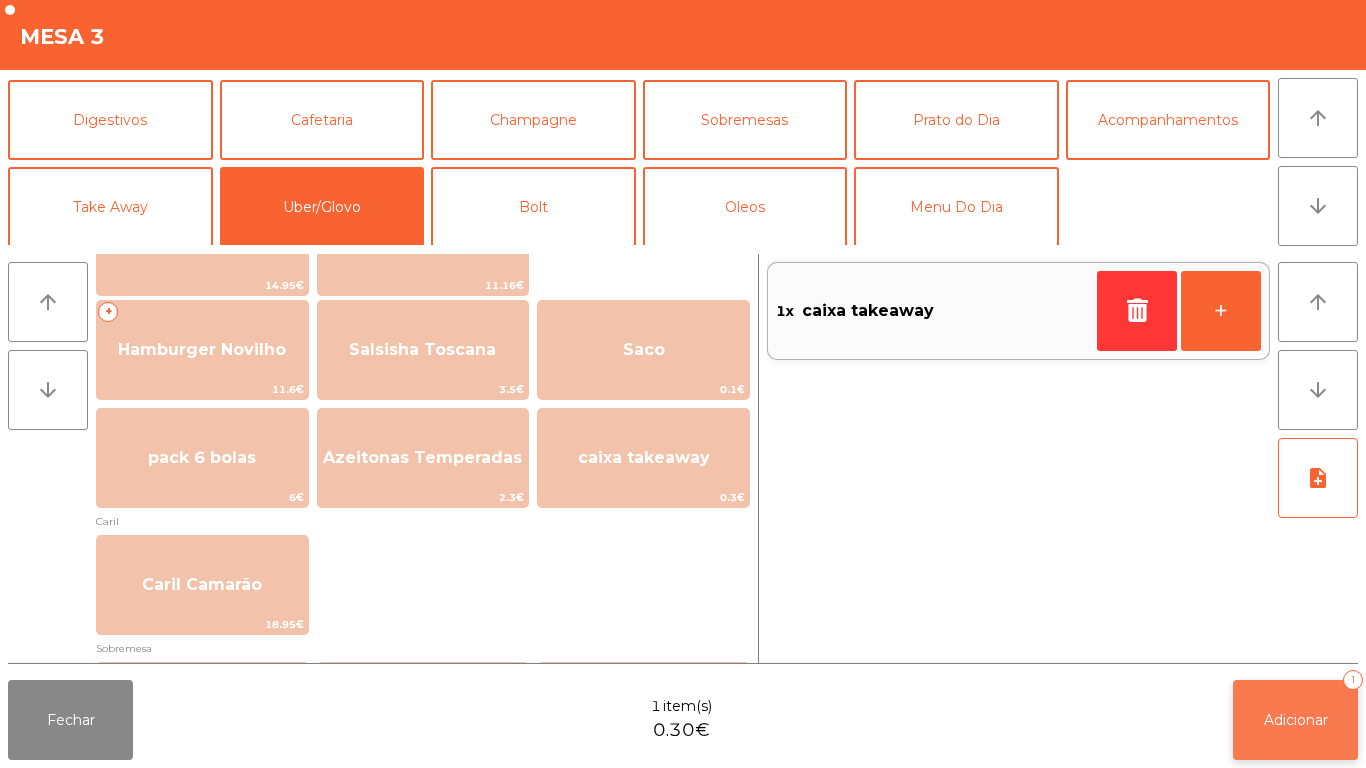 click on "Adicionar" 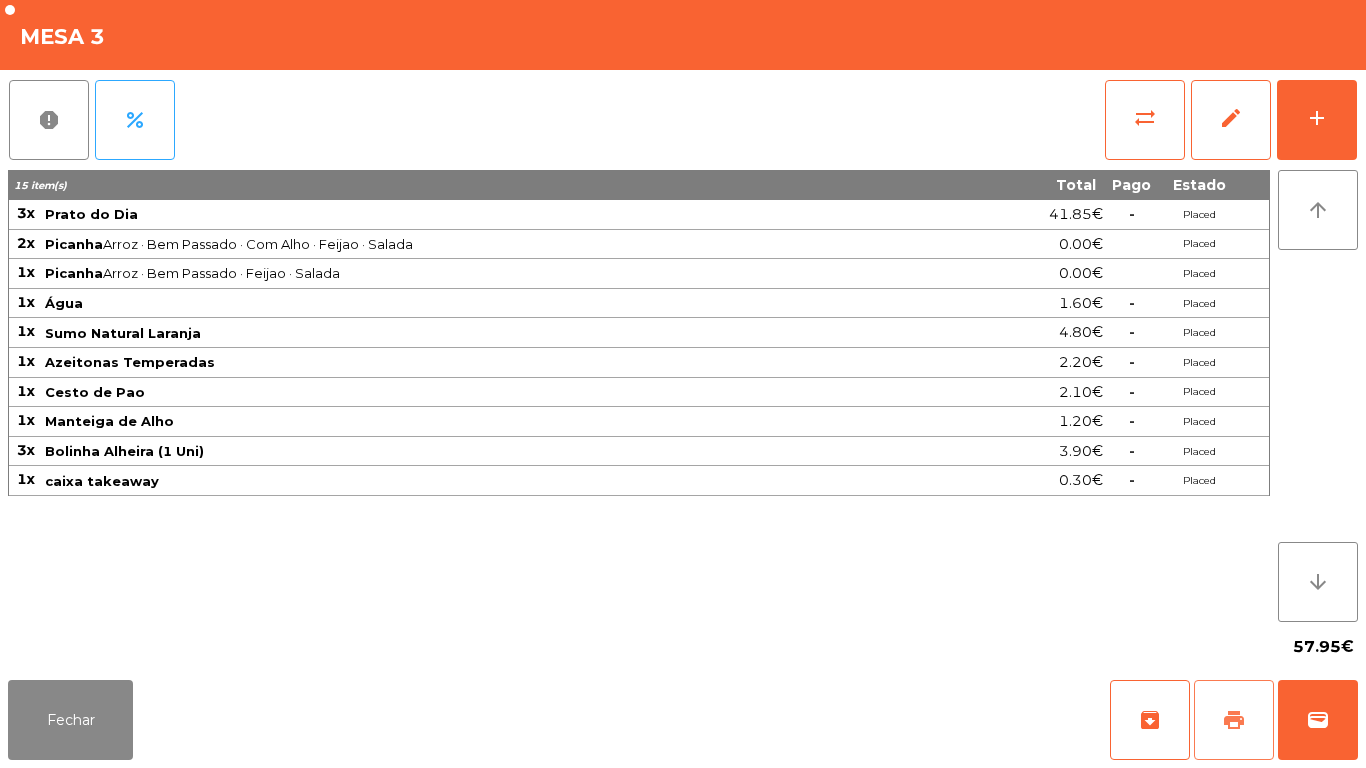 click on "print" 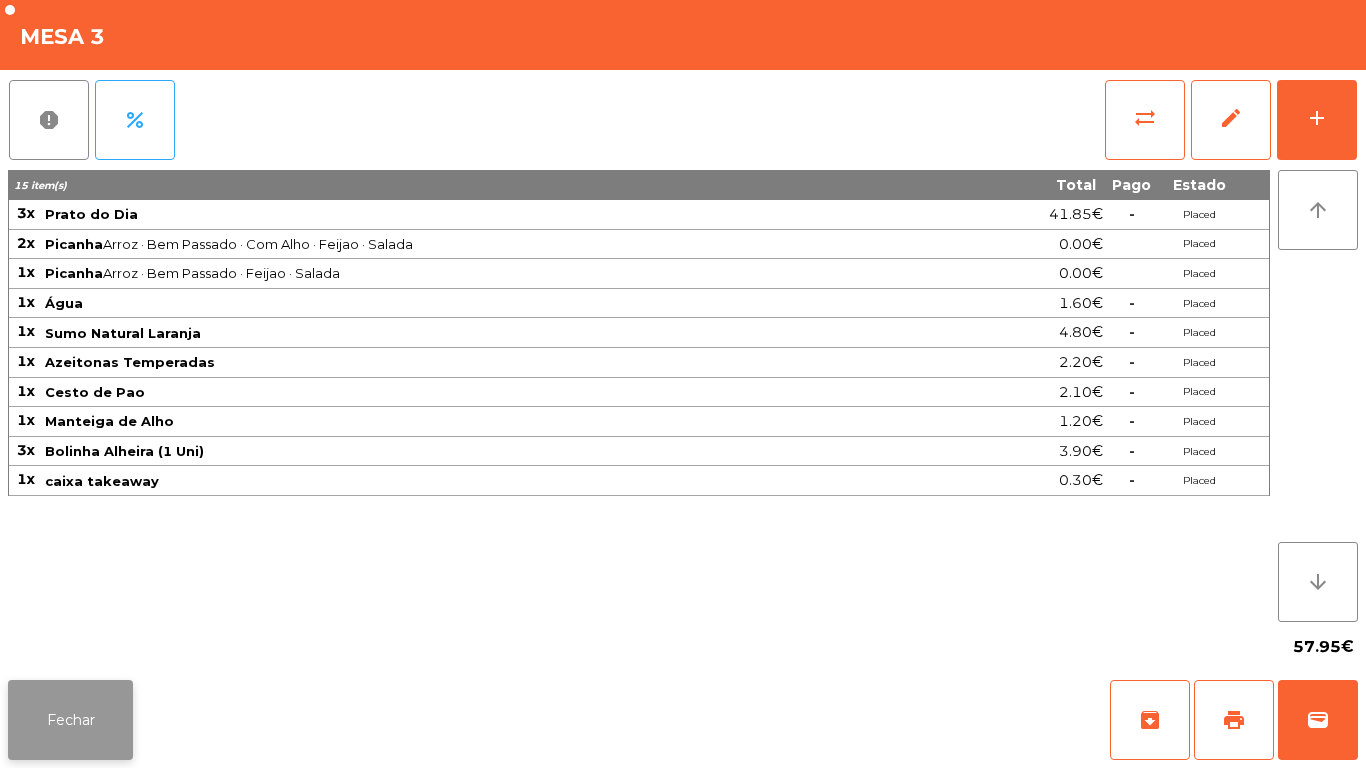 click on "Fechar" 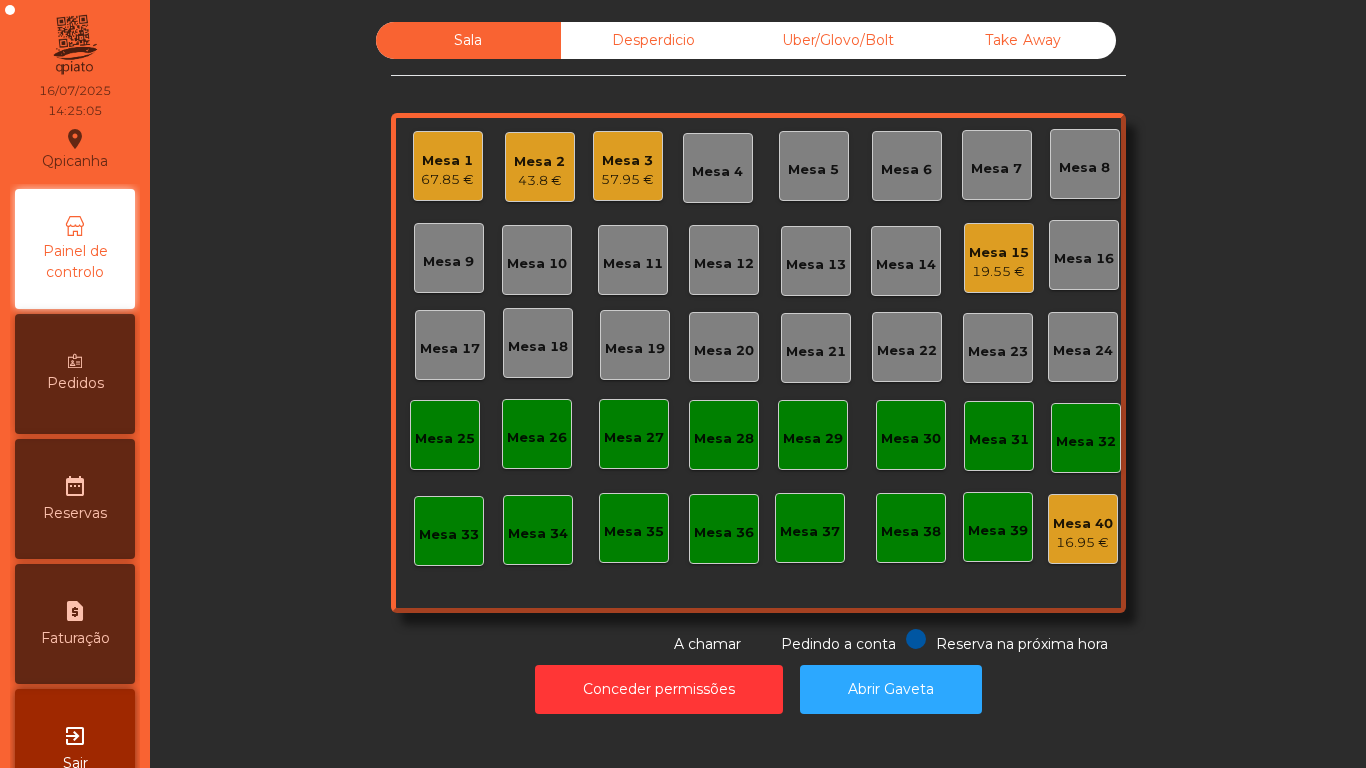 click on "Mesa 1" 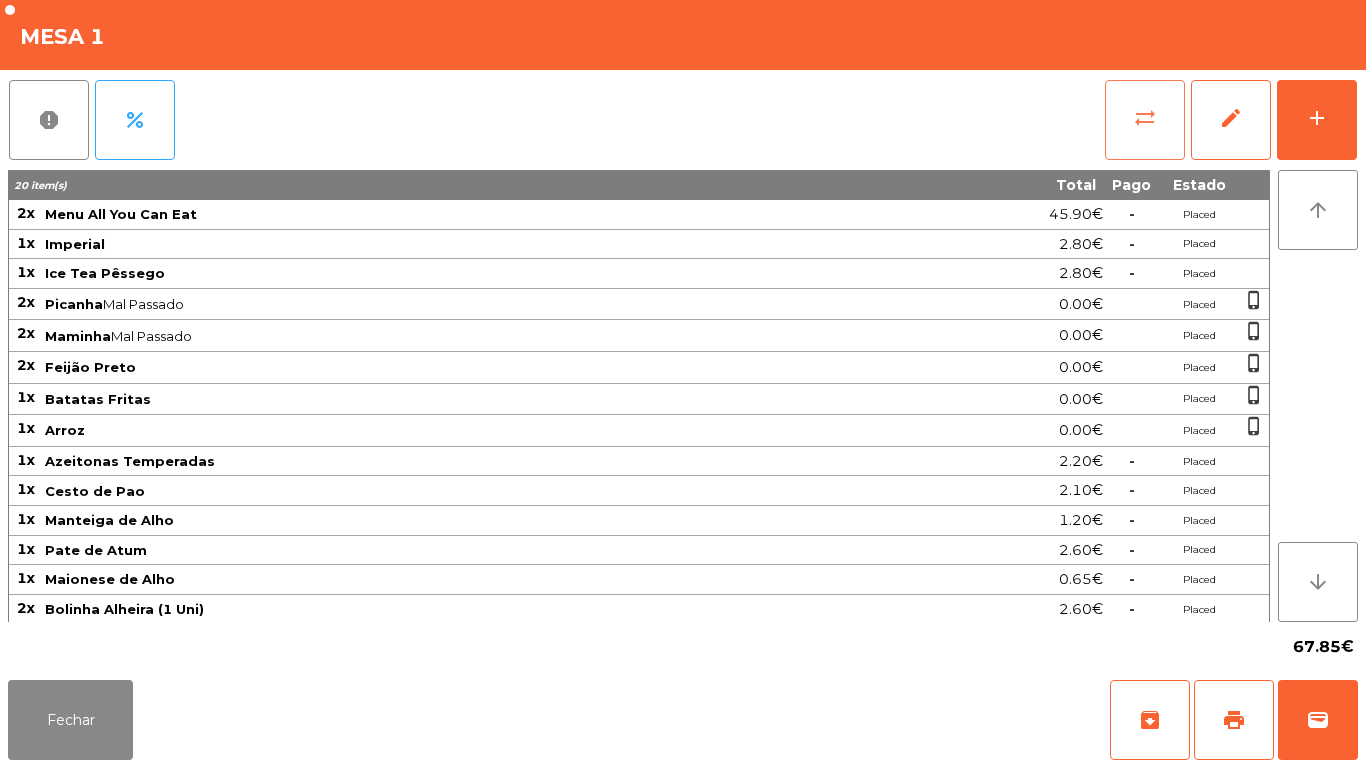 click on "sync_alt" 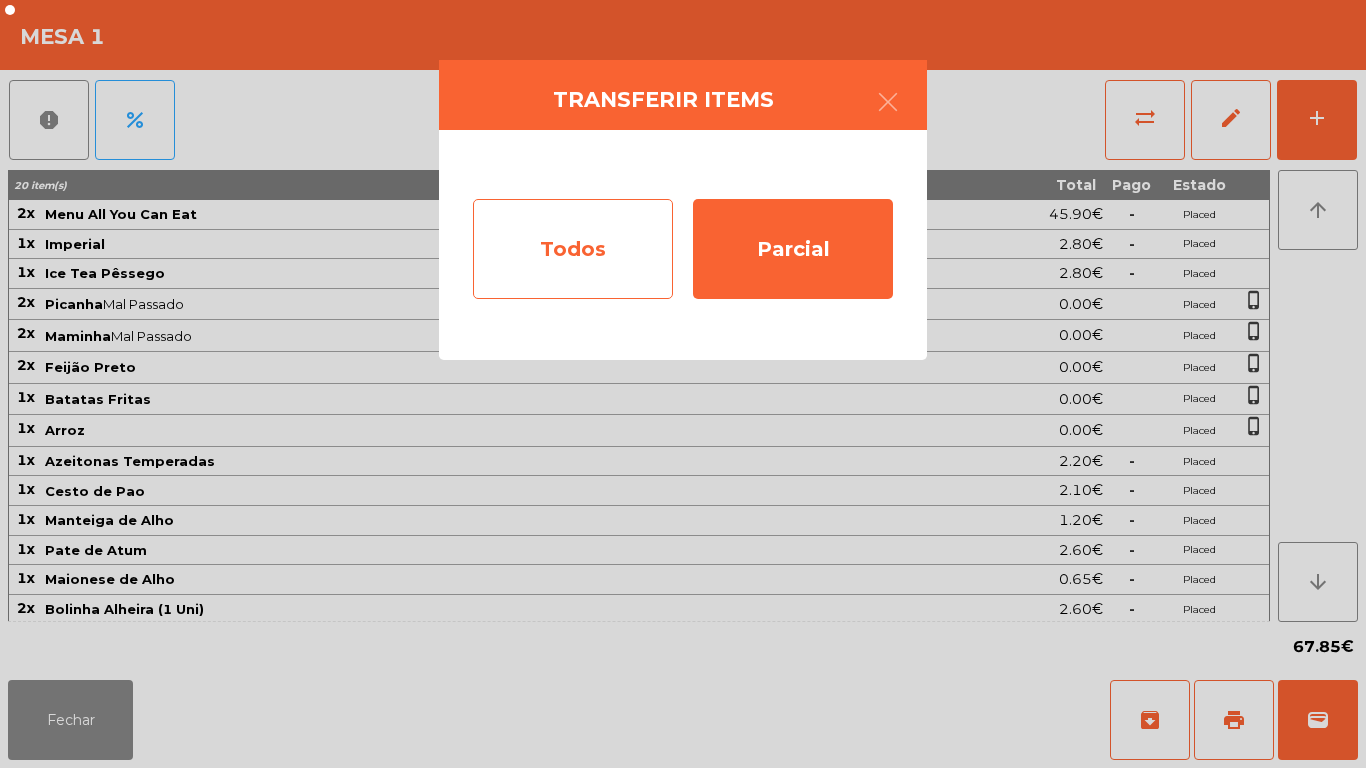 click on "Todos" 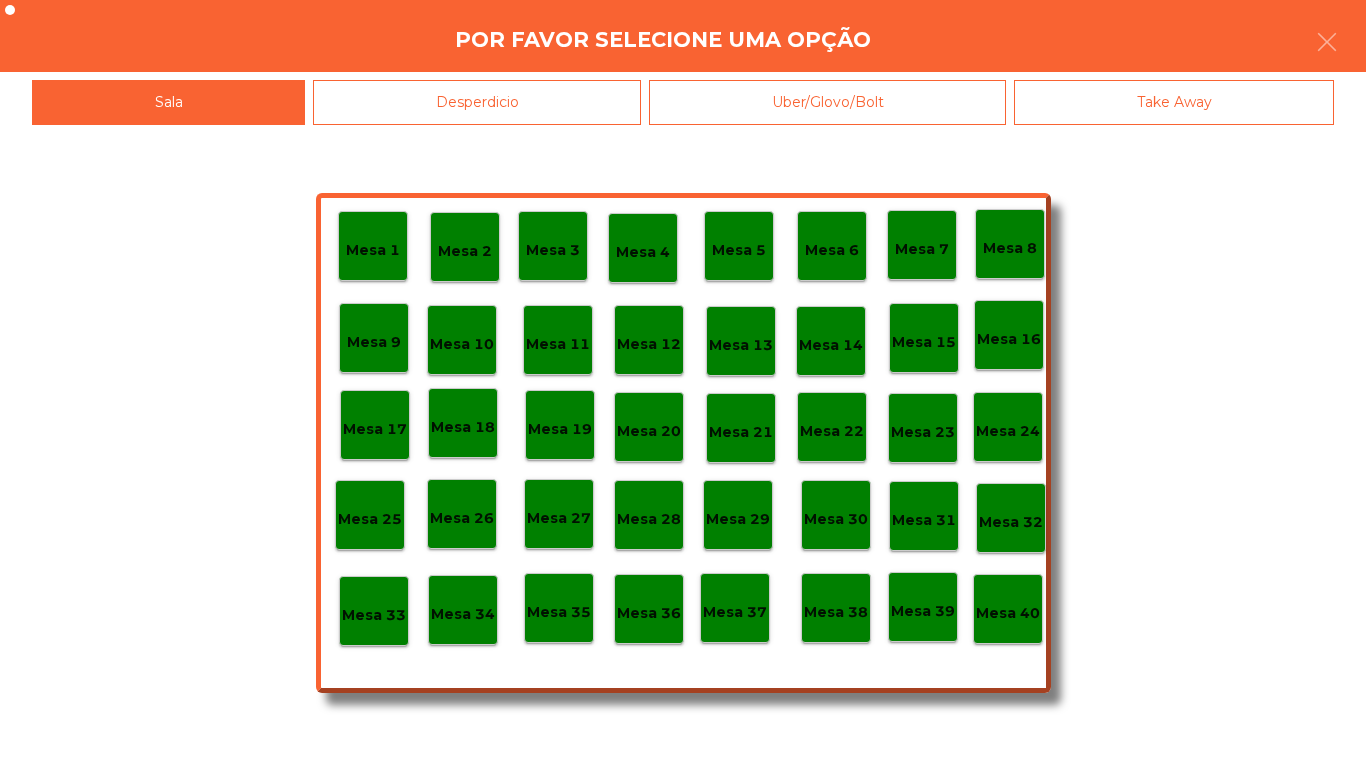 click on "Mesa 40" 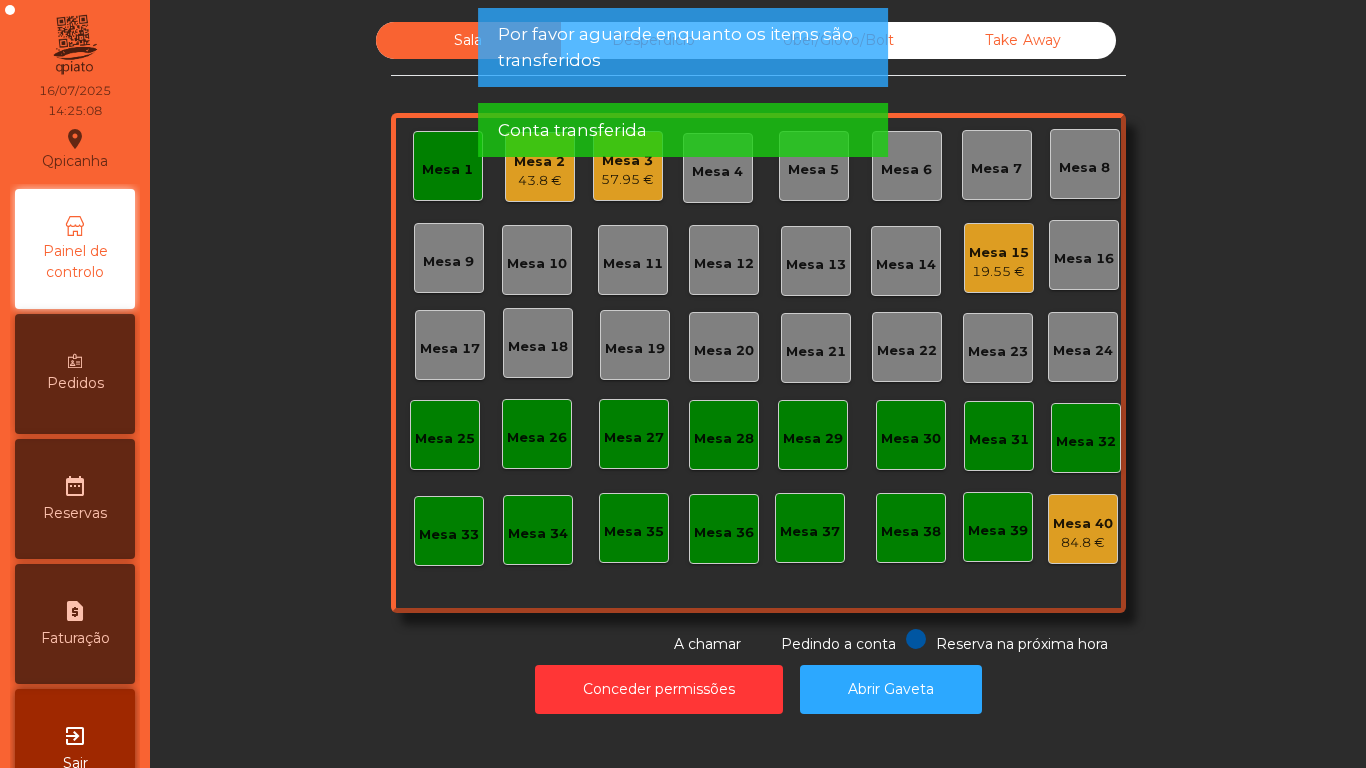 click on "Mesa 1" 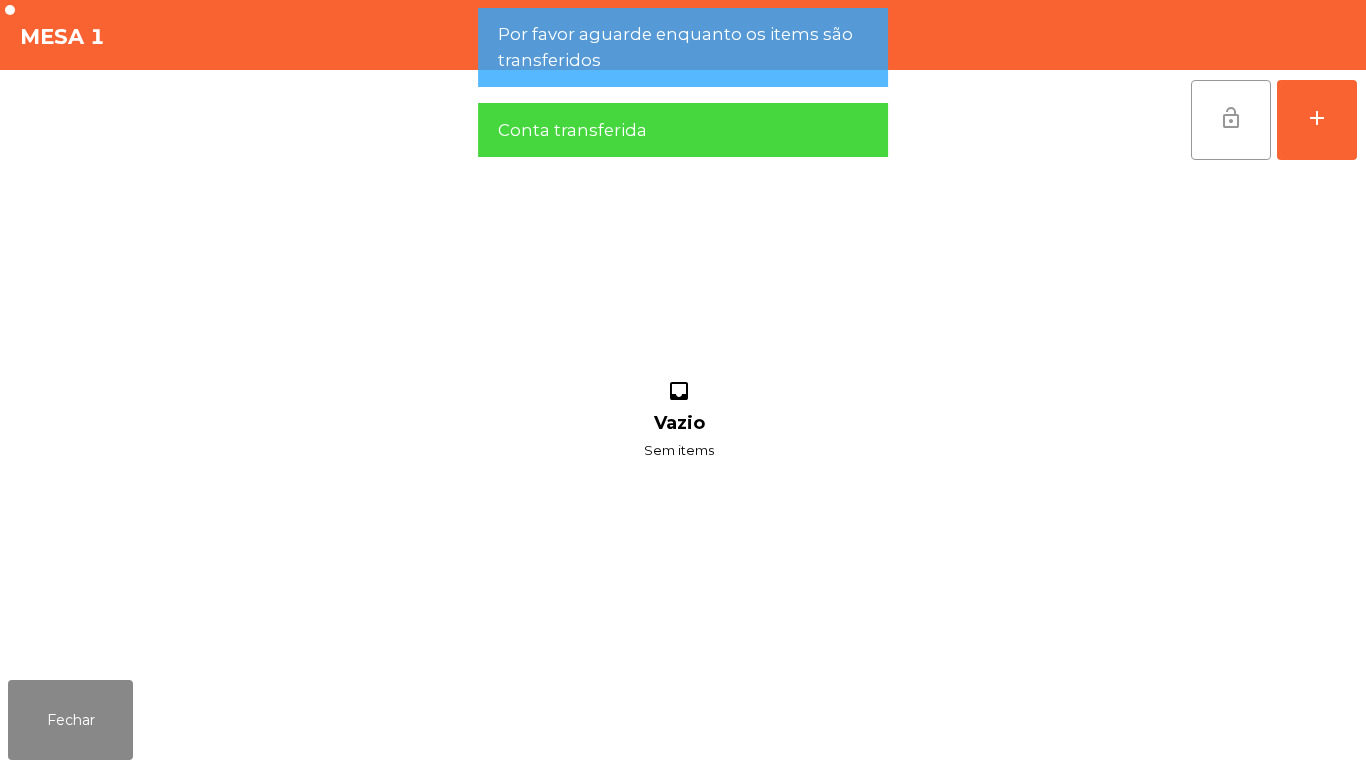 click on "lock_open" 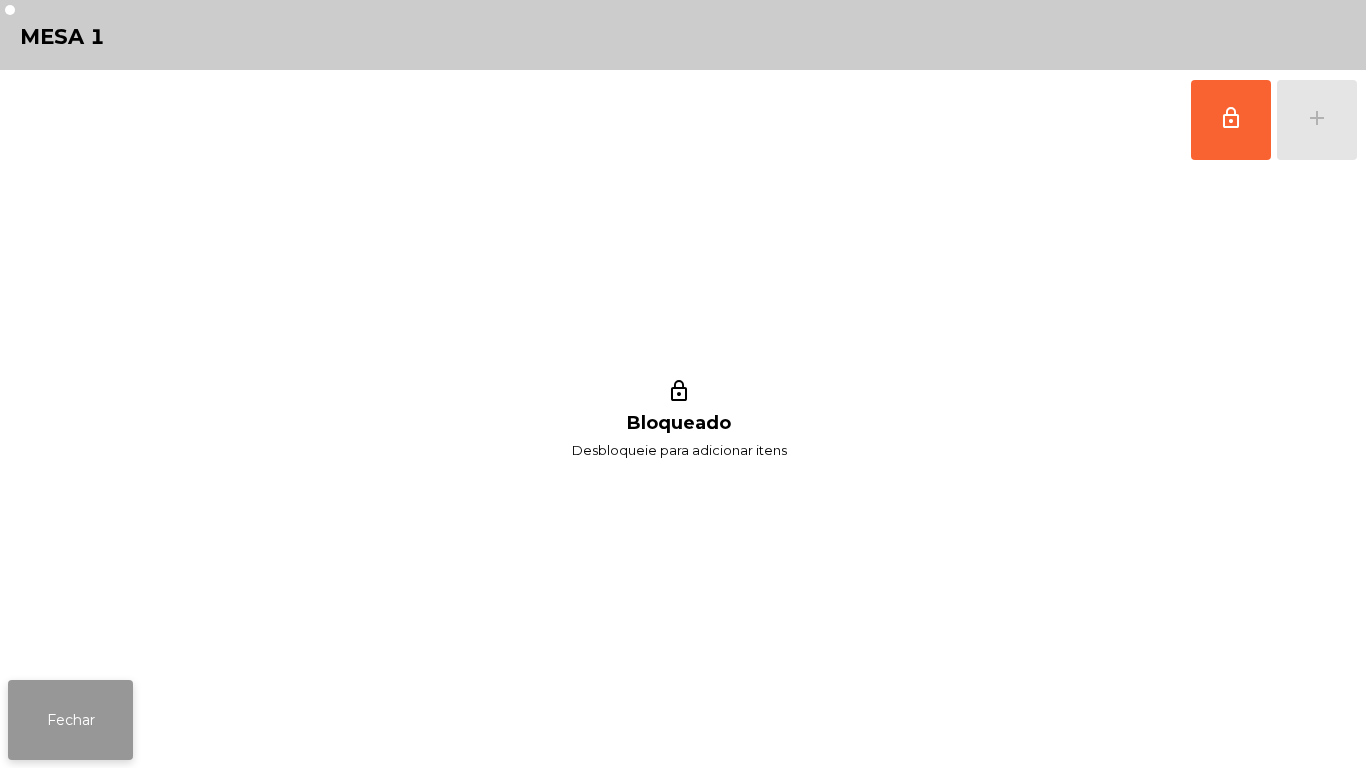 click on "Fechar" 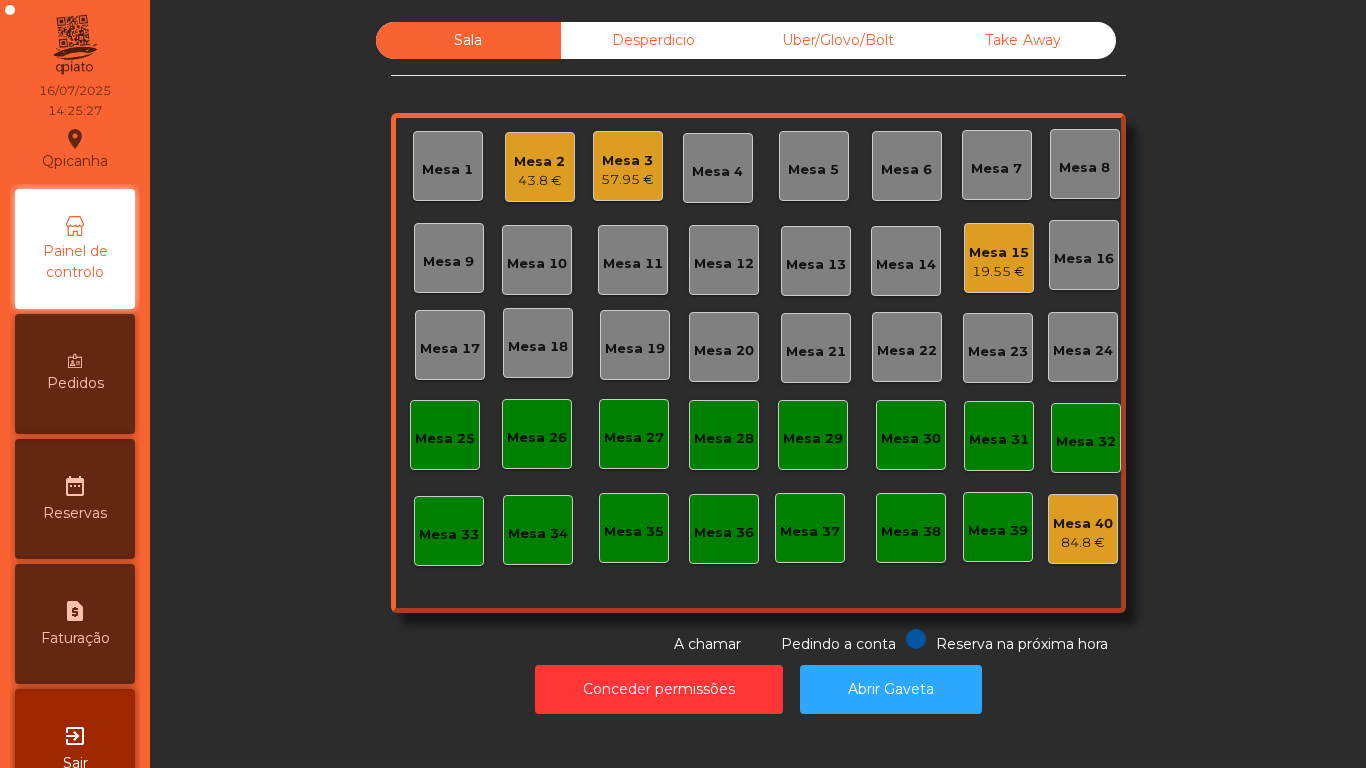 click on "57.95 €" 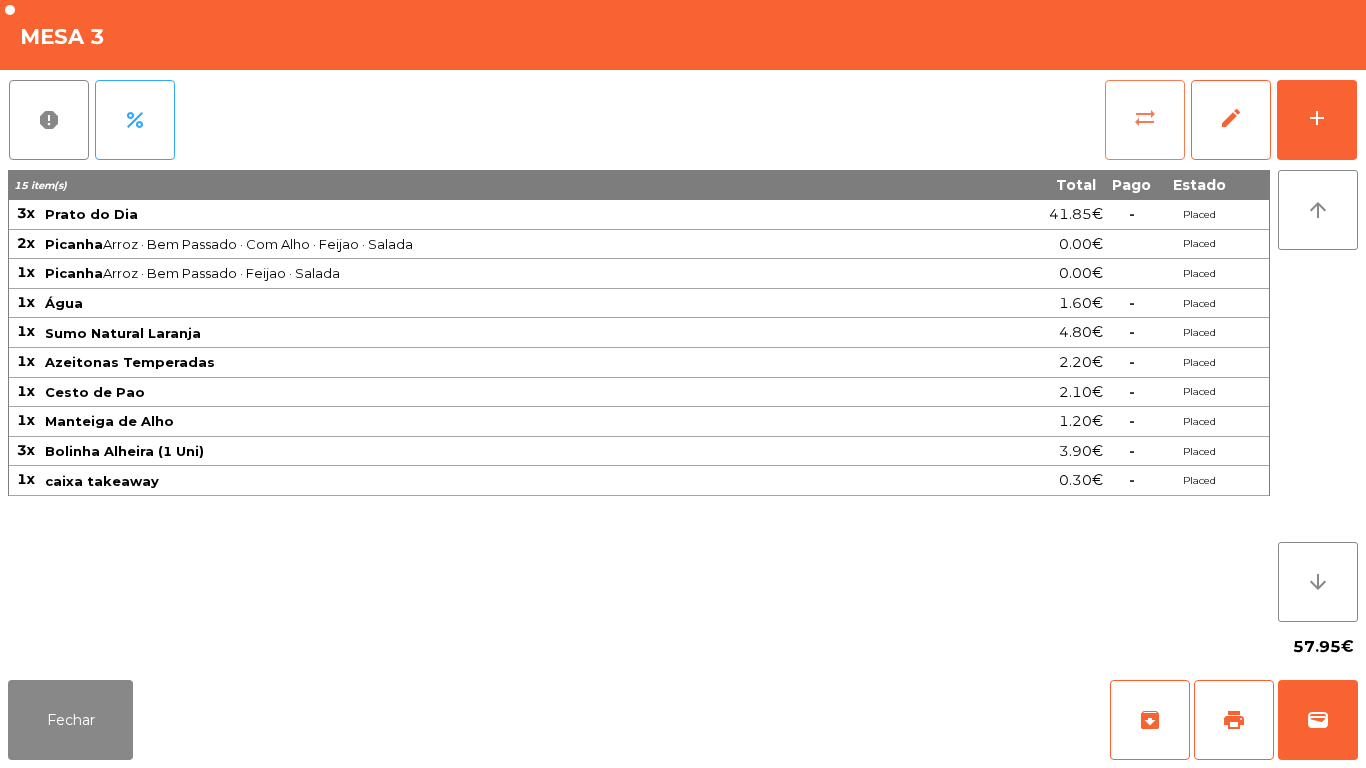 click on "sync_alt" 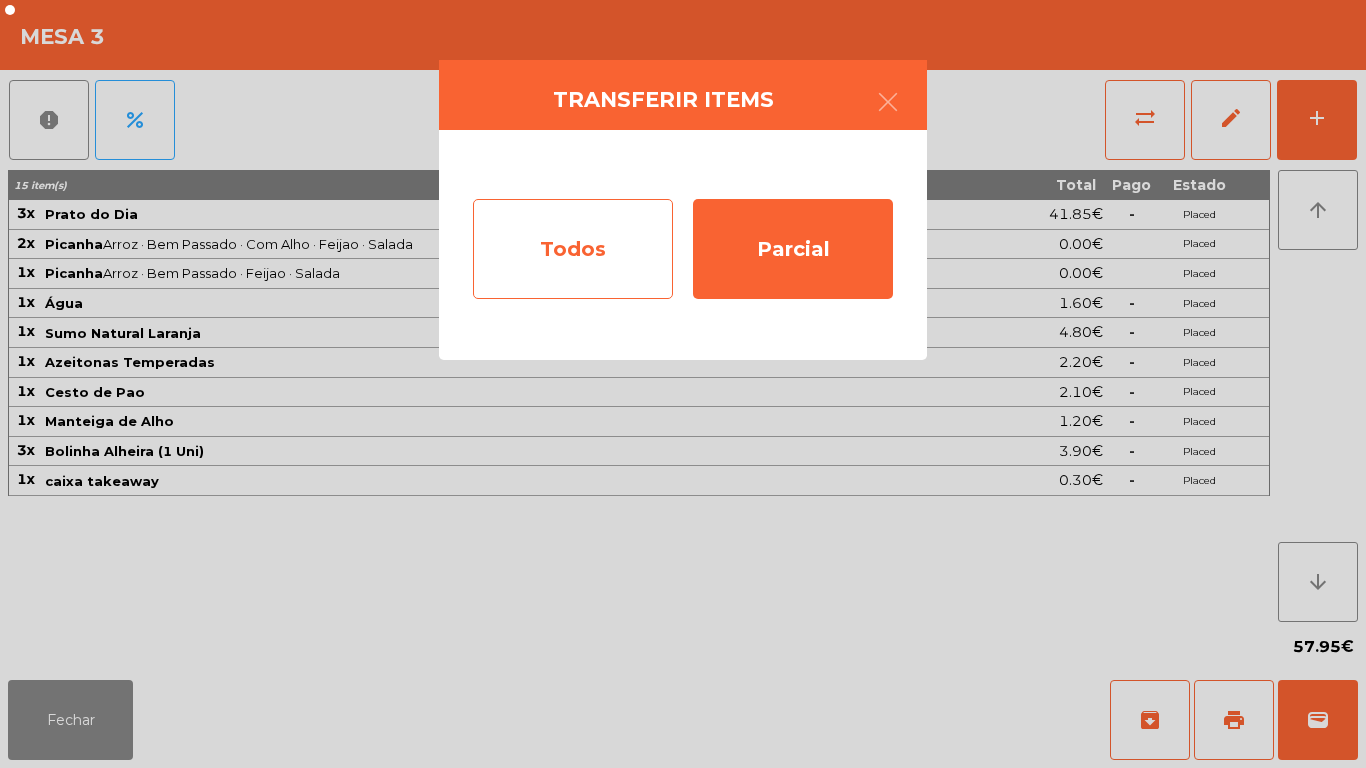 click on "Todos" 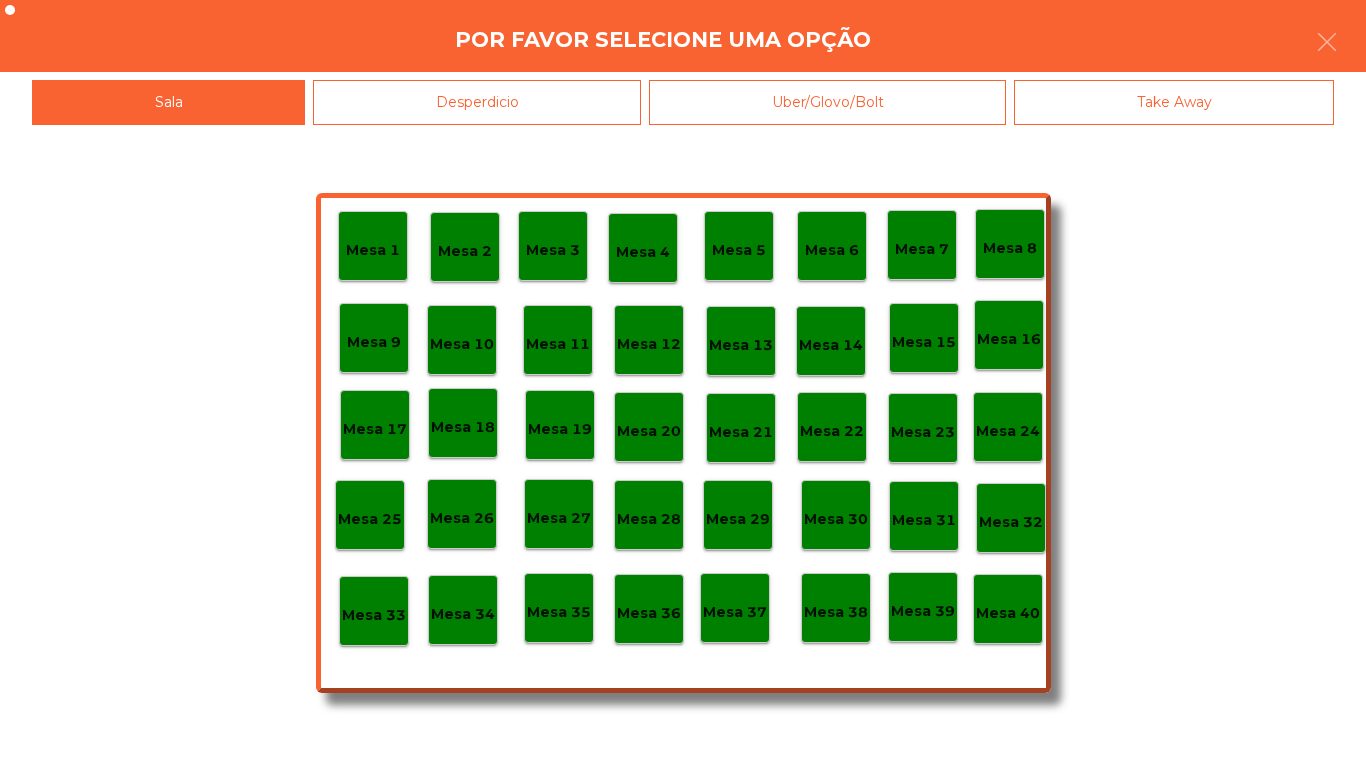 click on "Mesa 40" 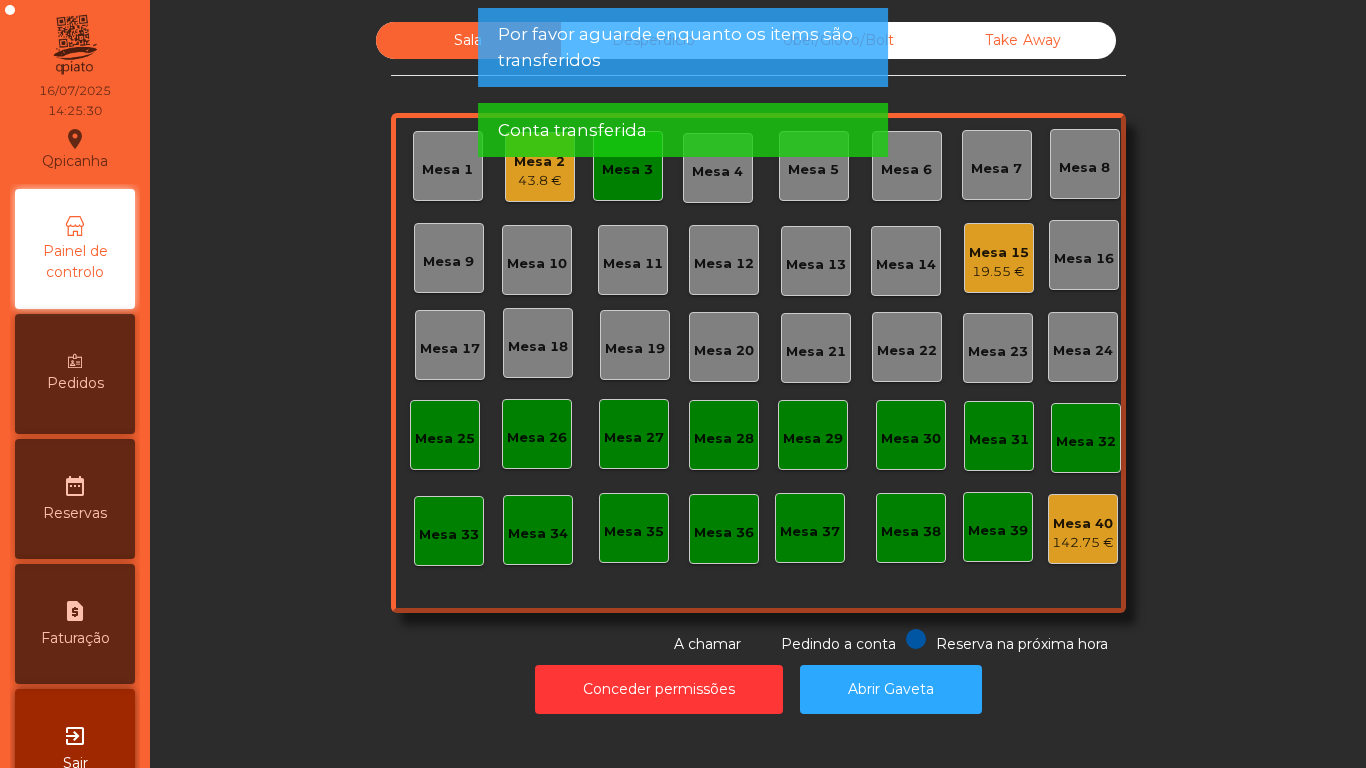 click on "Mesa 3" 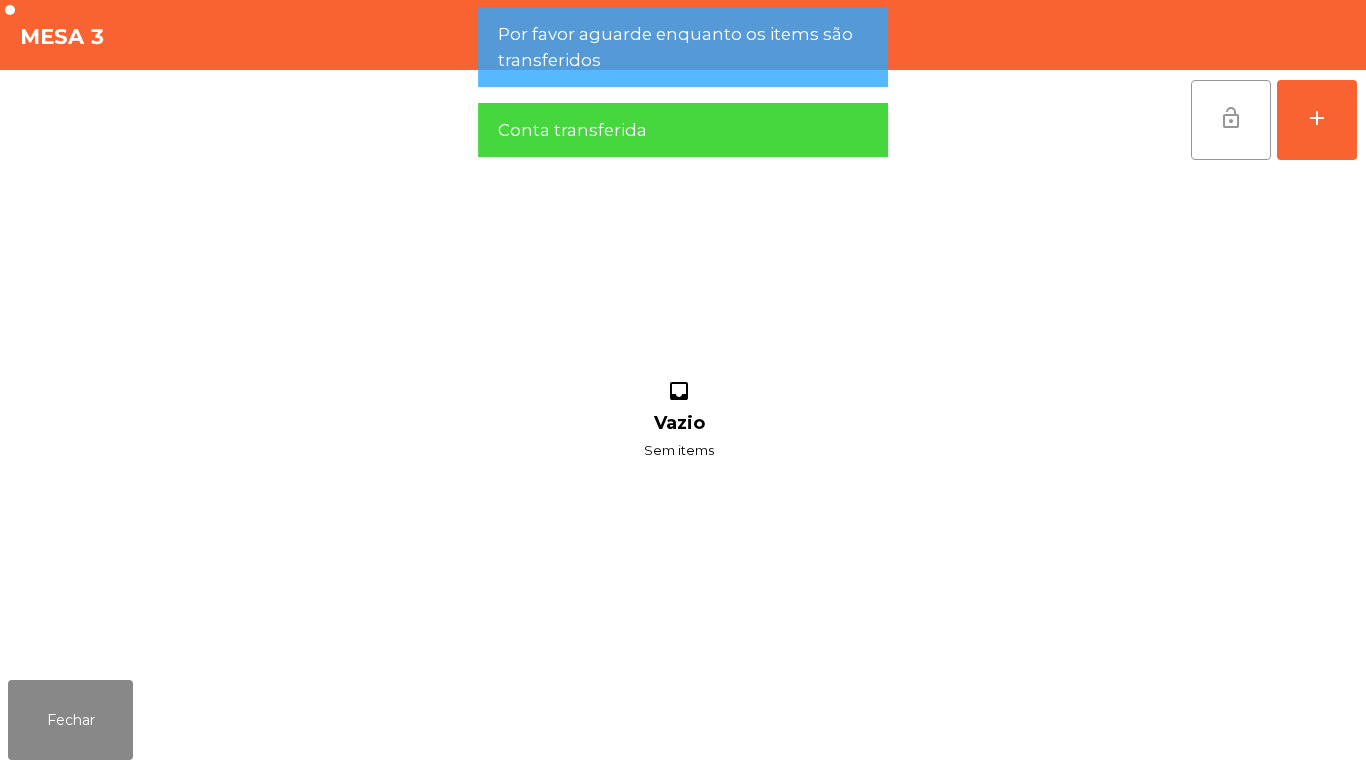 click on "lock_open" 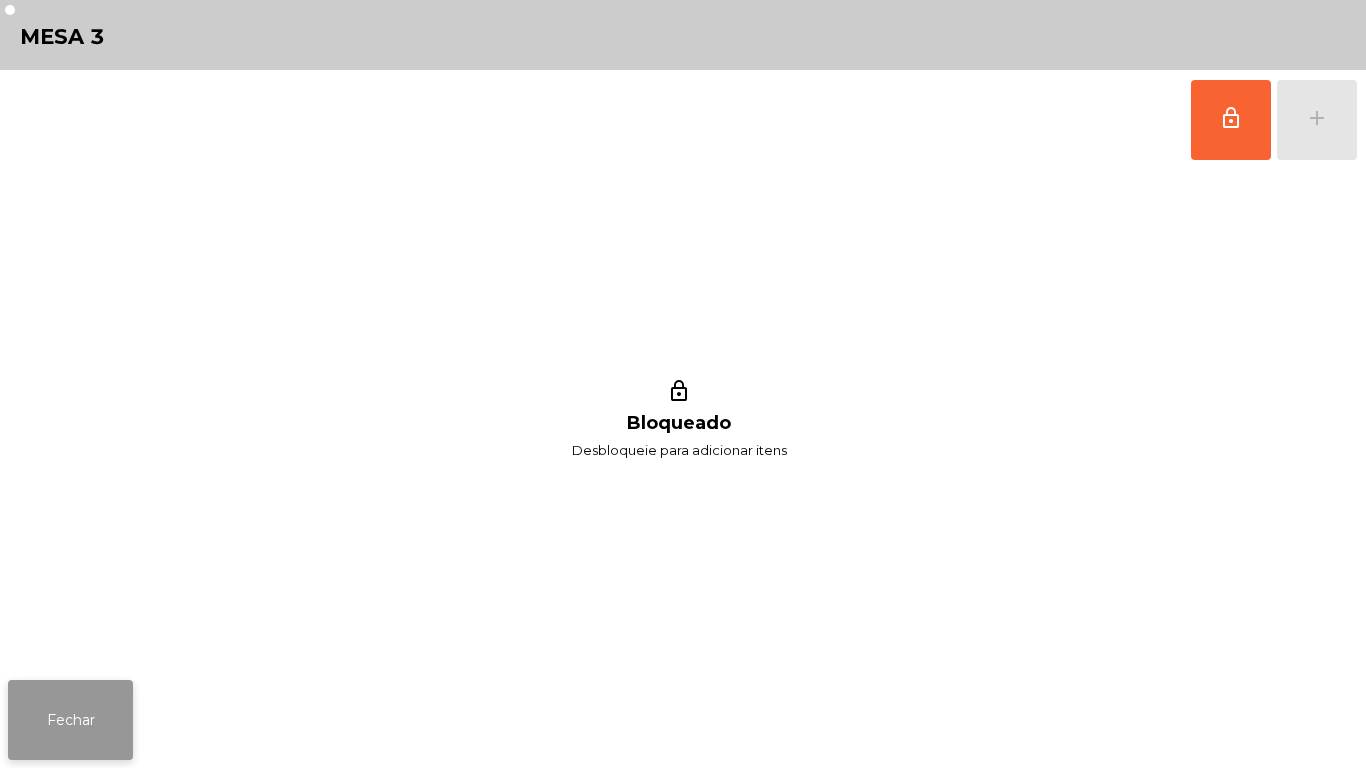 click on "Fechar" 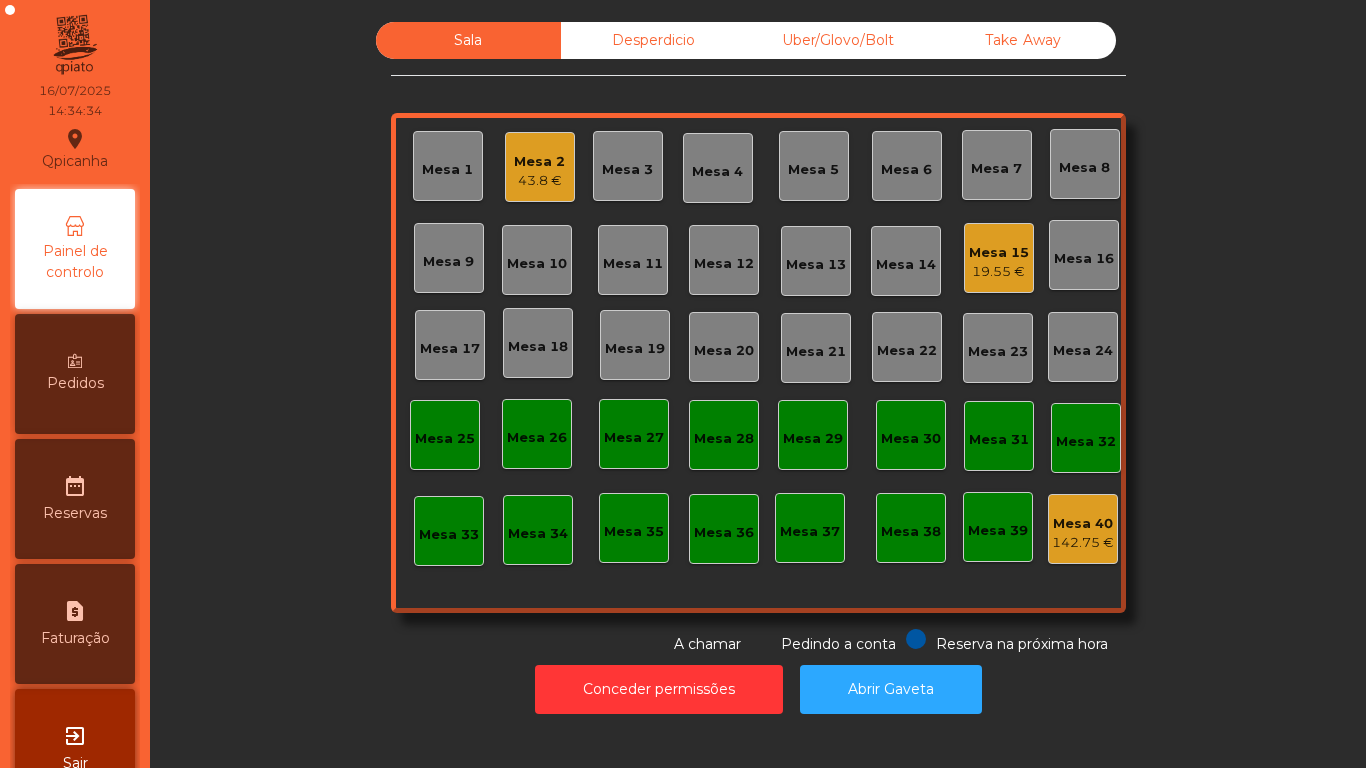 click on "Mesa 2" 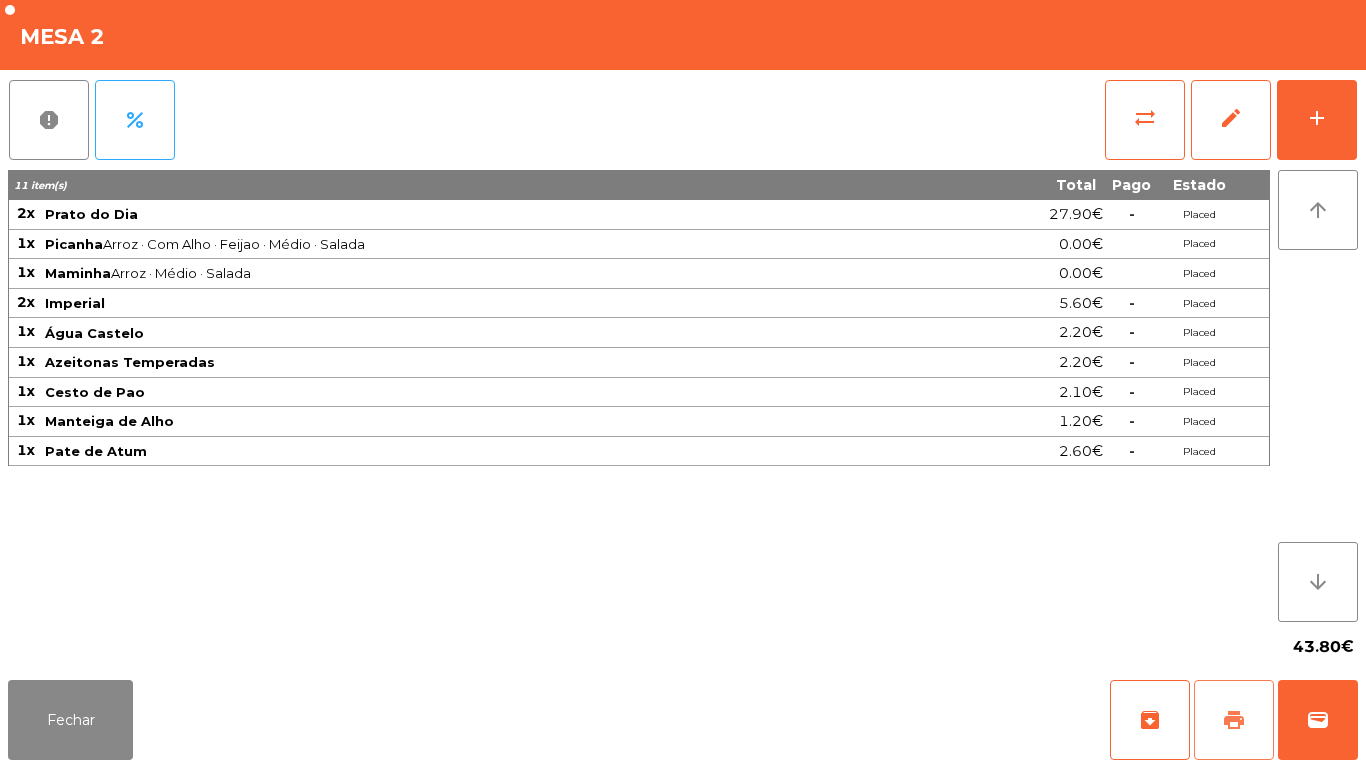 click on "print" 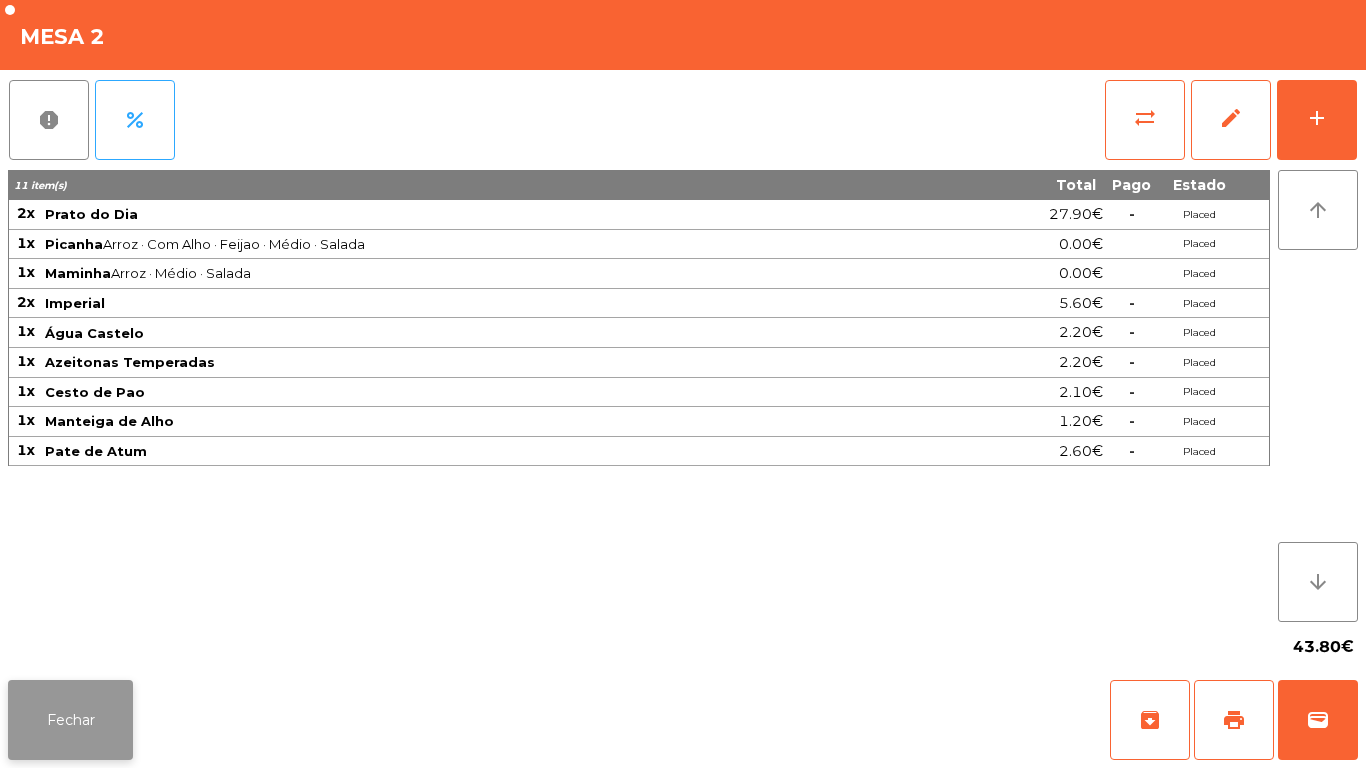 click on "Fechar" 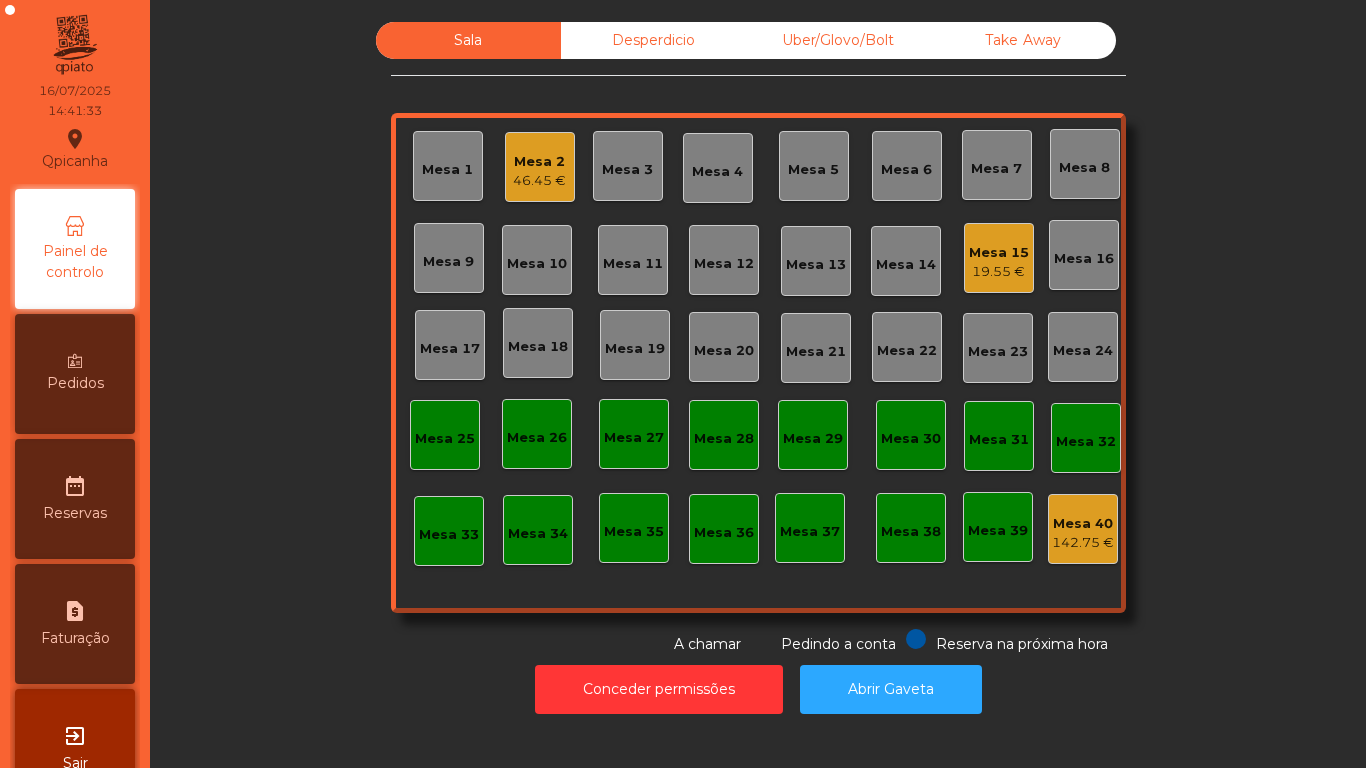 click on "Mesa 15" 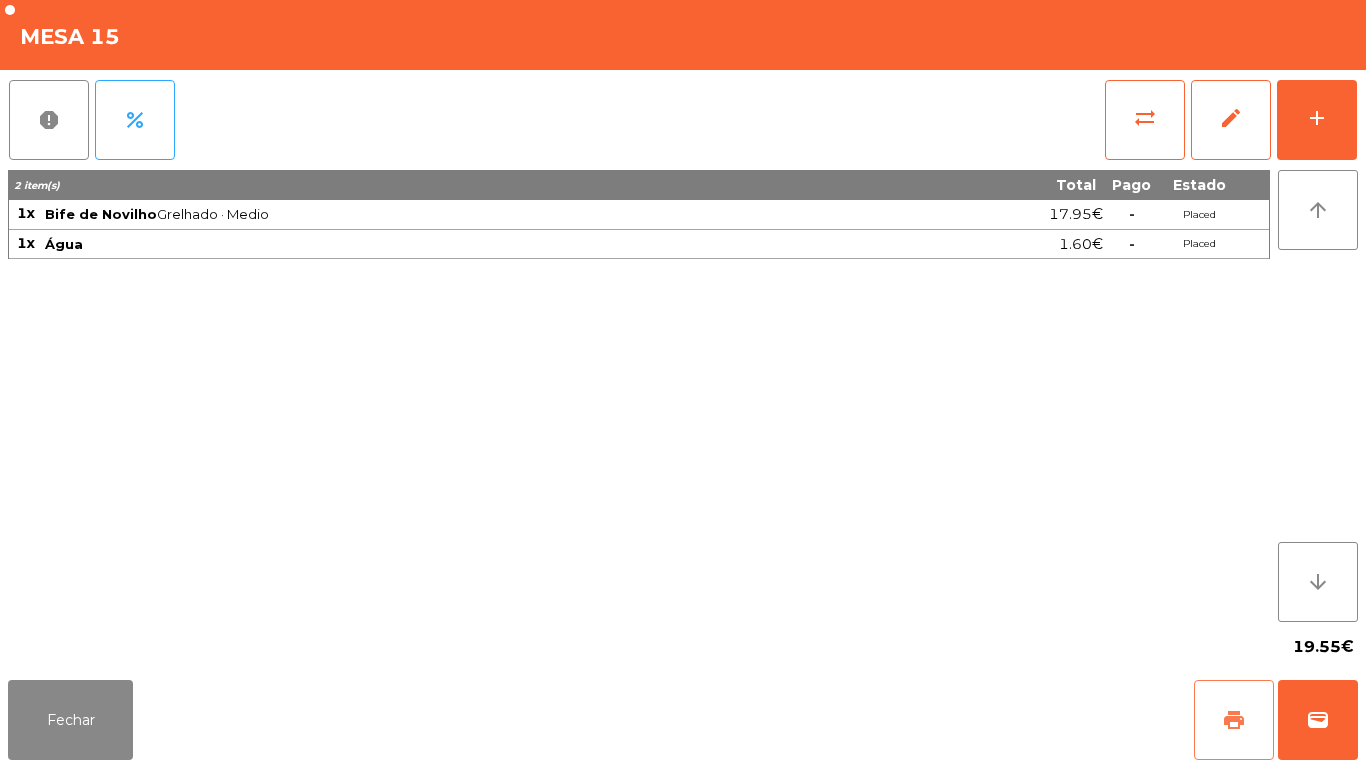 click on "print" 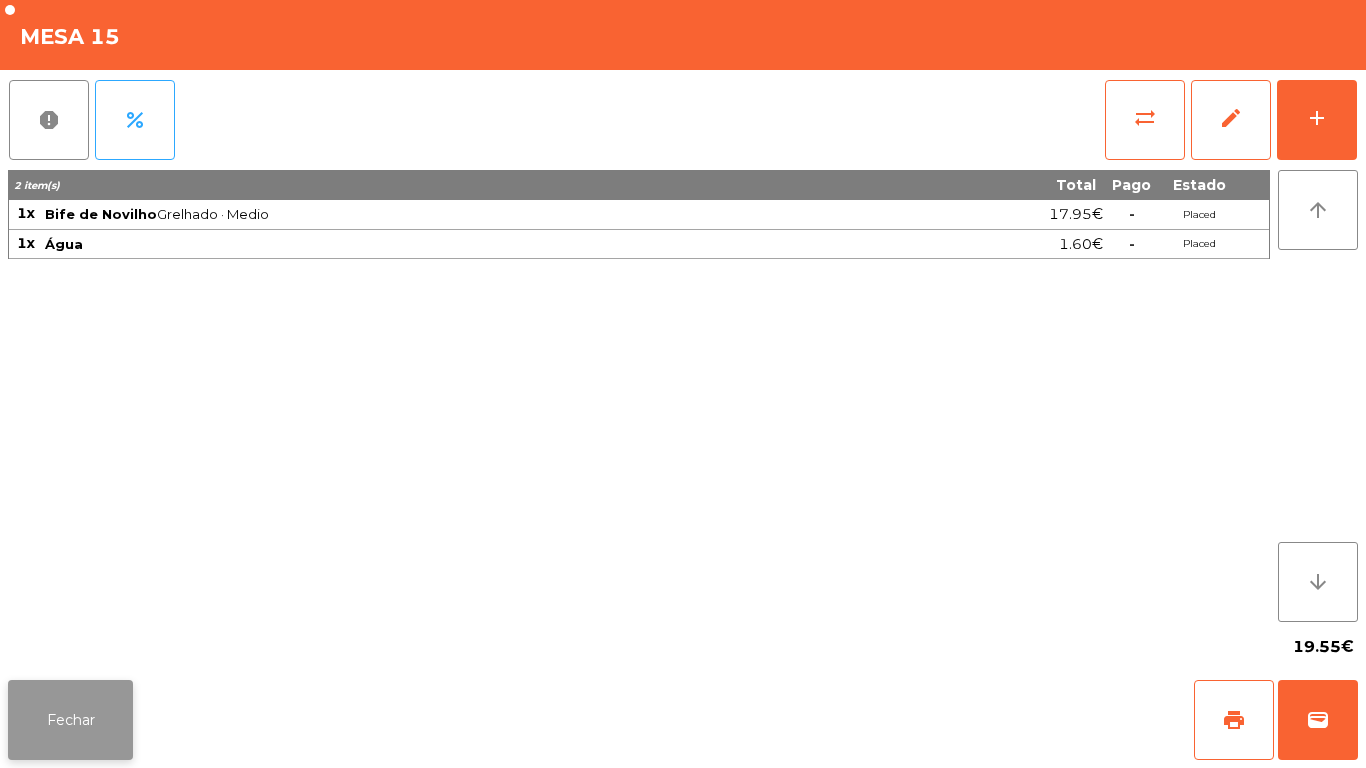 click on "Fechar" 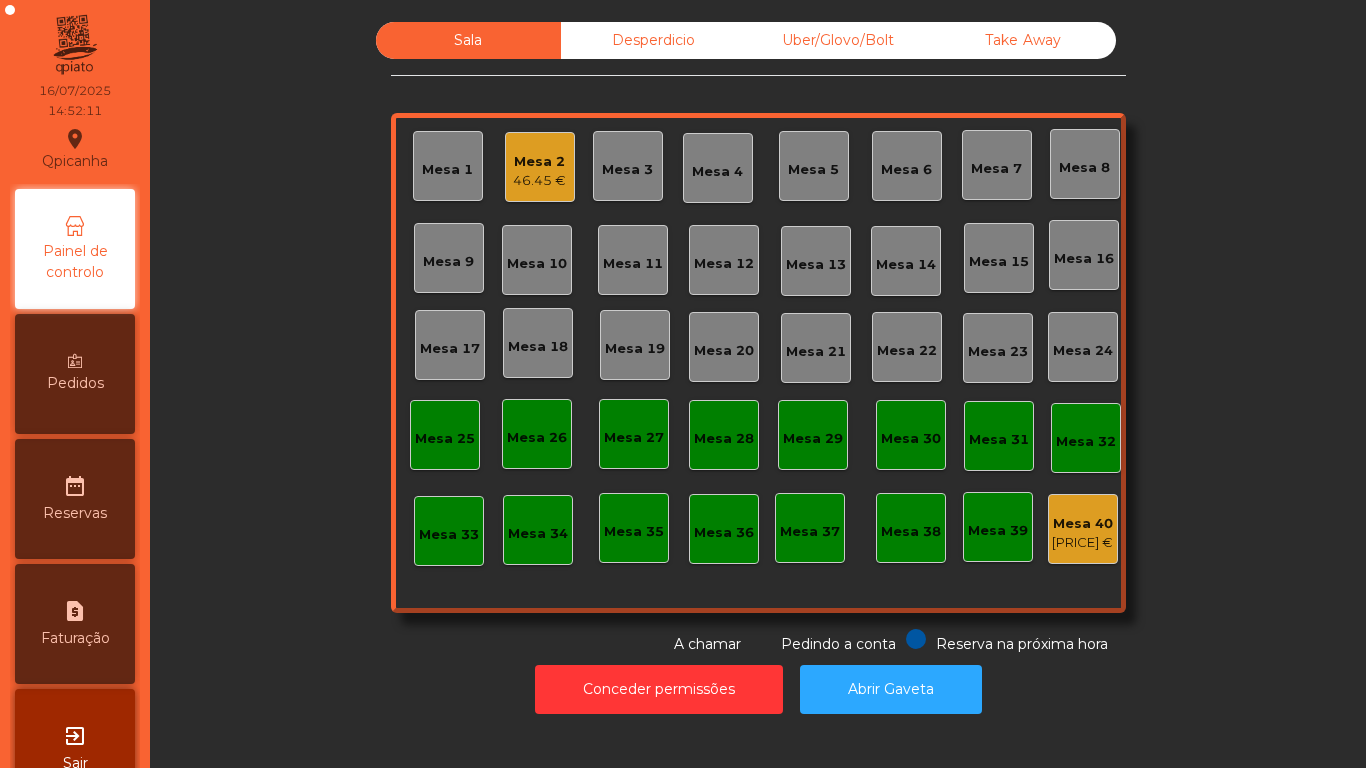 scroll, scrollTop: 0, scrollLeft: 0, axis: both 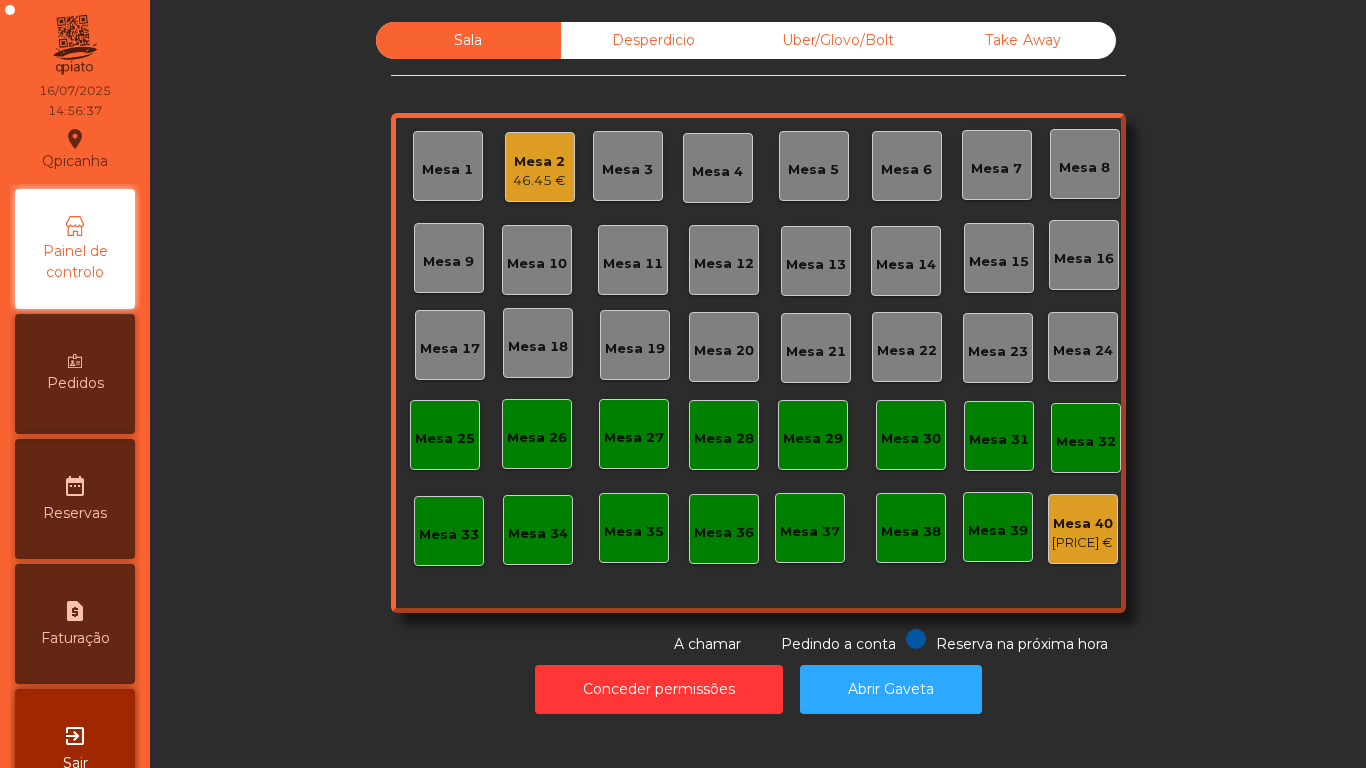 click on "46.45 €" 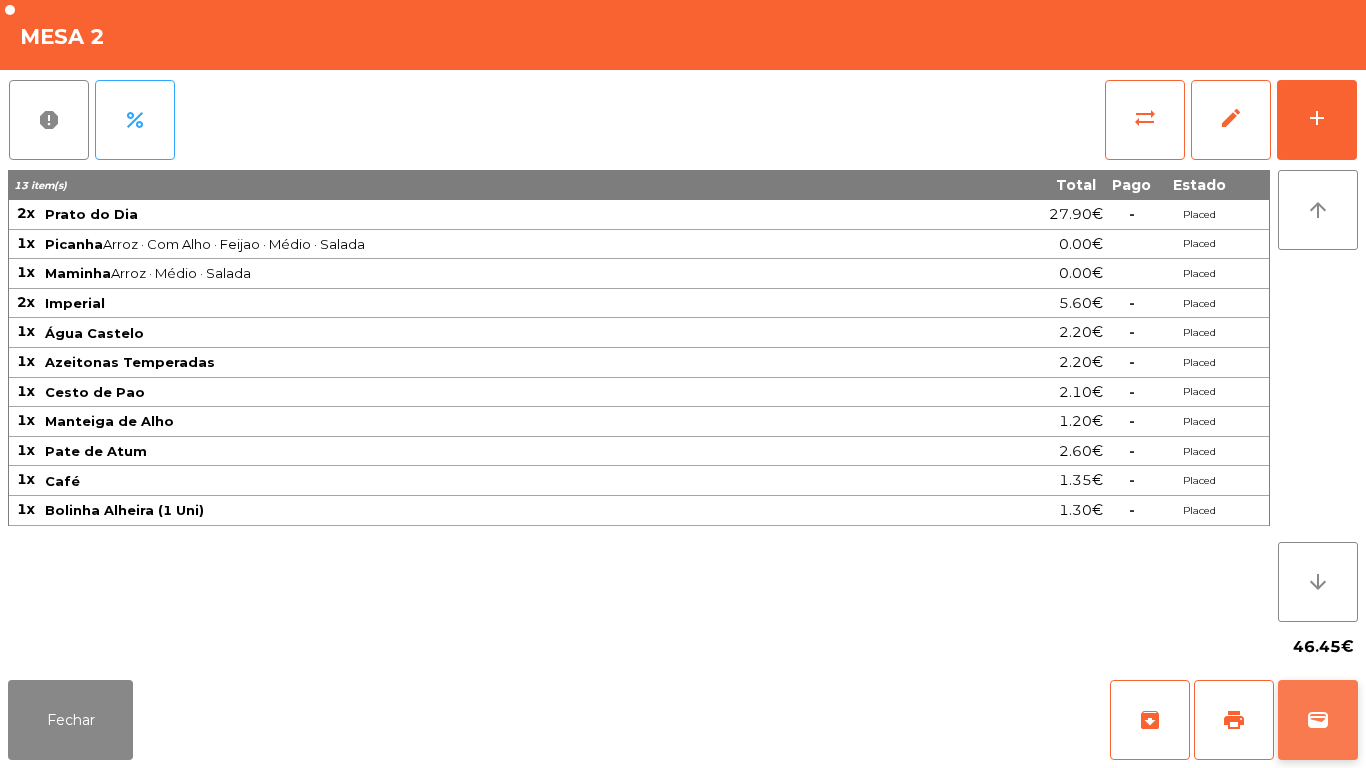 click on "wallet" 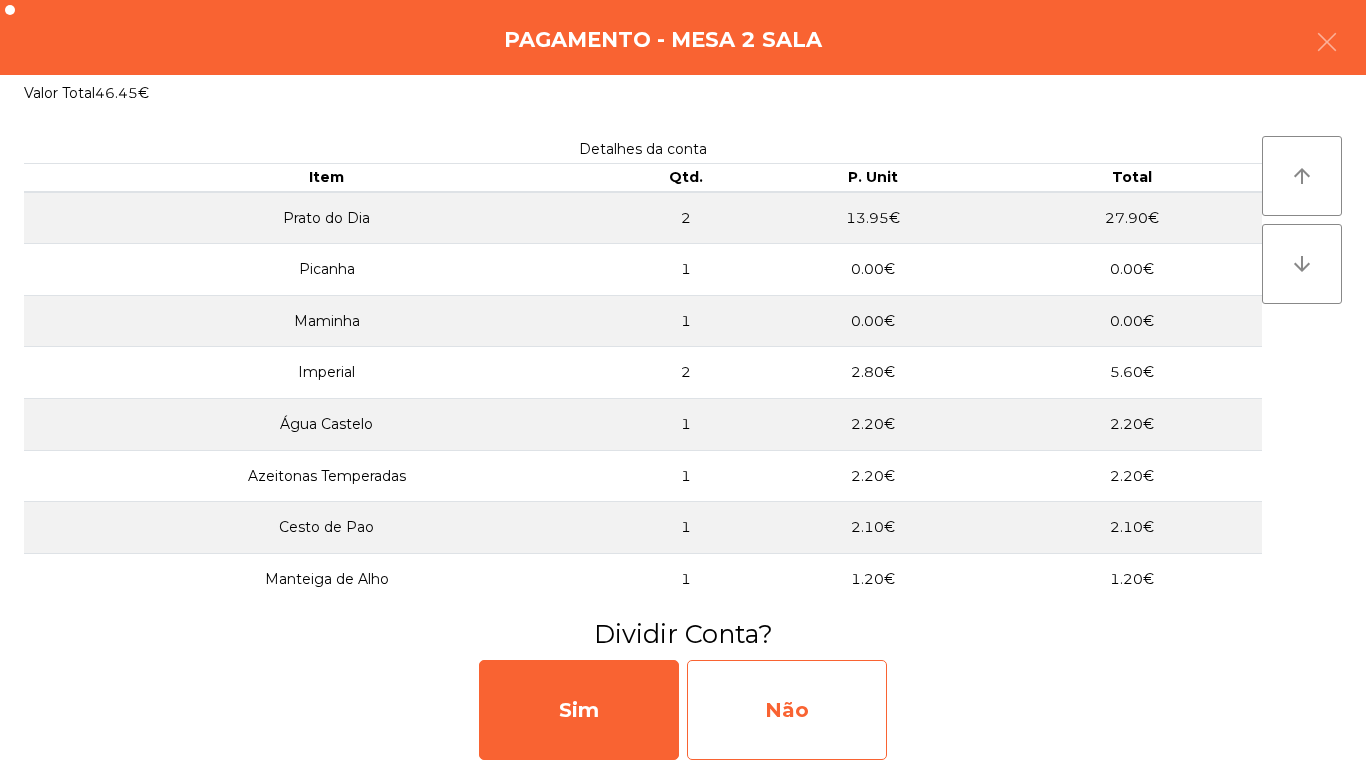 click on "Não" 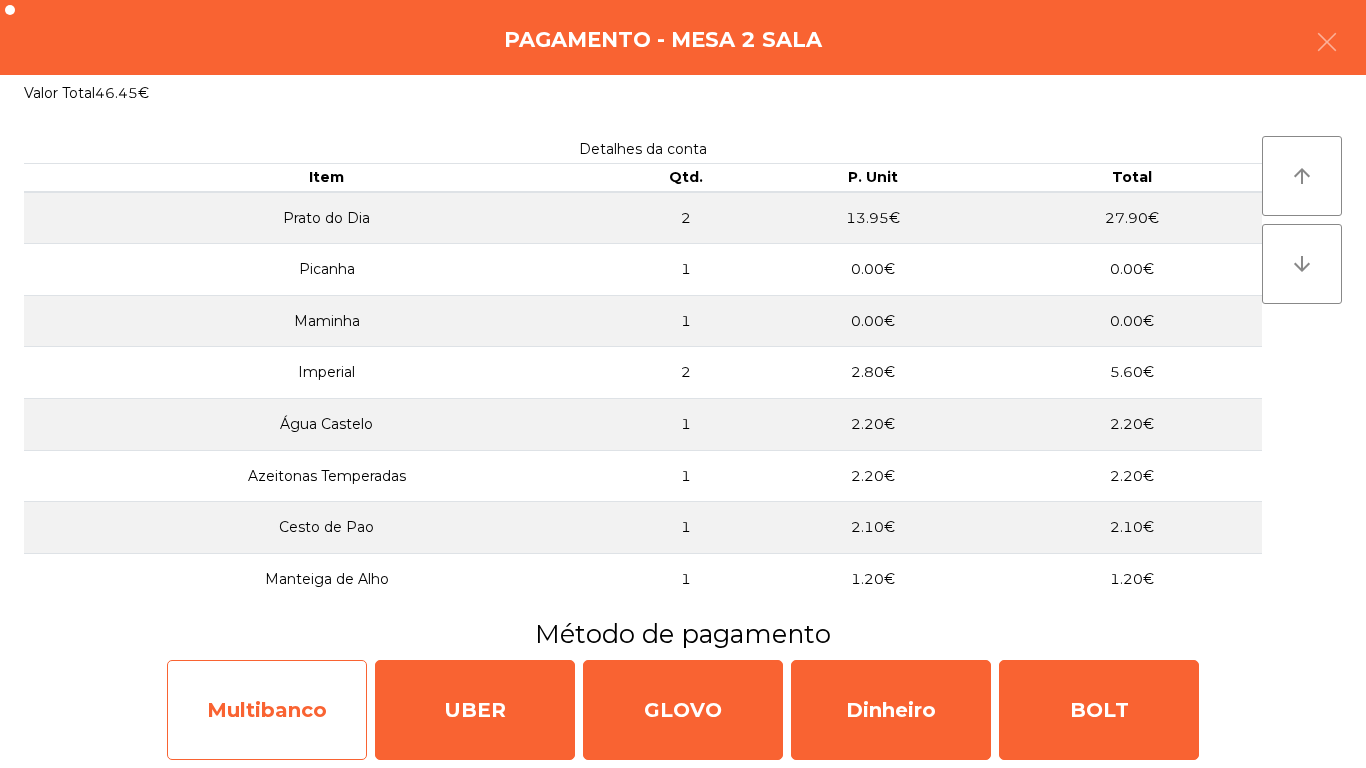 click on "Multibanco" 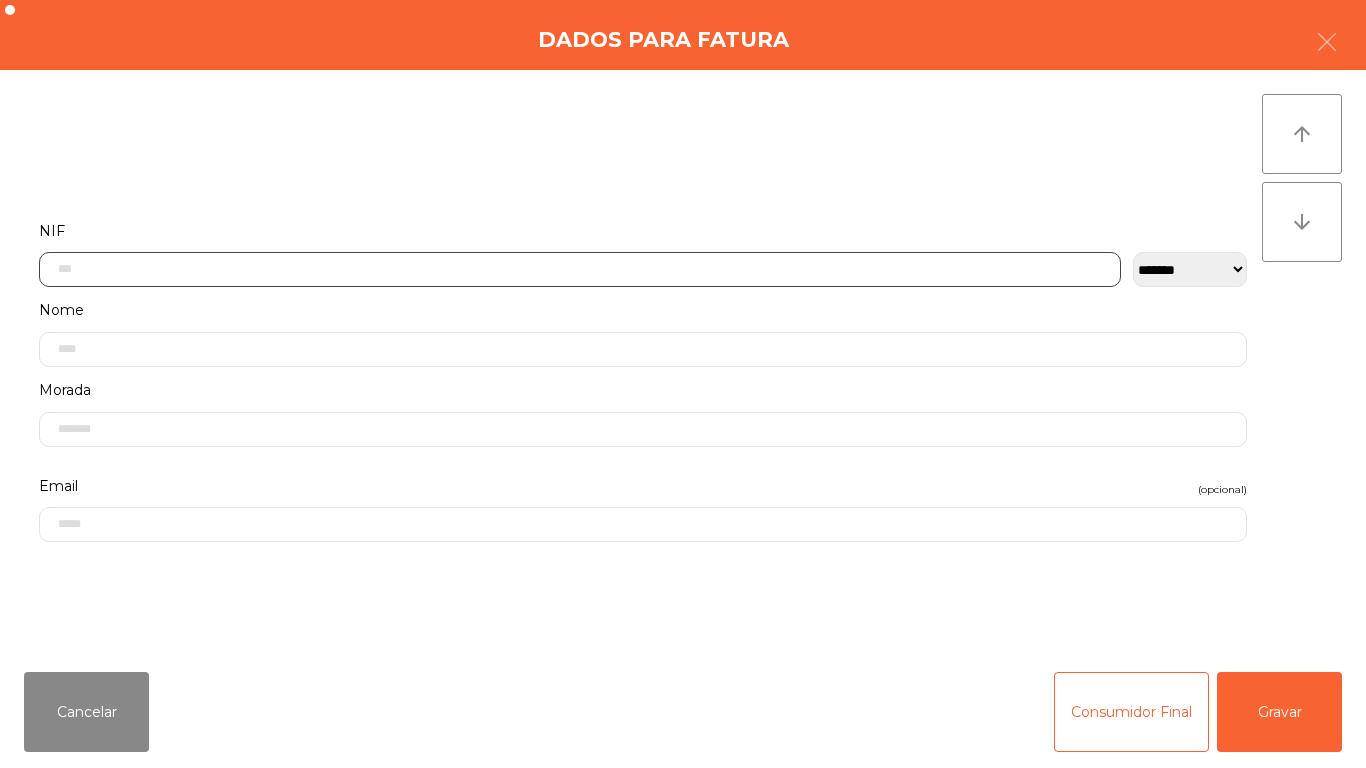 click 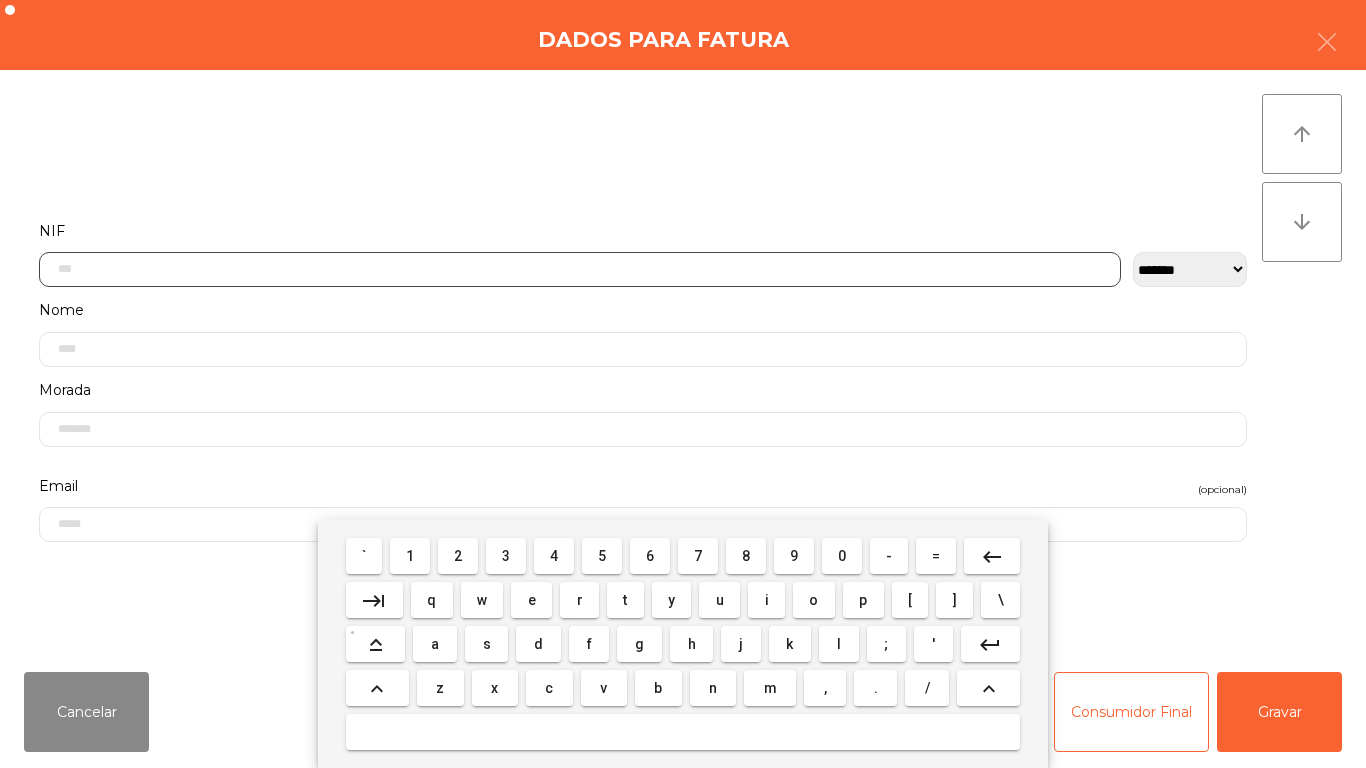 scroll, scrollTop: 122, scrollLeft: 0, axis: vertical 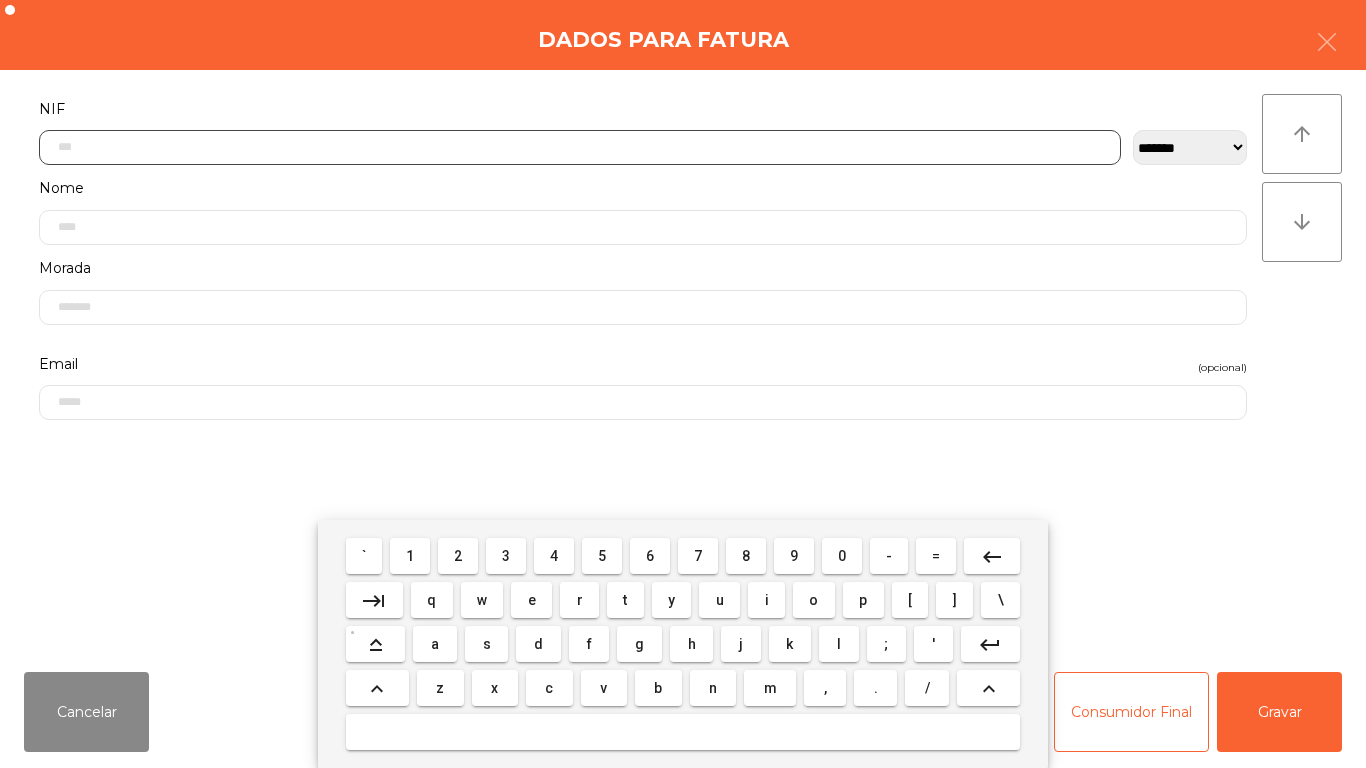 click on "2" at bounding box center (458, 556) 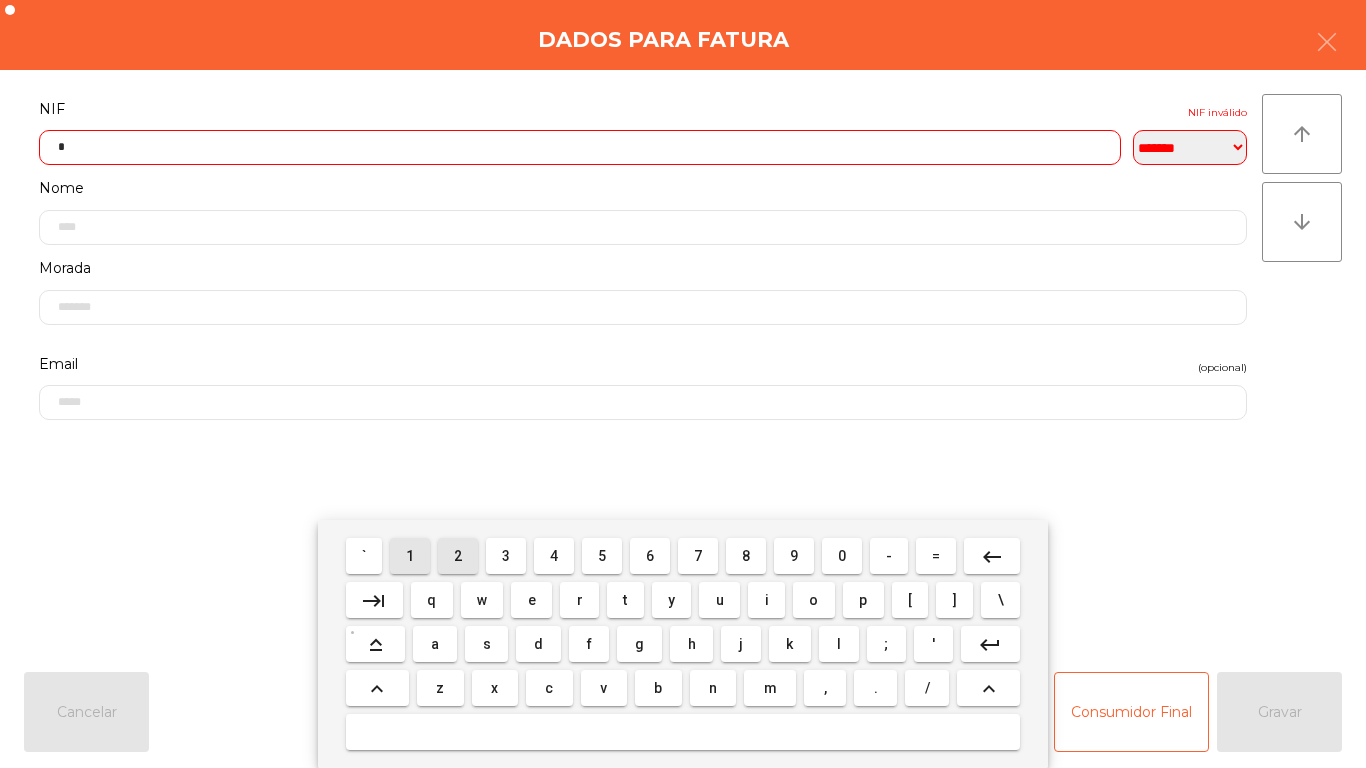 click on "1" at bounding box center [410, 556] 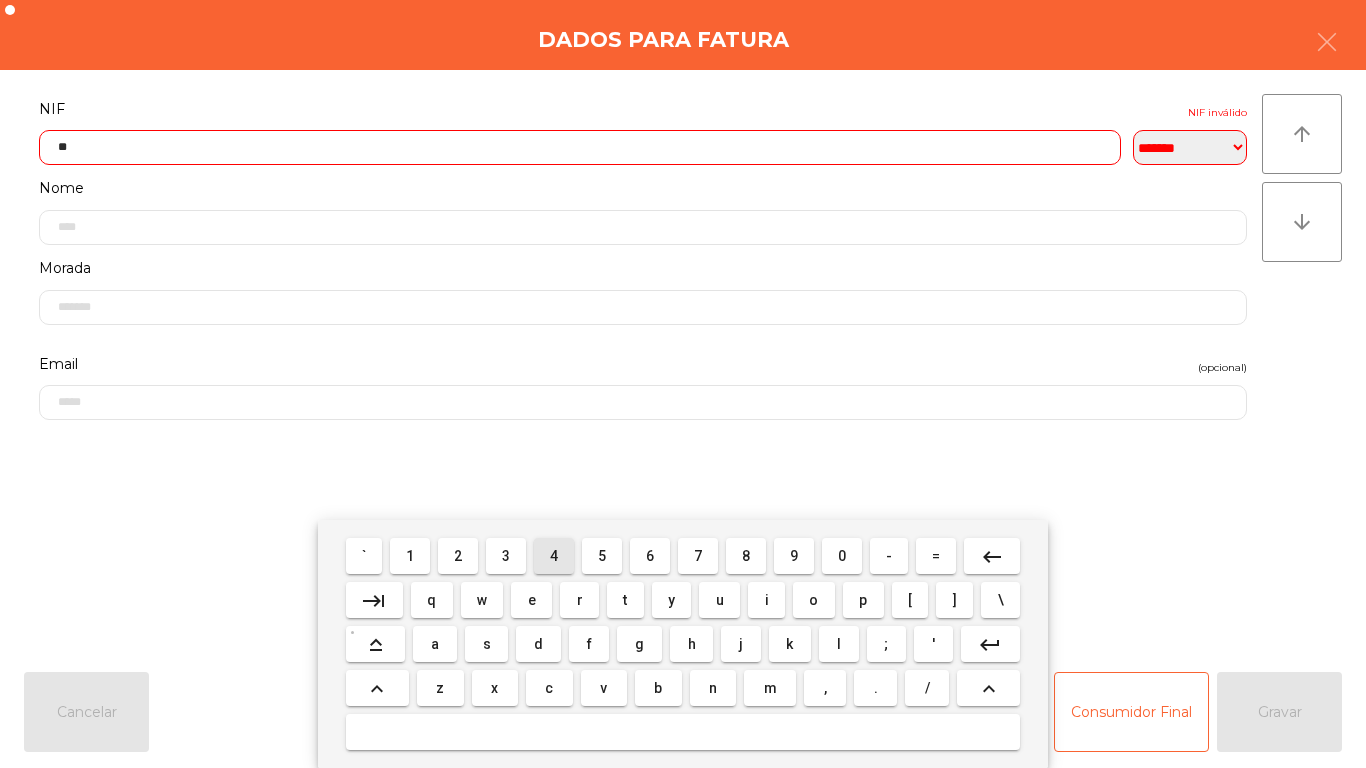 click on "4" at bounding box center (554, 556) 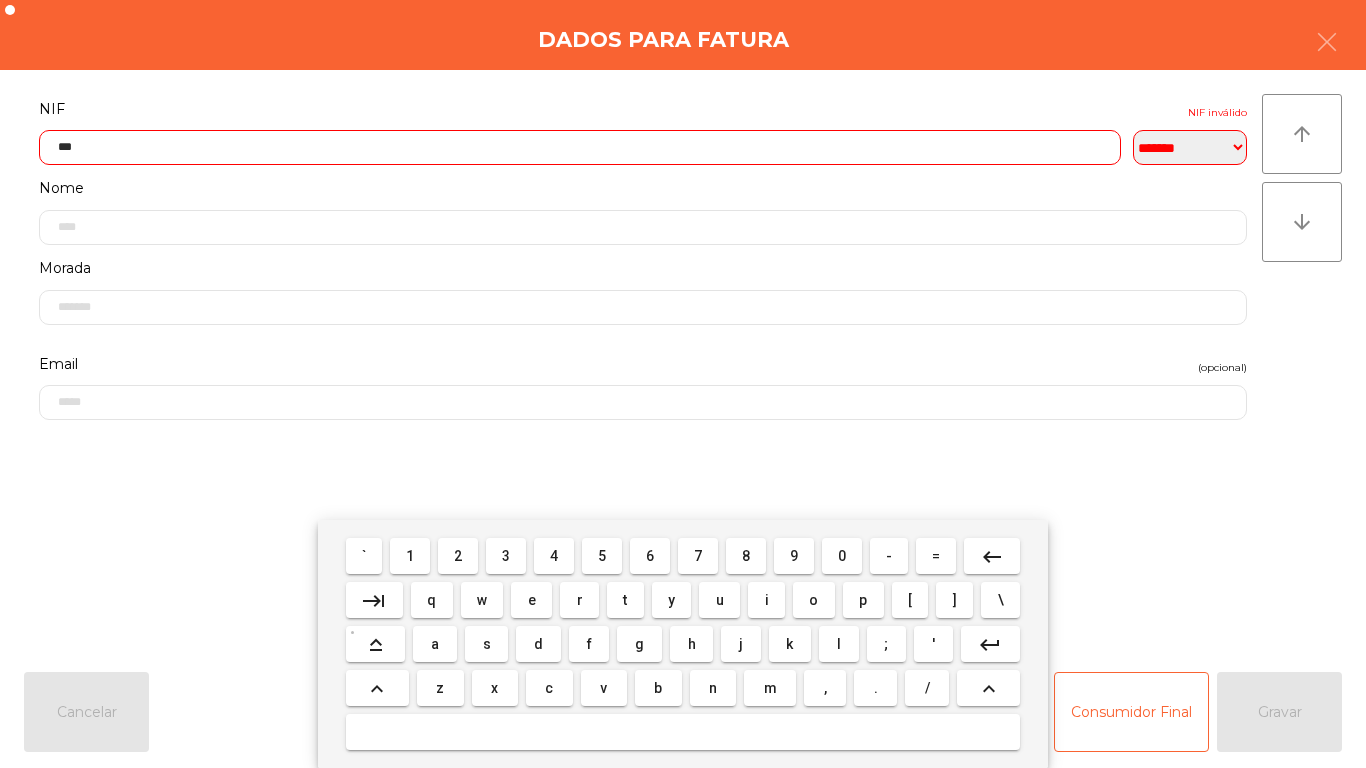 click on "0" at bounding box center (842, 556) 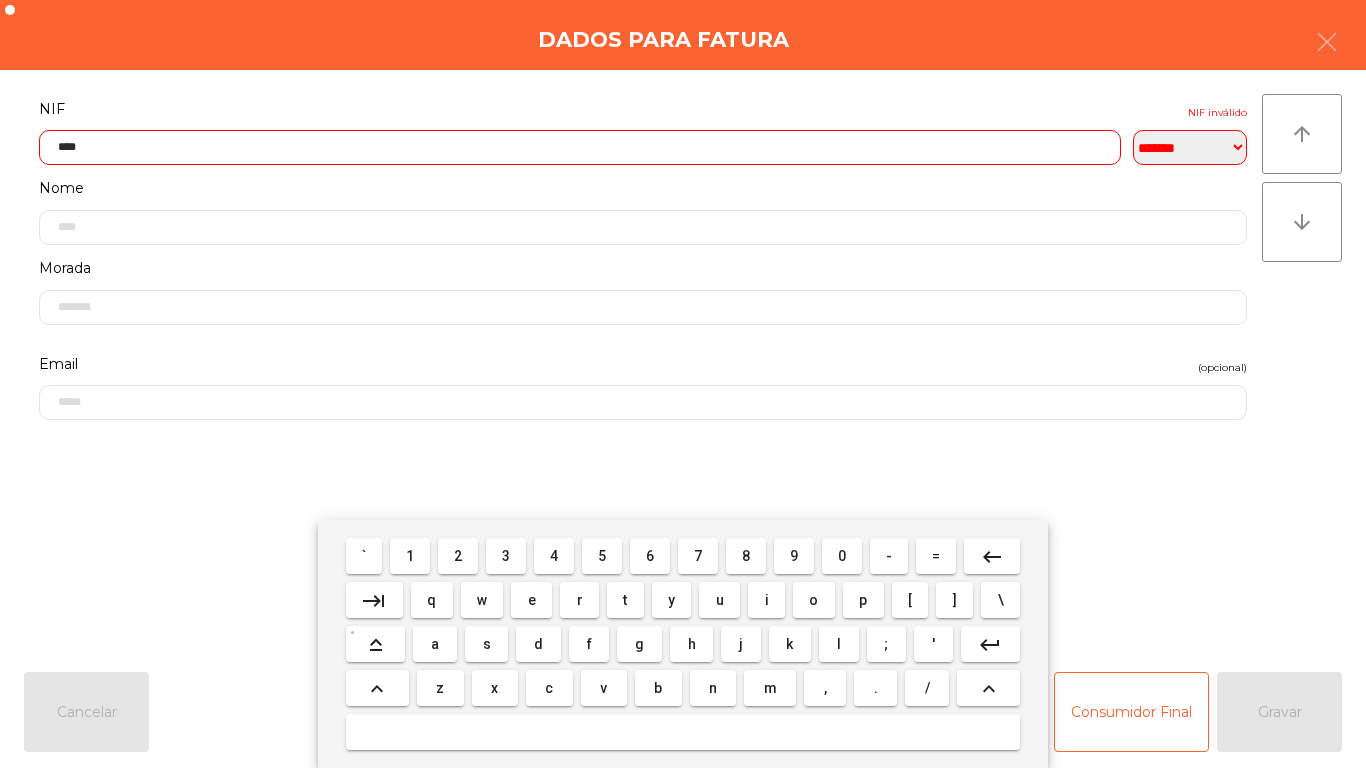 click on "5" at bounding box center [602, 556] 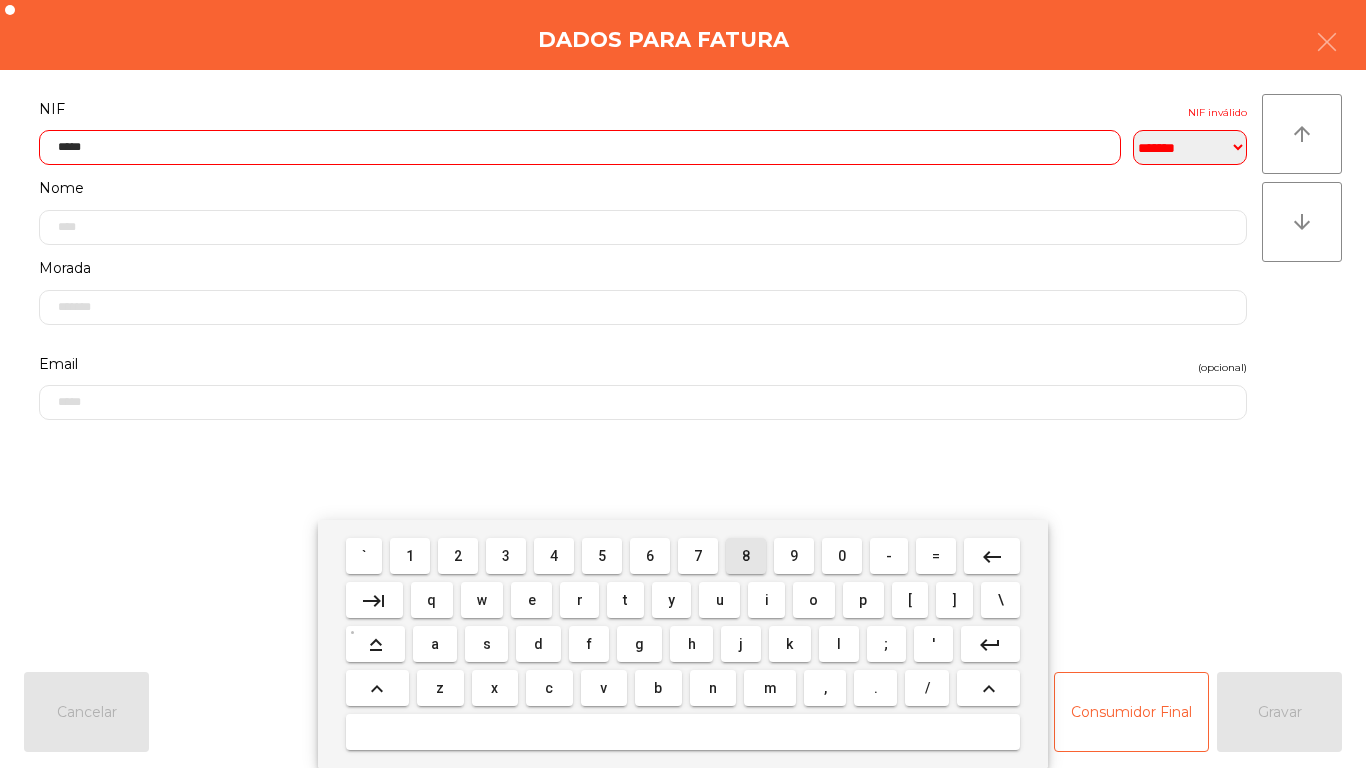 click on "8" at bounding box center [746, 556] 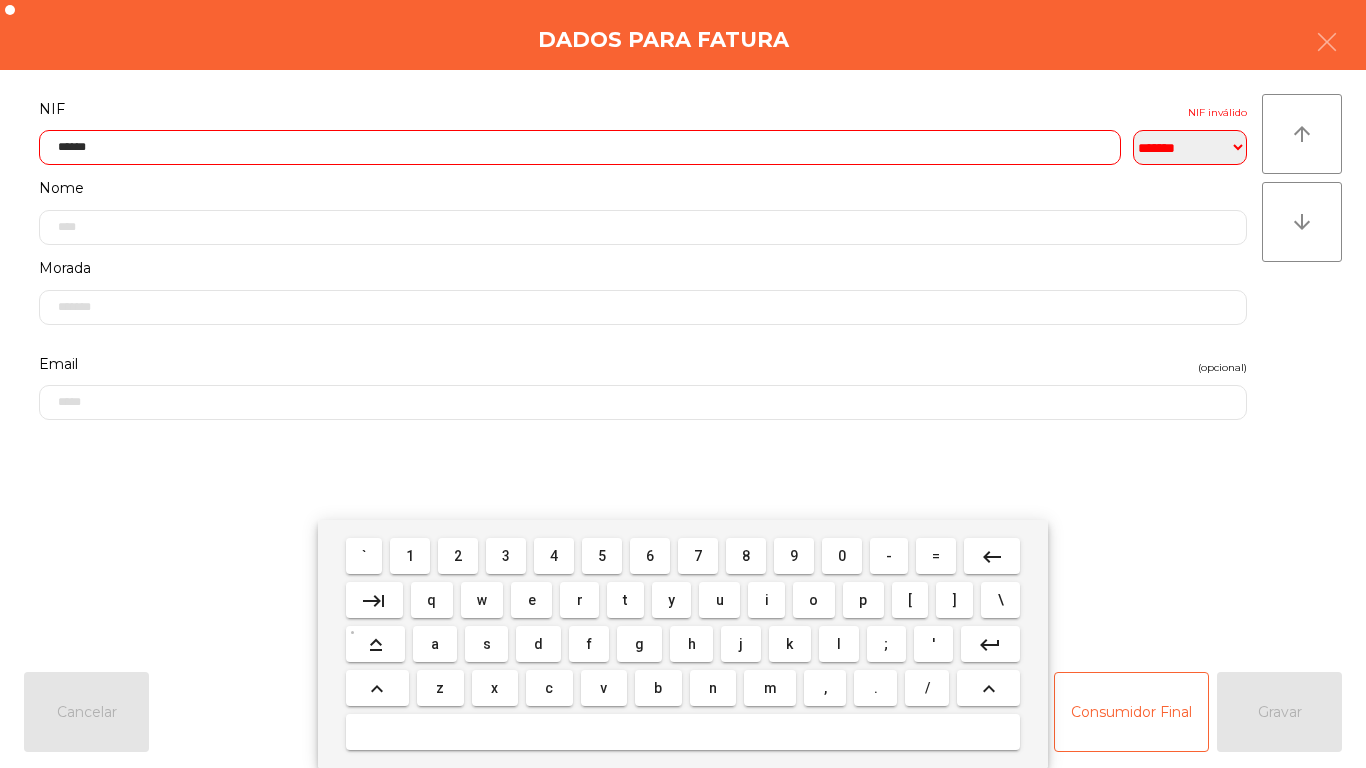 click on "keyboard_backspace" at bounding box center (992, 557) 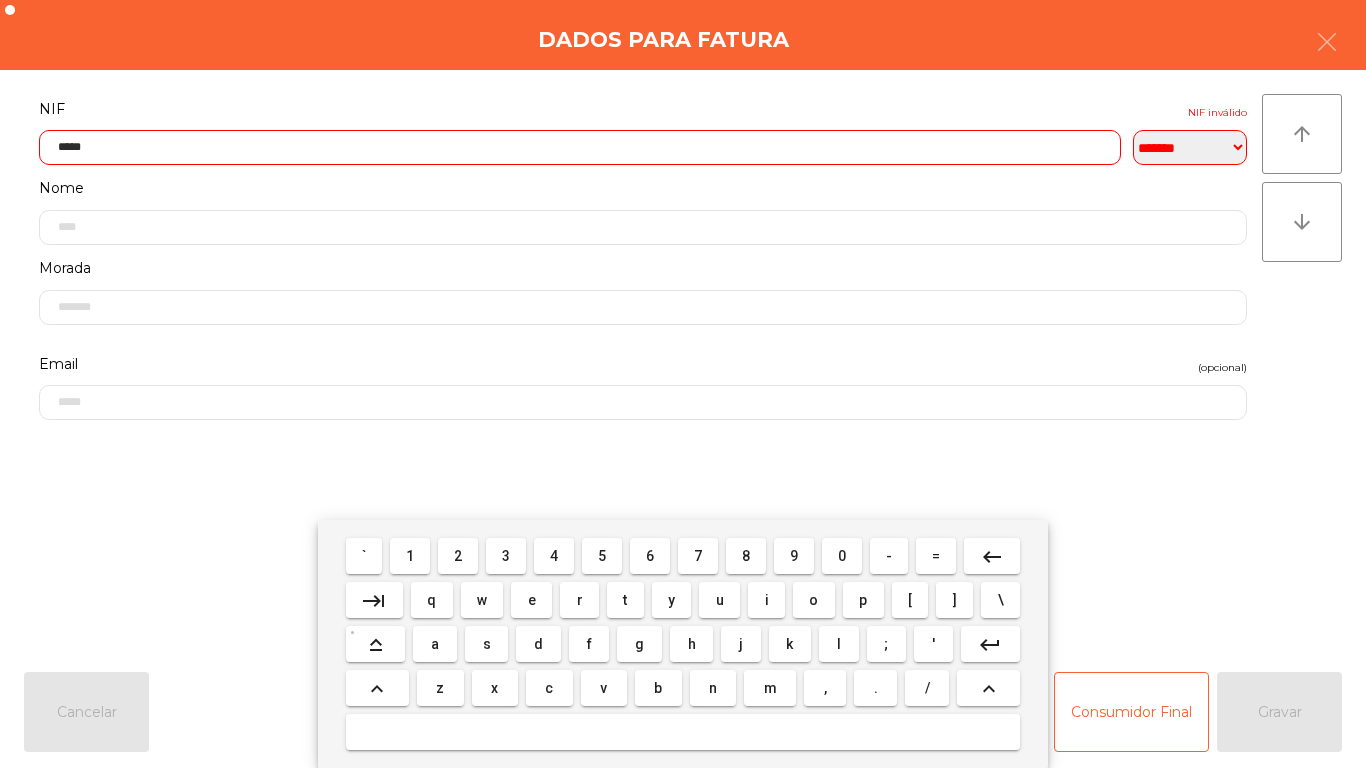 click on "7" at bounding box center [698, 556] 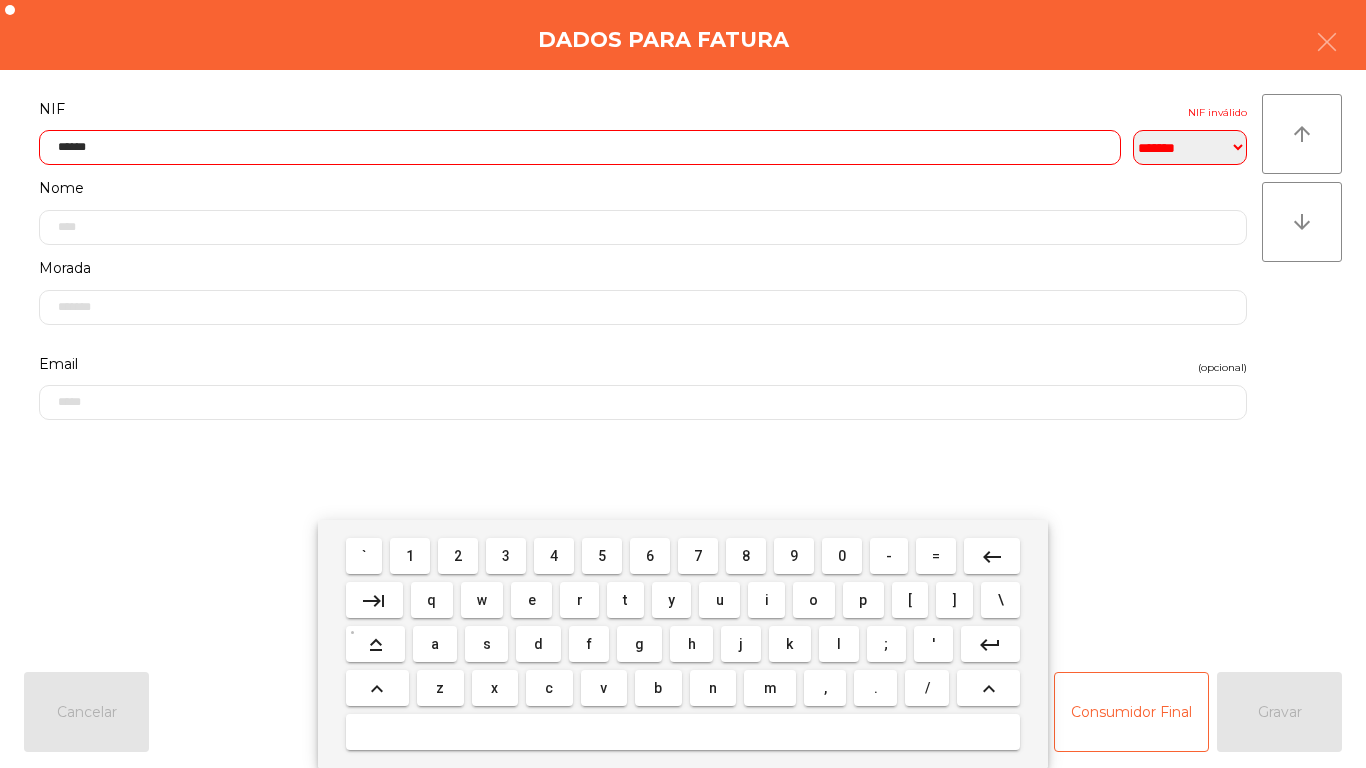 click on "1" at bounding box center (410, 556) 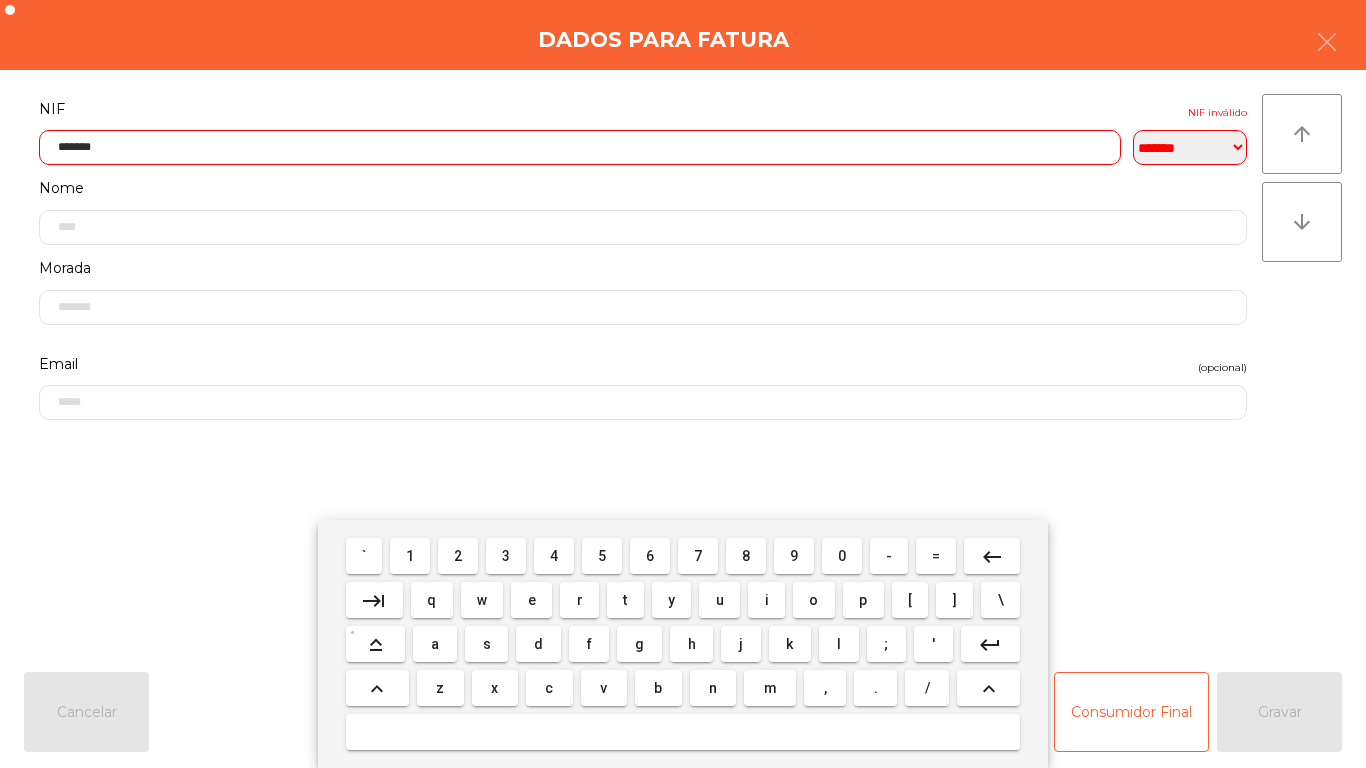 click on "0" at bounding box center [842, 556] 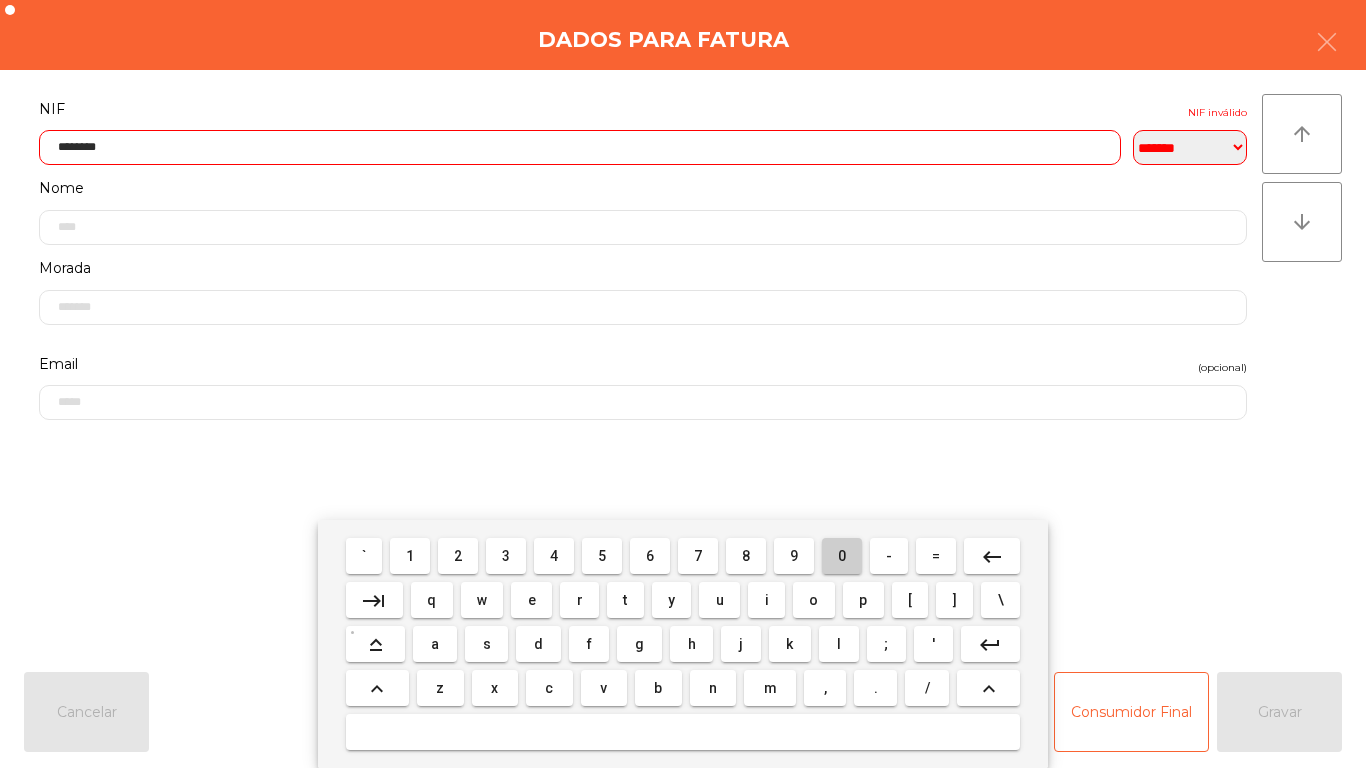 click on "0" at bounding box center (842, 556) 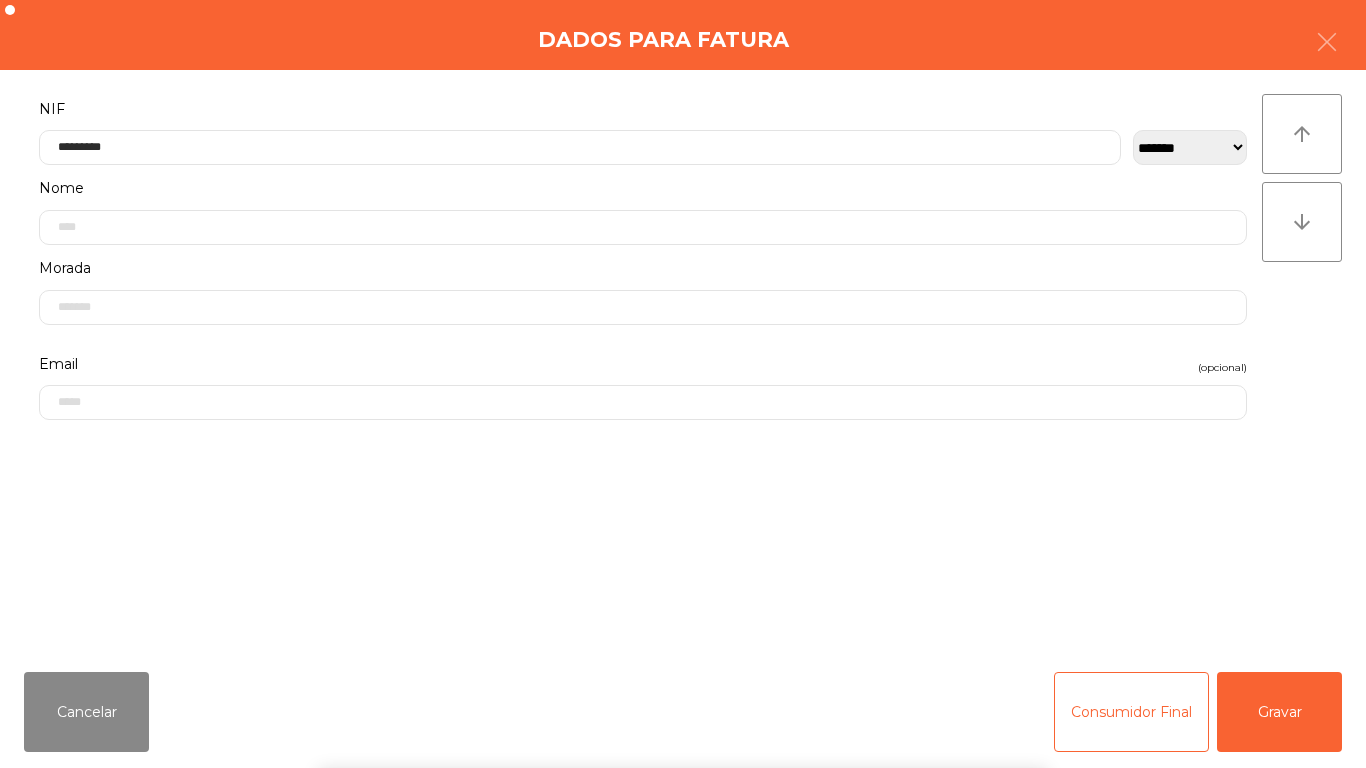 click on "` 1 2 3 4 5 6 7 8 9 0 - = keyboard_backspace keyboard_tab q w e r t y u i o p [ ] \ keyboard_capslock a s d f g h j k l ; ' keyboard_return keyboard_arrow_up z x c v b n m , . / keyboard_arrow_up" at bounding box center (683, 644) 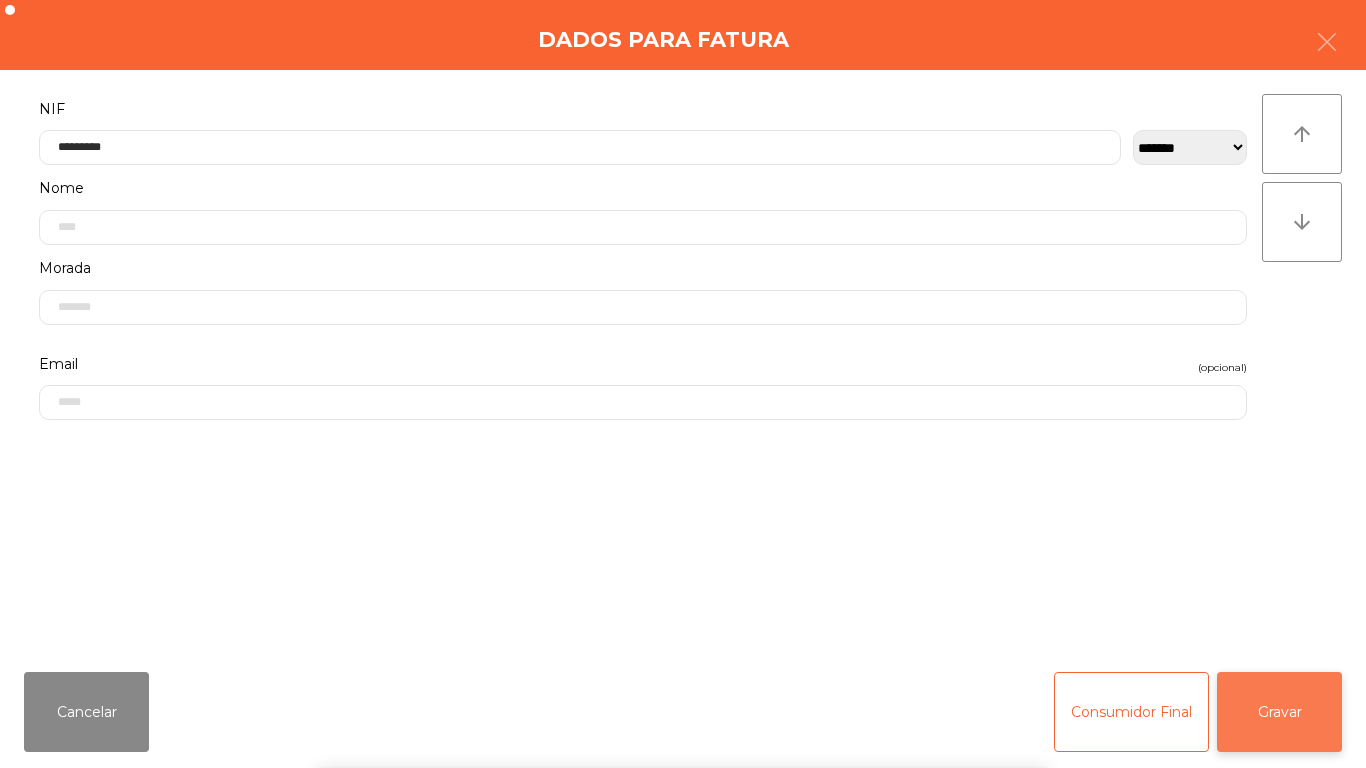 click on "Gravar" 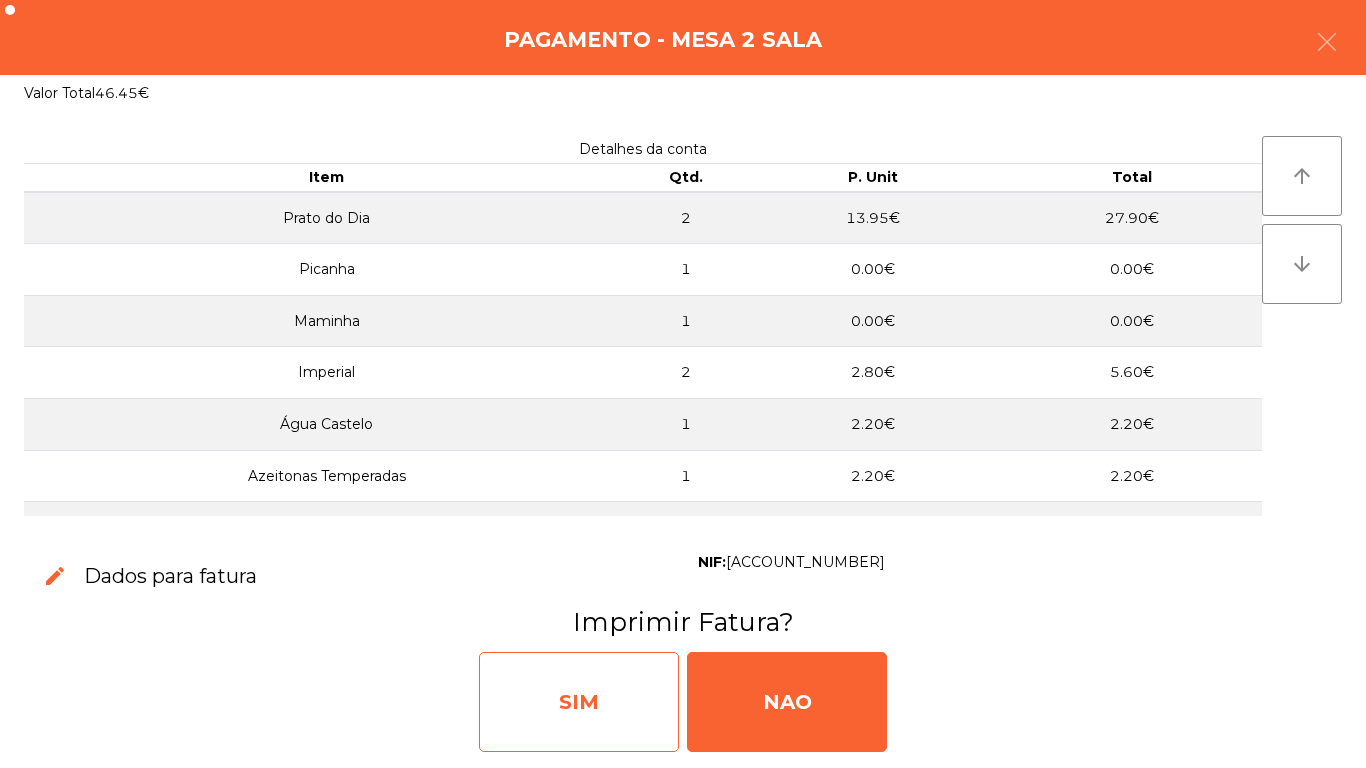 click on "SIM" 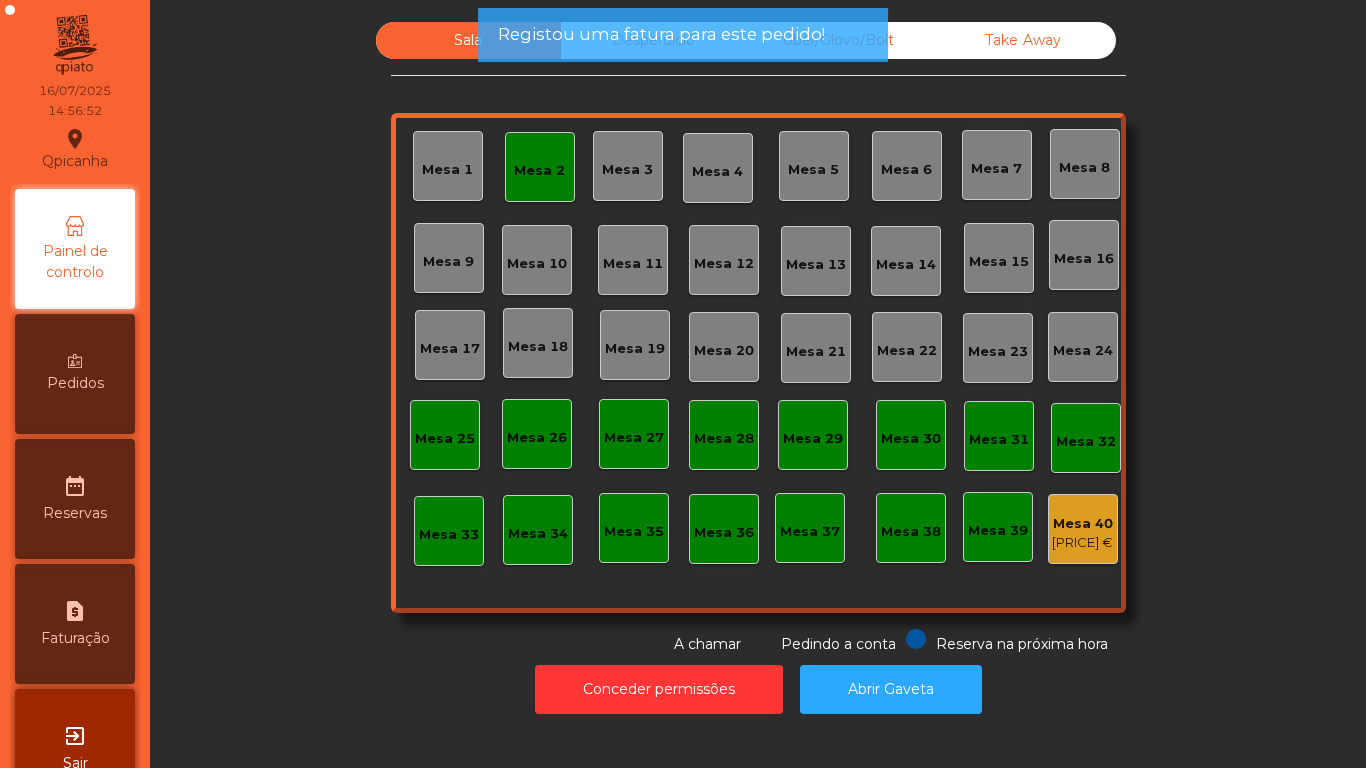 click on "Mesa 2" 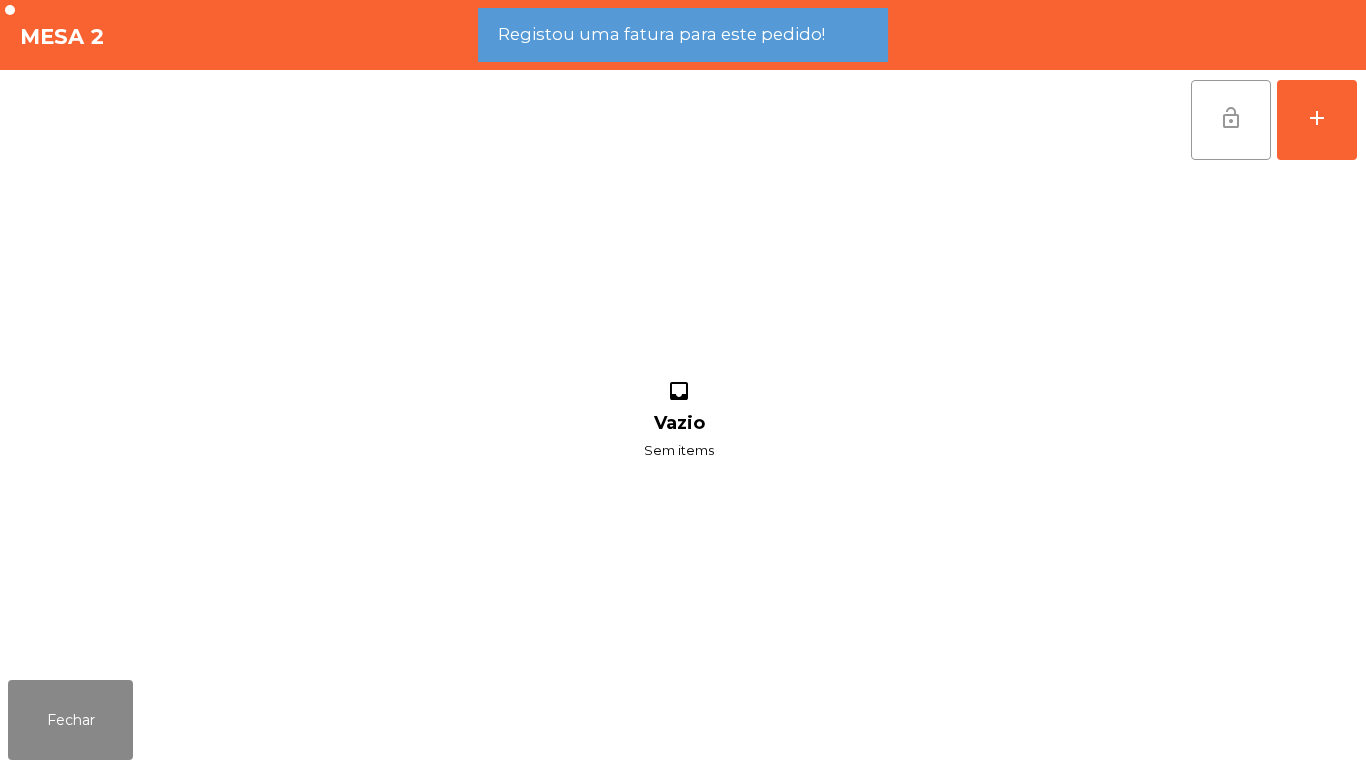 click on "lock_open" 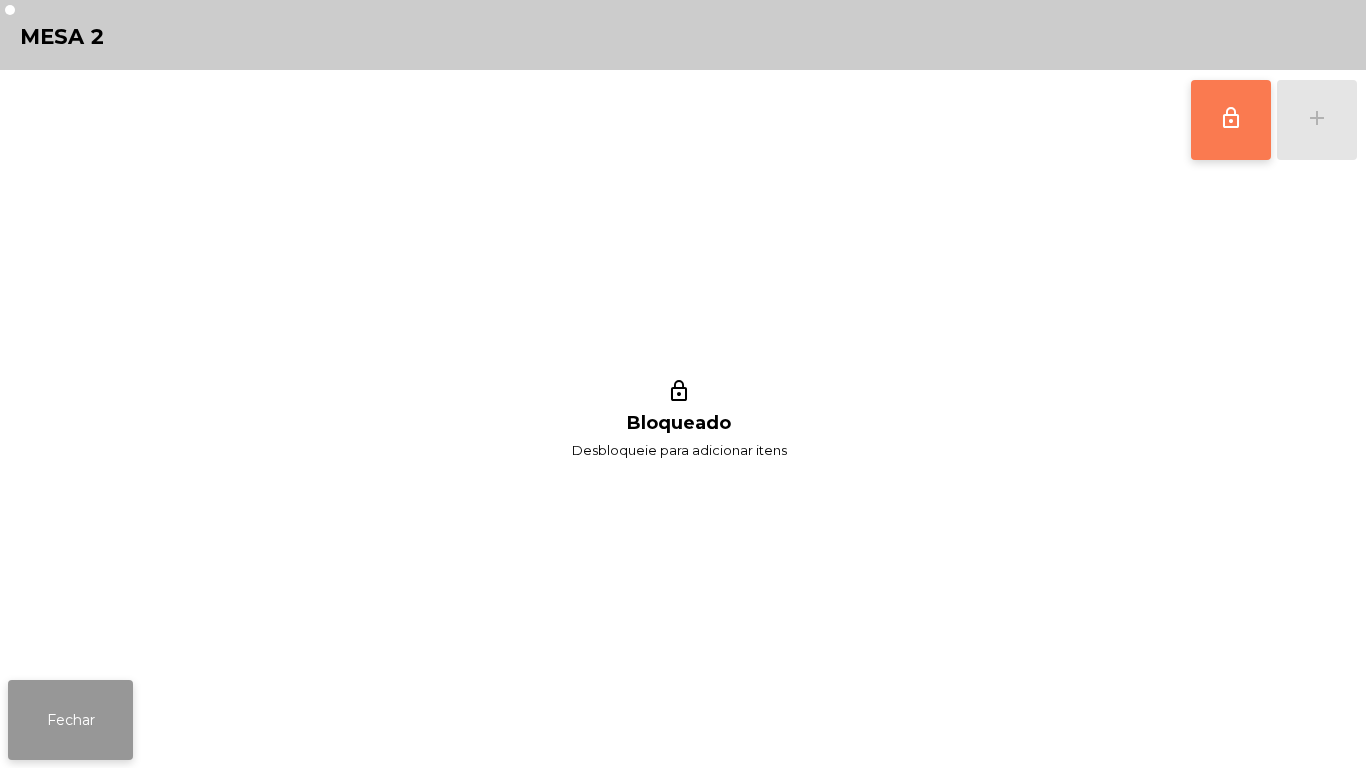 click on "Fechar" 